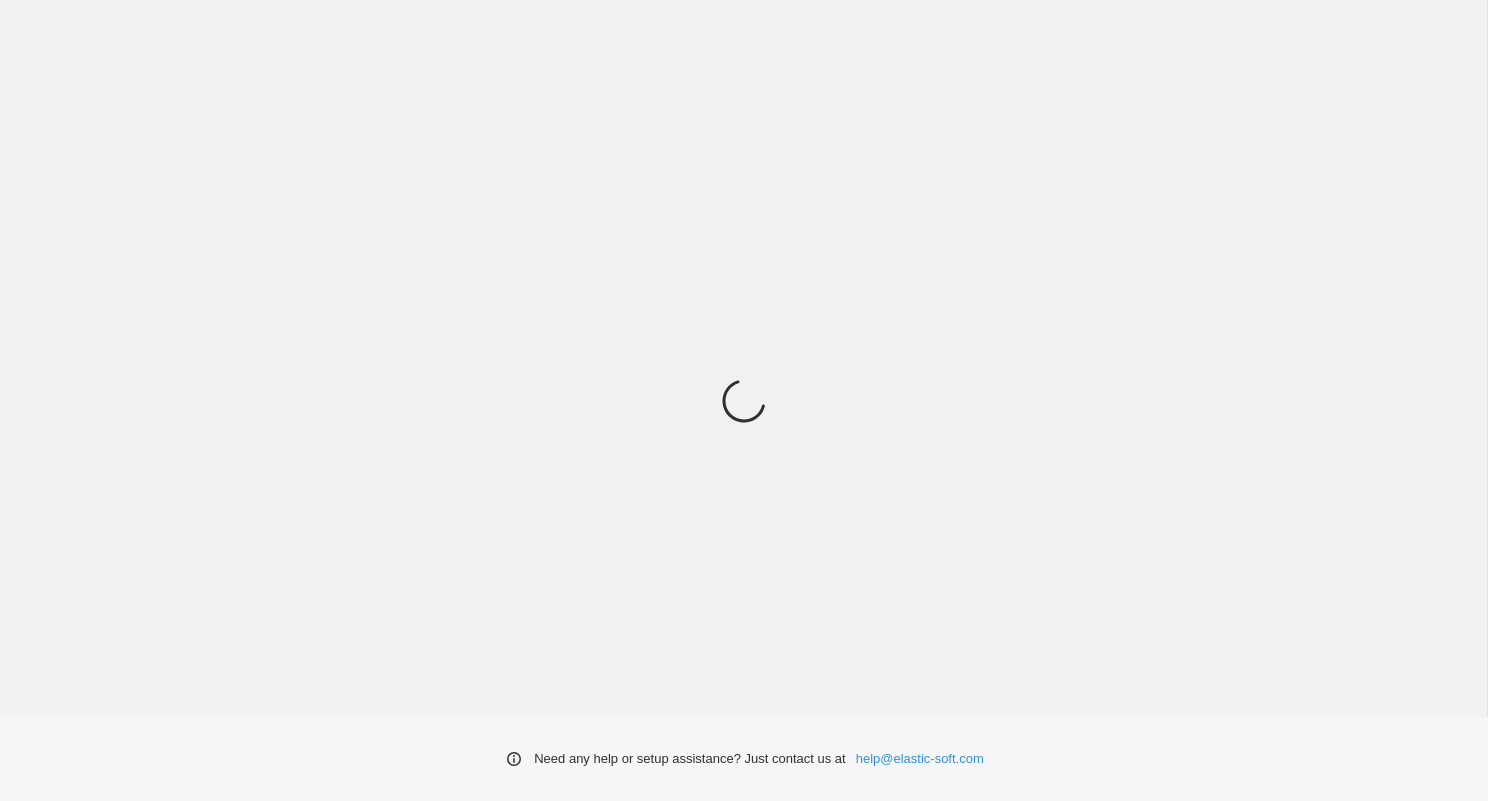 scroll, scrollTop: 0, scrollLeft: 0, axis: both 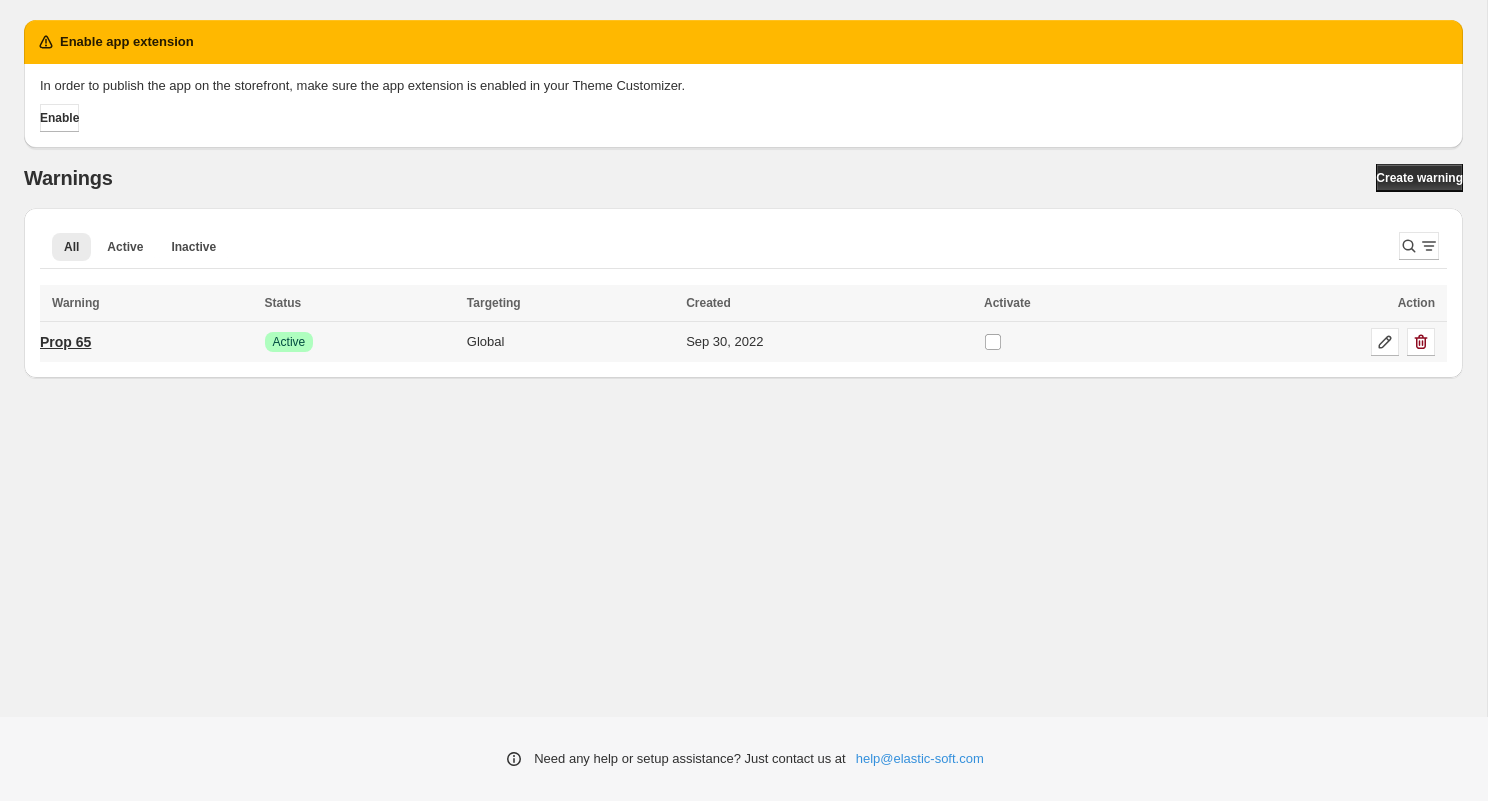 click on "Prop 65" at bounding box center [65, 342] 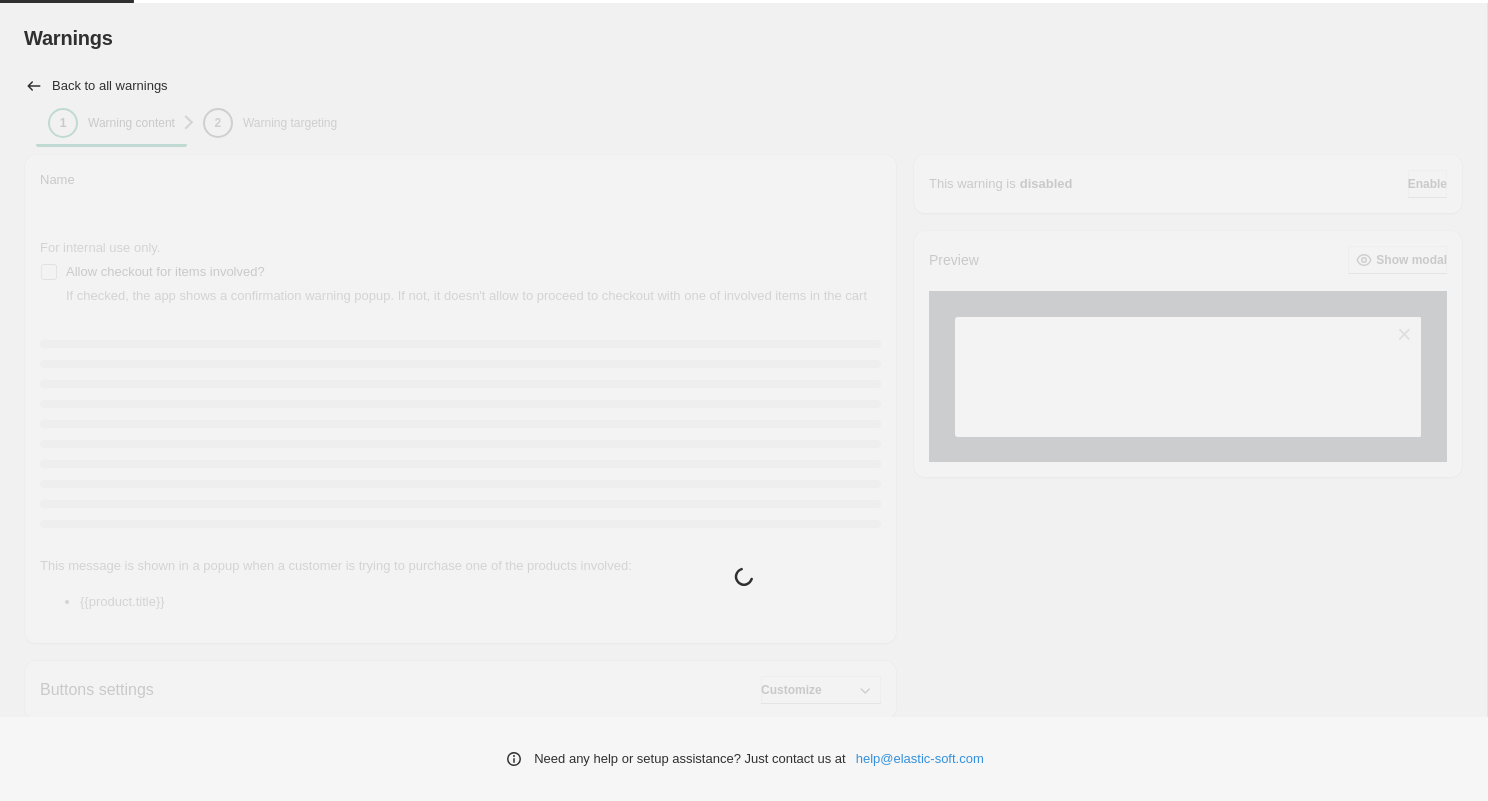 type on "*******" 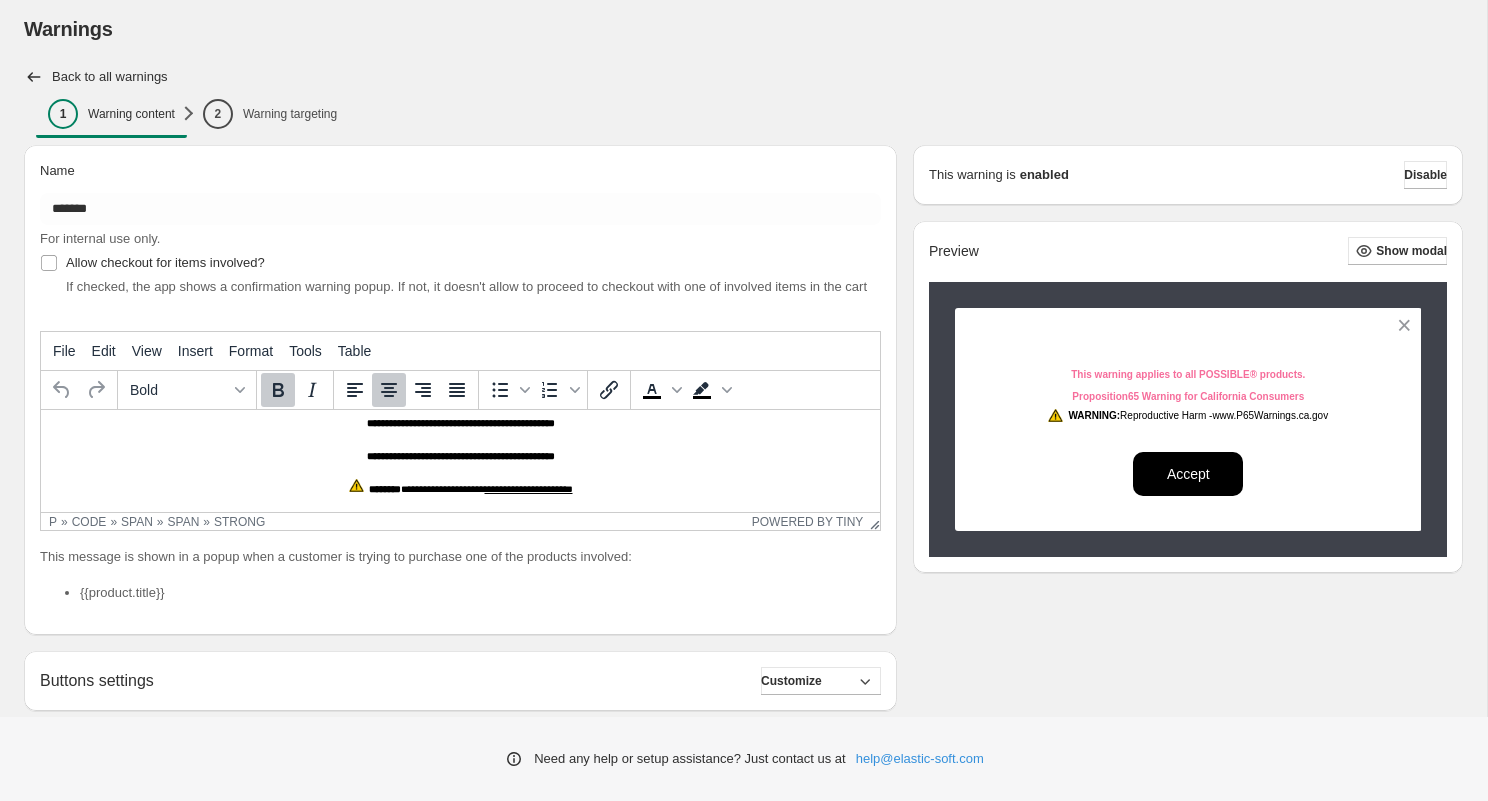 scroll, scrollTop: 0, scrollLeft: 0, axis: both 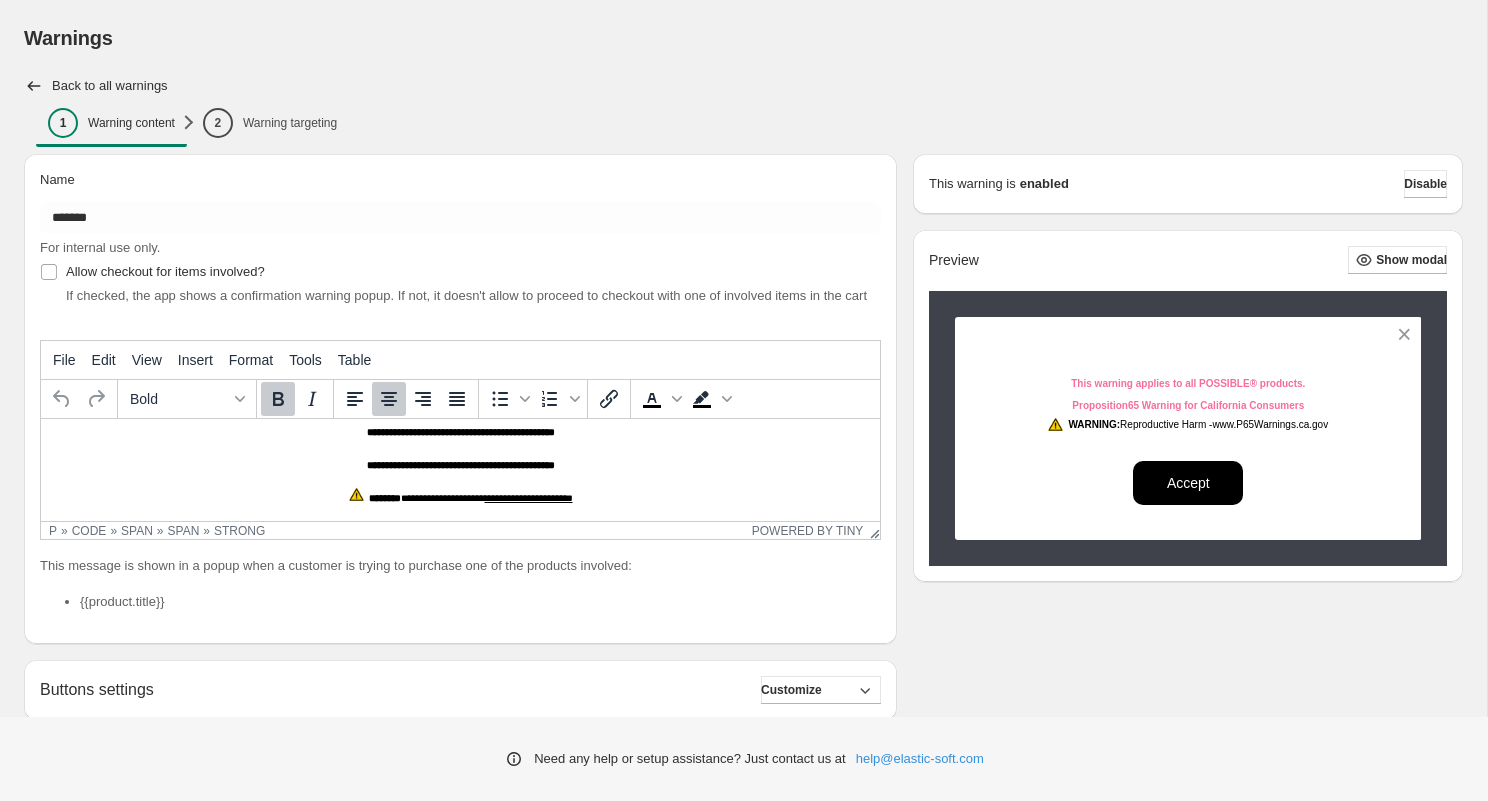click on "Name ******* For internal use only. Allow checkout for items involved? If checked, the app shows a confirmation warning popup. If not, it doesn't allow to proceed to checkout with one of involved items in the cart File Edit View Insert Format Tools Table Bold To open the popup, press Shift+Enter To open the popup, press Shift+Enter To open the popup, press Shift+Enter To open the popup, press Shift+Enter p »  code   »  span   »  span   »  strong Powered by Tiny This message is shown in a popup when a customer is trying to purchase one of the products involved: {{product.title}} Buttons settings   Customize Cancel button:  Text ****** Font size: 14 10 14 20 Bold Regular Font color:   #ffffff Choose Background color:   #000000 Choose Border width: 0 0 0 5 Border color:   #e57373 Choose Border radius: 0 0 0 25 Confirm button: Text ****** Font size: 14 10 14 20 Bold Regular Font color:   #ffffff Choose Background color:   #000000 Choose Border width: 0 0 0 5 Border color:   #000000 Choose Border radius: 10 0 10" at bounding box center [452, 573] 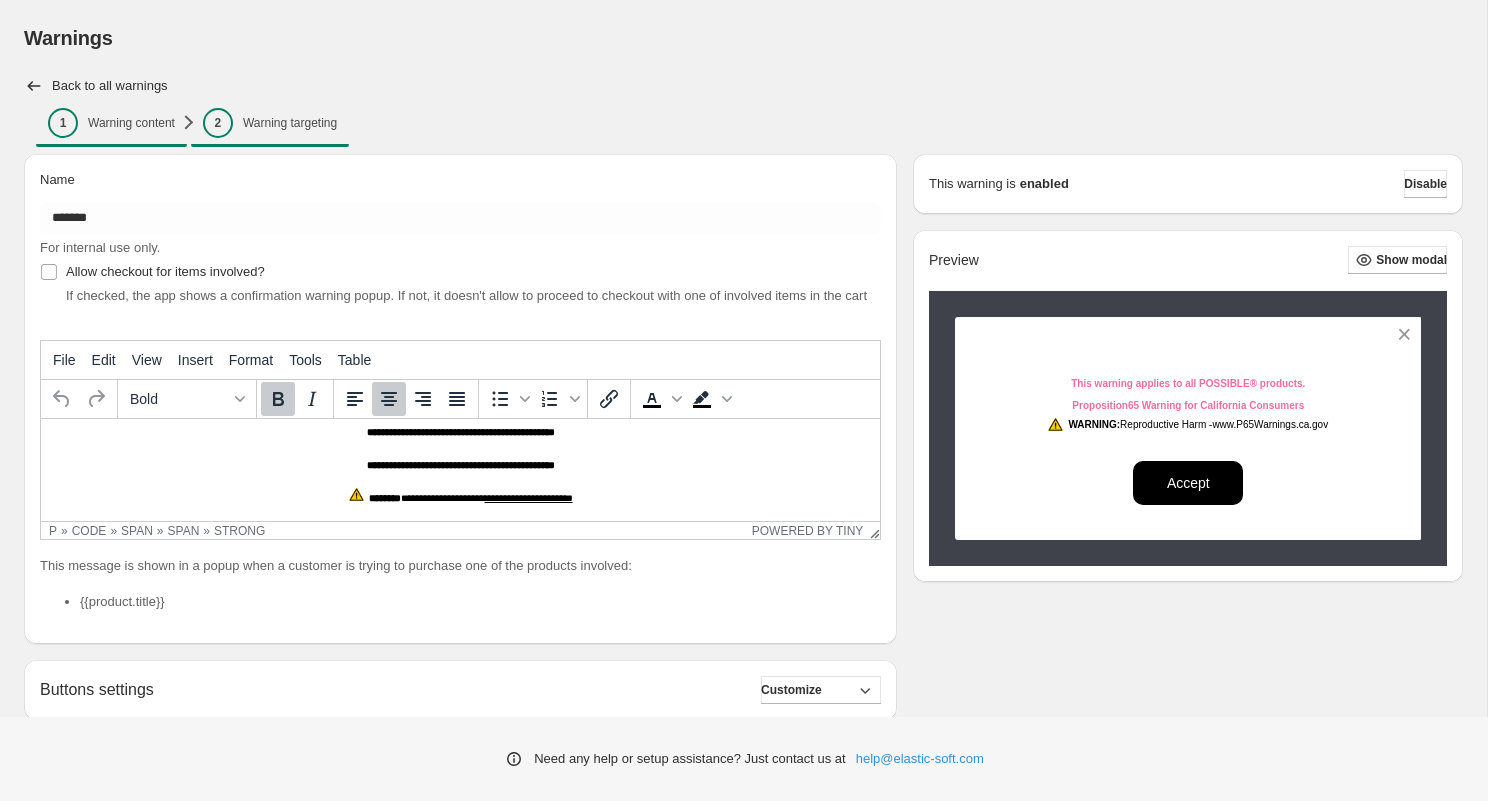 click on "Warning targeting" at bounding box center (290, 123) 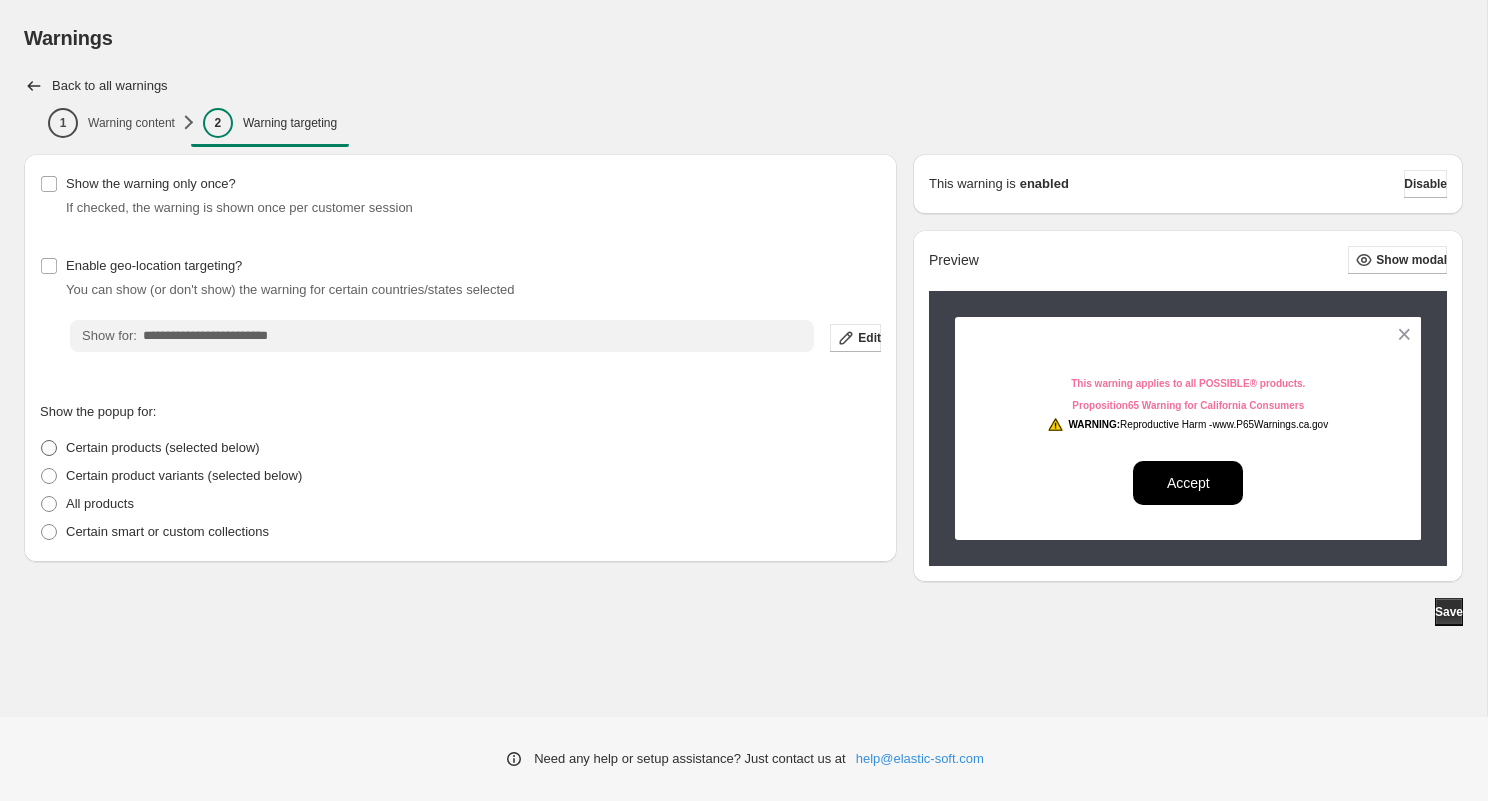 click on "Certain products (selected below)" at bounding box center (163, 447) 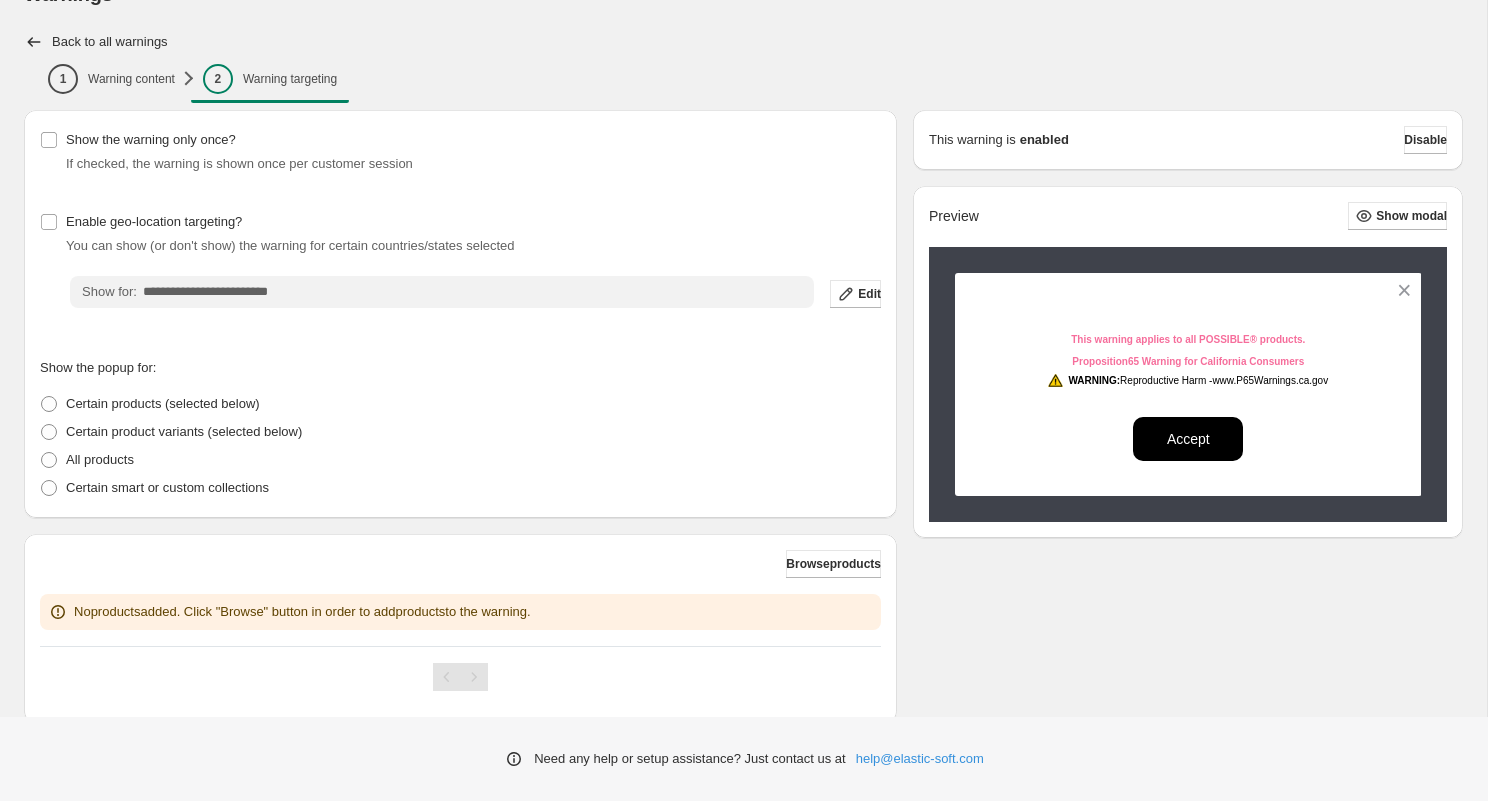scroll, scrollTop: 95, scrollLeft: 0, axis: vertical 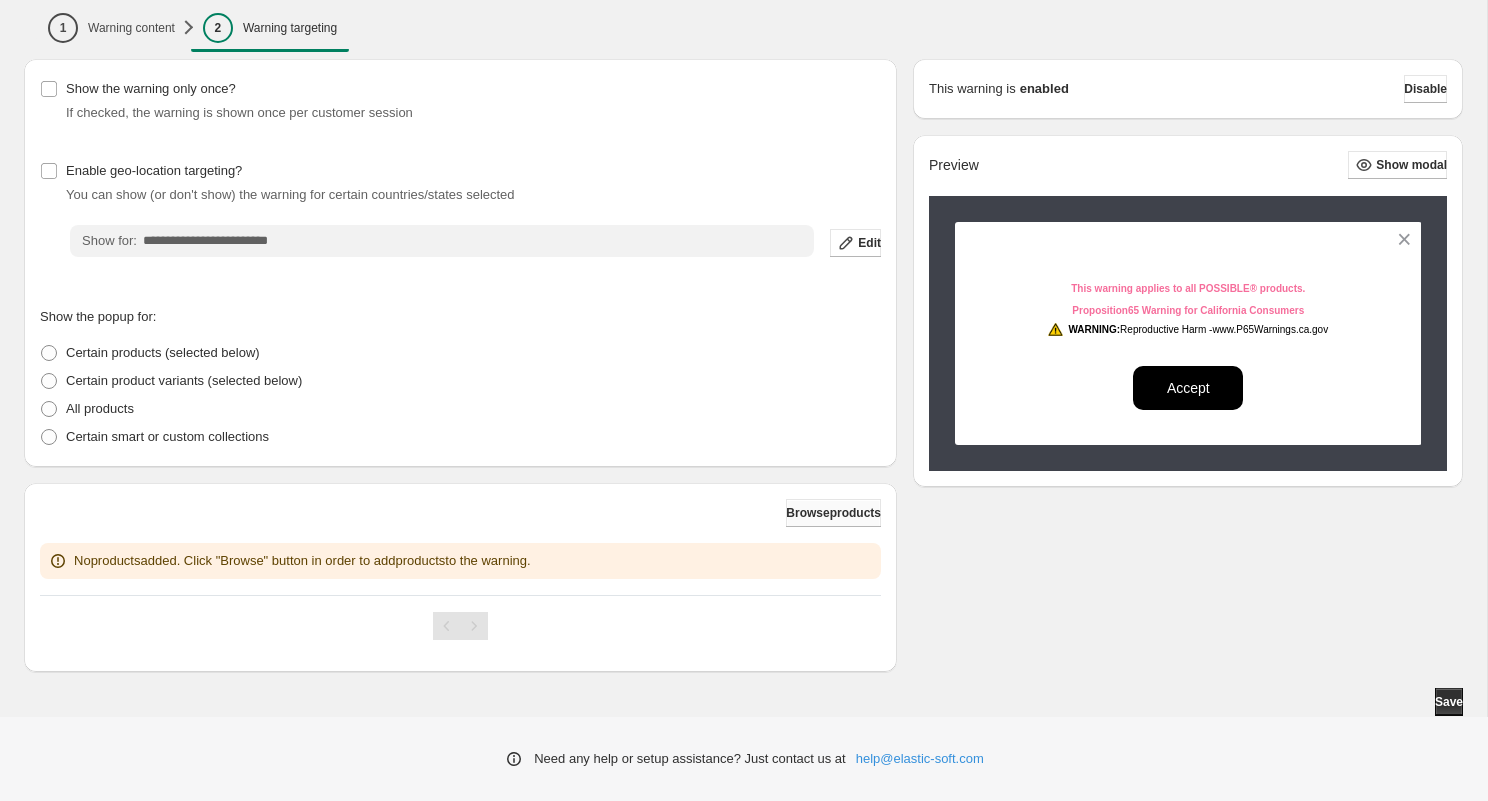click on "Browse  products" at bounding box center (833, 513) 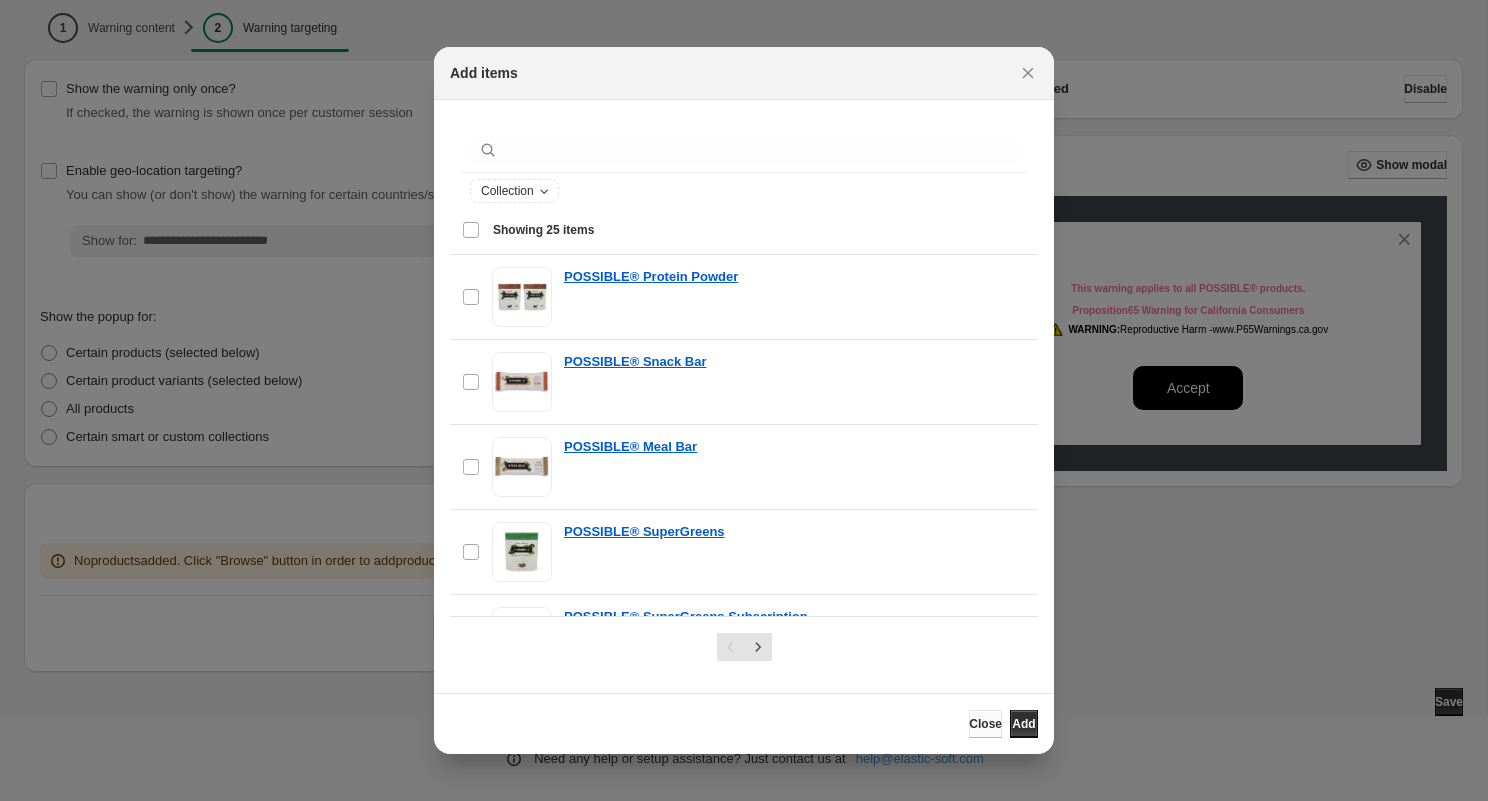 click on "Close" at bounding box center [985, 724] 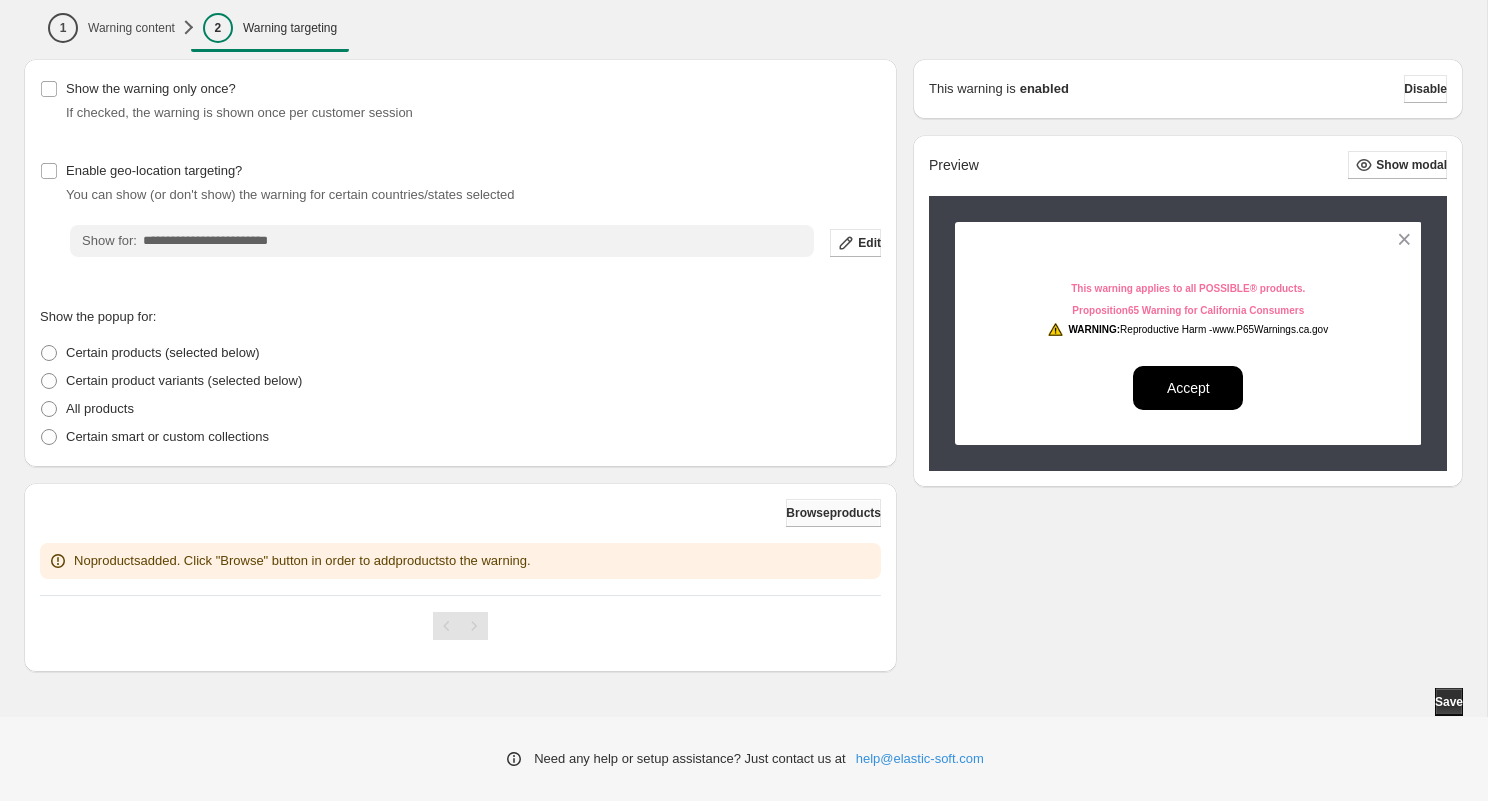 click on "Browse  products" at bounding box center [833, 513] 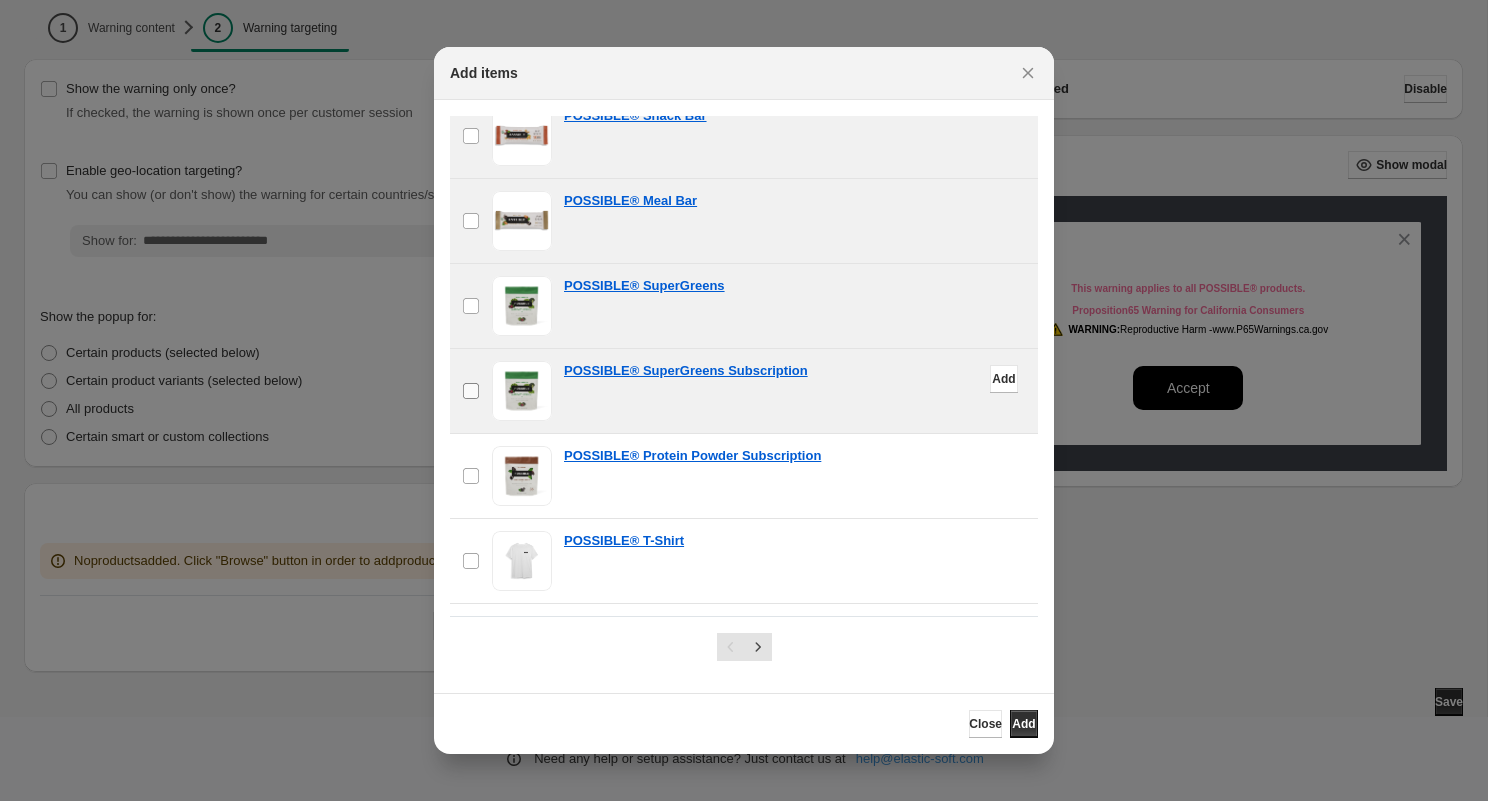 scroll, scrollTop: 266, scrollLeft: 0, axis: vertical 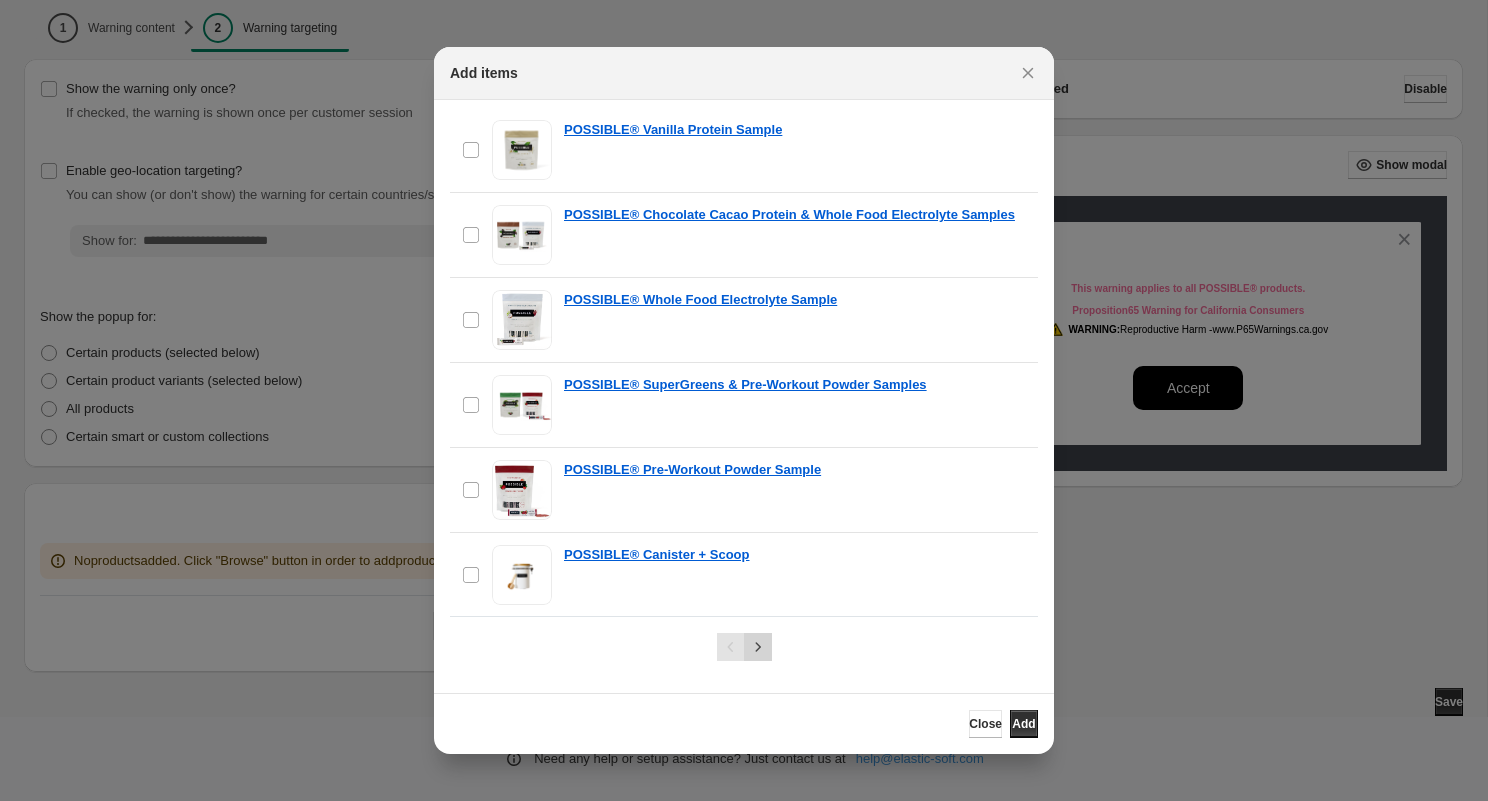 click 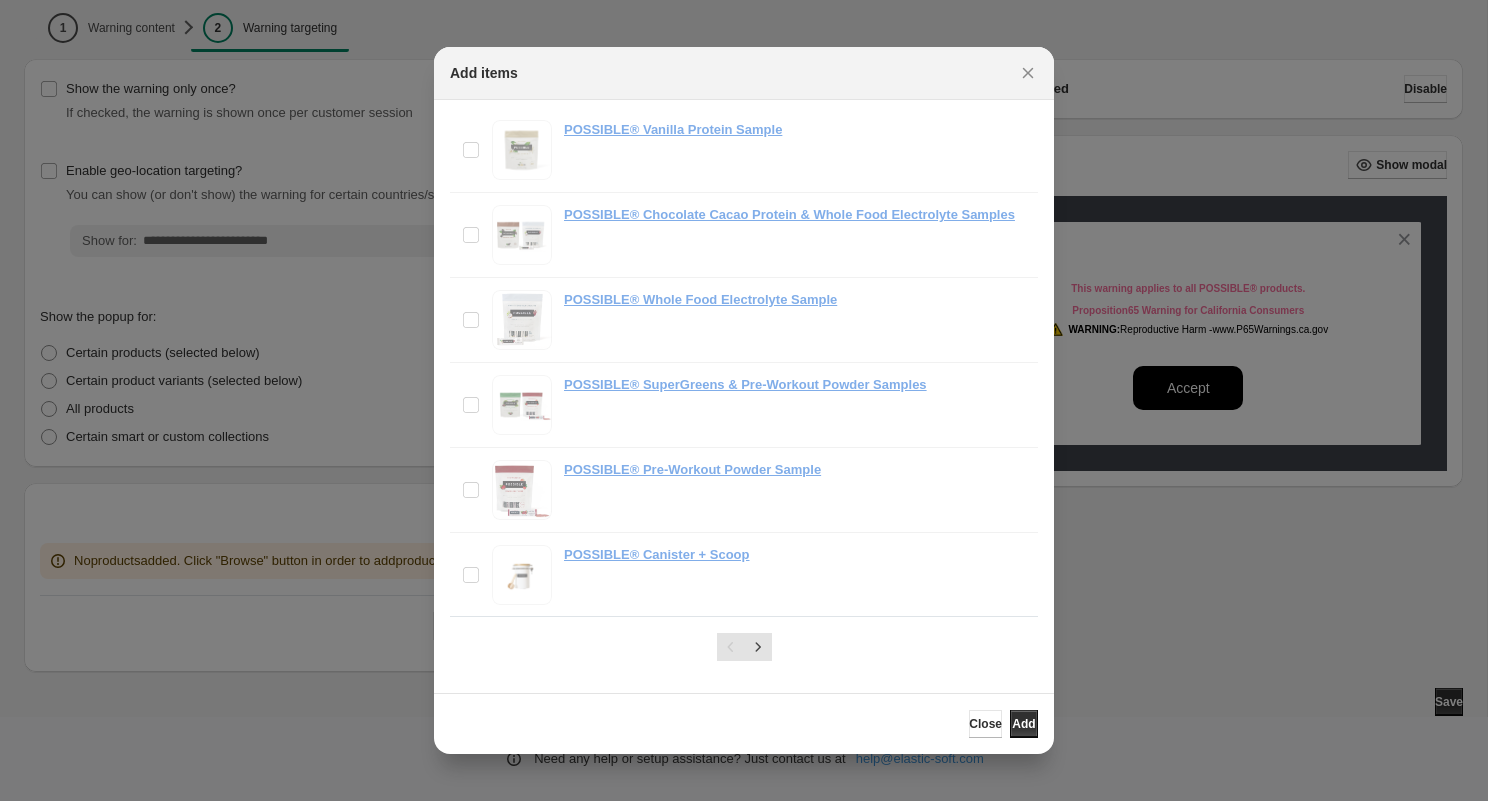 scroll, scrollTop: 578, scrollLeft: 0, axis: vertical 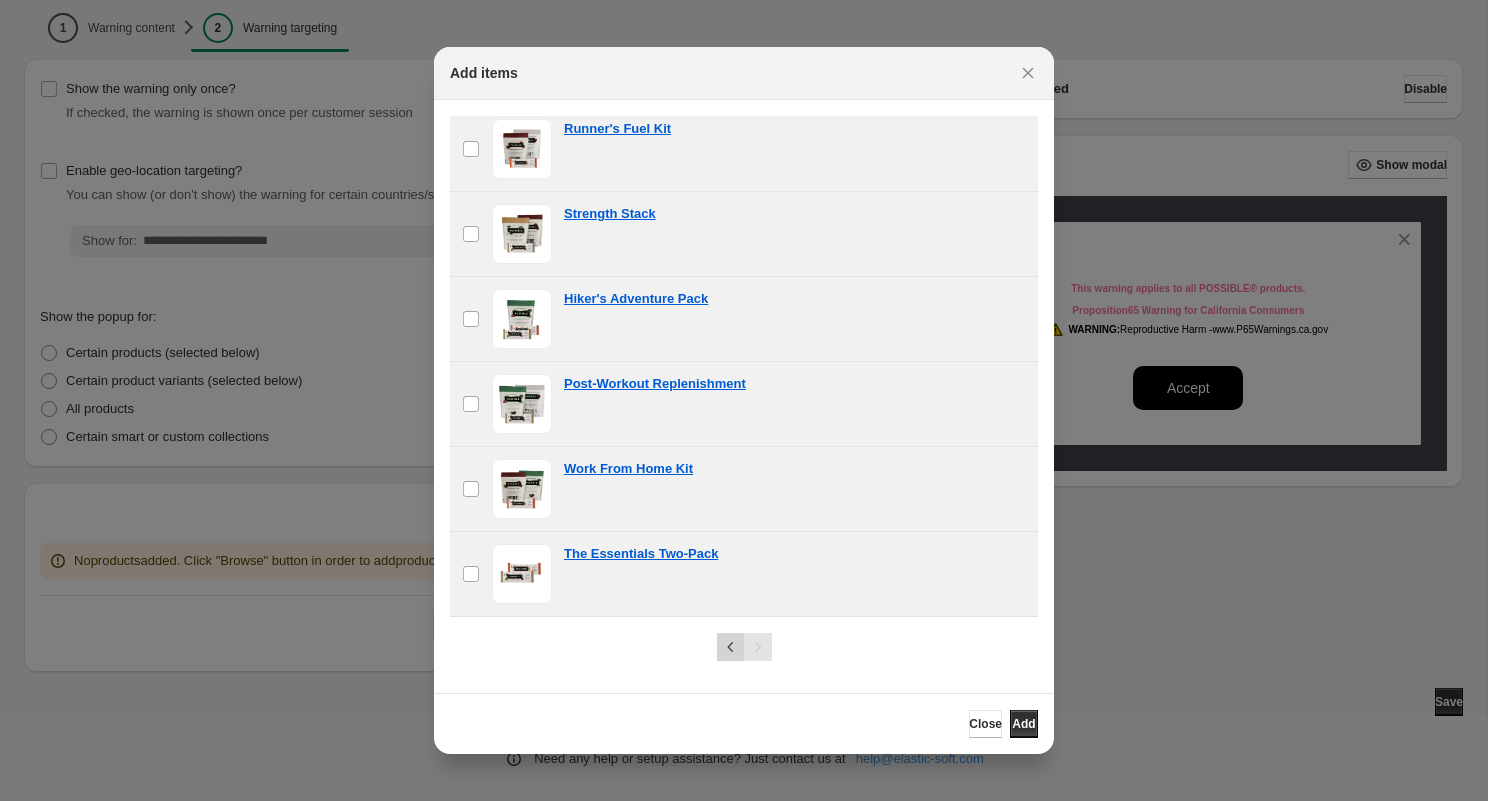 click 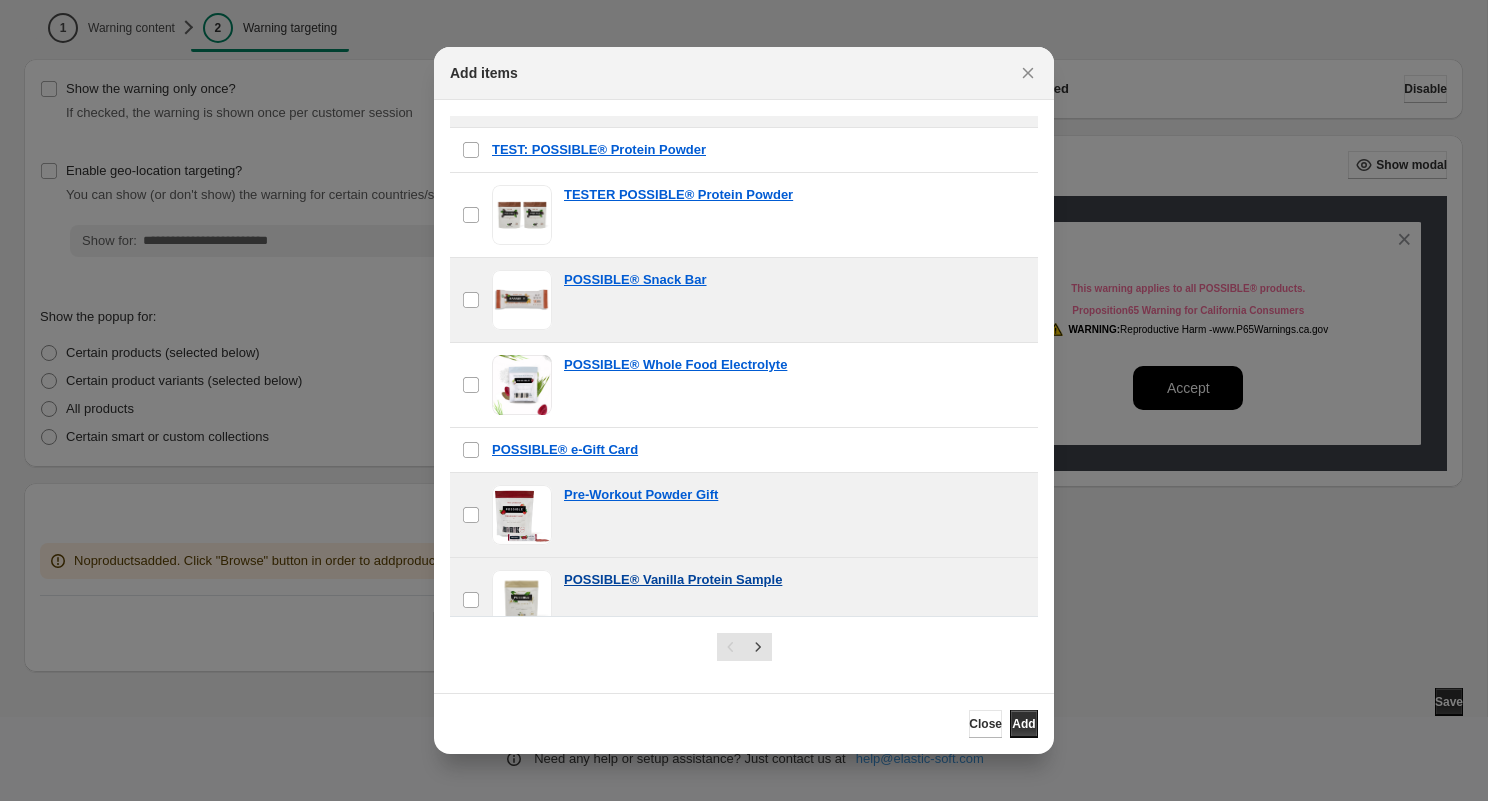 scroll, scrollTop: 1230, scrollLeft: 0, axis: vertical 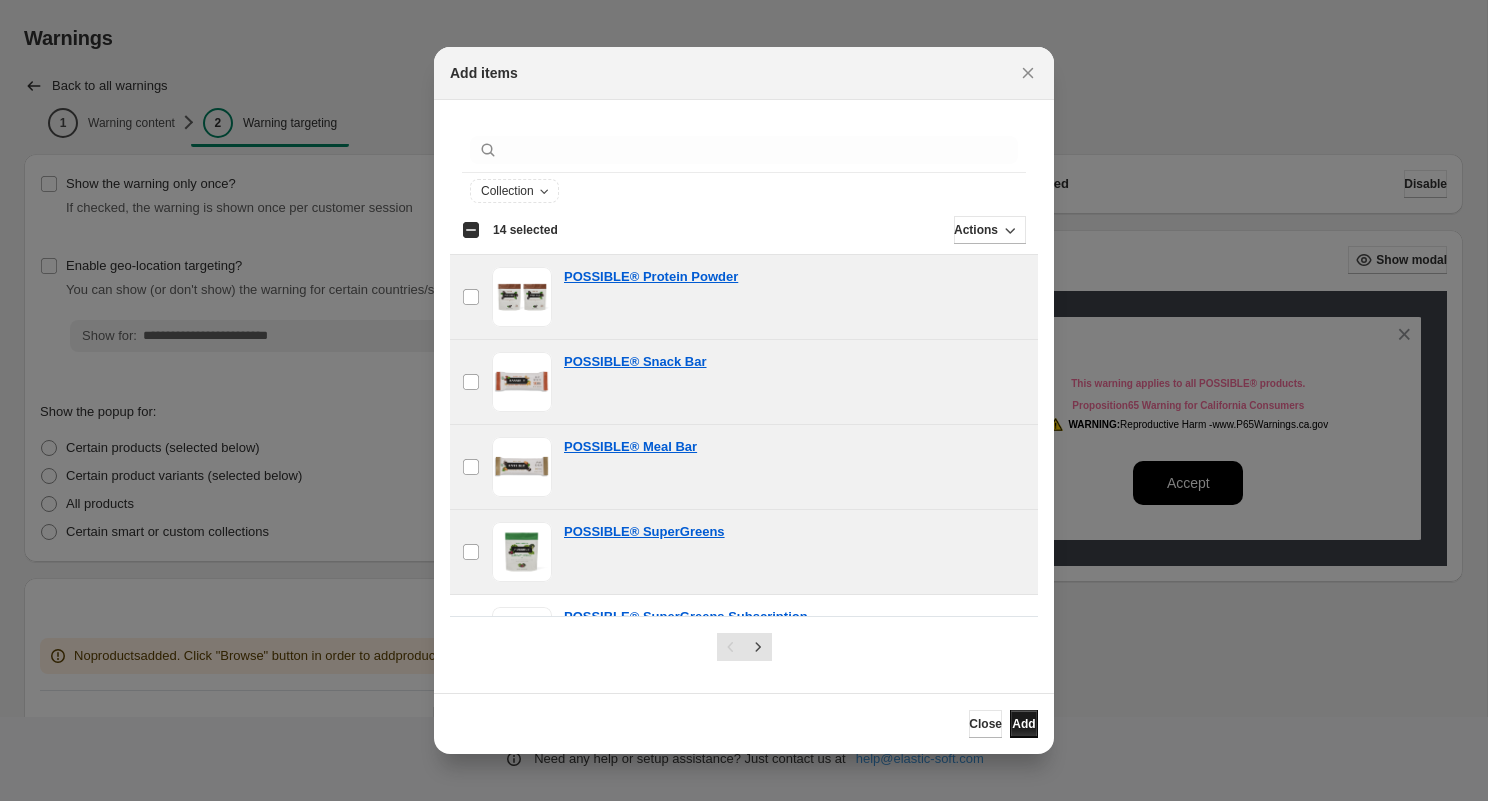click on "Add" at bounding box center [1024, 724] 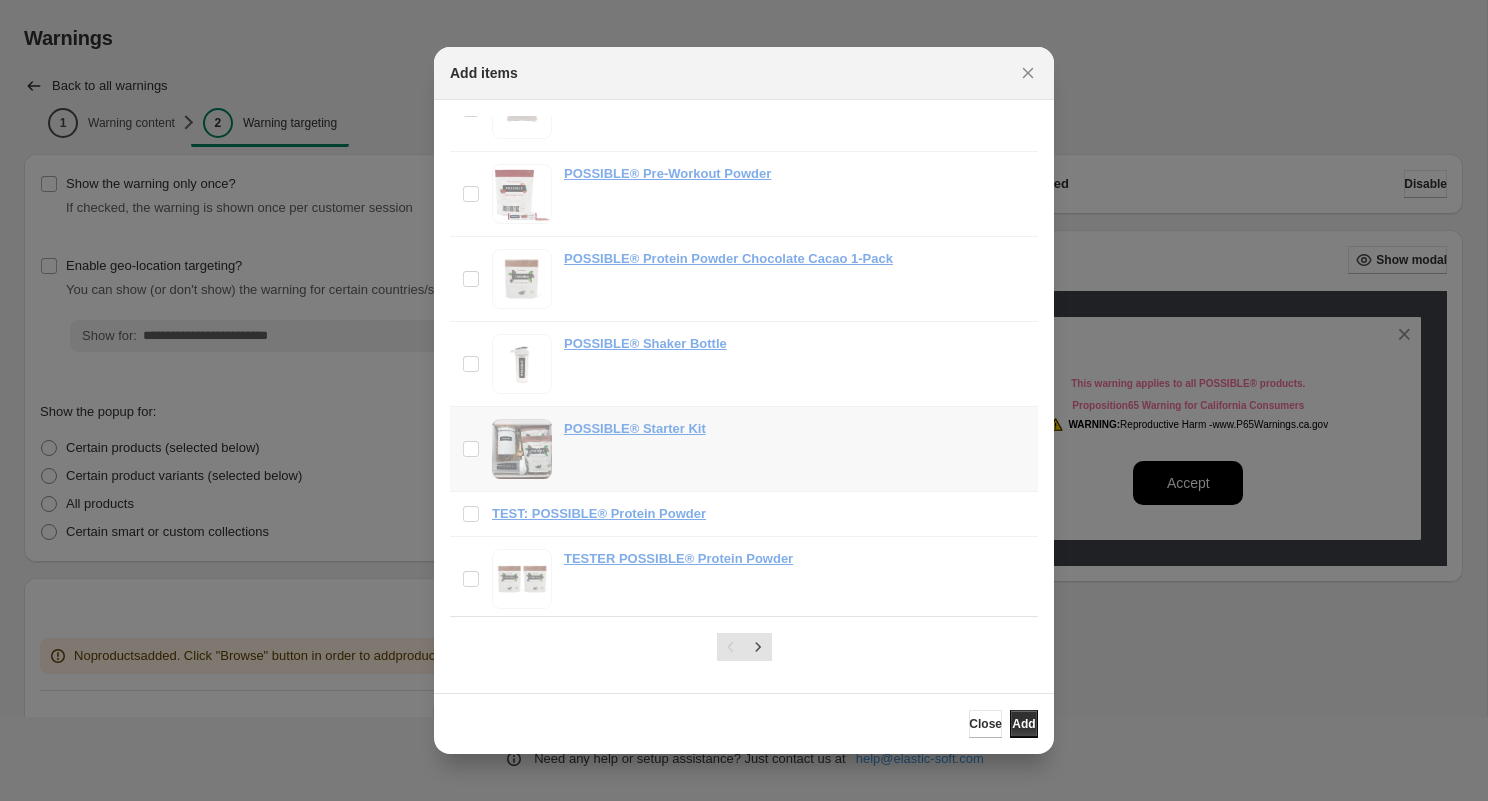 scroll, scrollTop: 847, scrollLeft: 0, axis: vertical 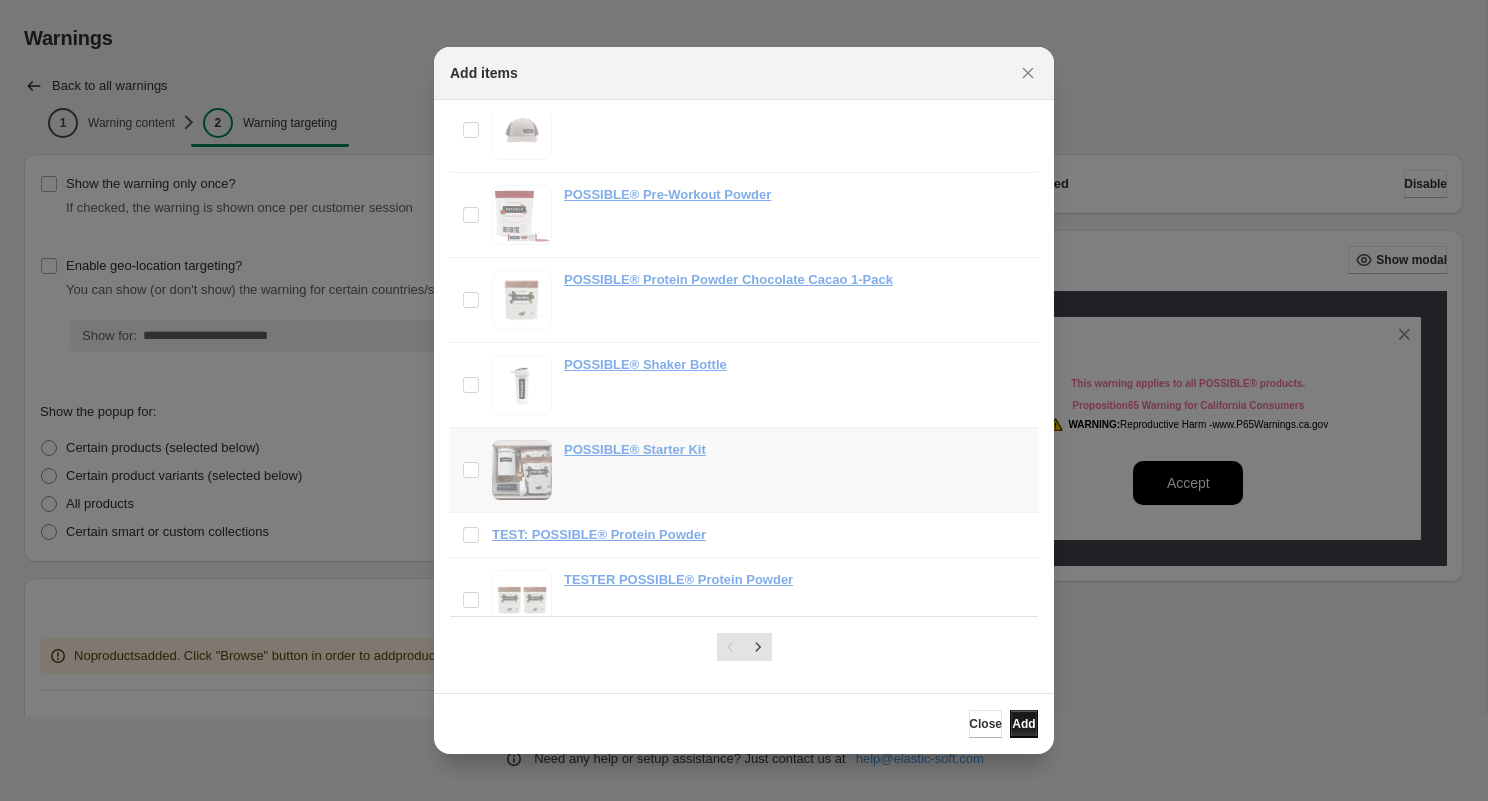 click on "Add" at bounding box center (1023, 724) 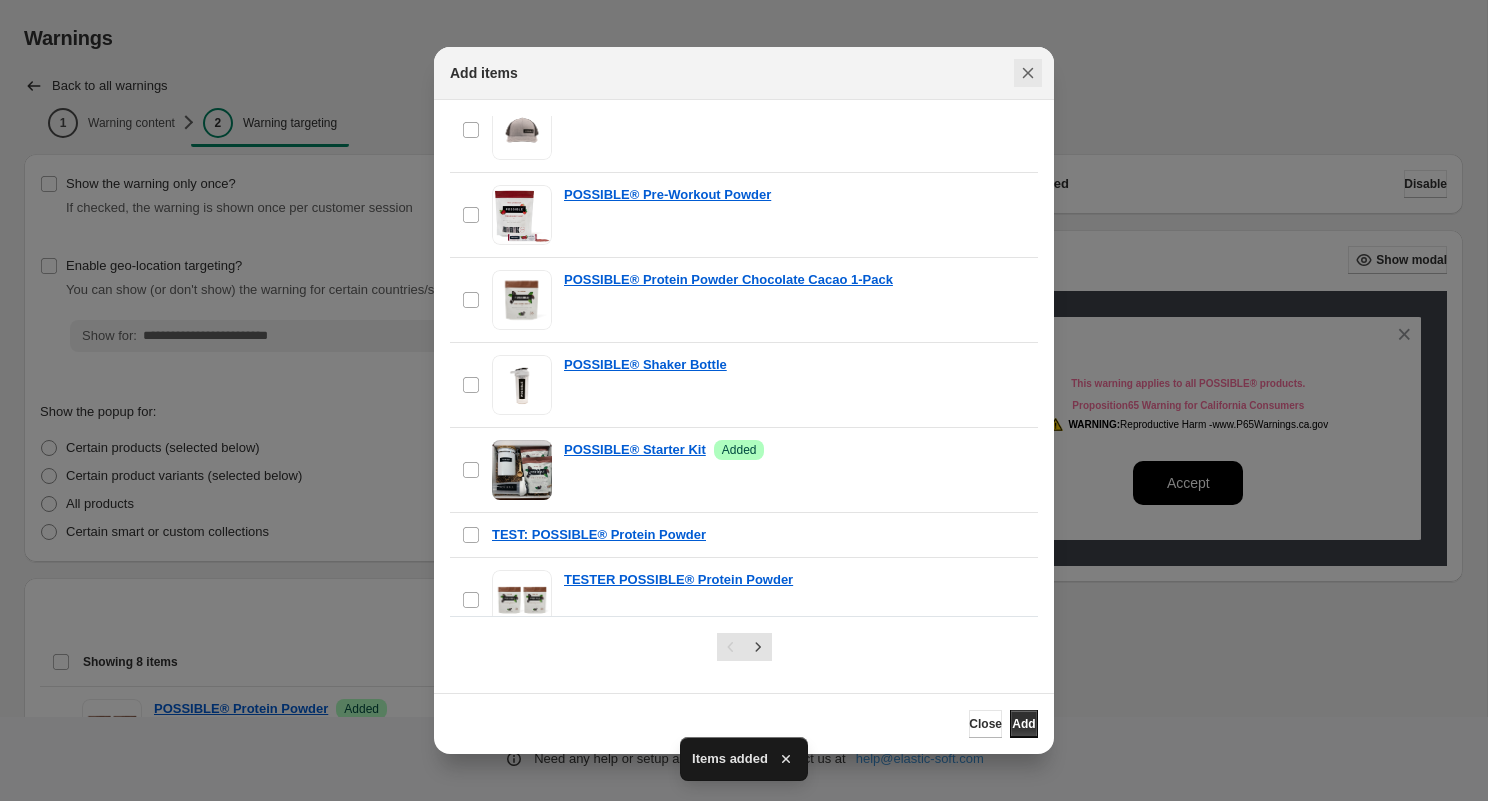 click 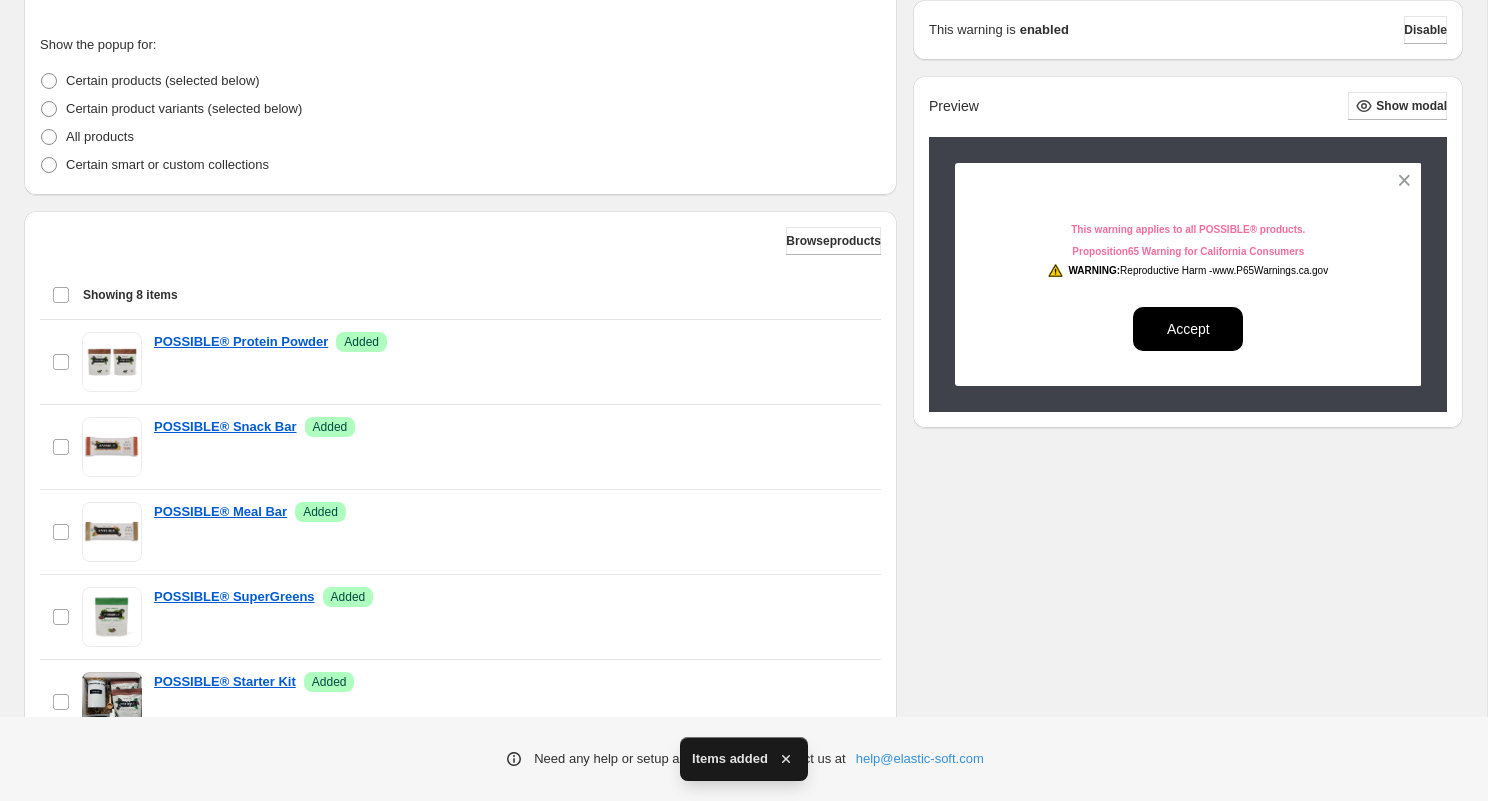 scroll, scrollTop: 515, scrollLeft: 0, axis: vertical 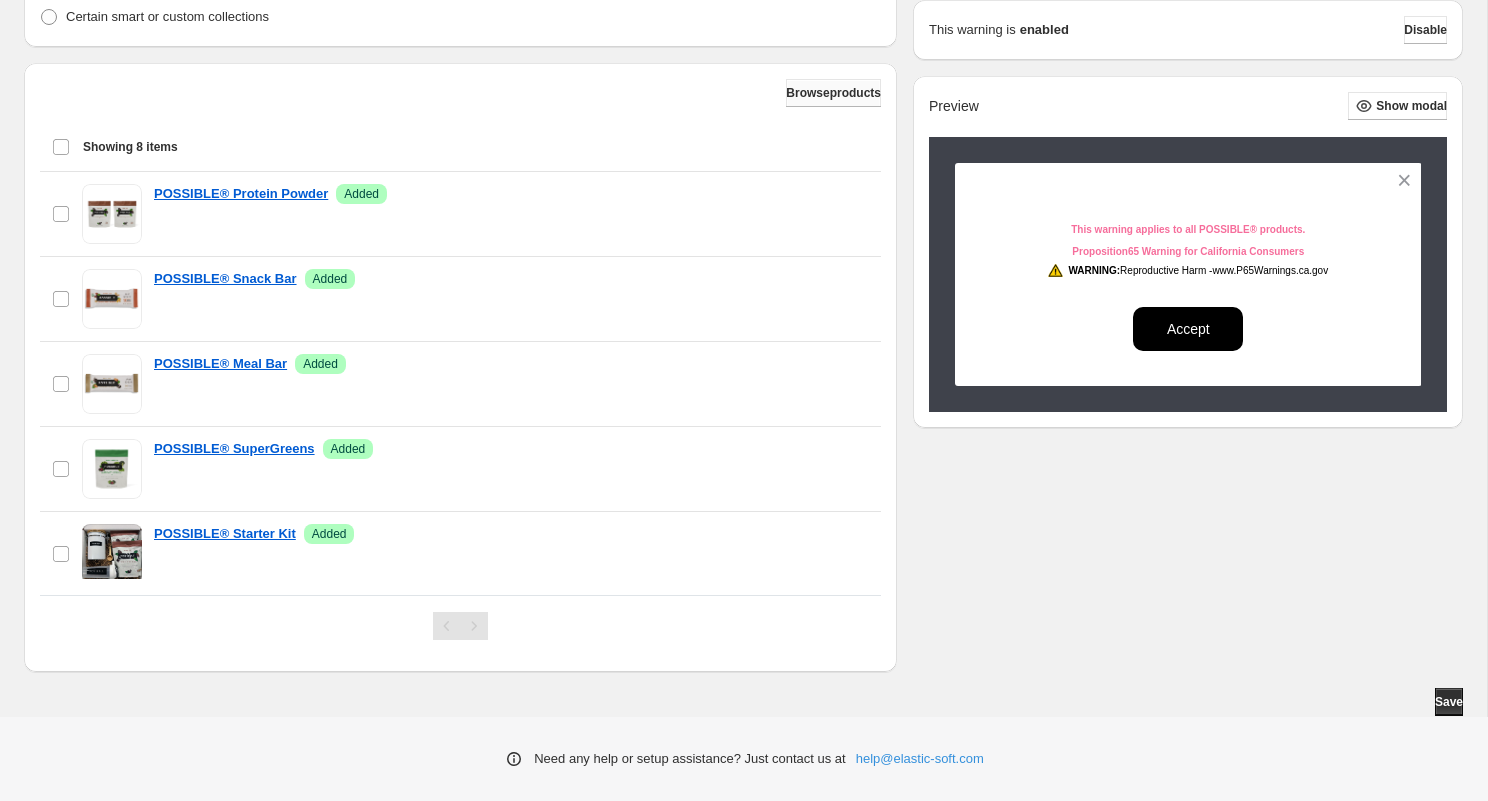 click on "Browse  products" at bounding box center [833, 93] 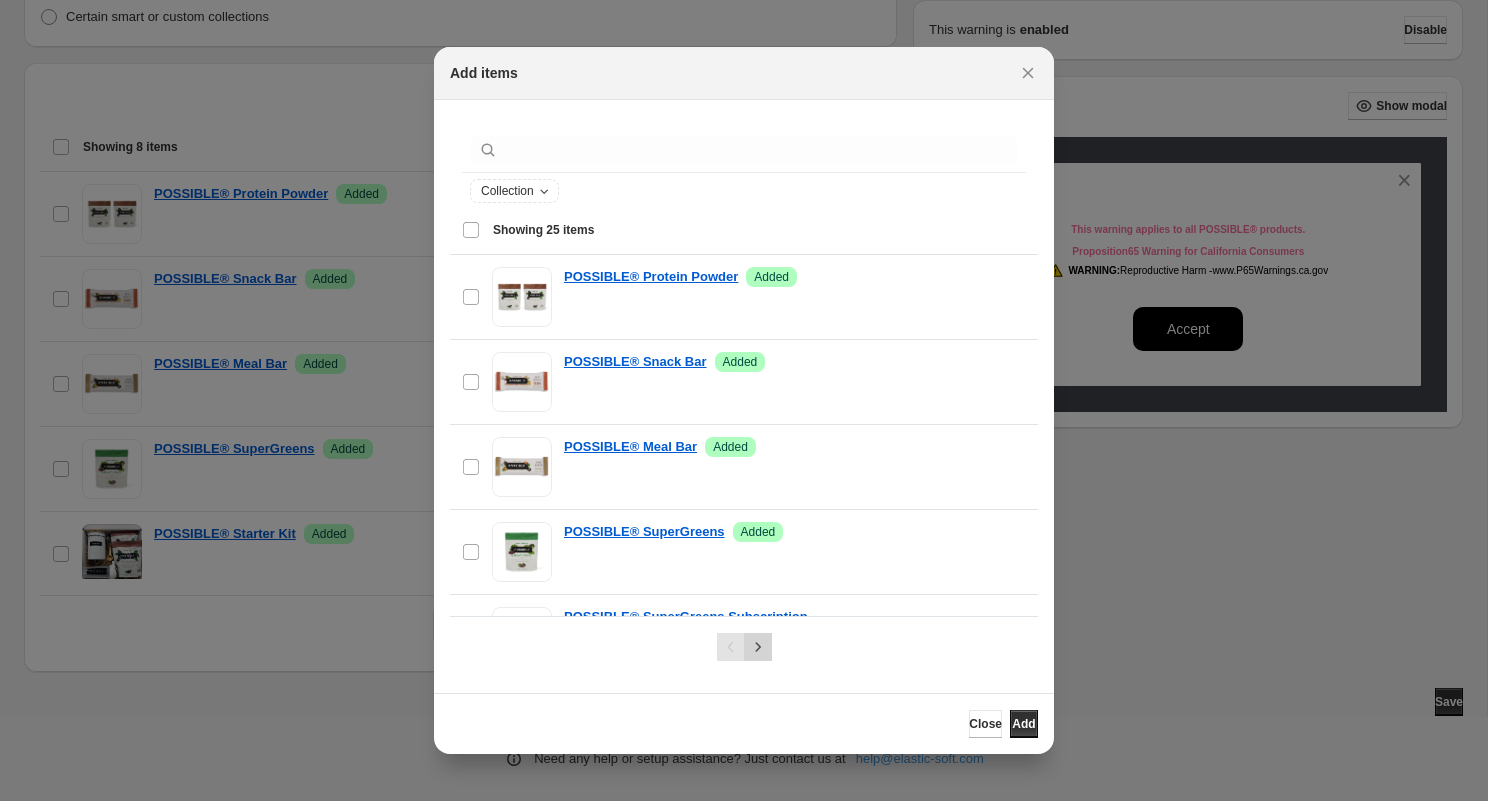 click 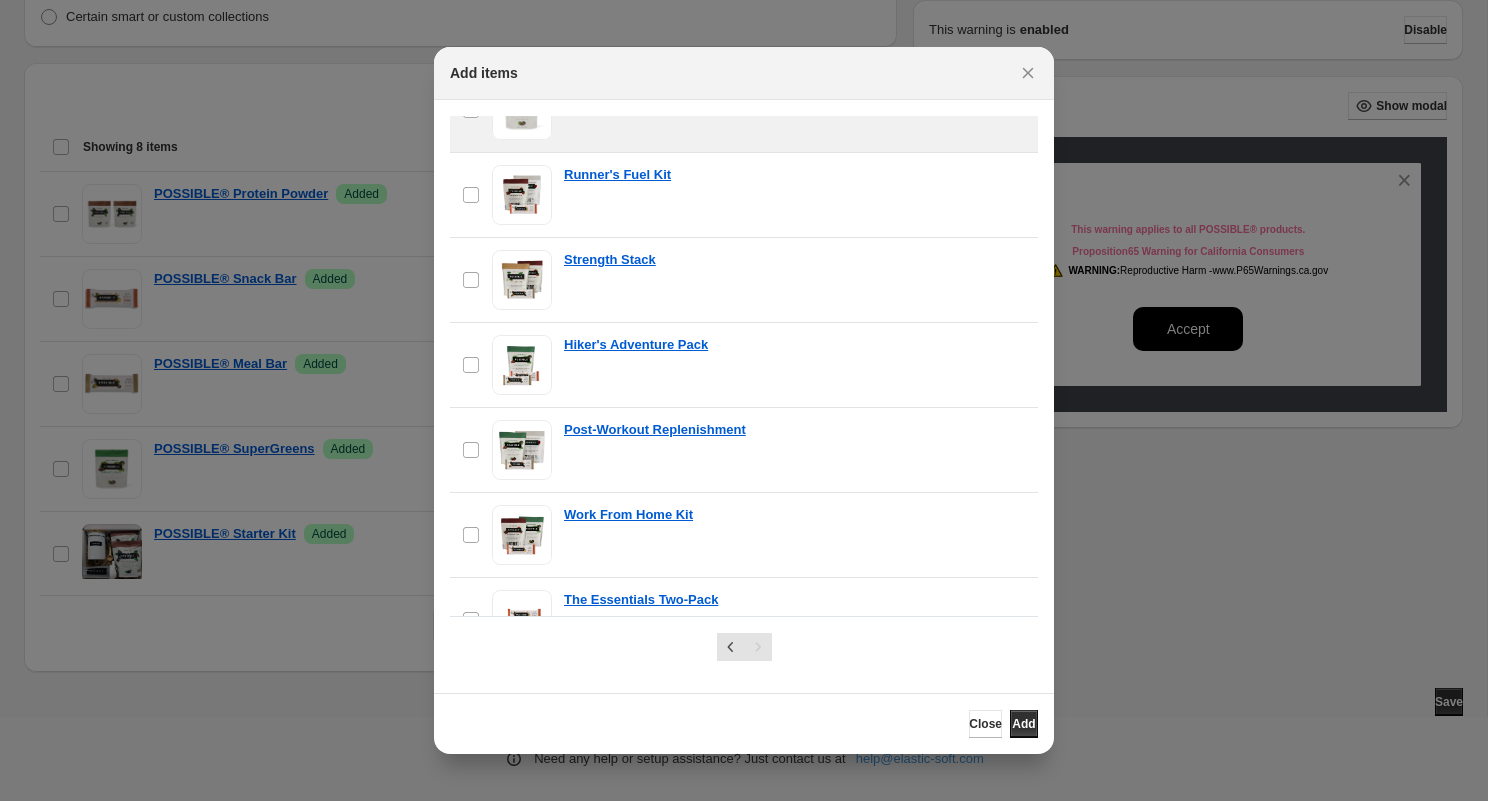 scroll, scrollTop: 578, scrollLeft: 0, axis: vertical 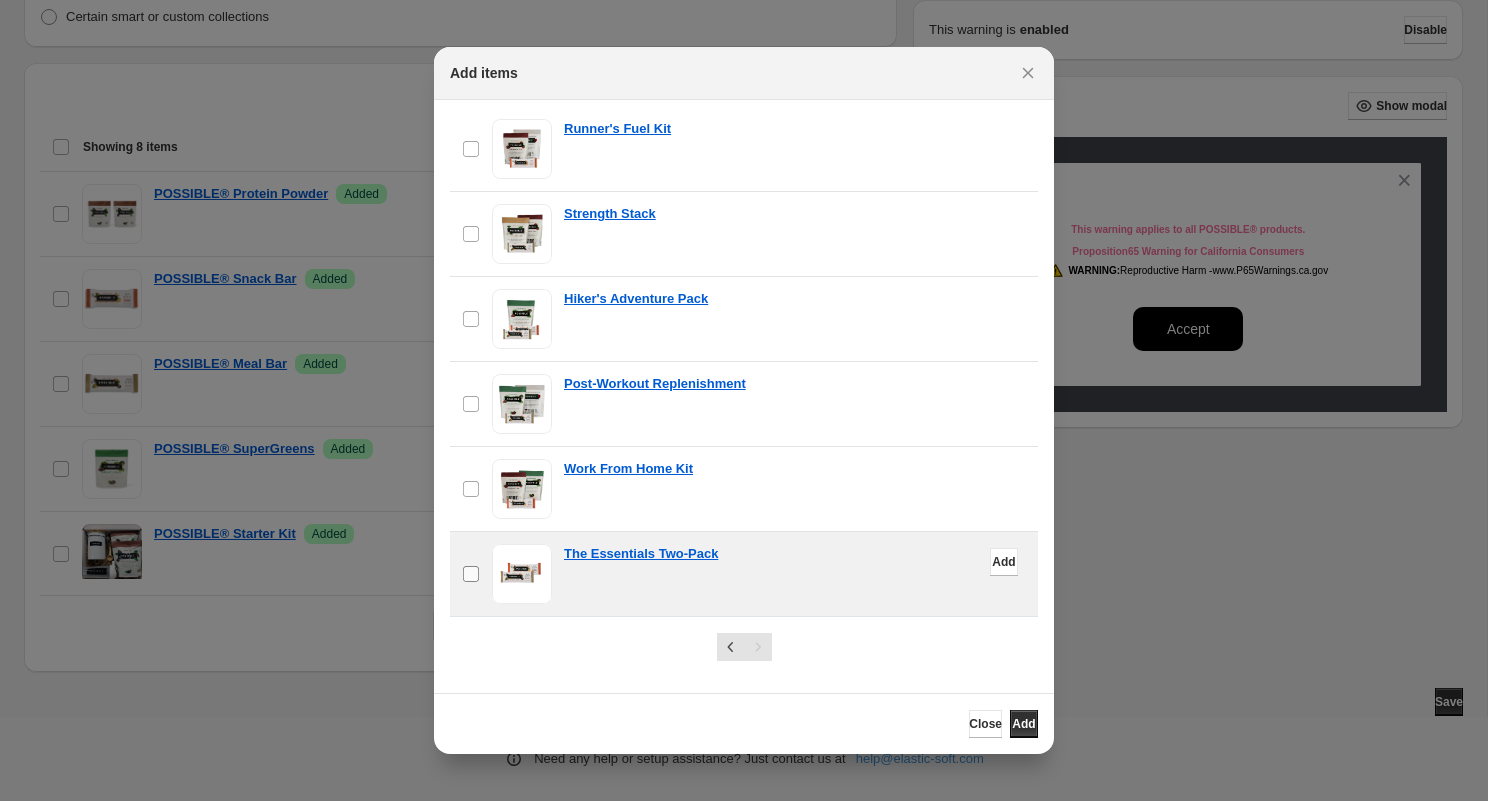click on "checkbox" at bounding box center (471, 574) 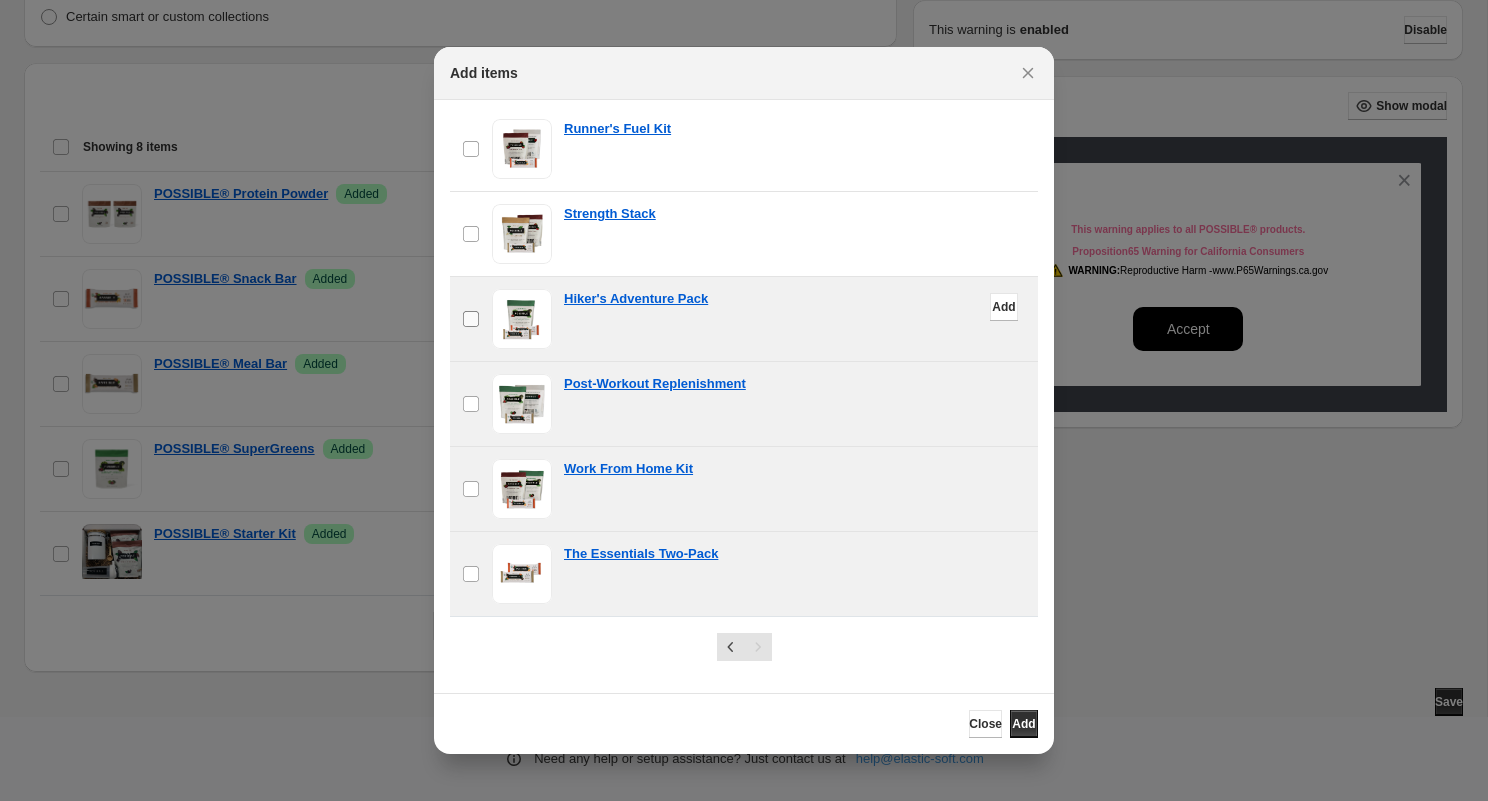 click on "checkbox" at bounding box center (471, 319) 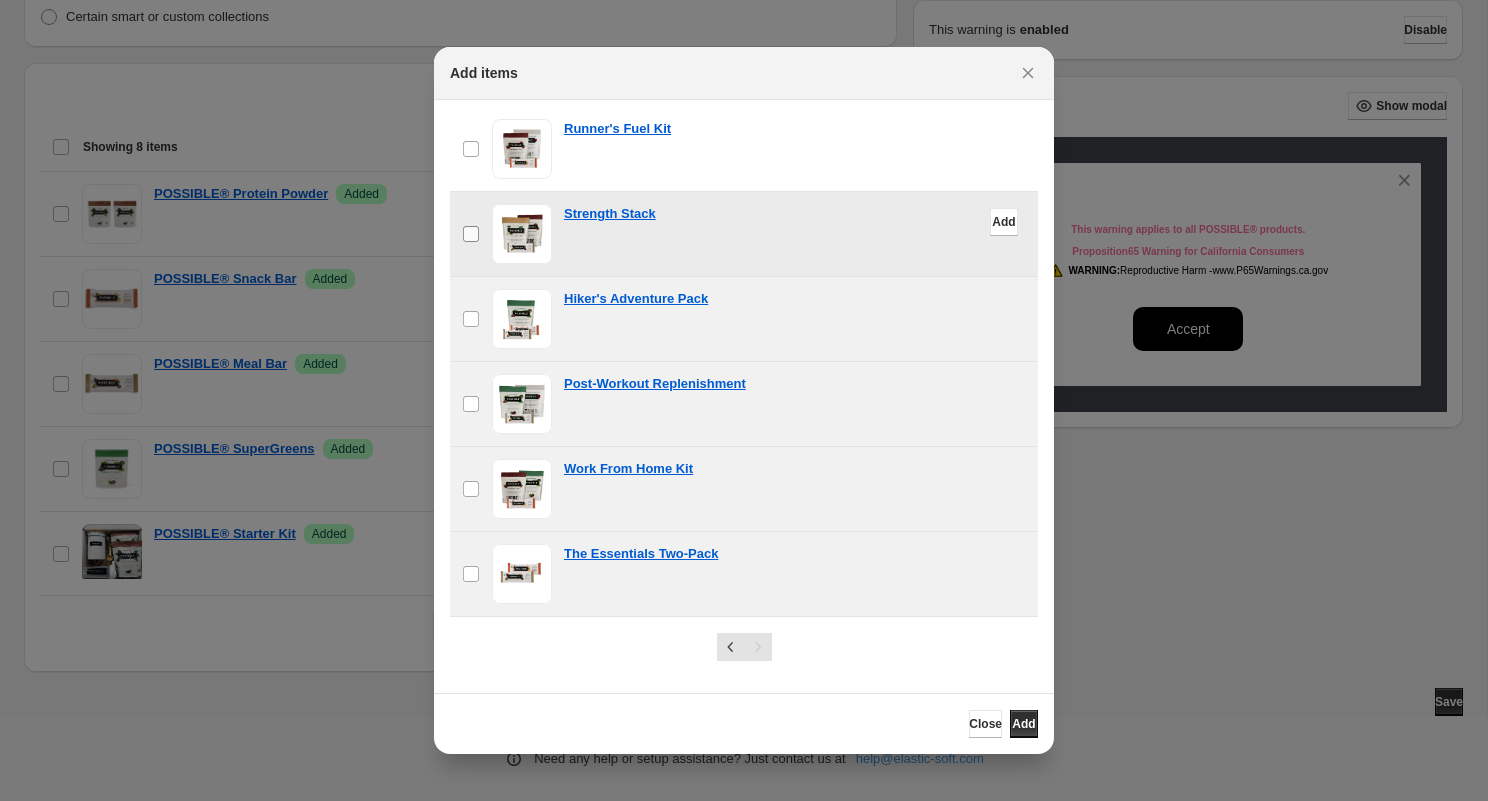 scroll, scrollTop: 451, scrollLeft: 0, axis: vertical 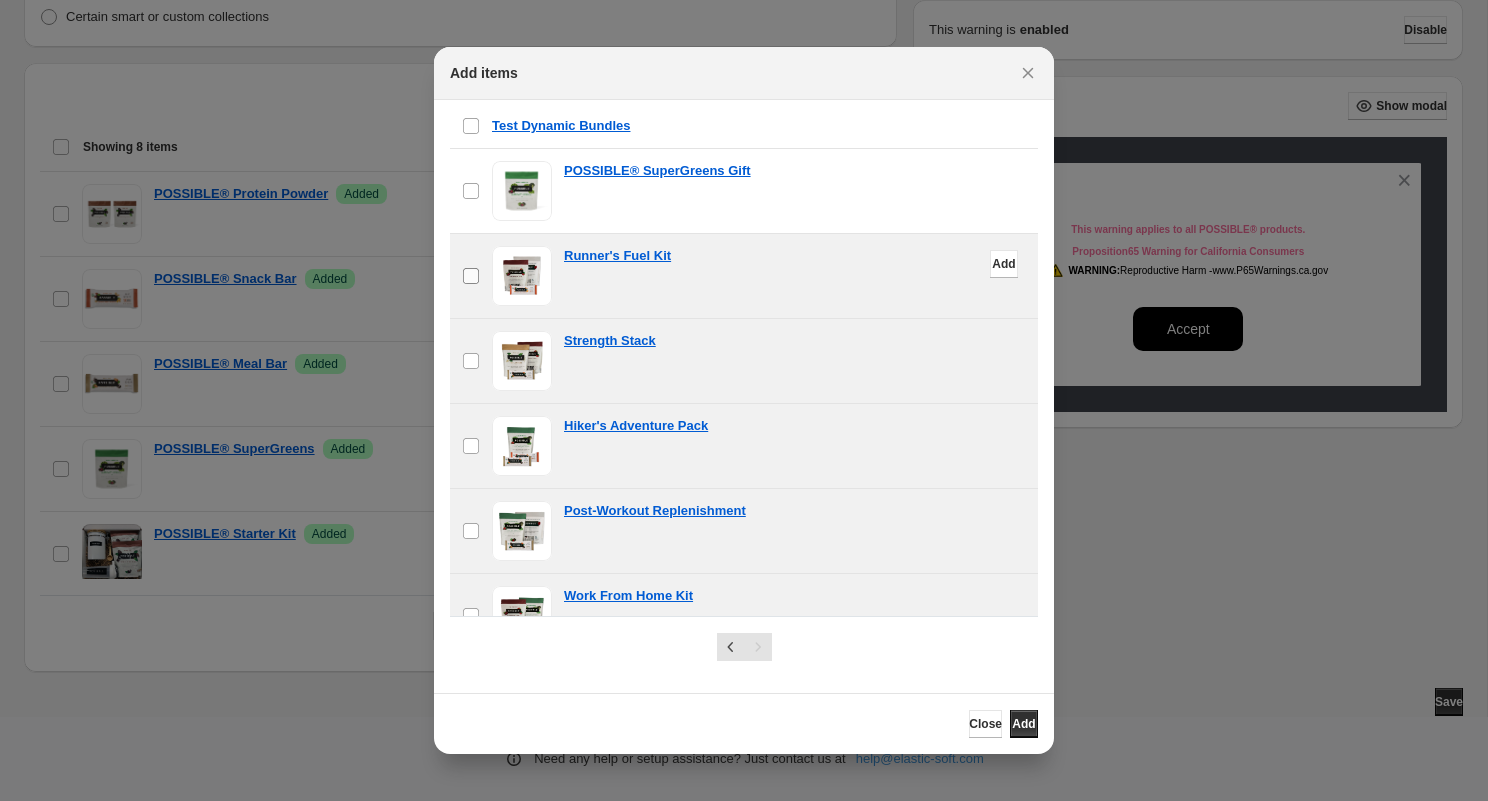 click on "checkbox" at bounding box center [471, 276] 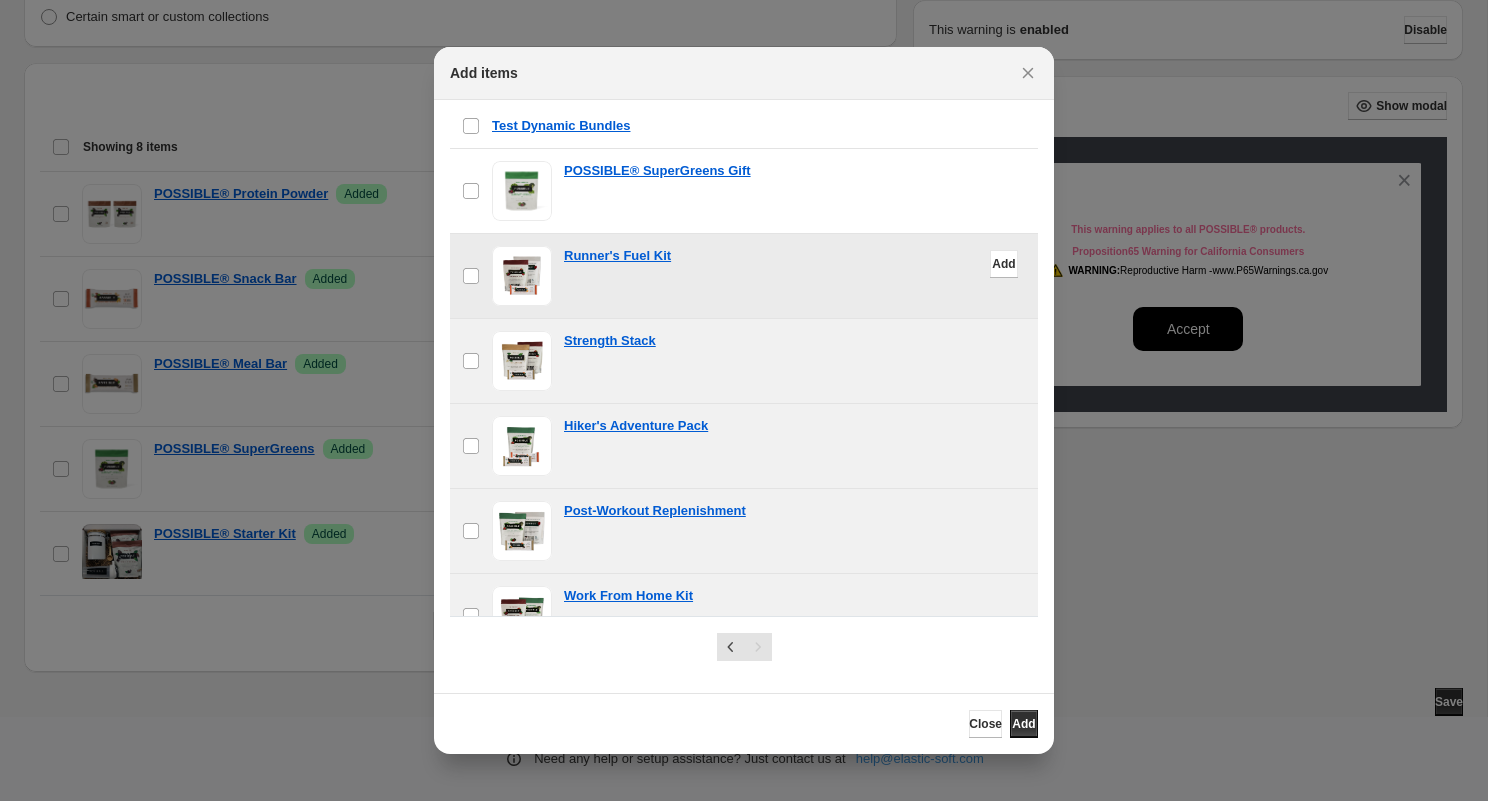 scroll, scrollTop: 578, scrollLeft: 0, axis: vertical 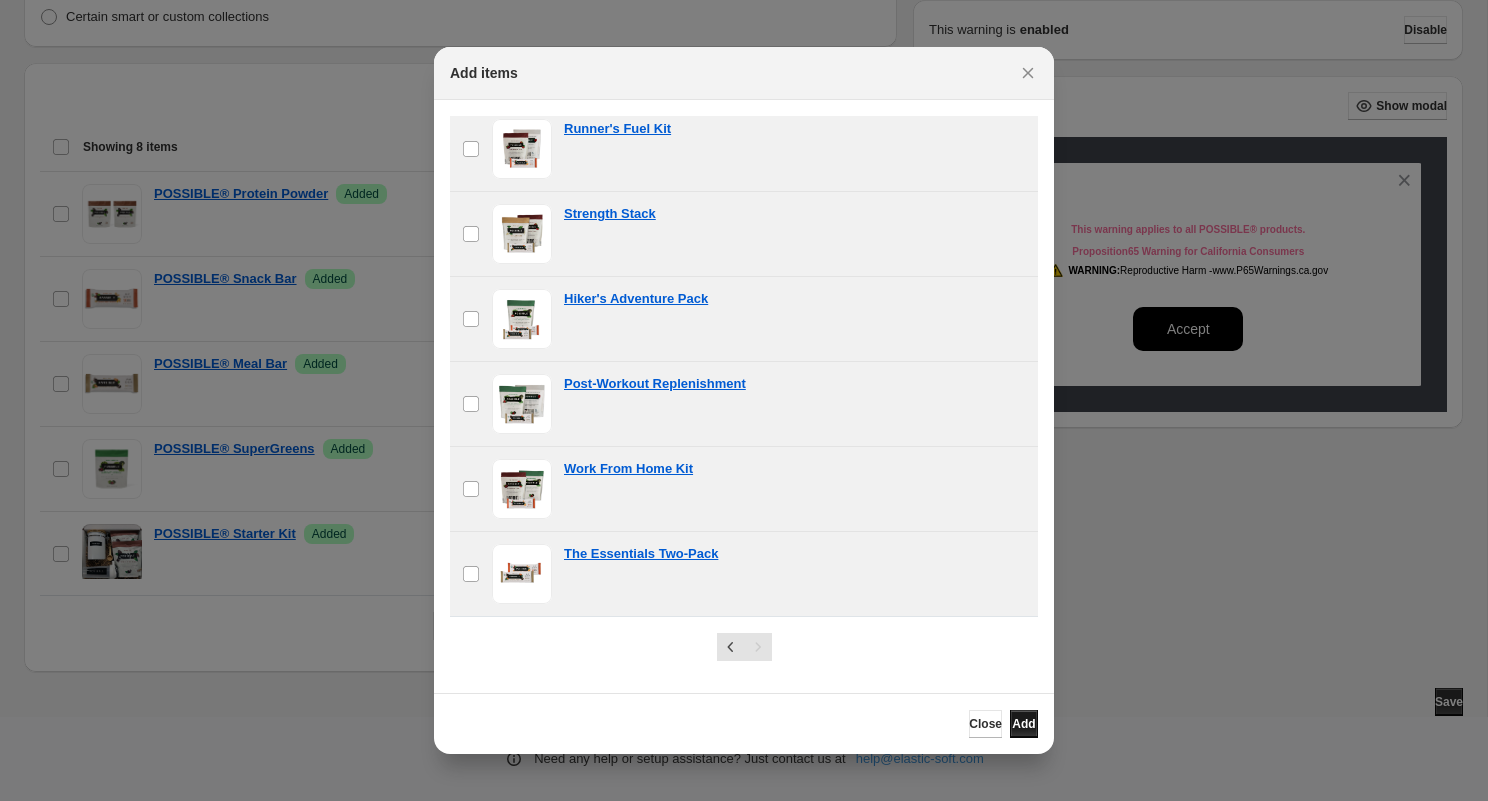click on "Add" at bounding box center [1023, 724] 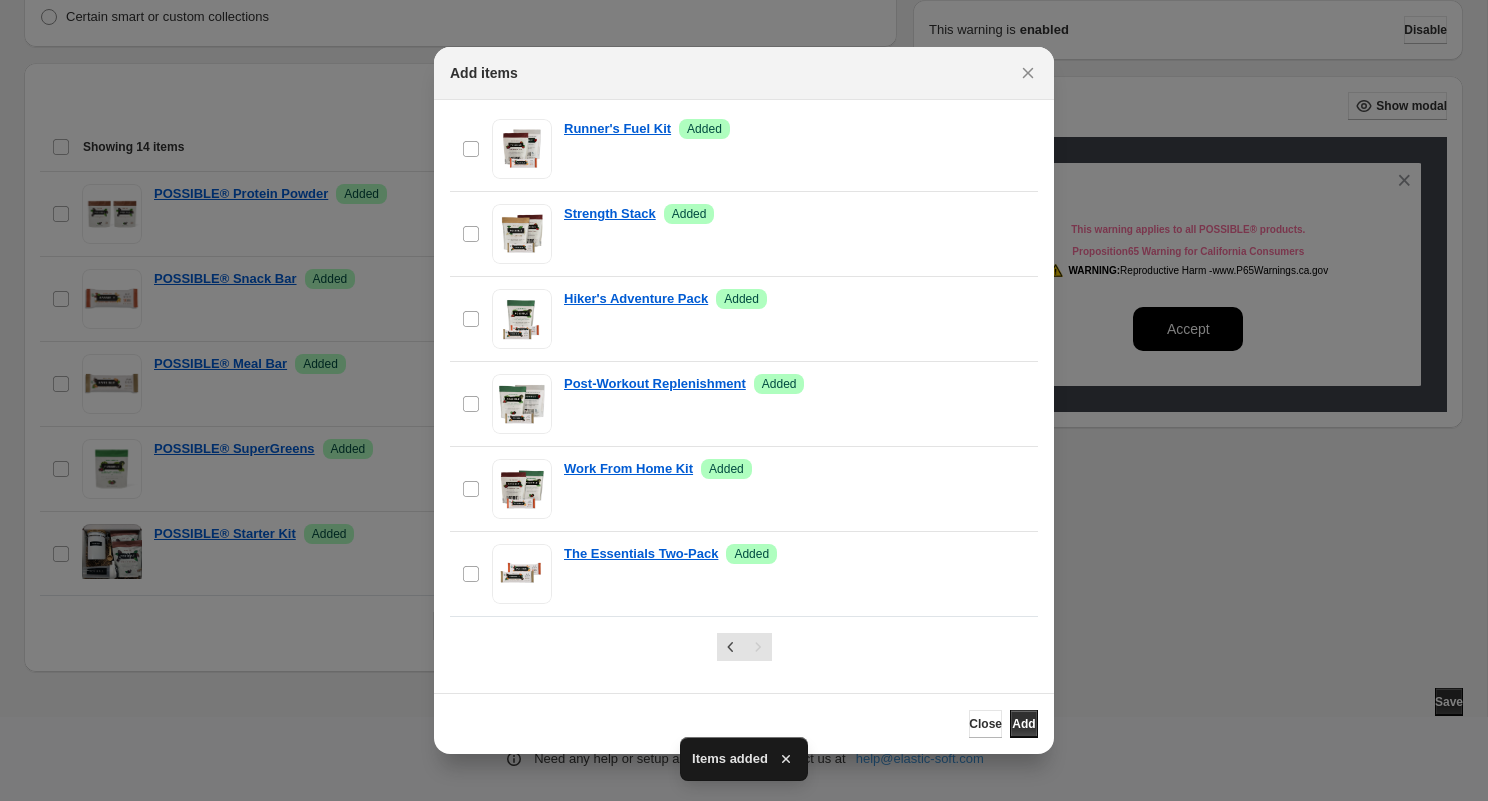 scroll, scrollTop: 0, scrollLeft: 0, axis: both 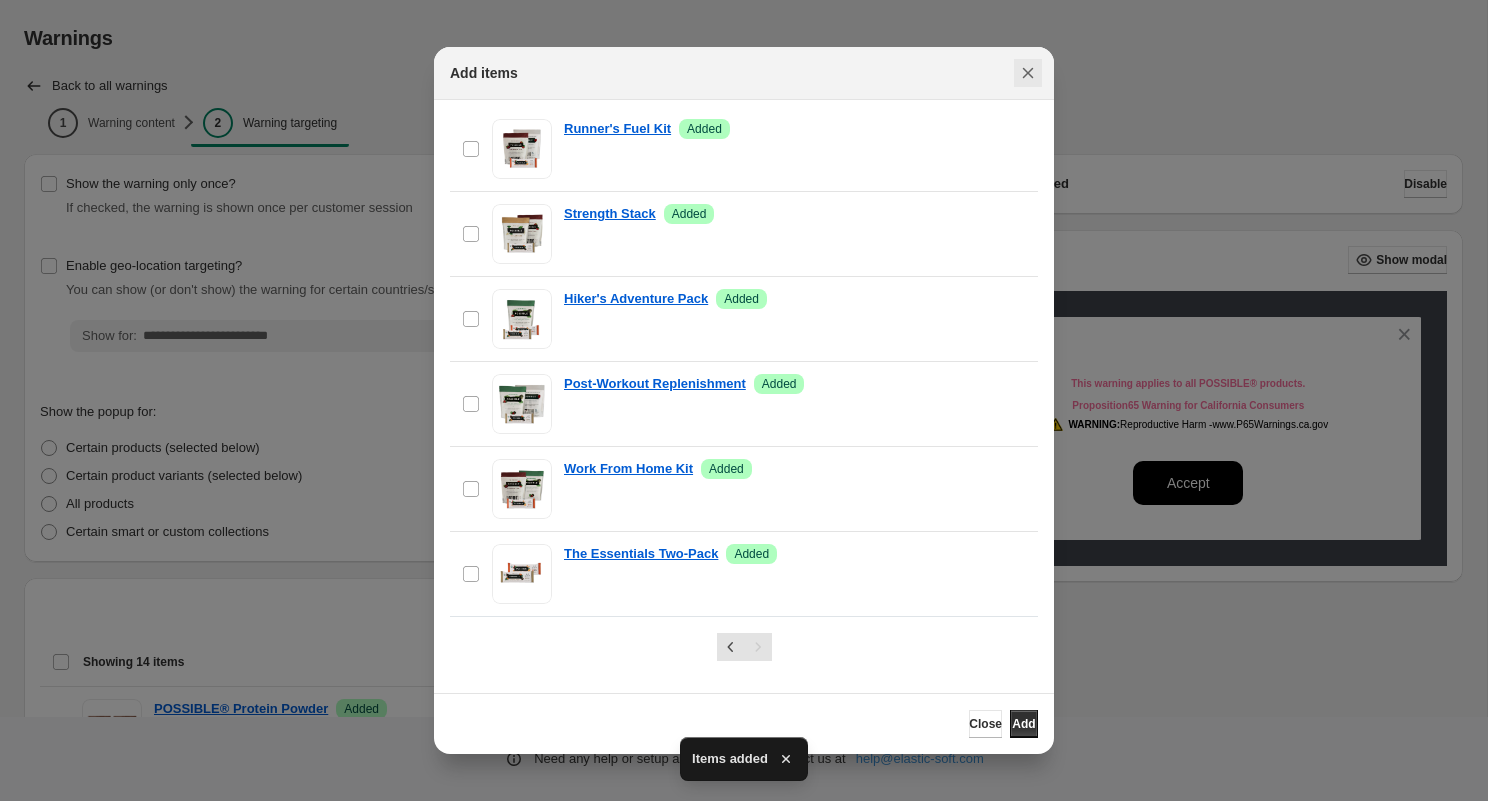 click 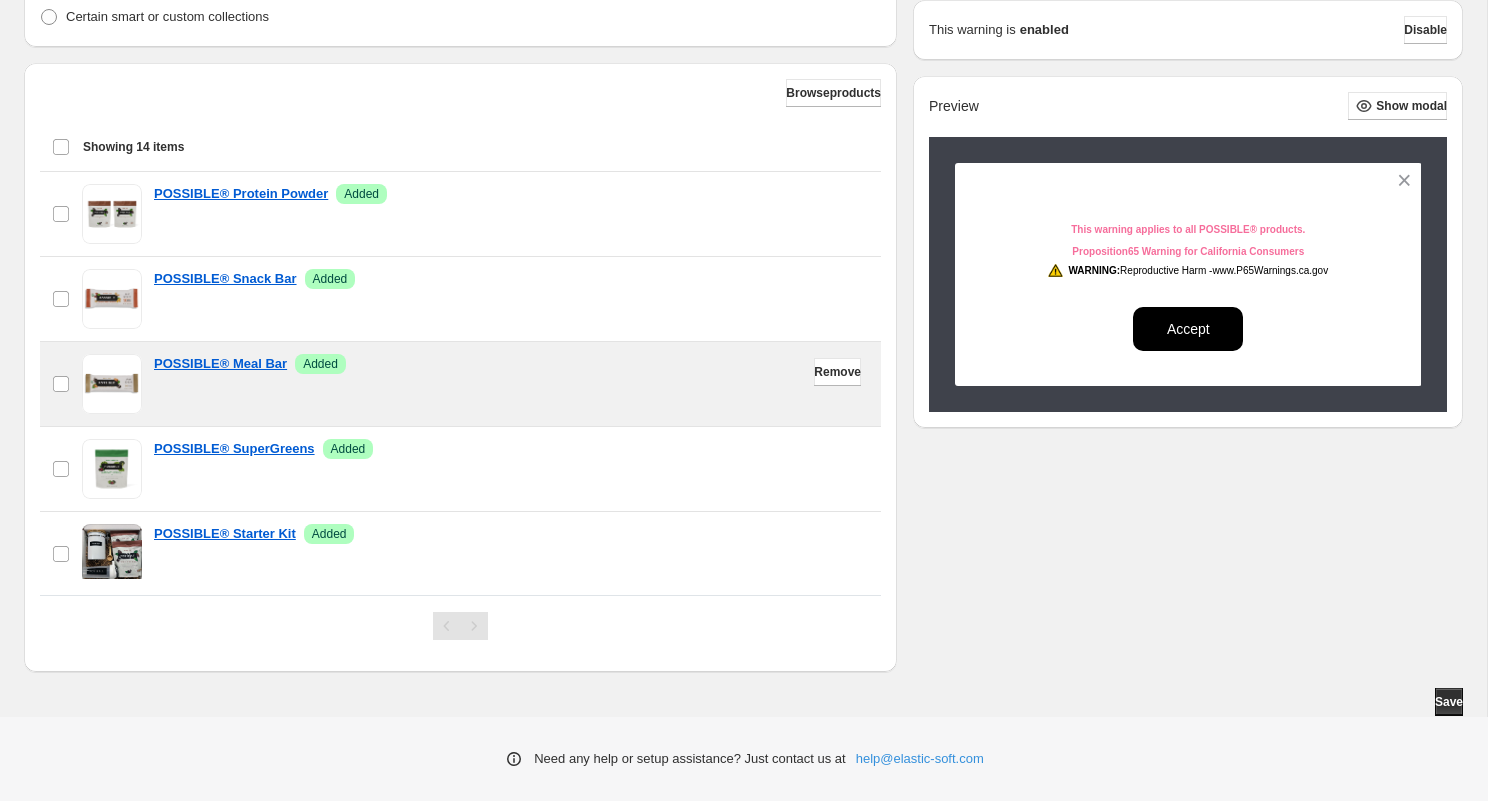 scroll, scrollTop: 0, scrollLeft: 0, axis: both 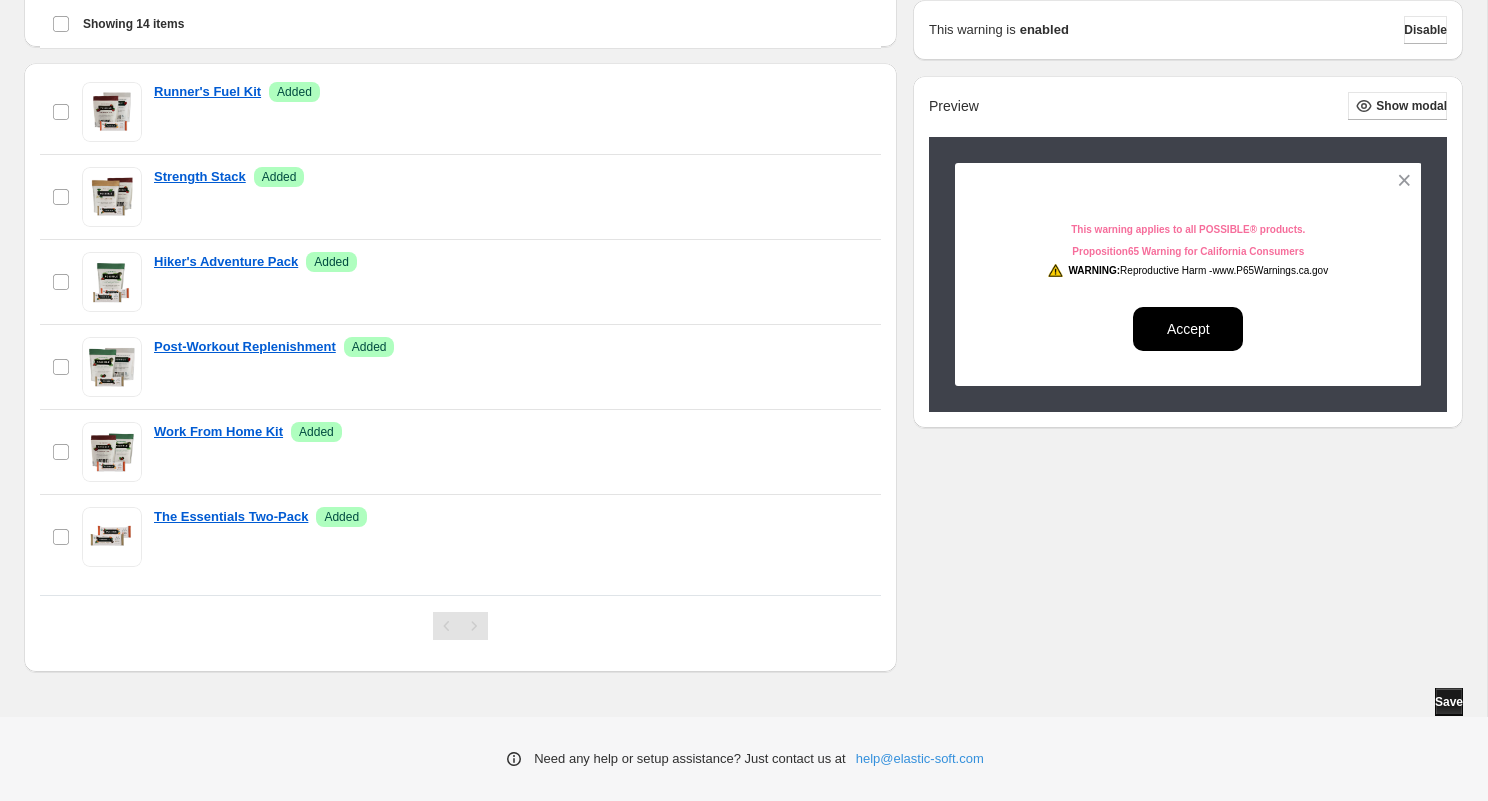 click on "Save" at bounding box center (1449, 702) 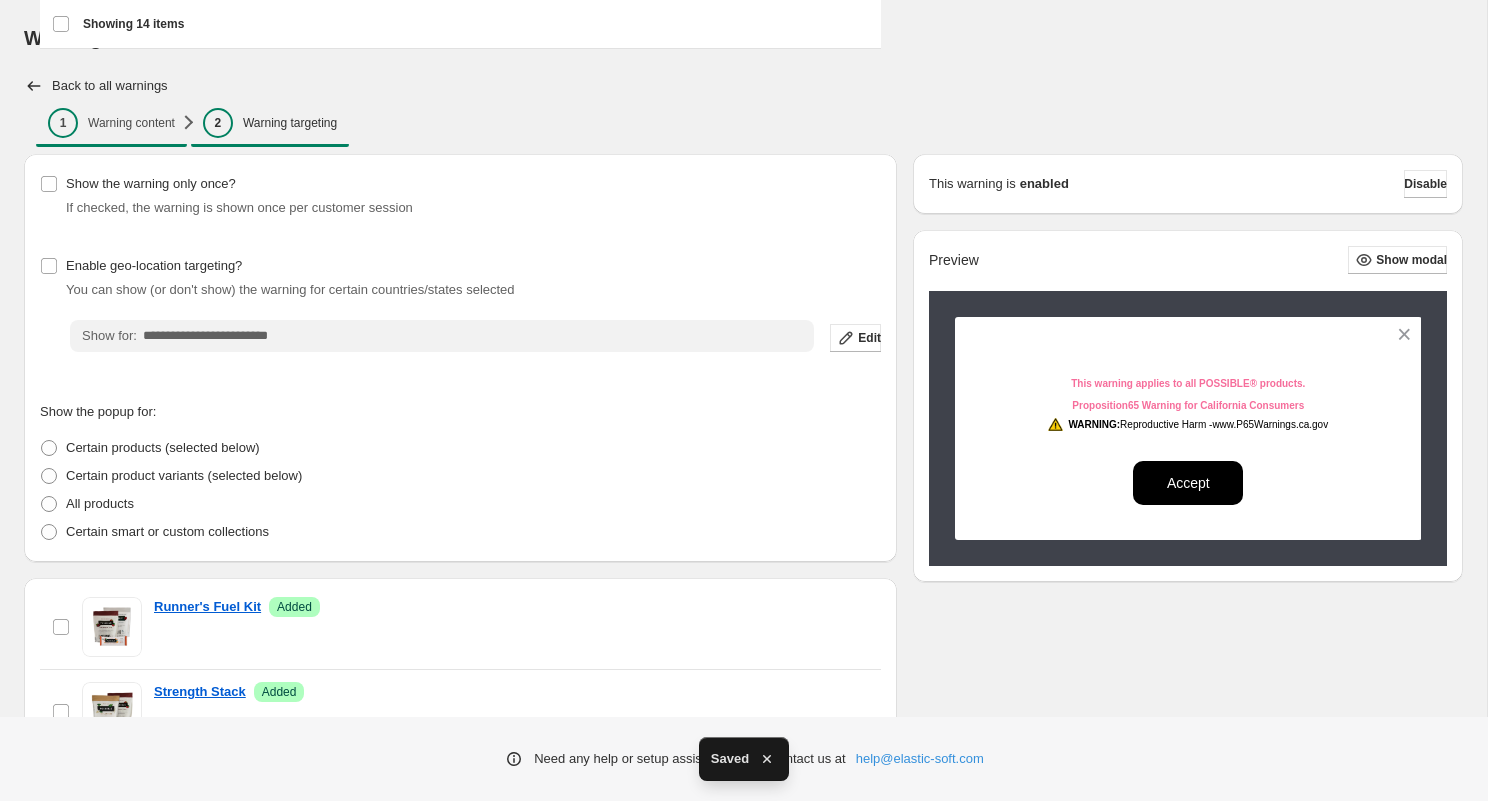 click on "Warning content" at bounding box center [131, 123] 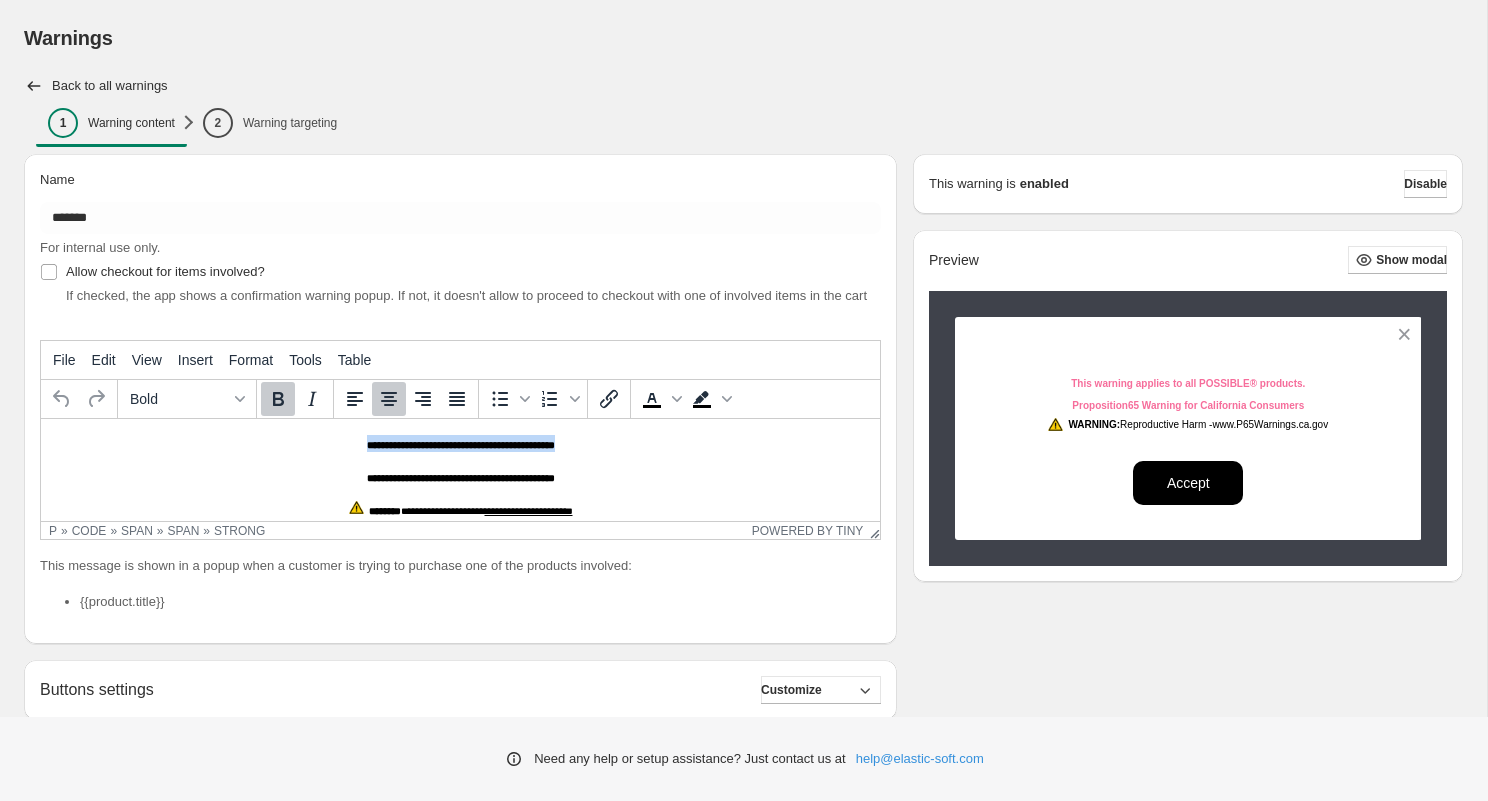 drag, startPoint x: 338, startPoint y: 475, endPoint x: 338, endPoint y: 435, distance: 40 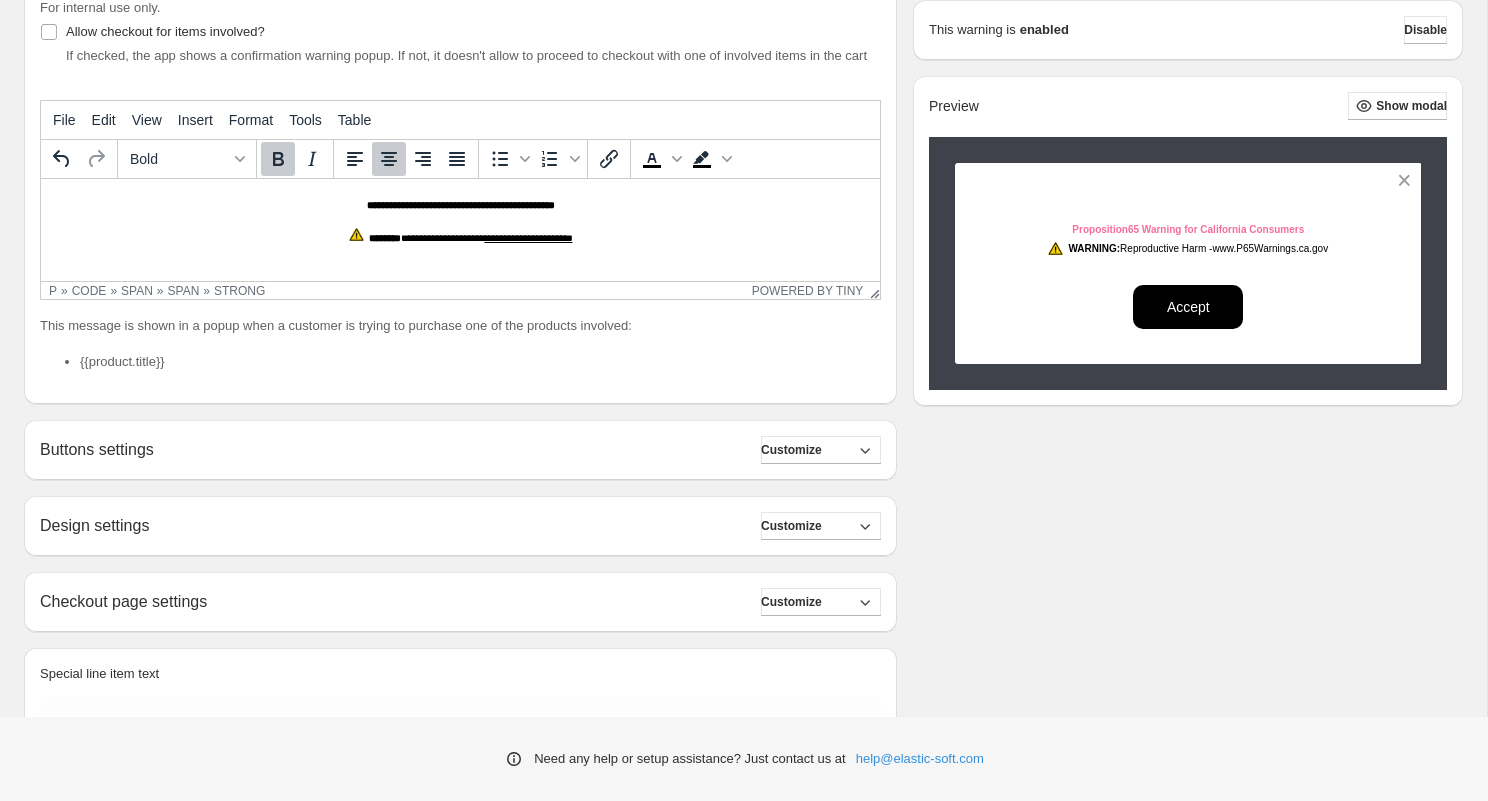 scroll, scrollTop: 356, scrollLeft: 0, axis: vertical 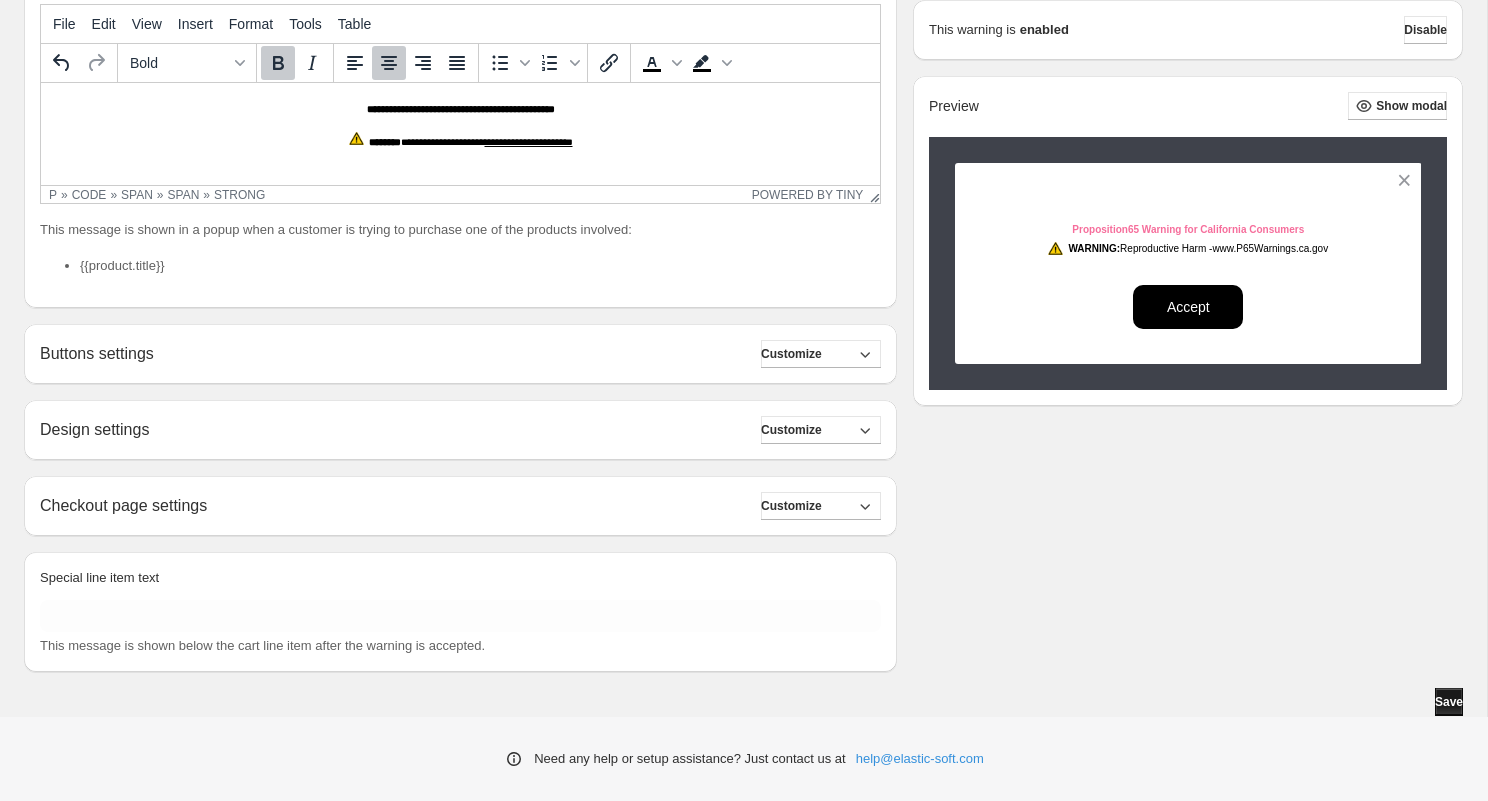 click on "Save" at bounding box center [1449, 702] 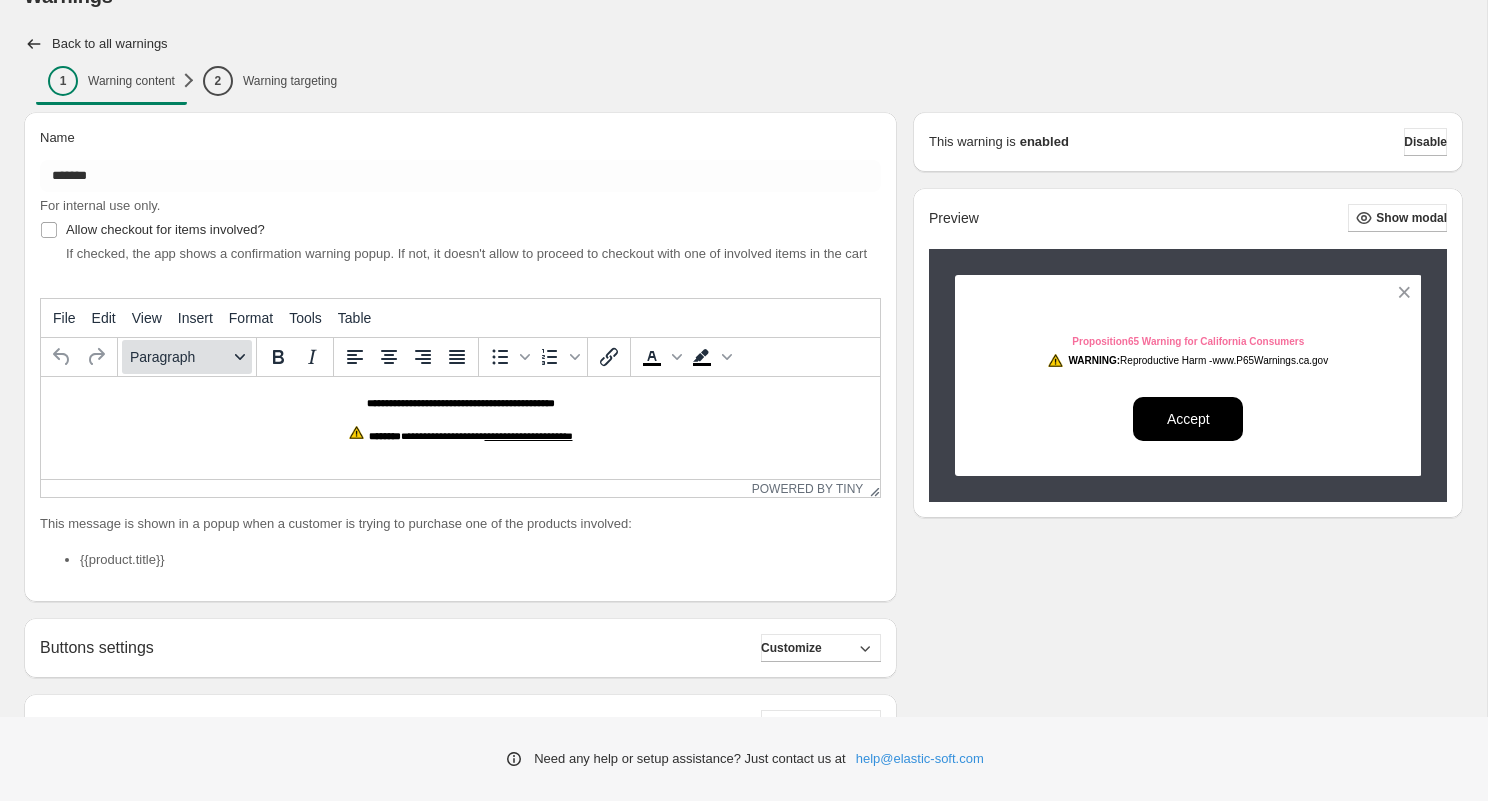 scroll, scrollTop: 0, scrollLeft: 0, axis: both 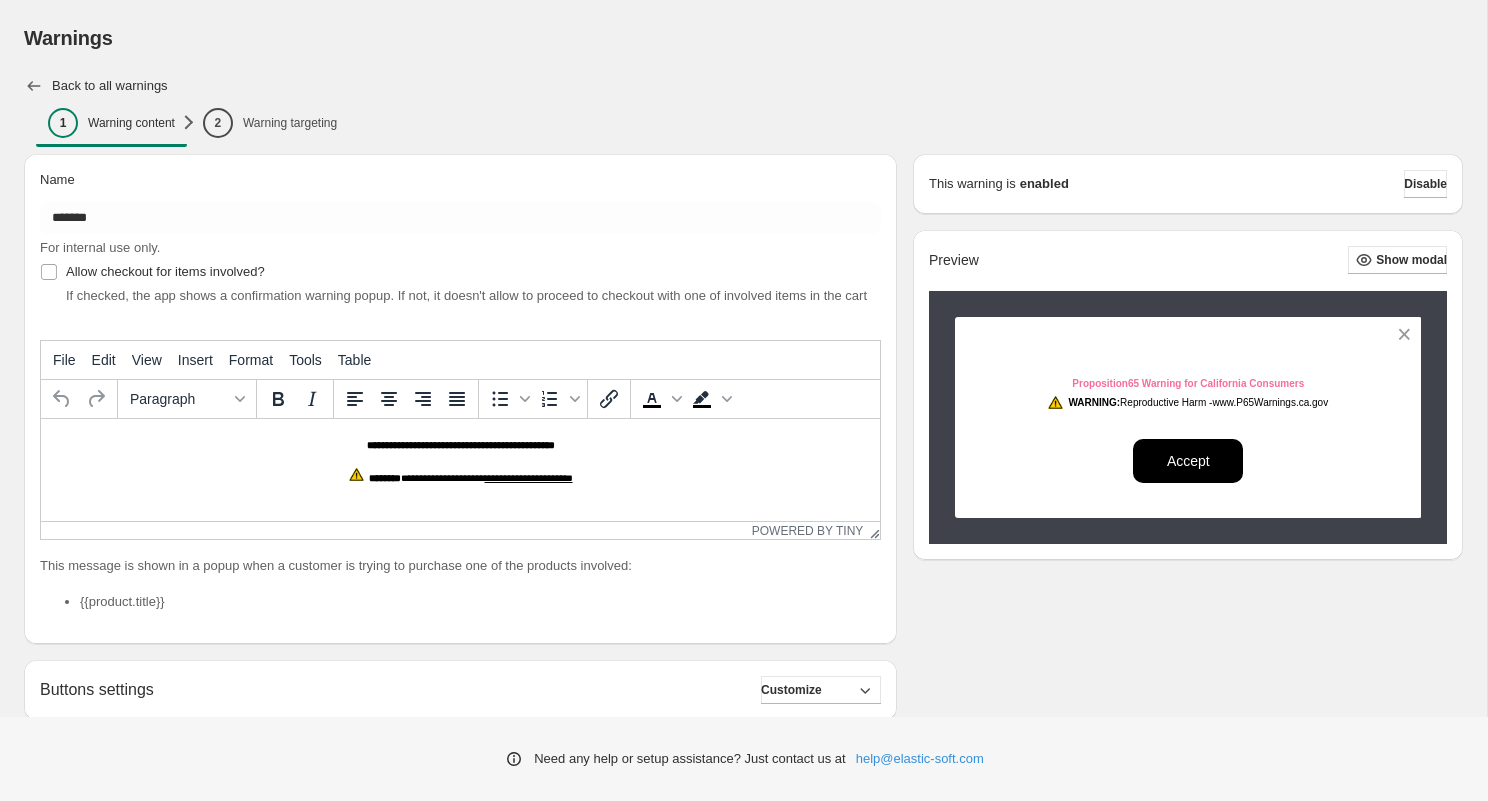 click 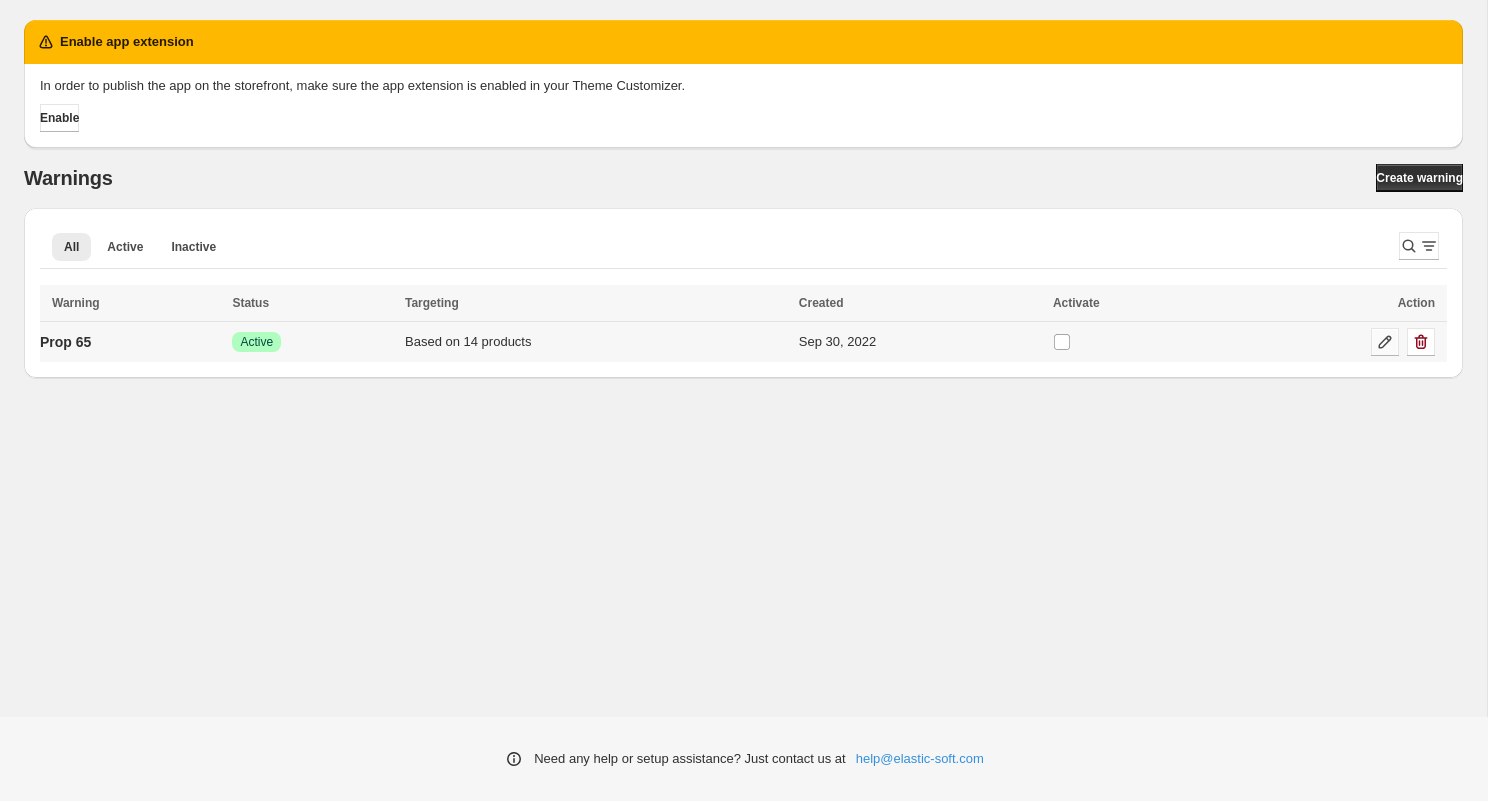 click 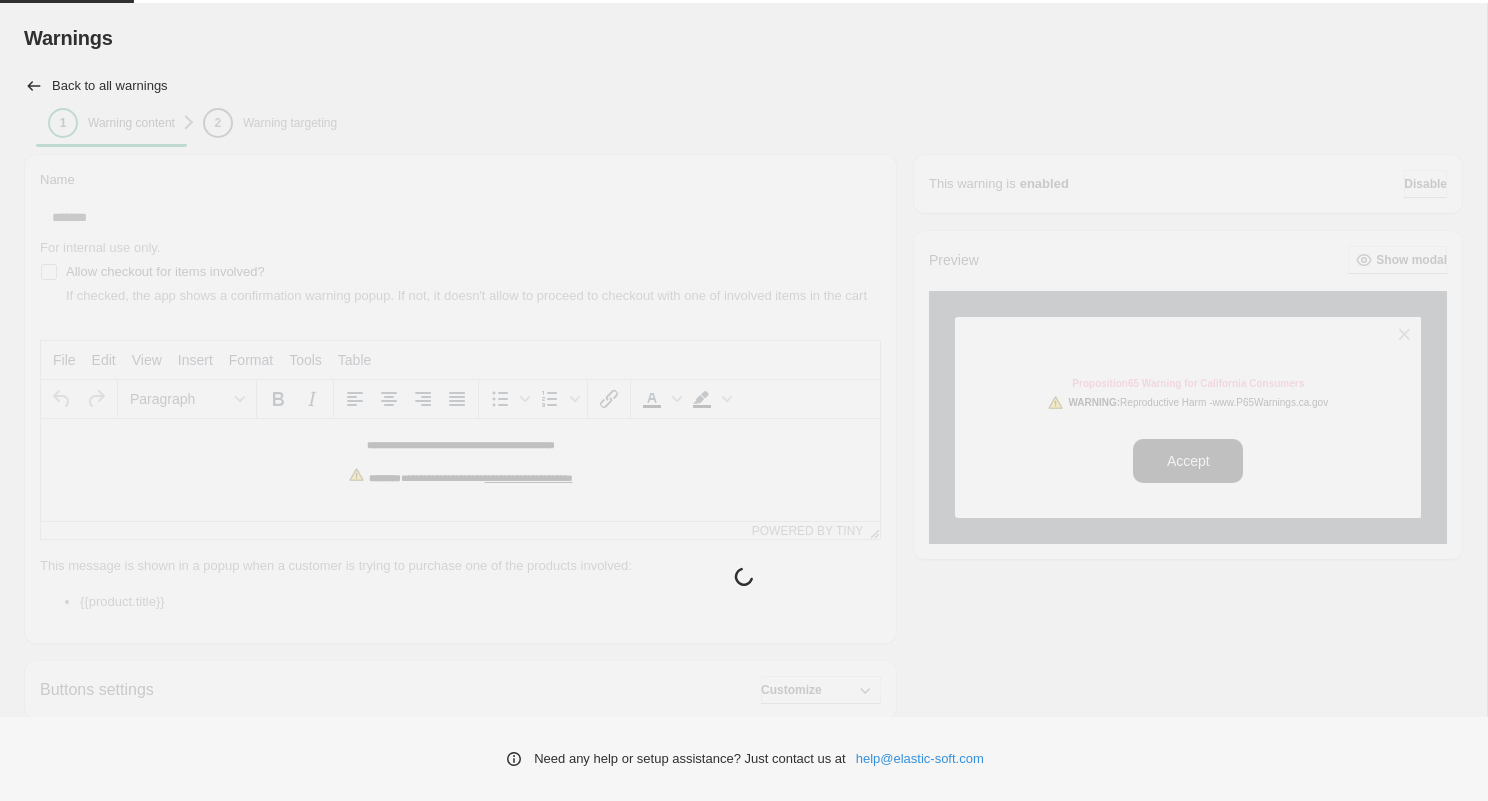 scroll, scrollTop: 0, scrollLeft: 0, axis: both 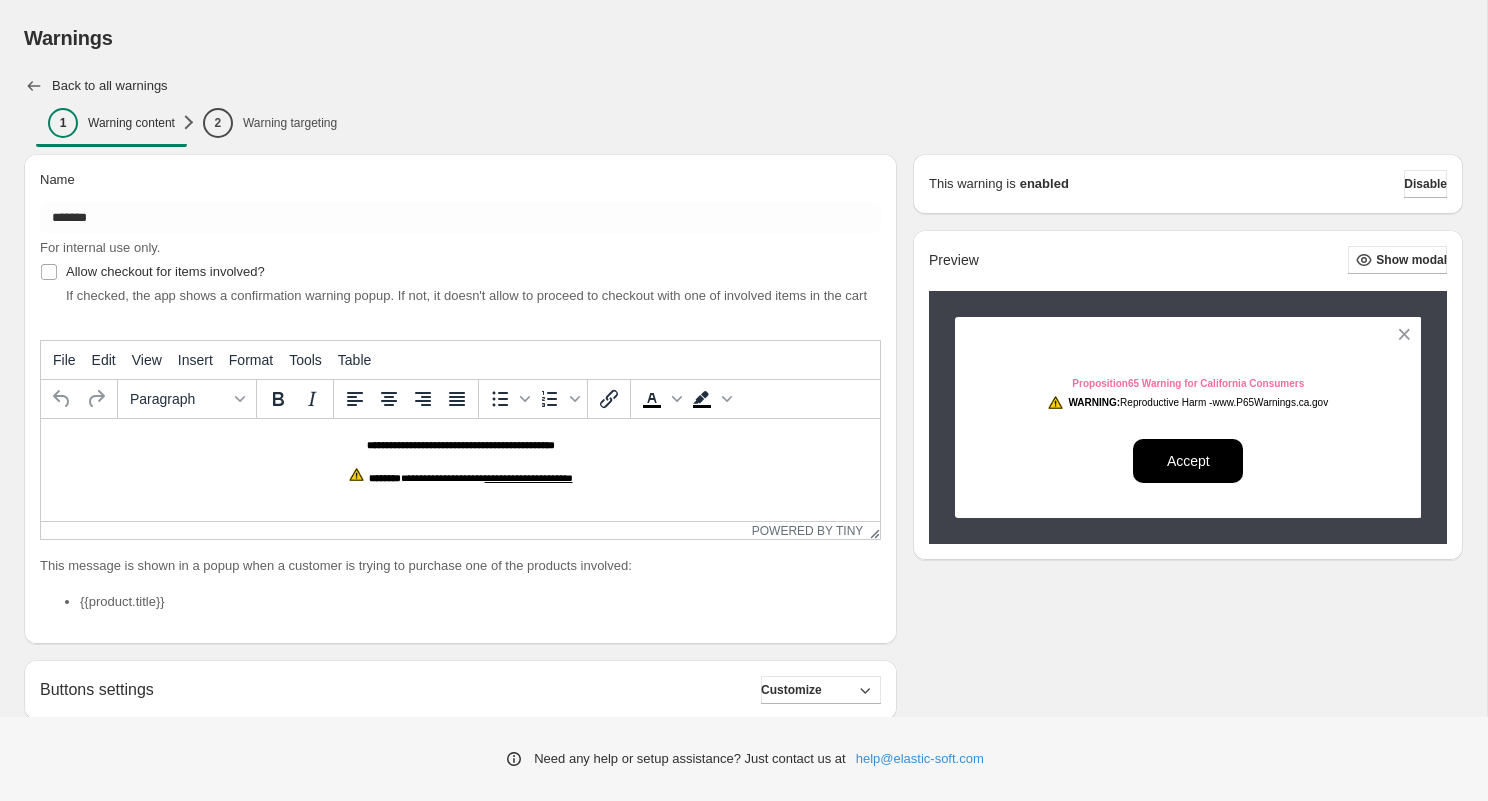 click 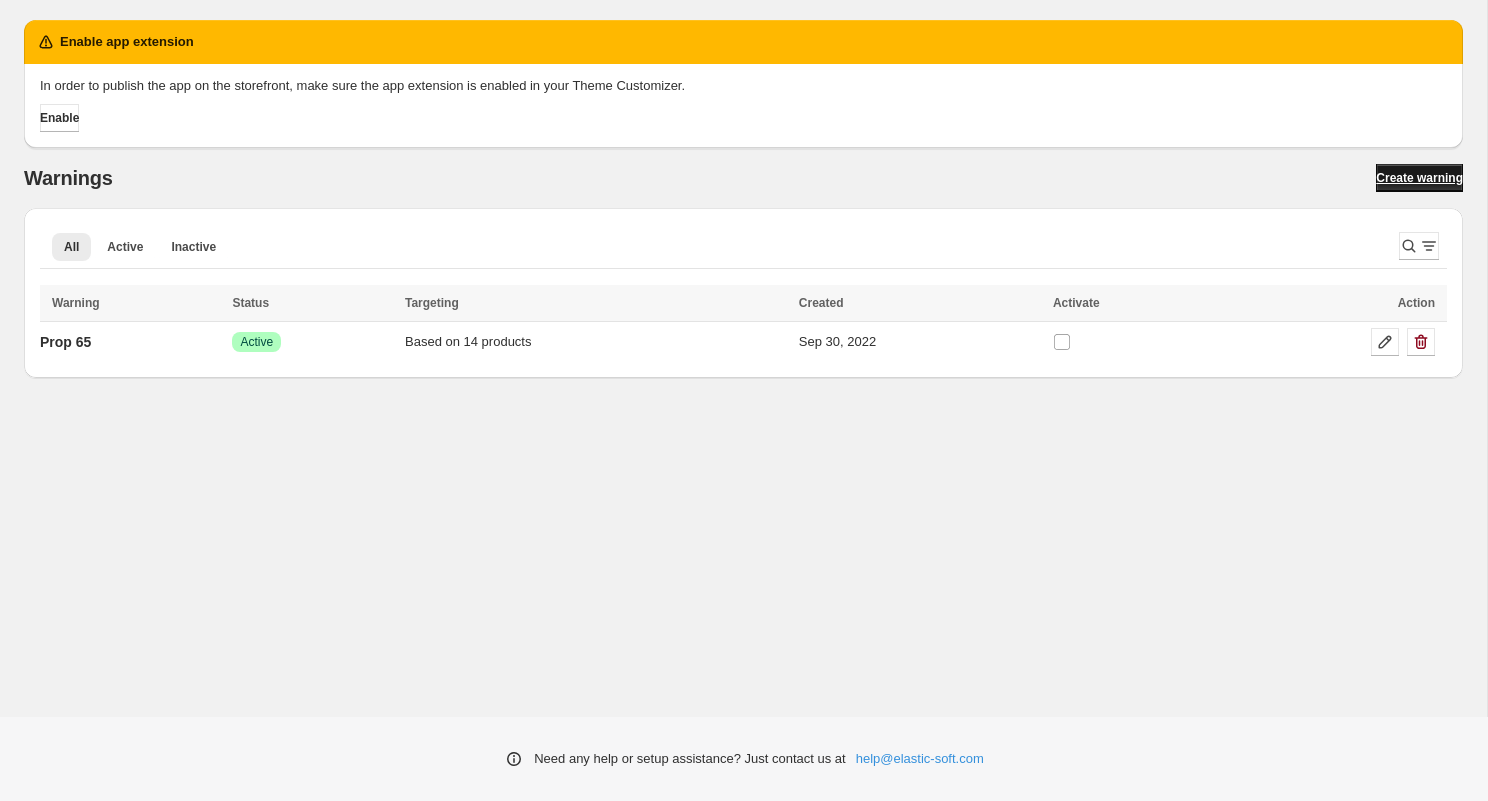 click on "Create warning" at bounding box center (1419, 178) 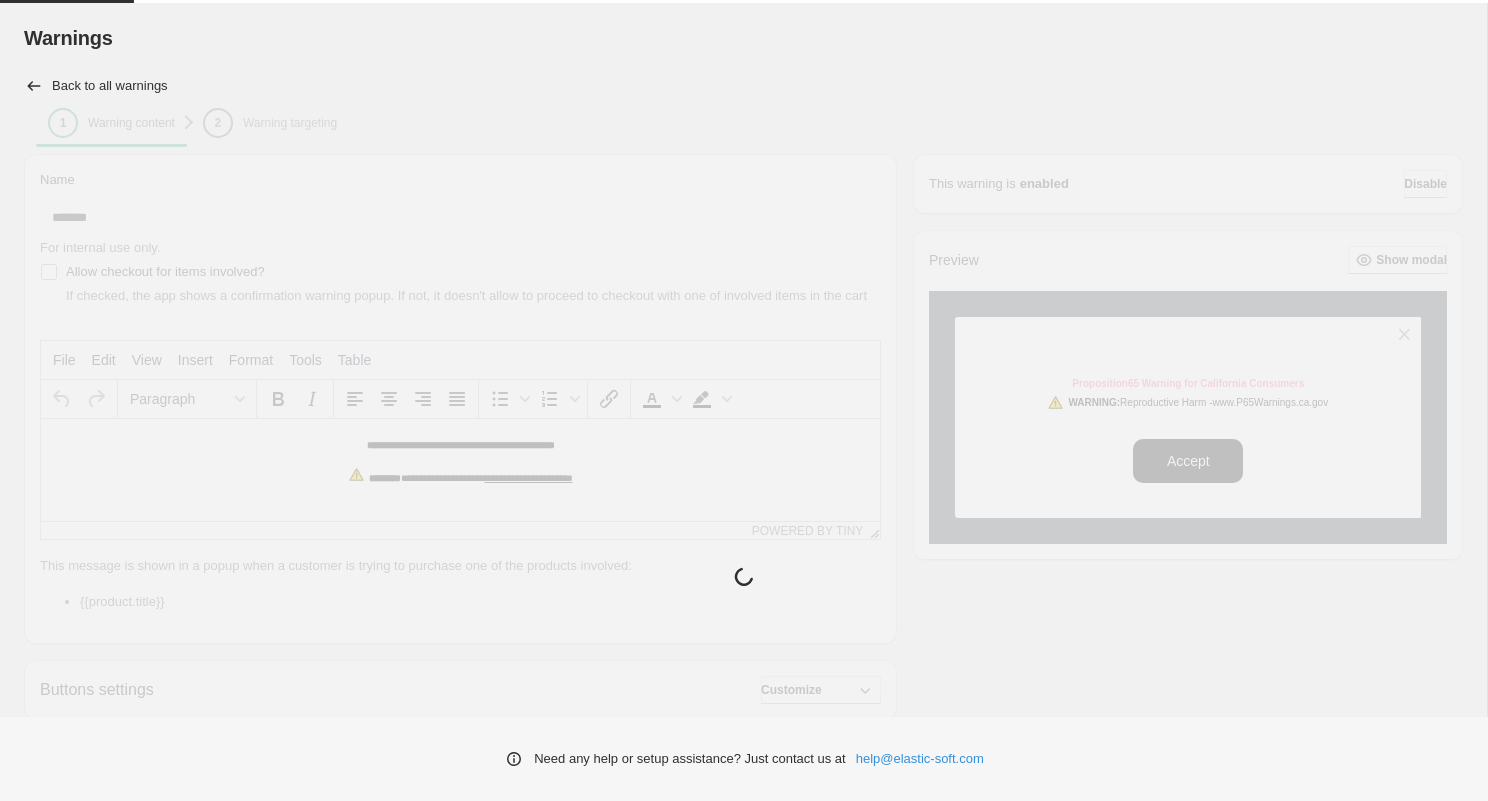 type 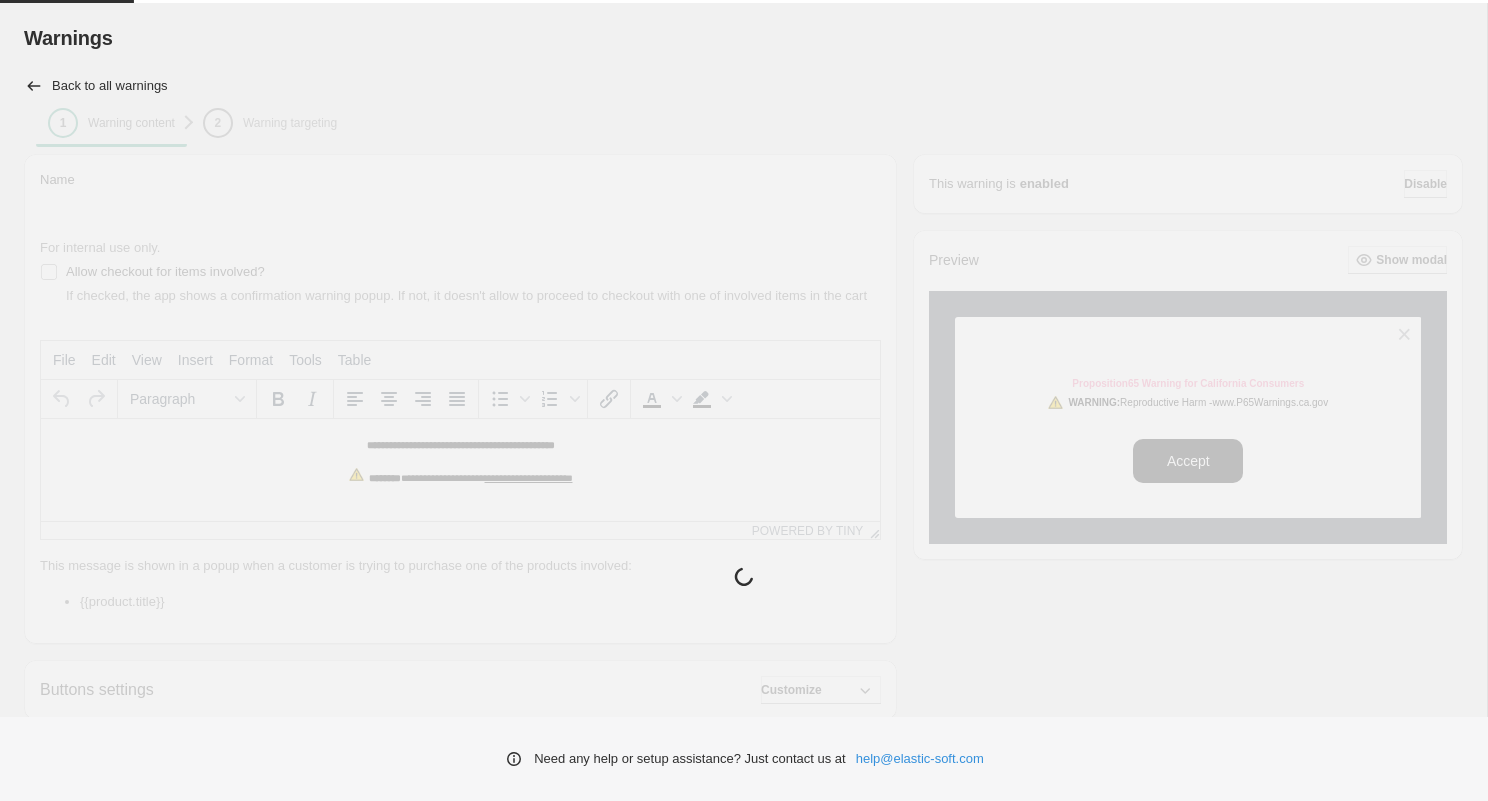 scroll, scrollTop: 0, scrollLeft: 0, axis: both 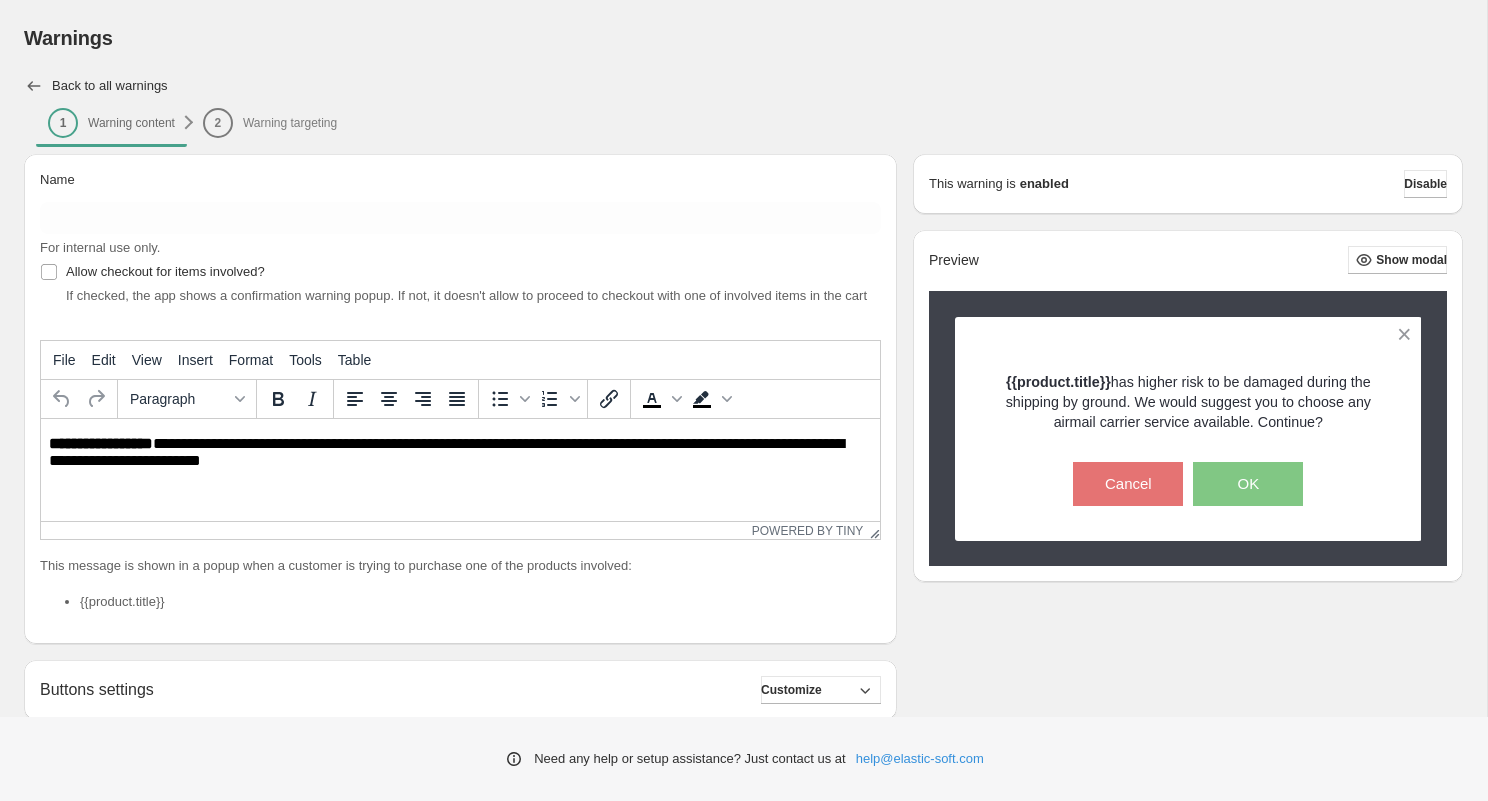 click 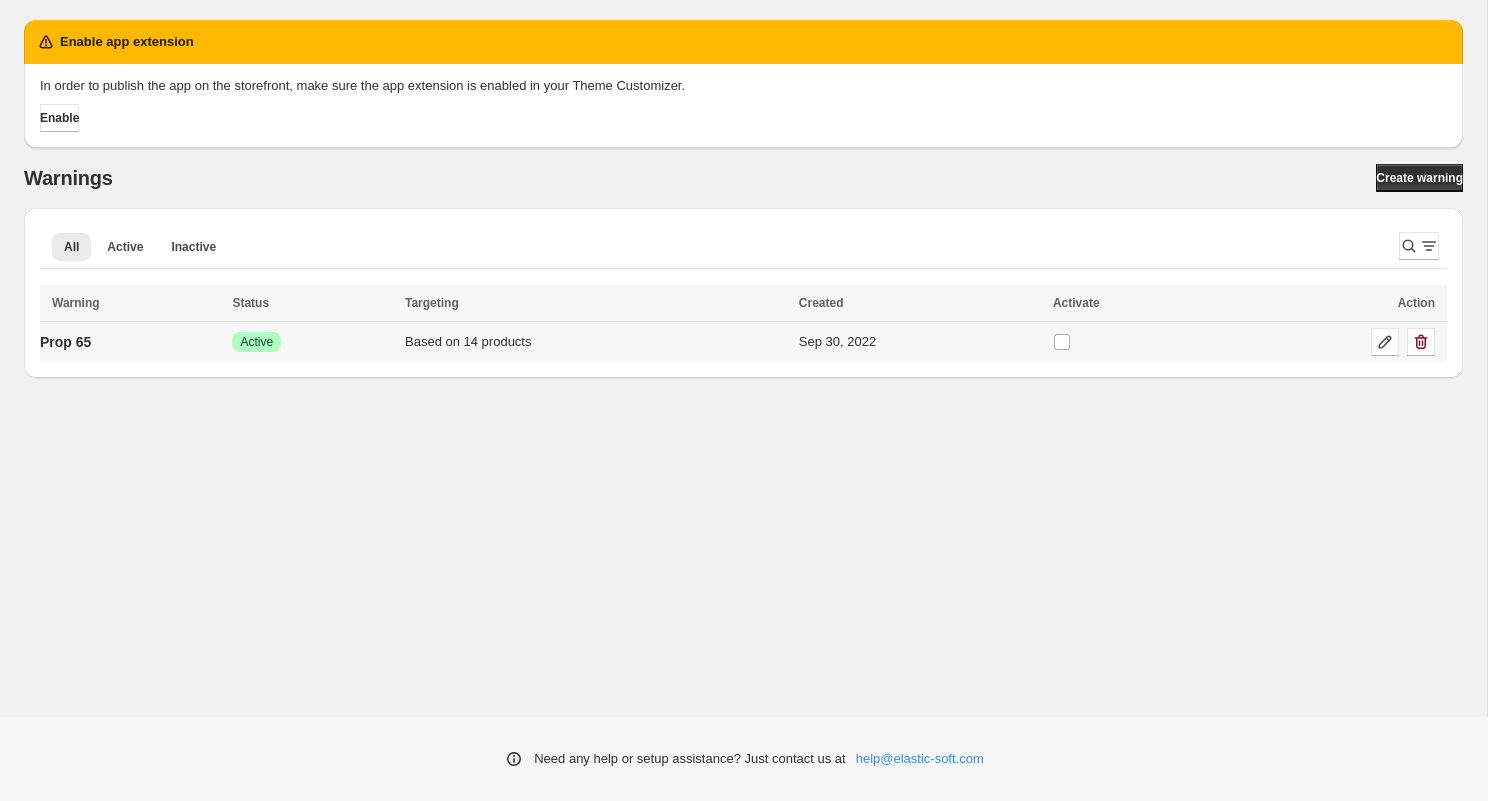 click on "Prop 65" at bounding box center [133, 342] 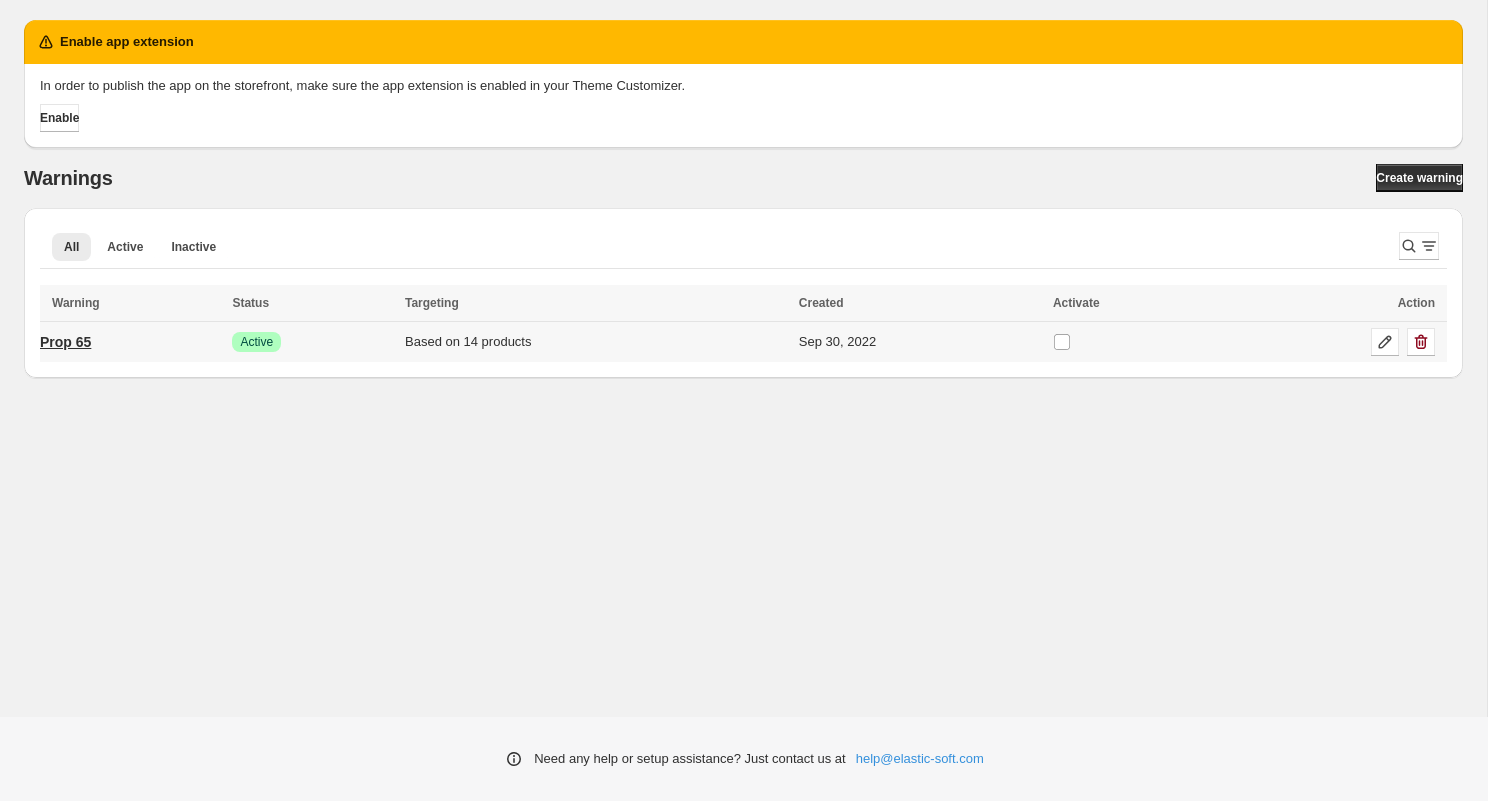 click on "Prop 65" at bounding box center (65, 342) 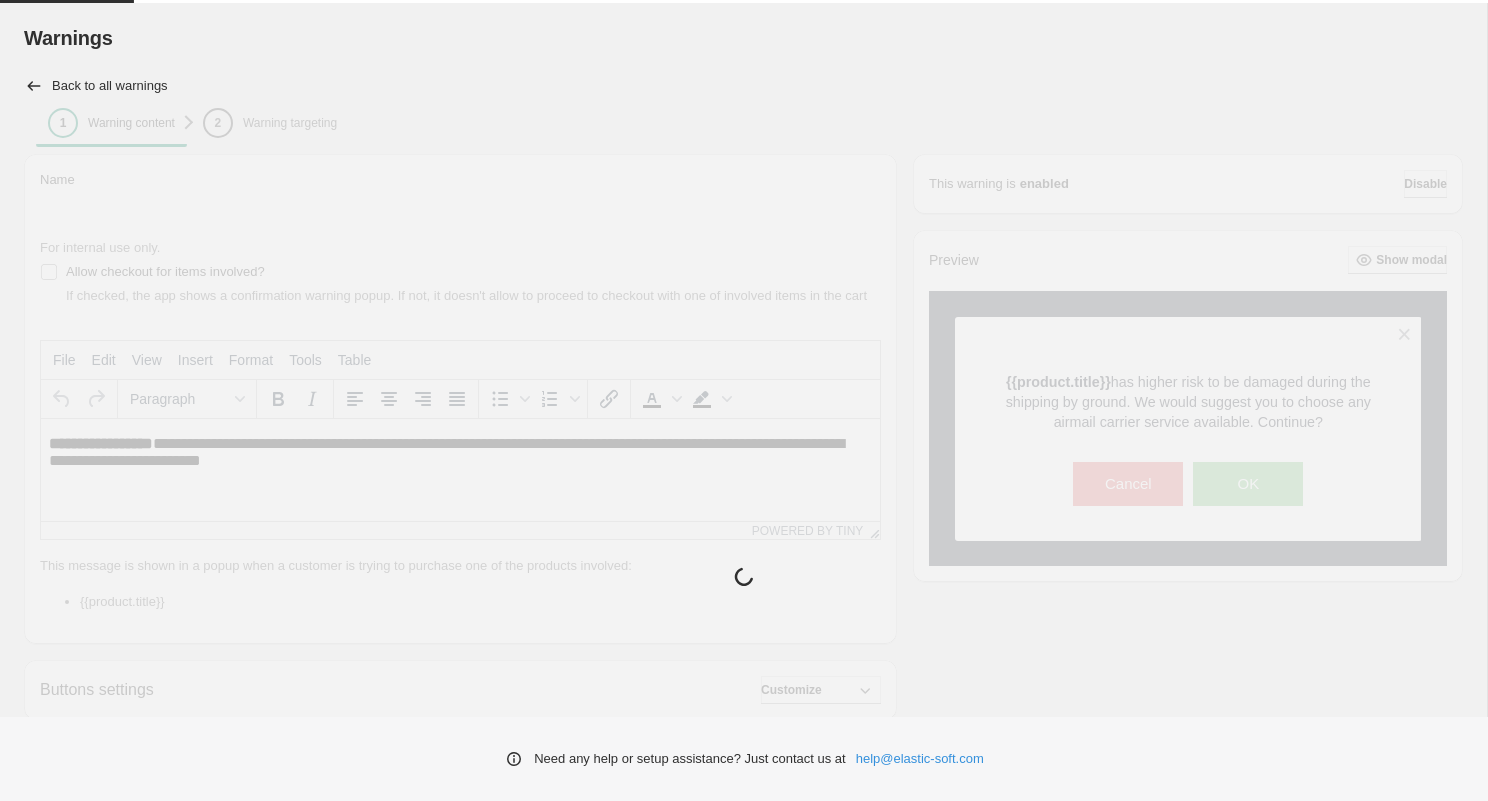 scroll, scrollTop: 0, scrollLeft: 0, axis: both 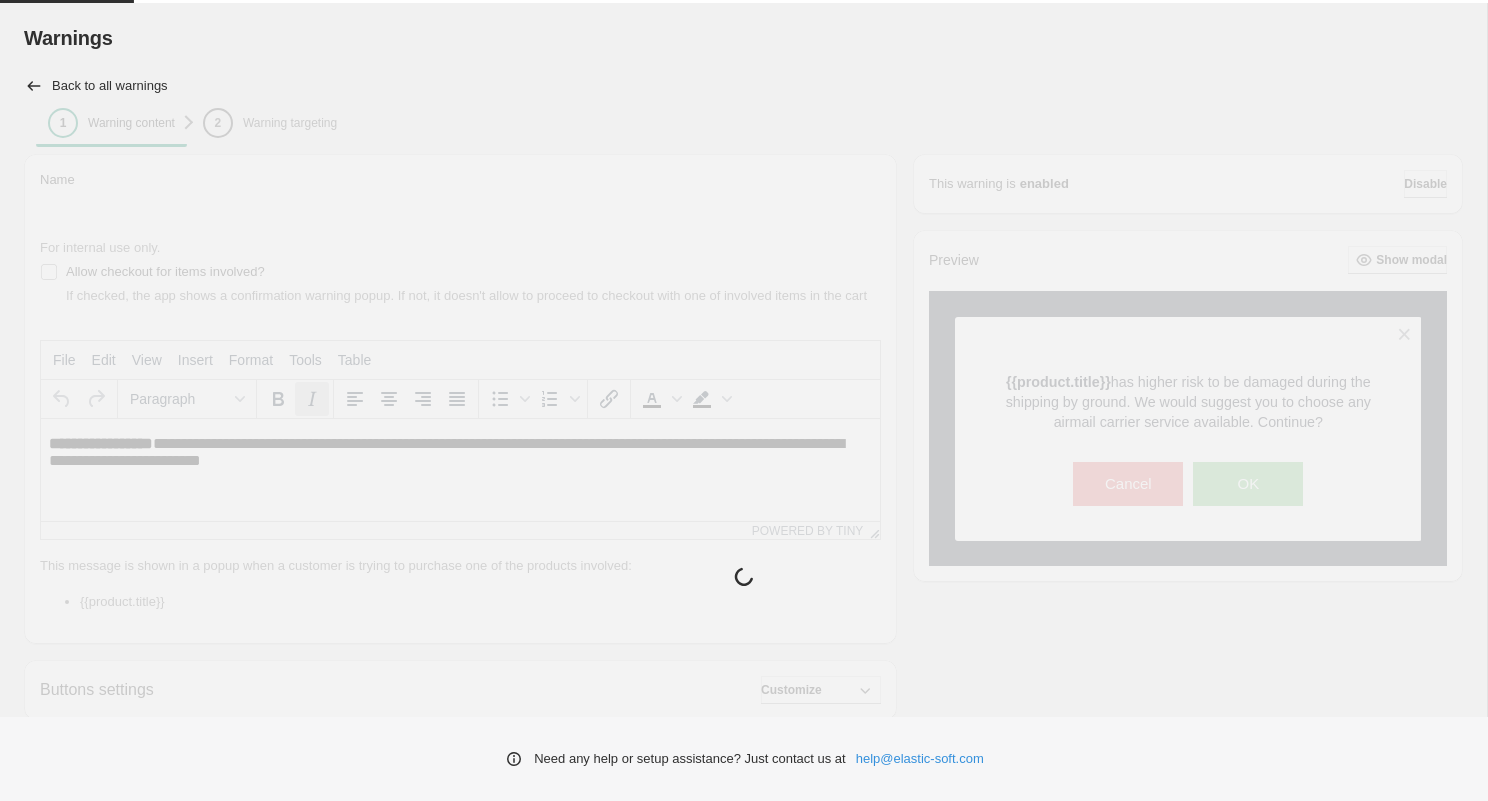 type on "*******" 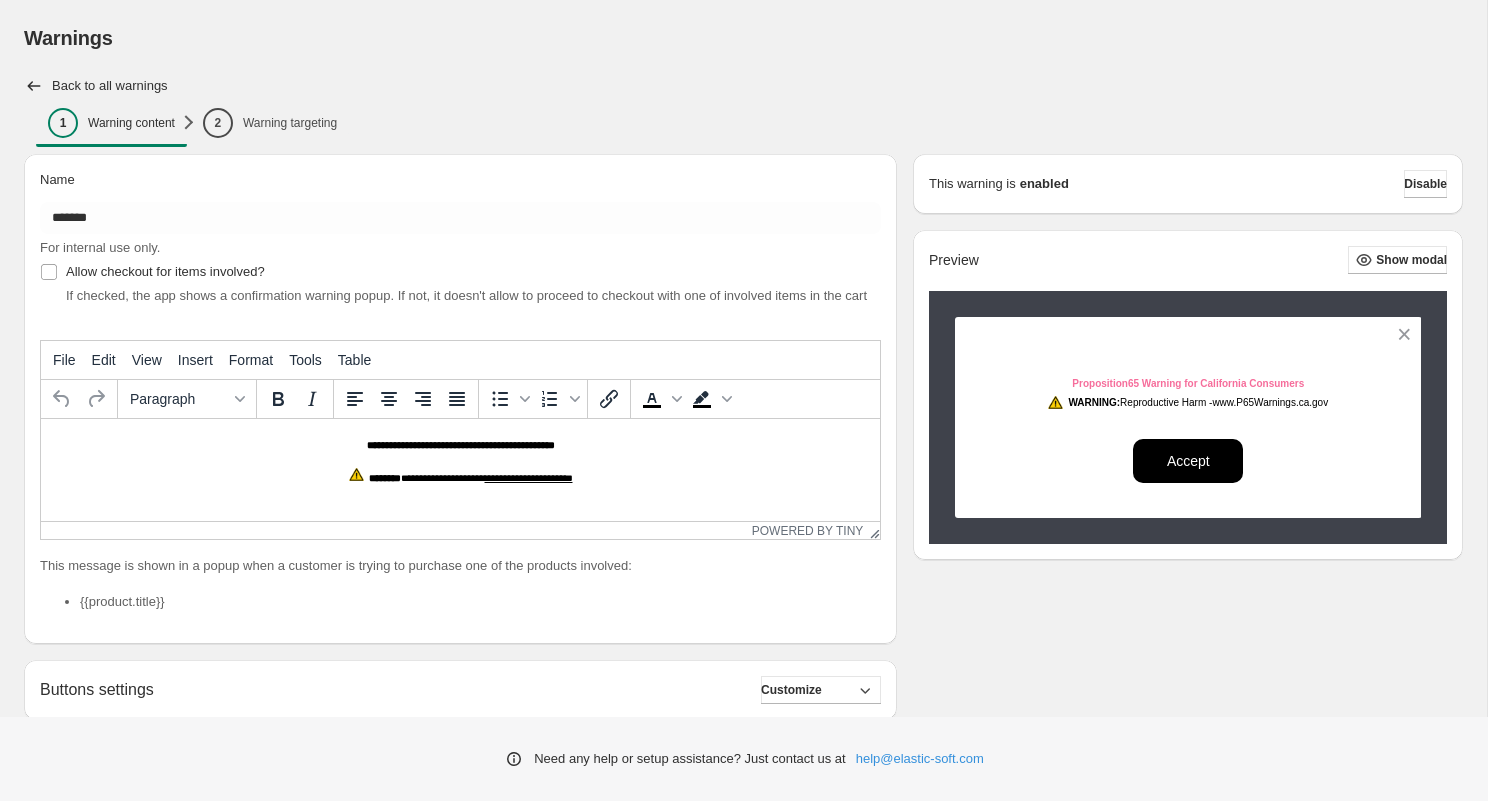 click on "**********" at bounding box center (460, 443) 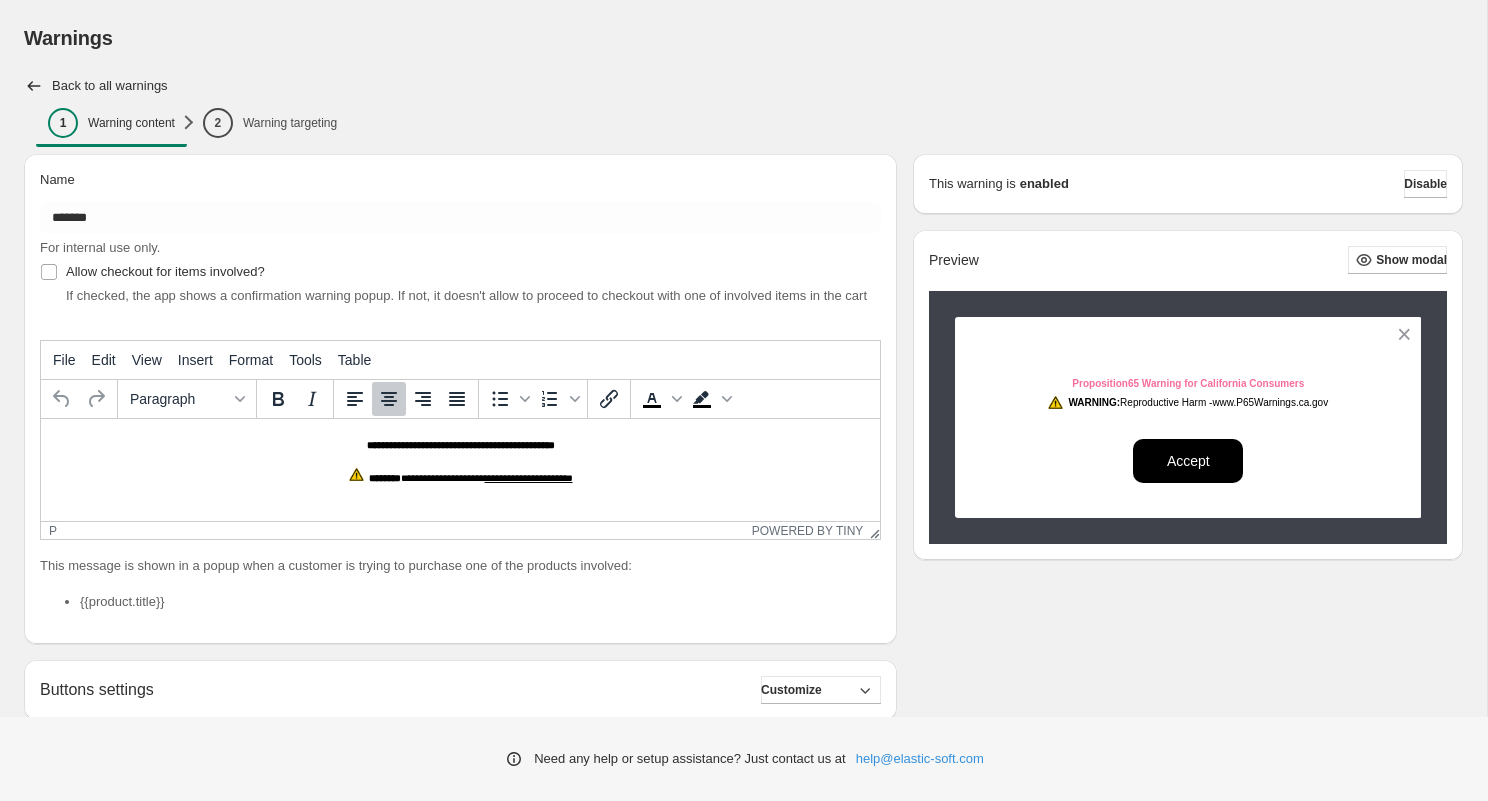 click on "**********" at bounding box center (460, 460) 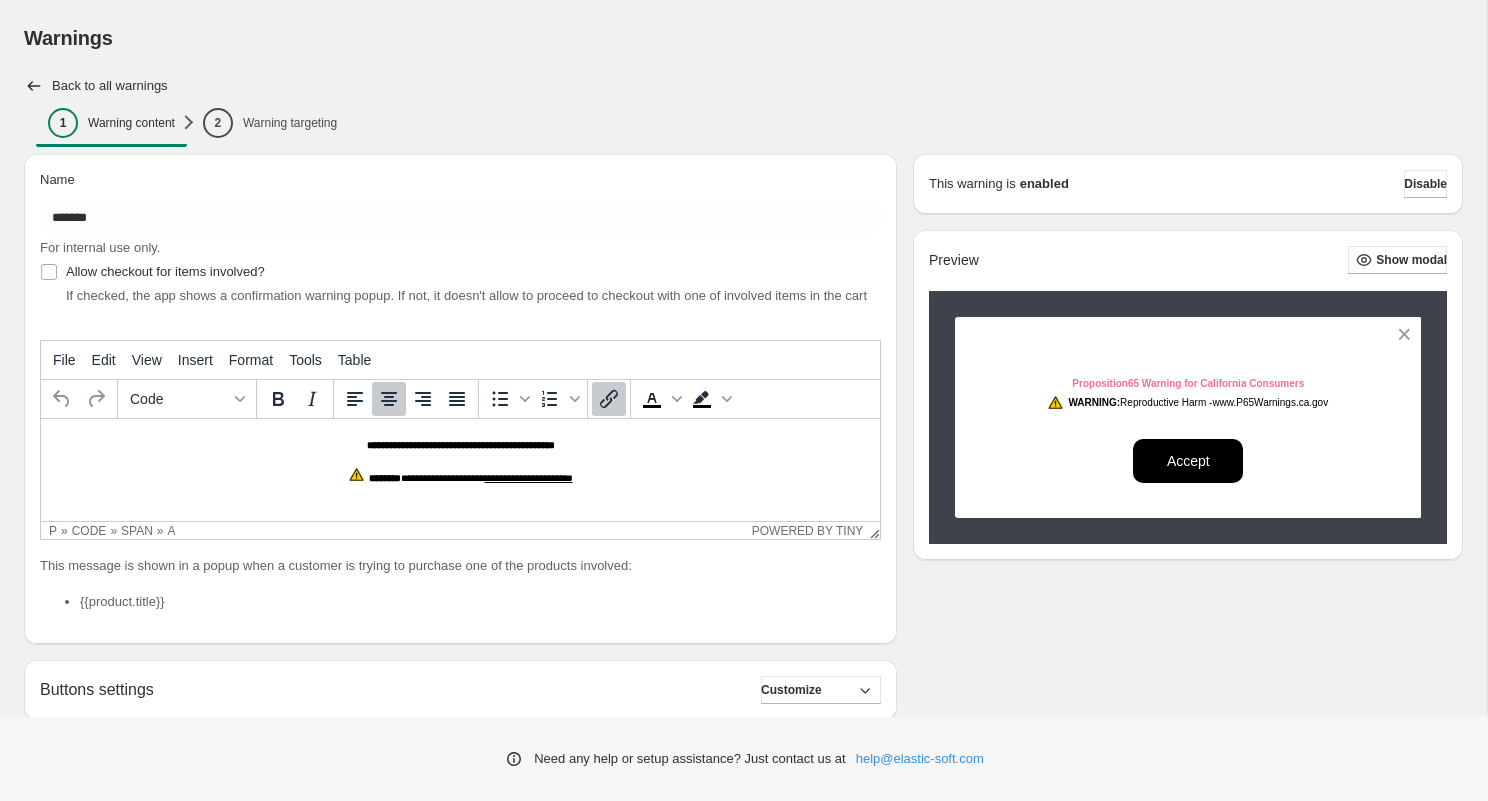 click on "**********" at bounding box center (460, 476) 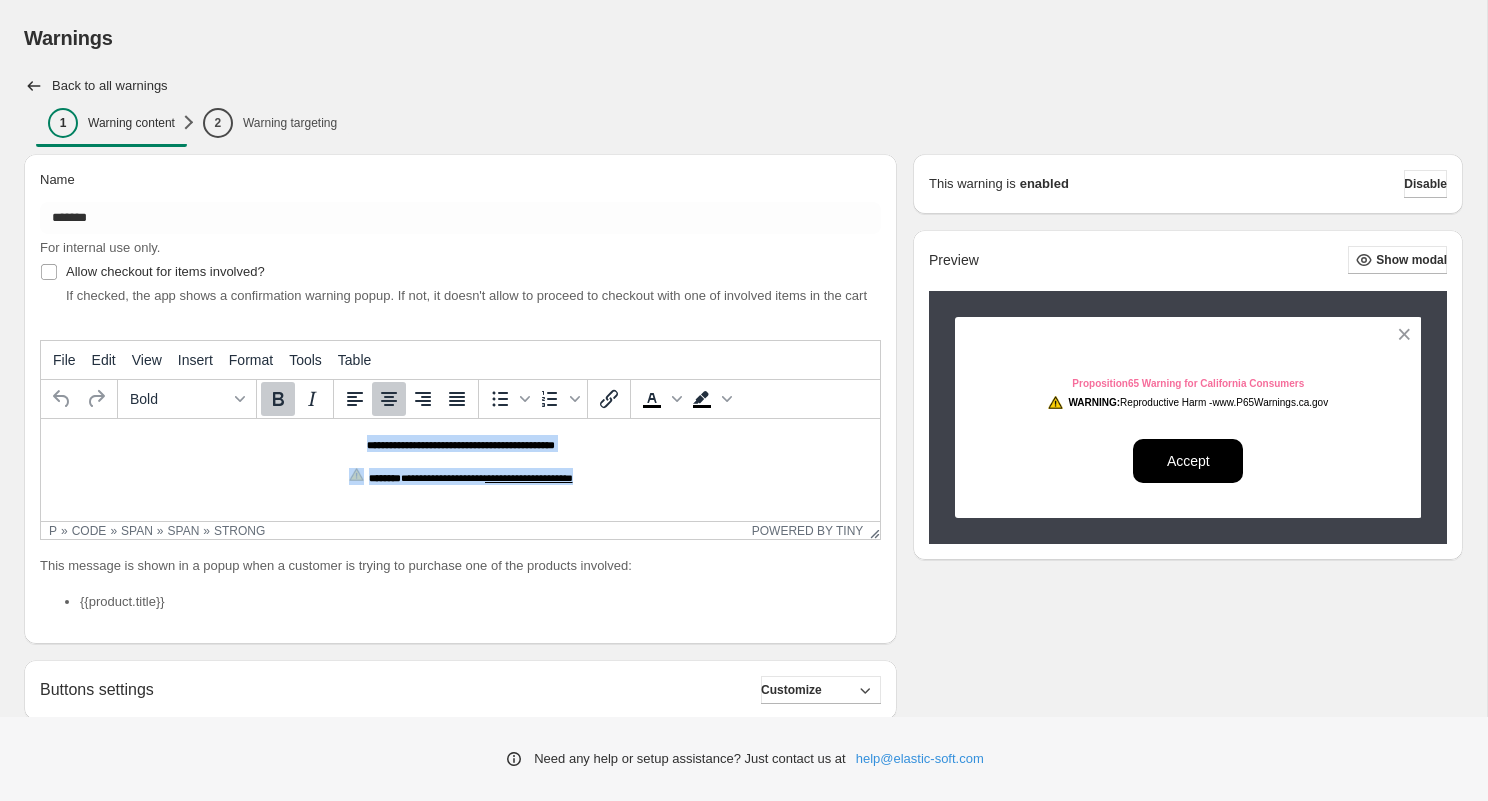 click on "**********" at bounding box center [460, 443] 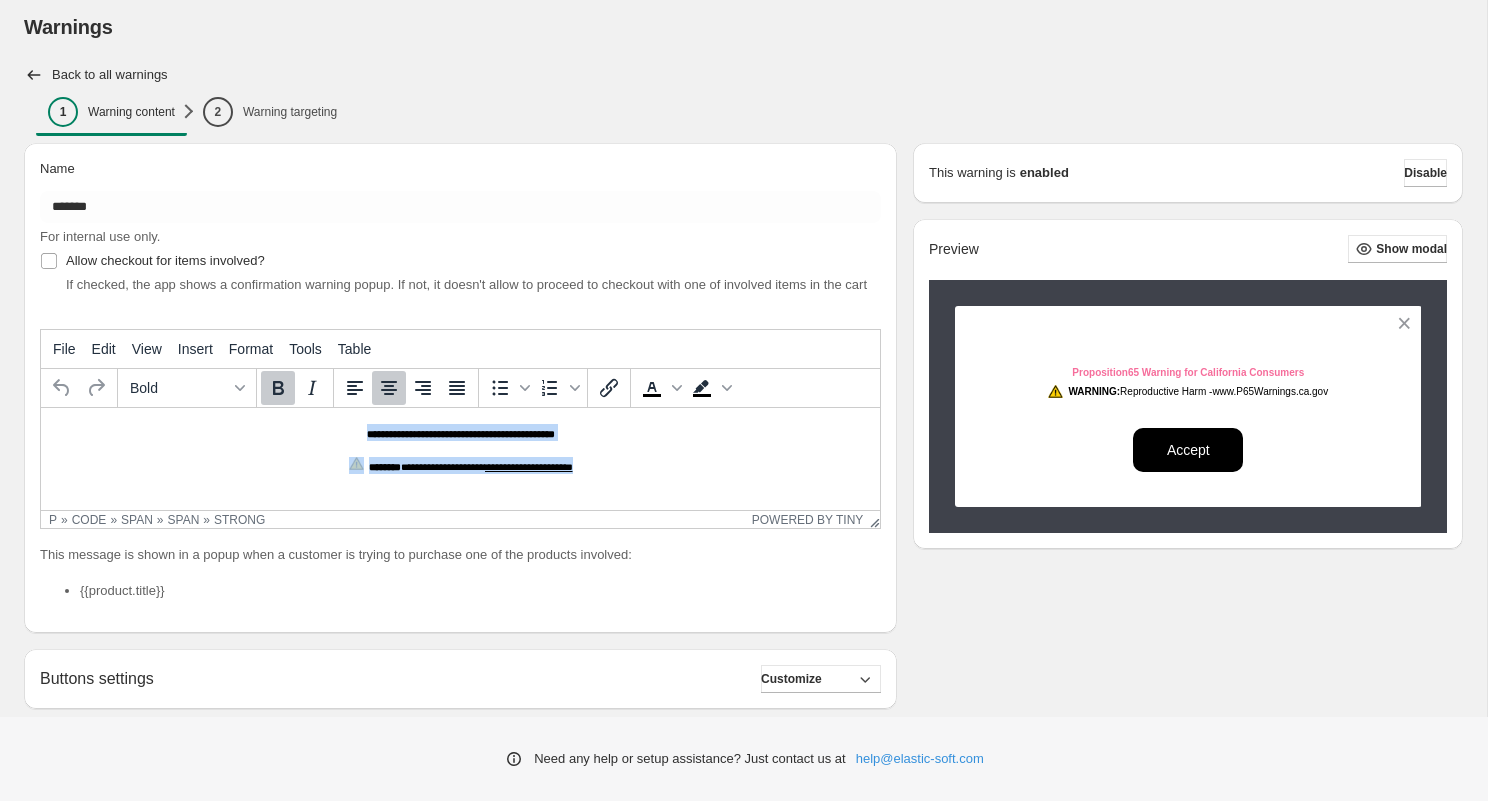 scroll, scrollTop: 0, scrollLeft: 0, axis: both 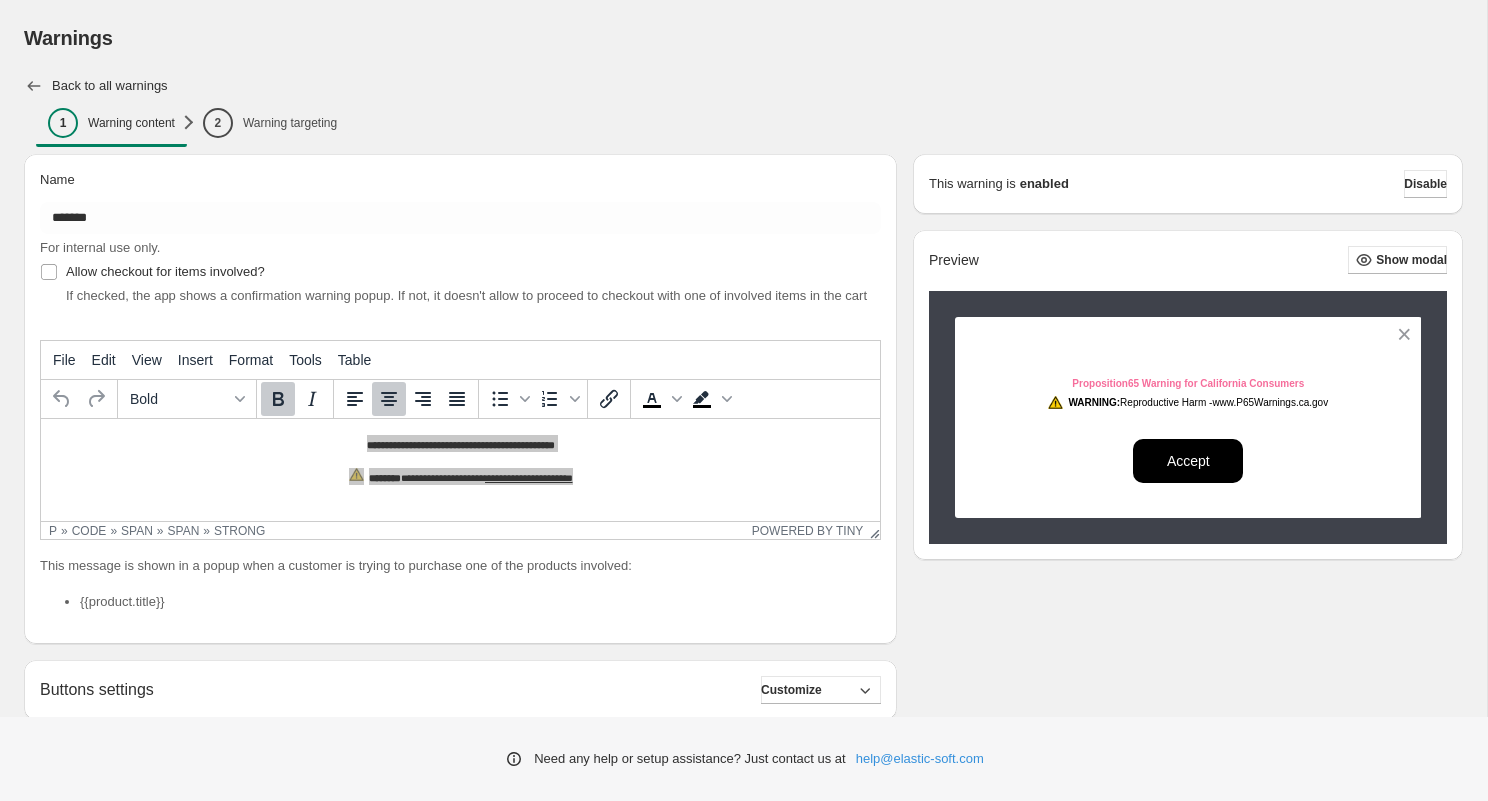 click 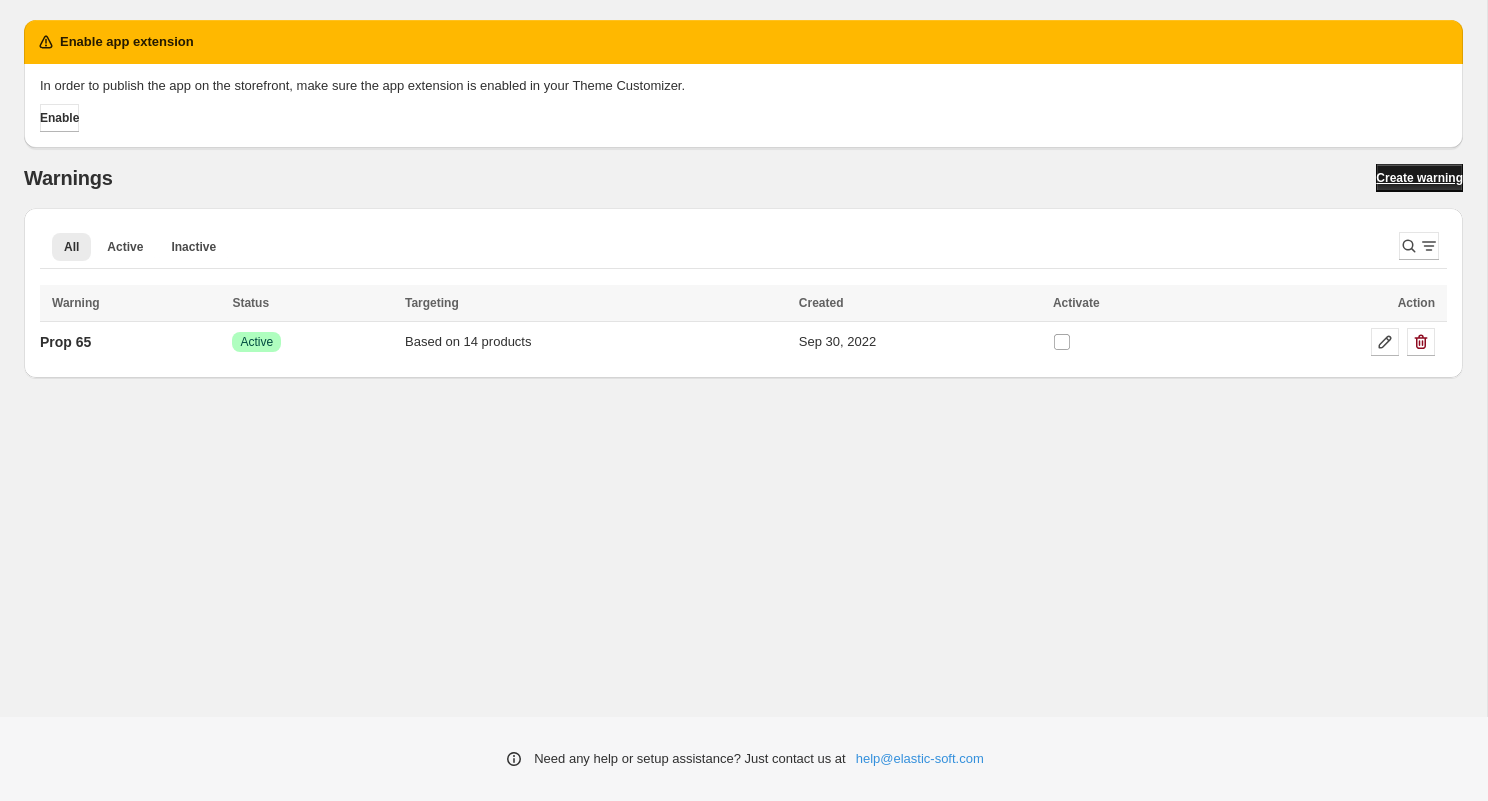 click on "Create warning" at bounding box center [1419, 178] 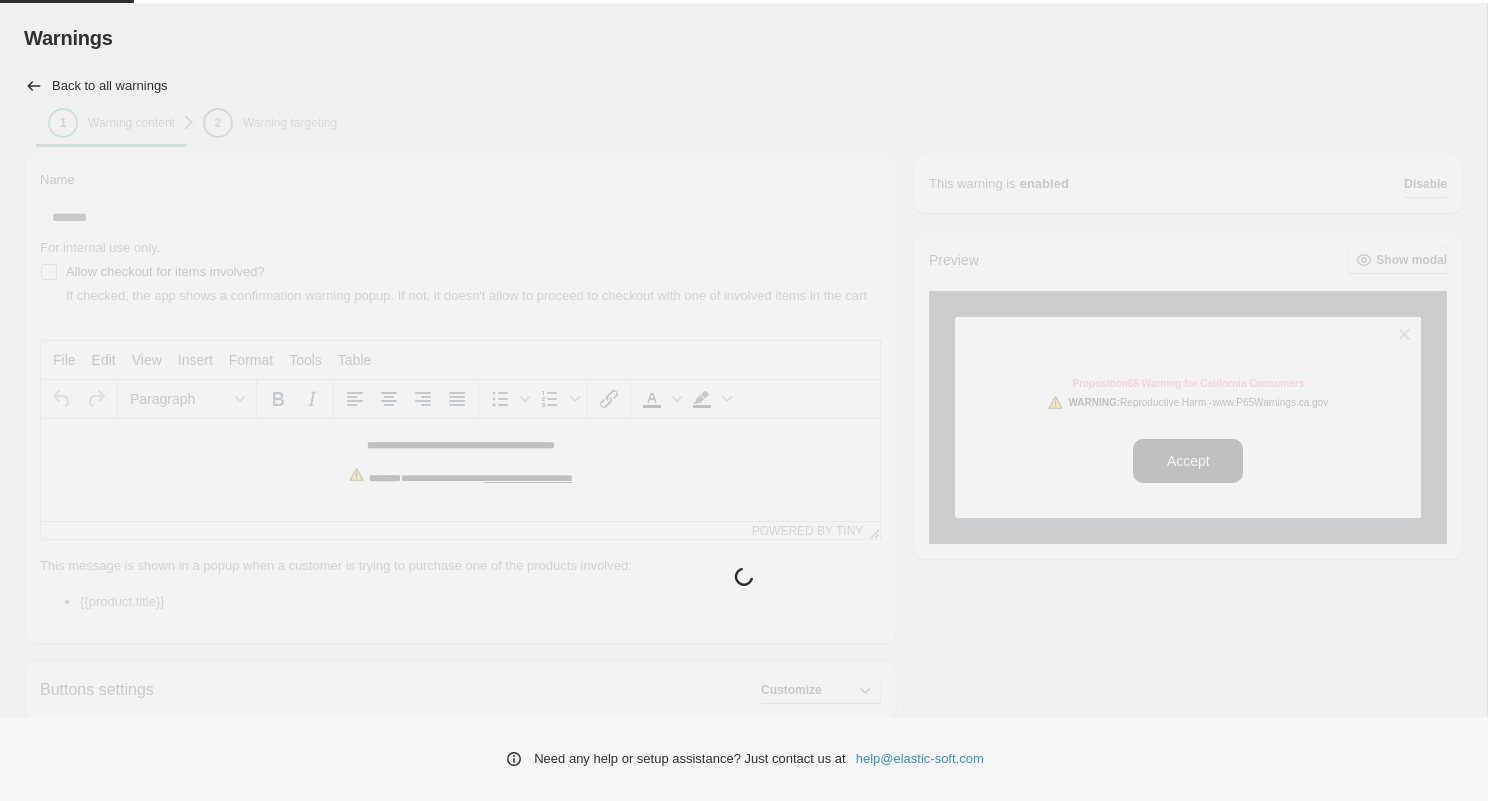 scroll, scrollTop: 0, scrollLeft: 0, axis: both 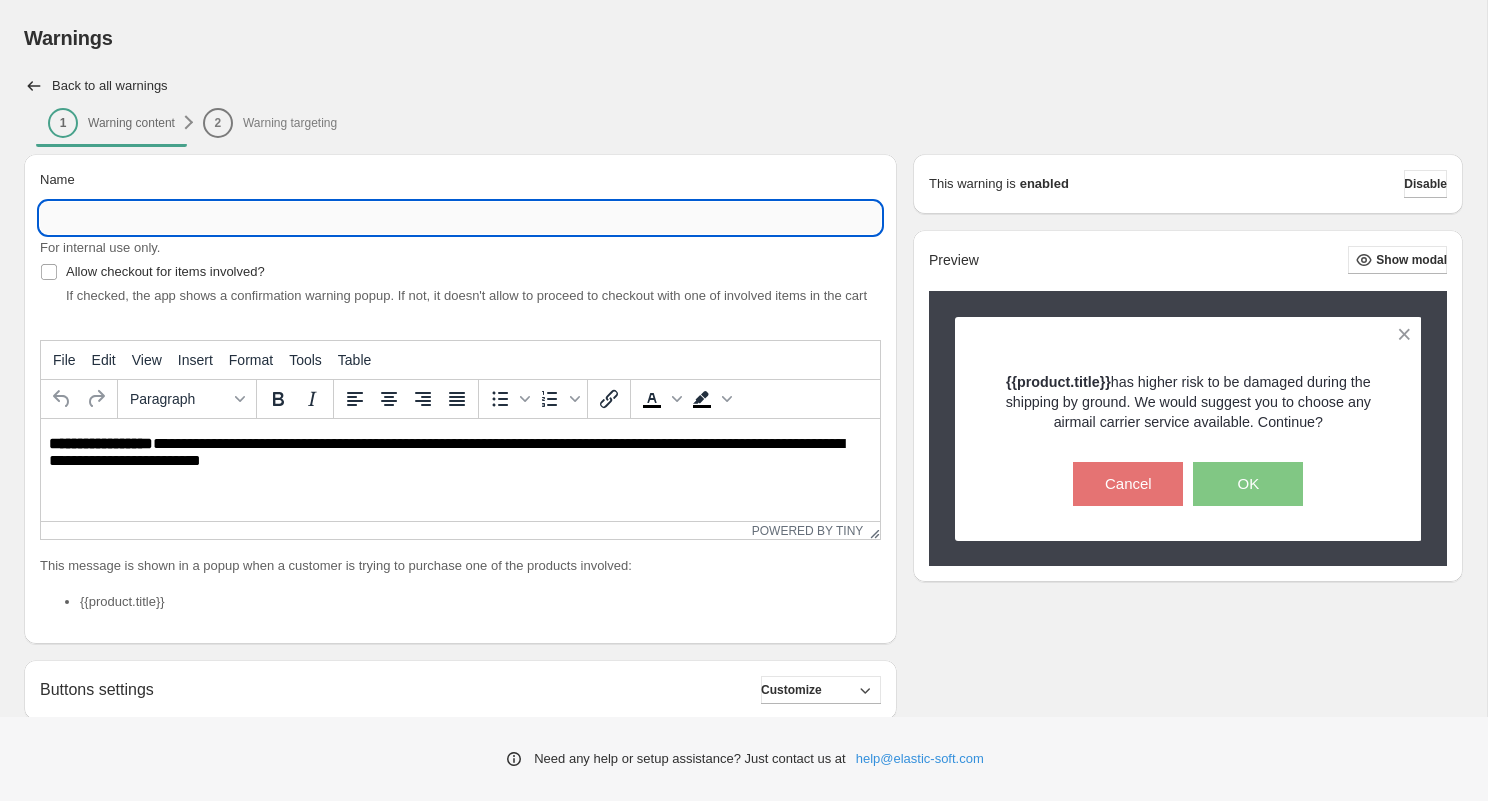 click on "Name" at bounding box center [460, 218] 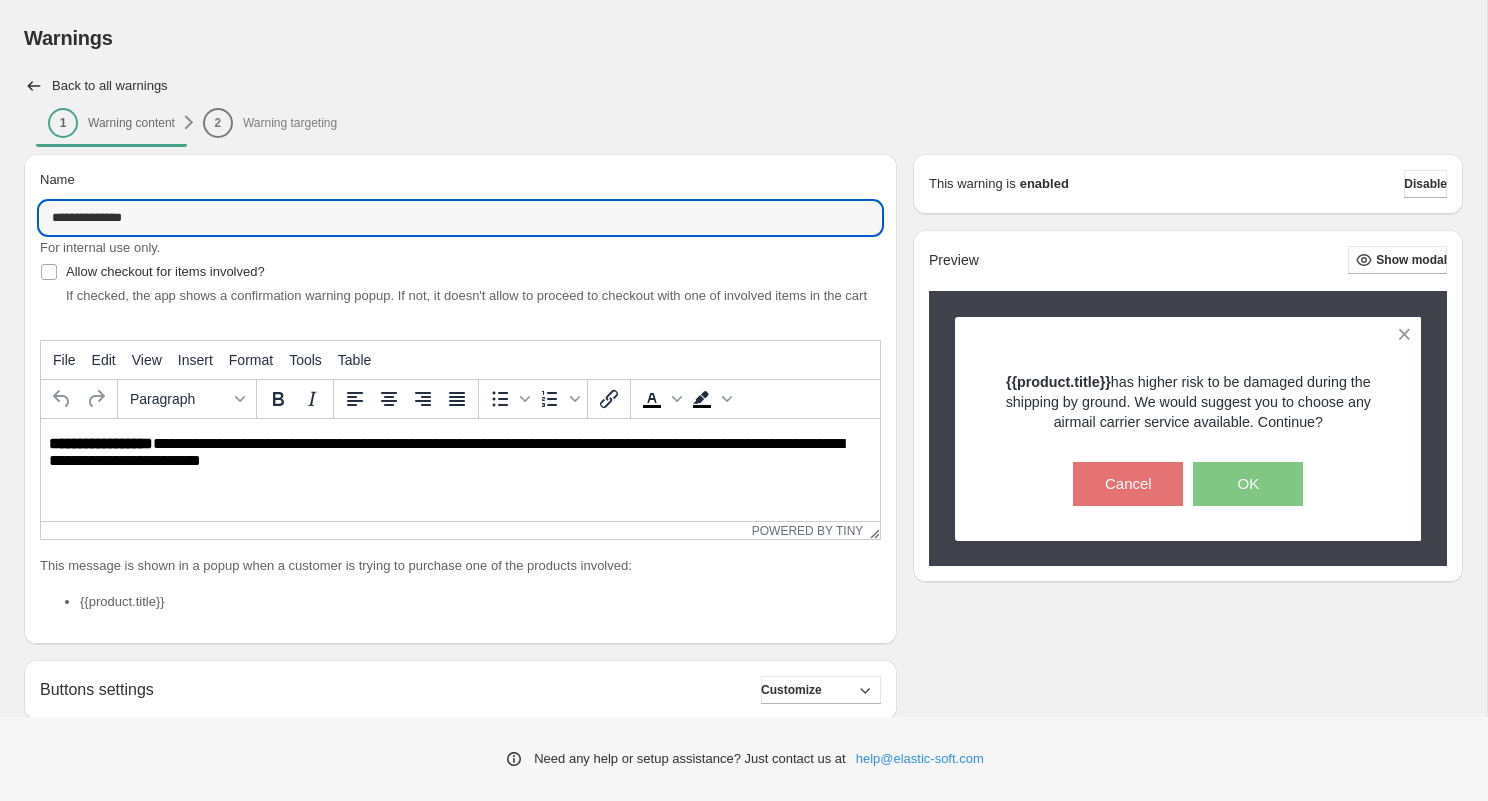 scroll, scrollTop: 29, scrollLeft: 0, axis: vertical 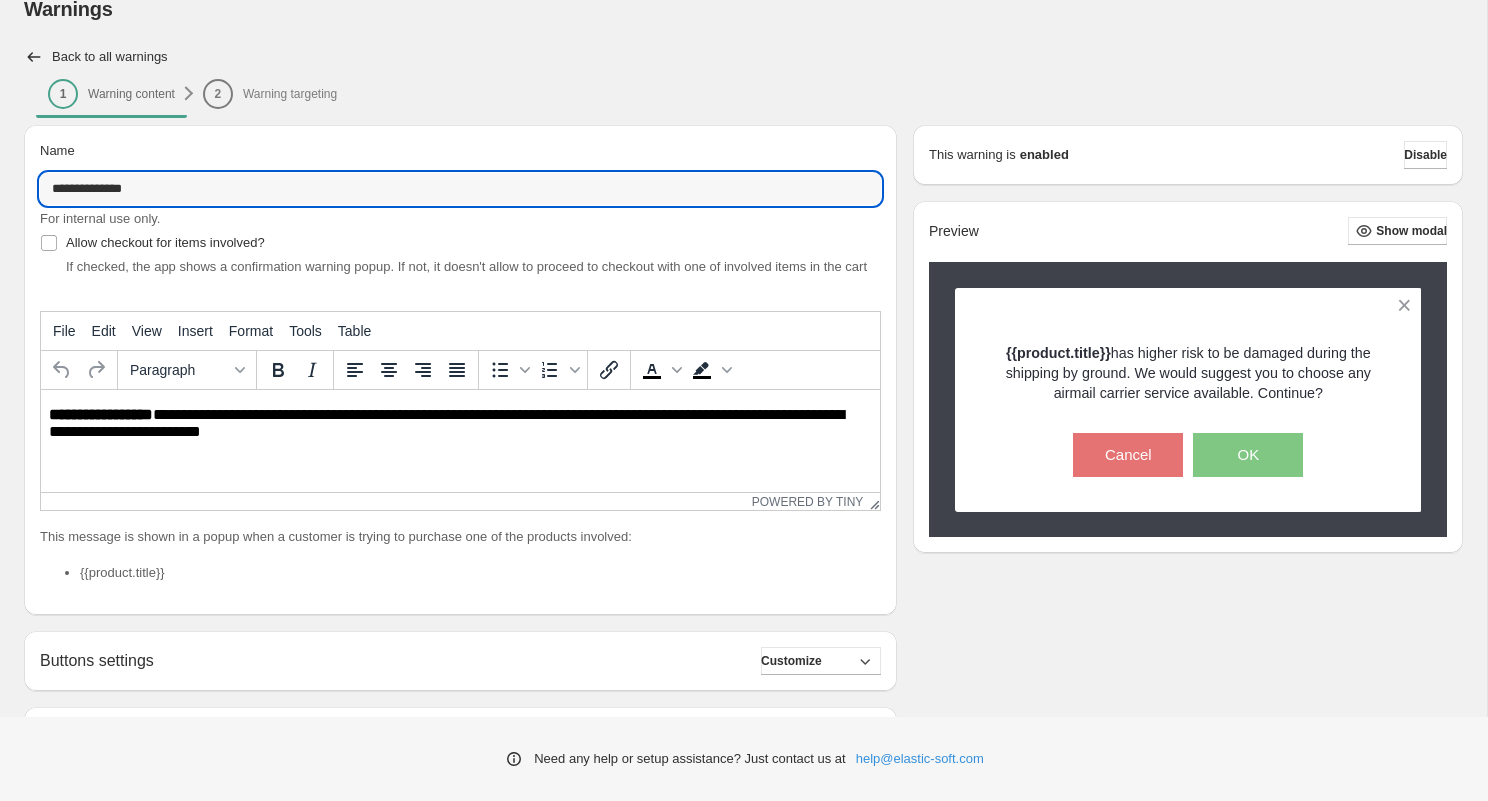 type on "**********" 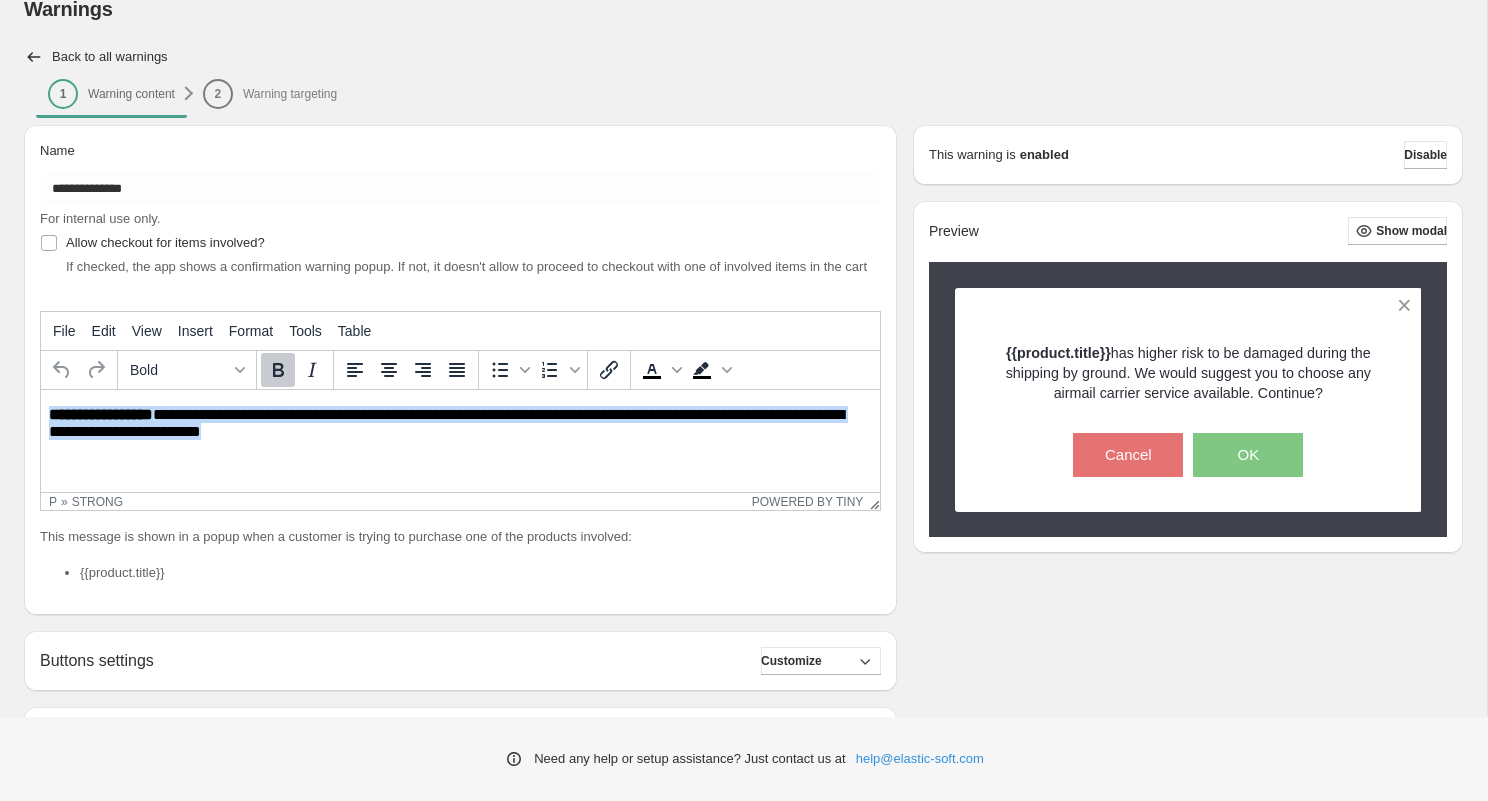 drag, startPoint x: 312, startPoint y: 433, endPoint x: 48, endPoint y: 407, distance: 265.27722 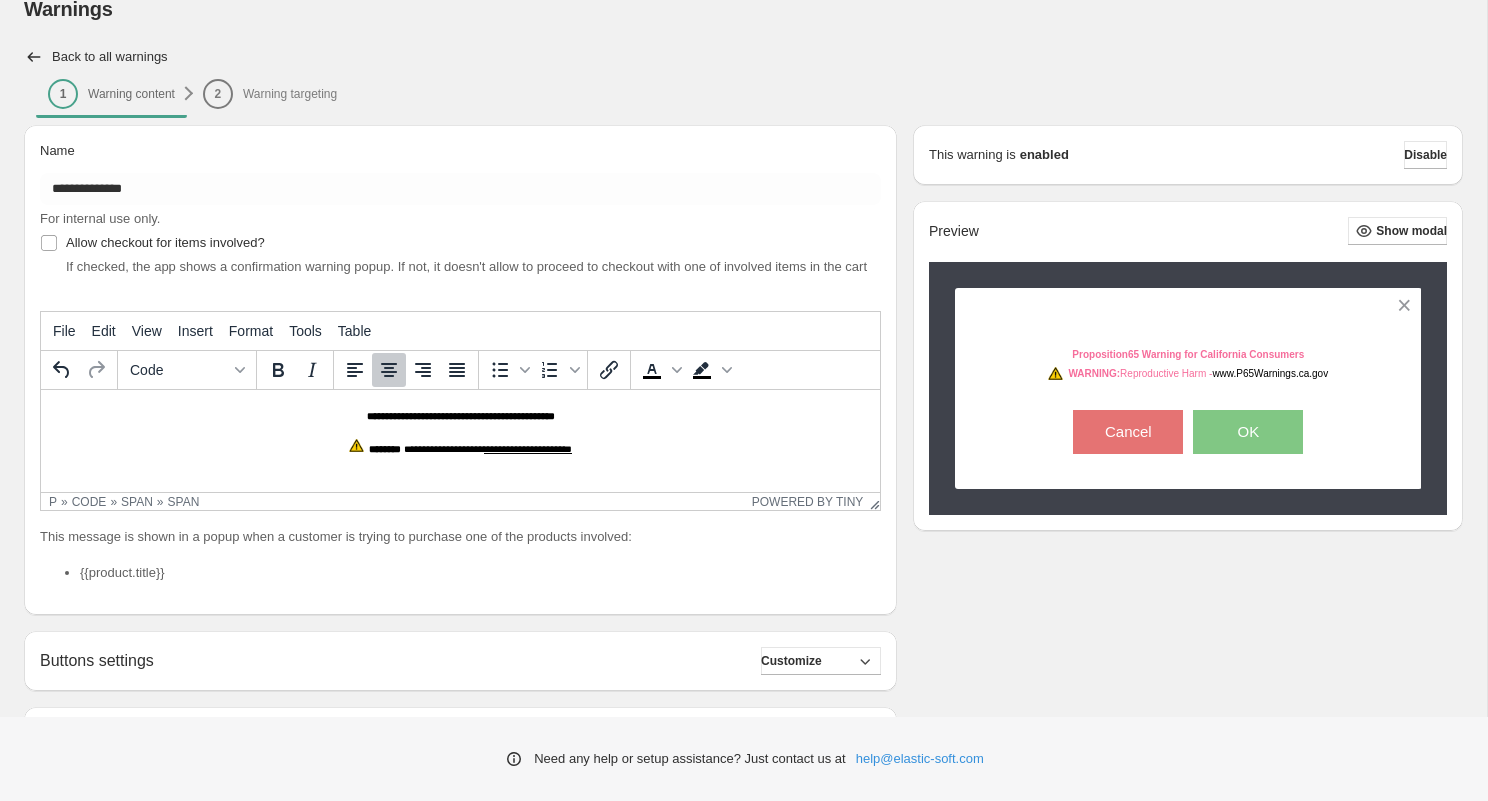 click on "**********" at bounding box center [442, 449] 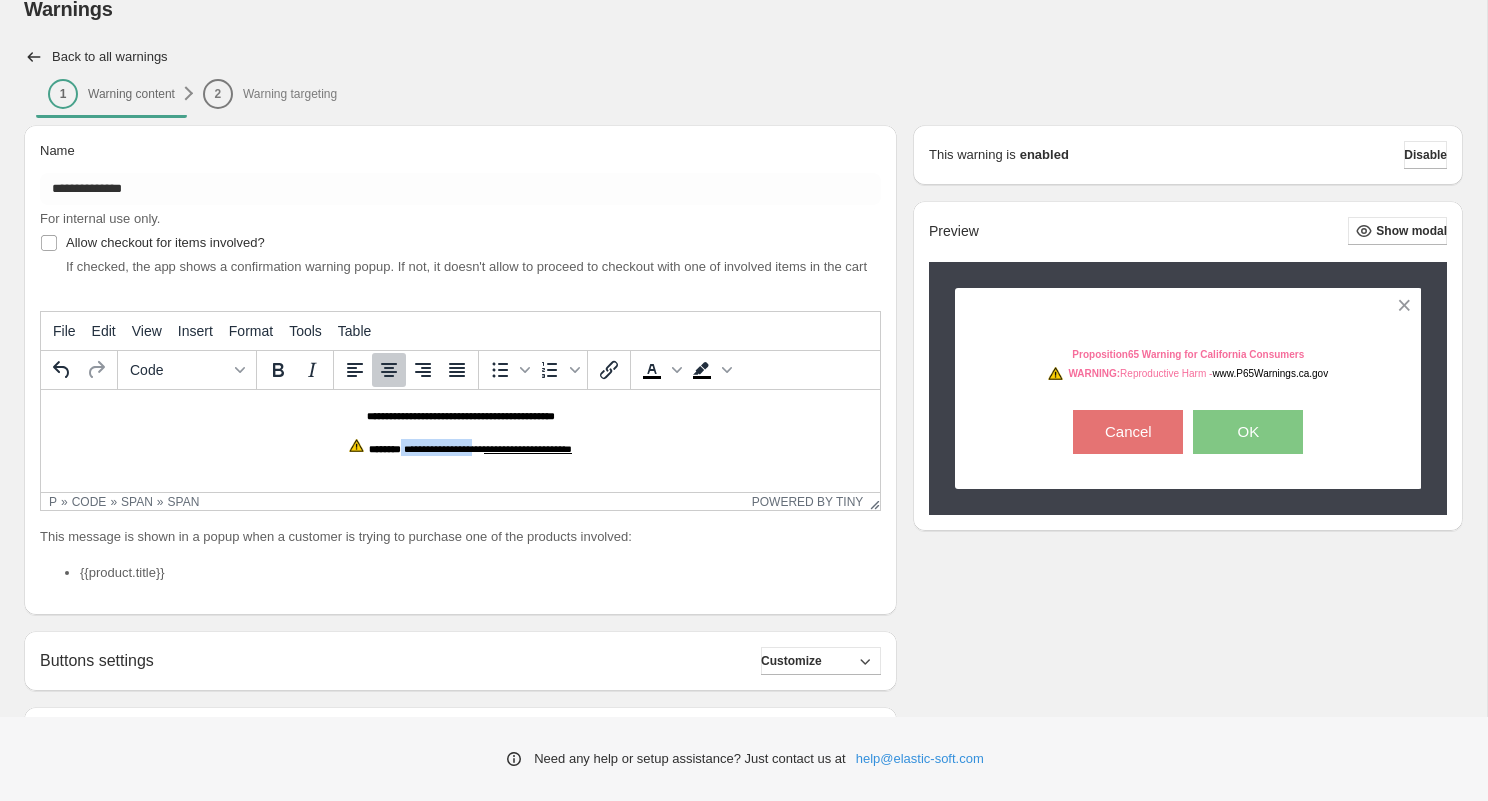drag, startPoint x: 389, startPoint y: 448, endPoint x: 475, endPoint y: 449, distance: 86.00581 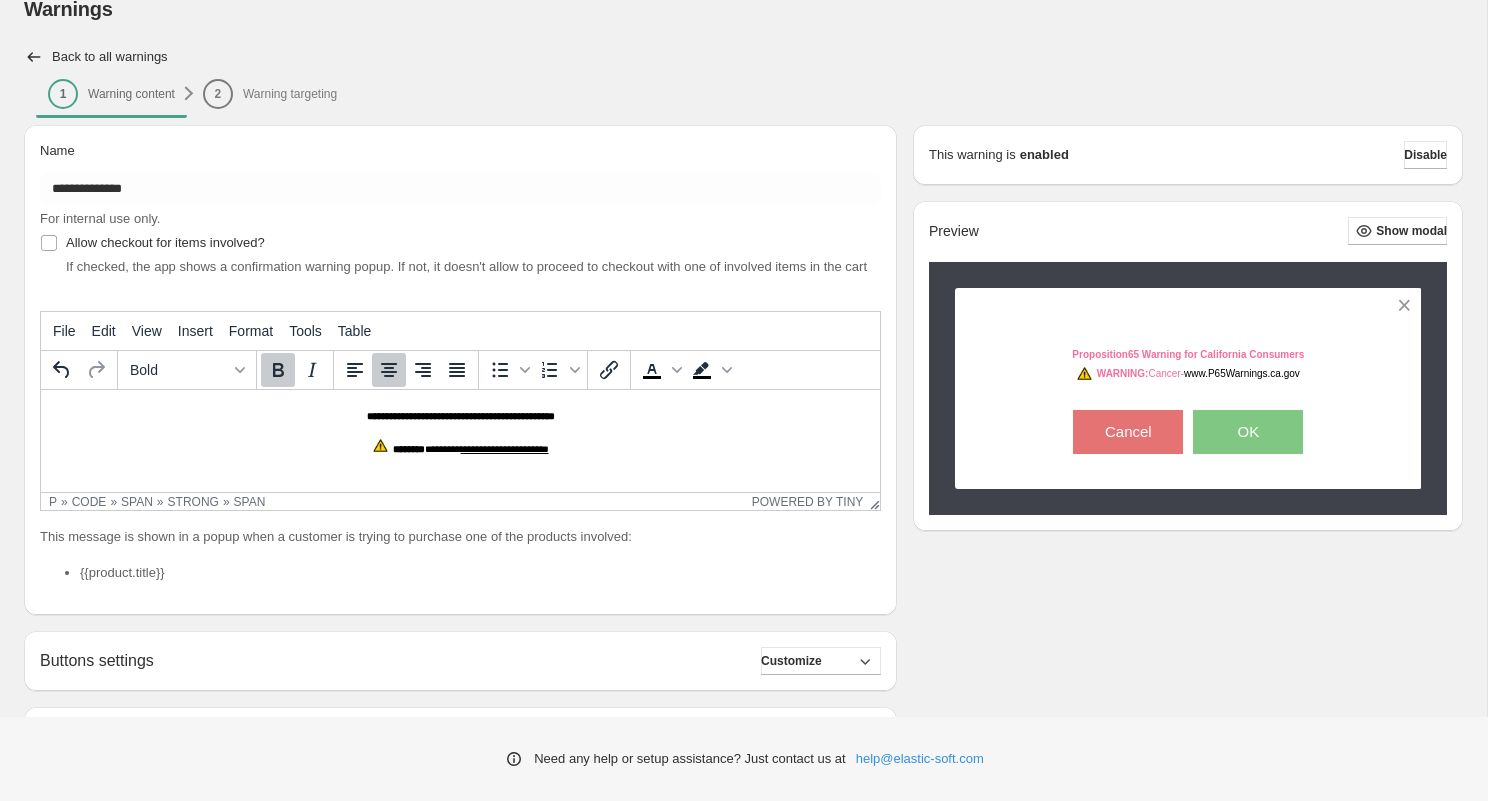 click on "******" at bounding box center (437, 449) 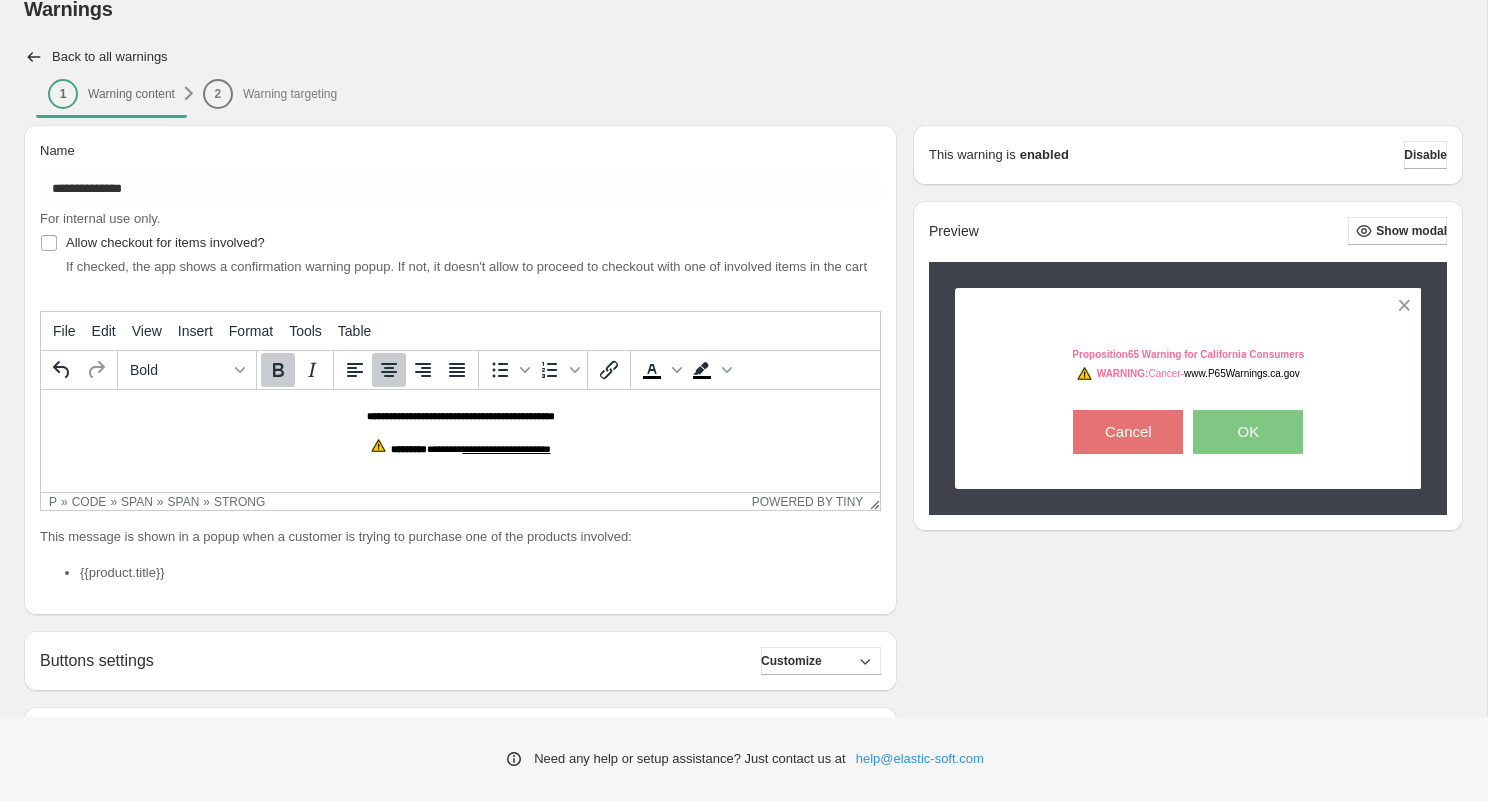click on "**********" at bounding box center (460, 414) 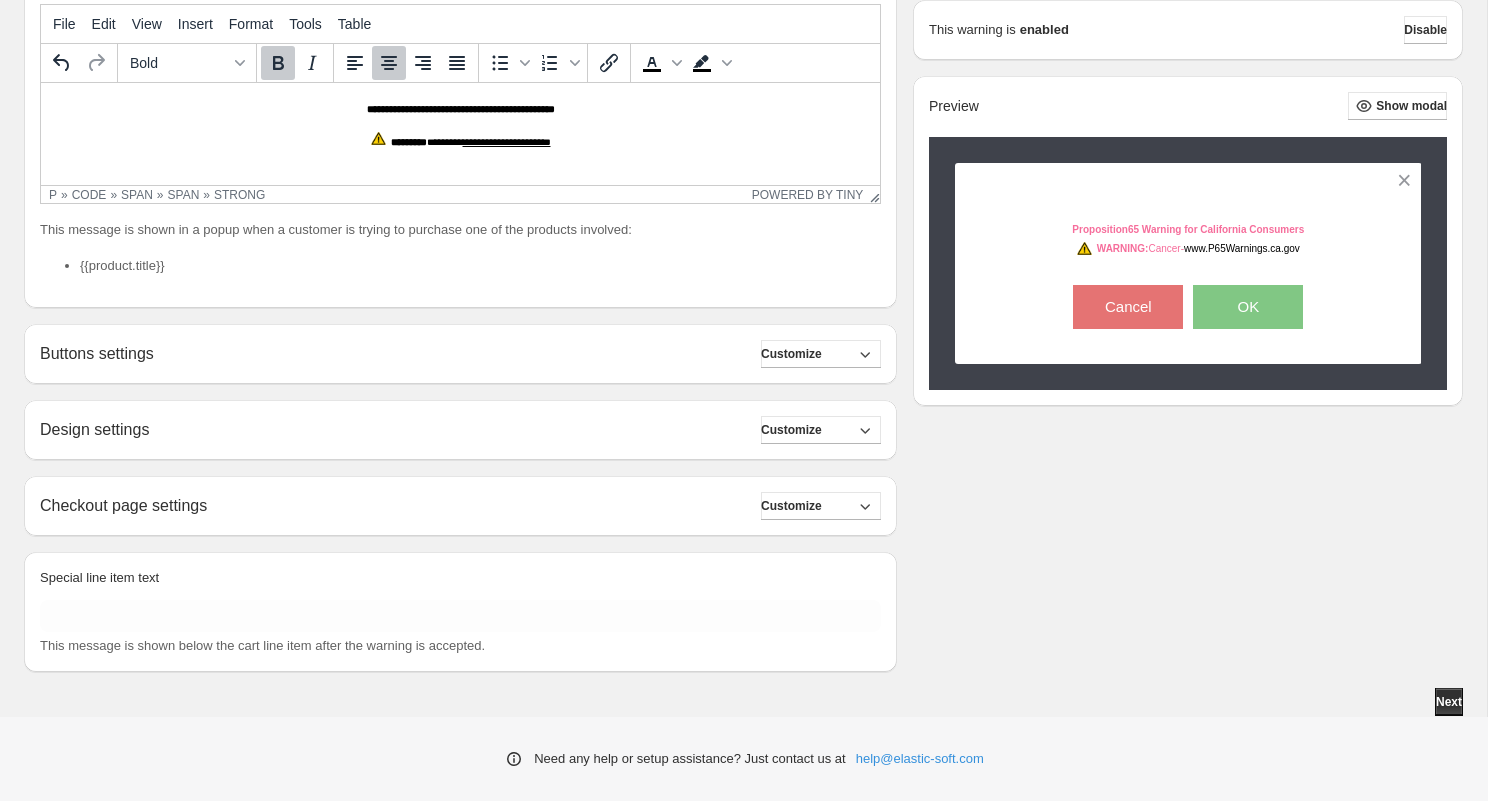 scroll, scrollTop: 356, scrollLeft: 0, axis: vertical 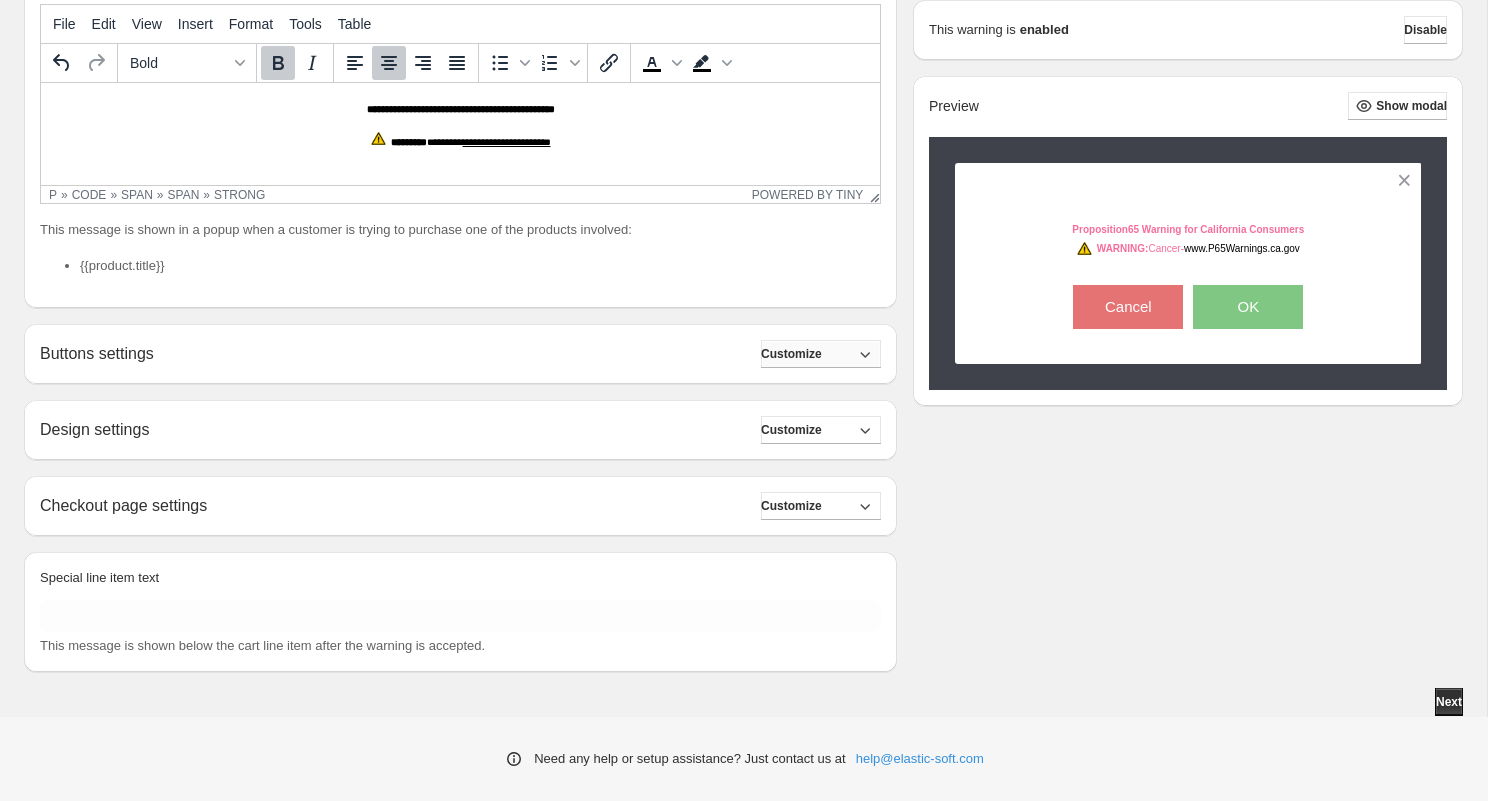 click on "Customize" at bounding box center [791, 354] 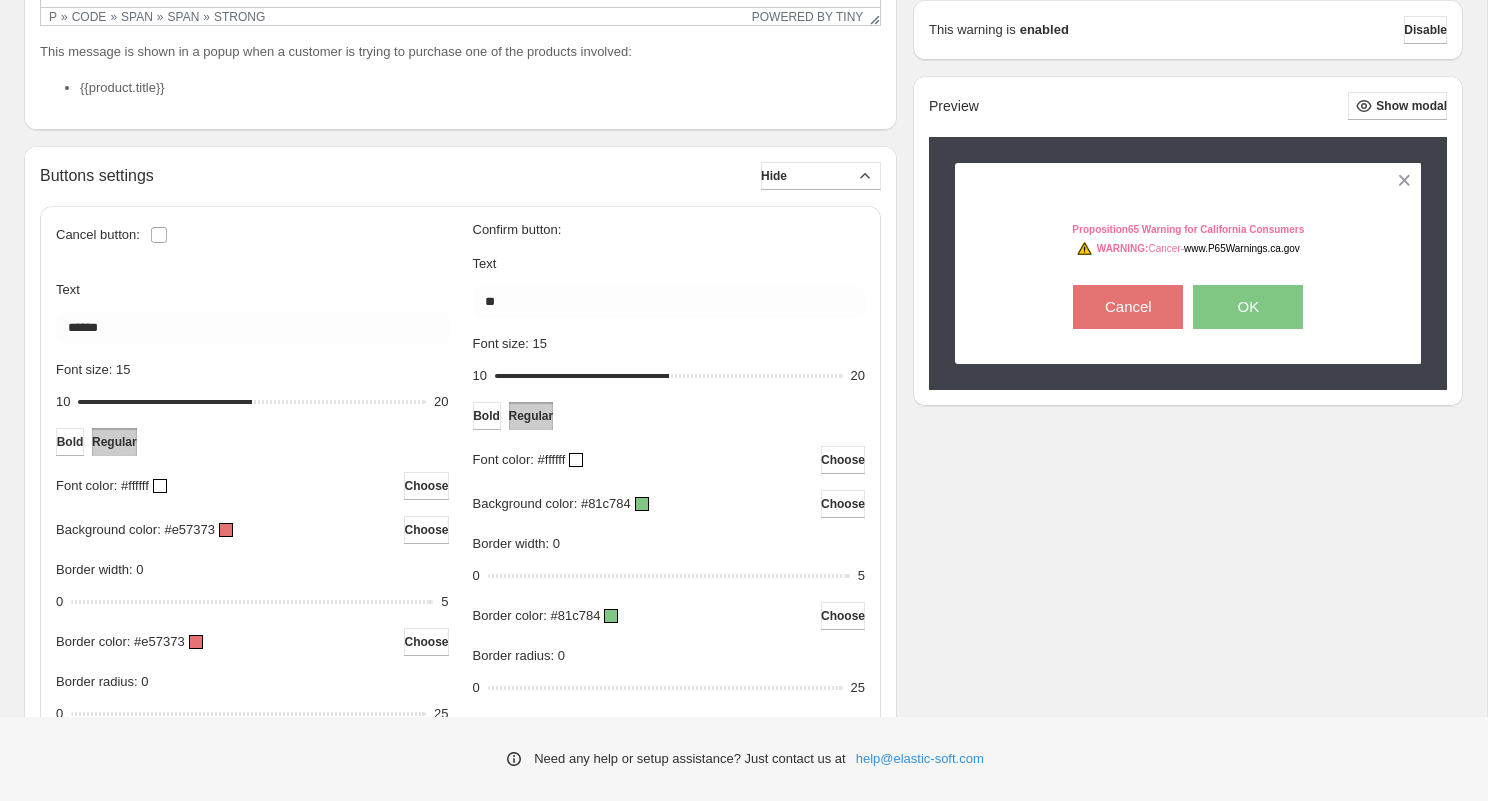 scroll, scrollTop: 519, scrollLeft: 0, axis: vertical 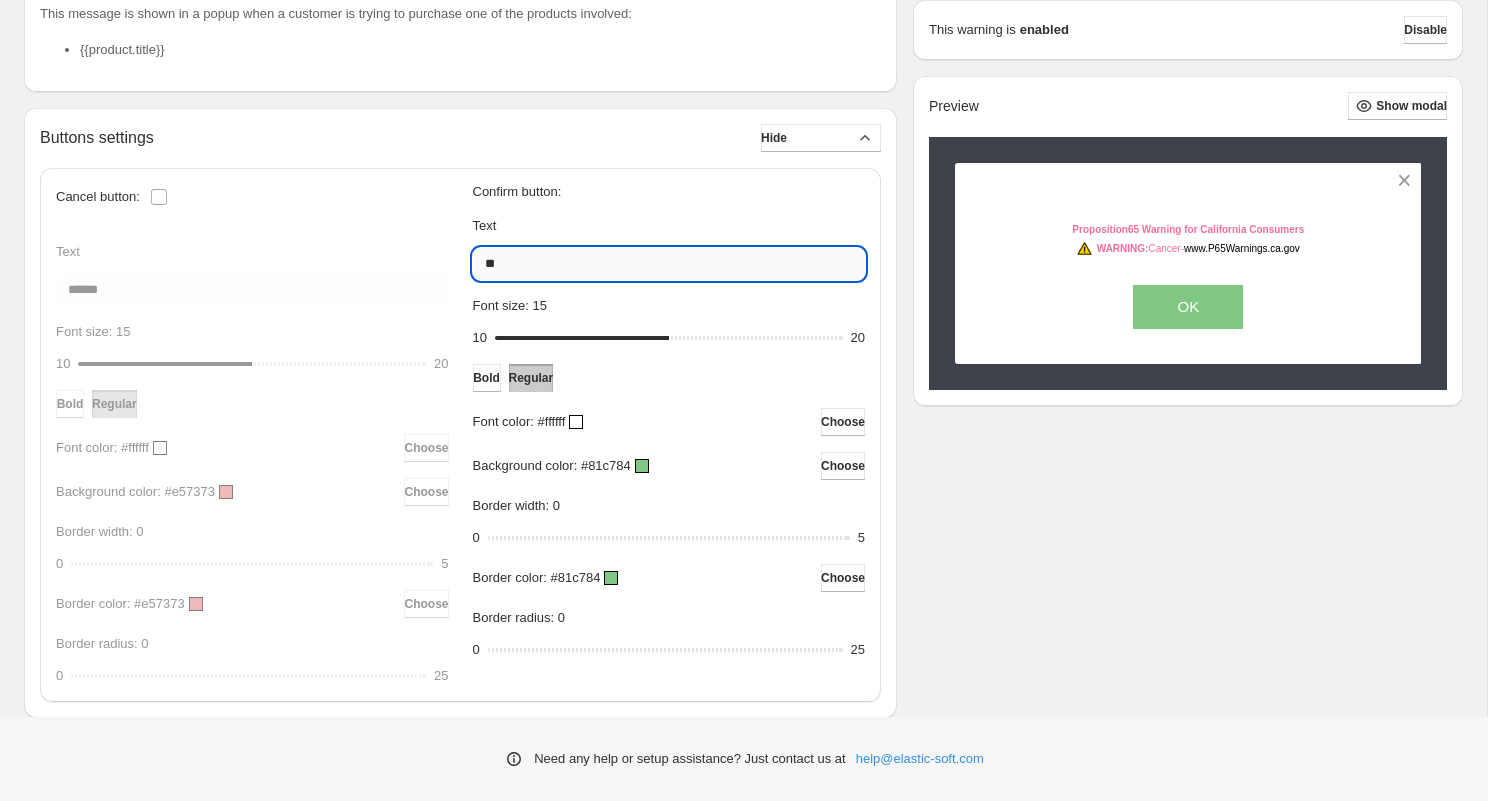 click on "**" at bounding box center [669, 264] 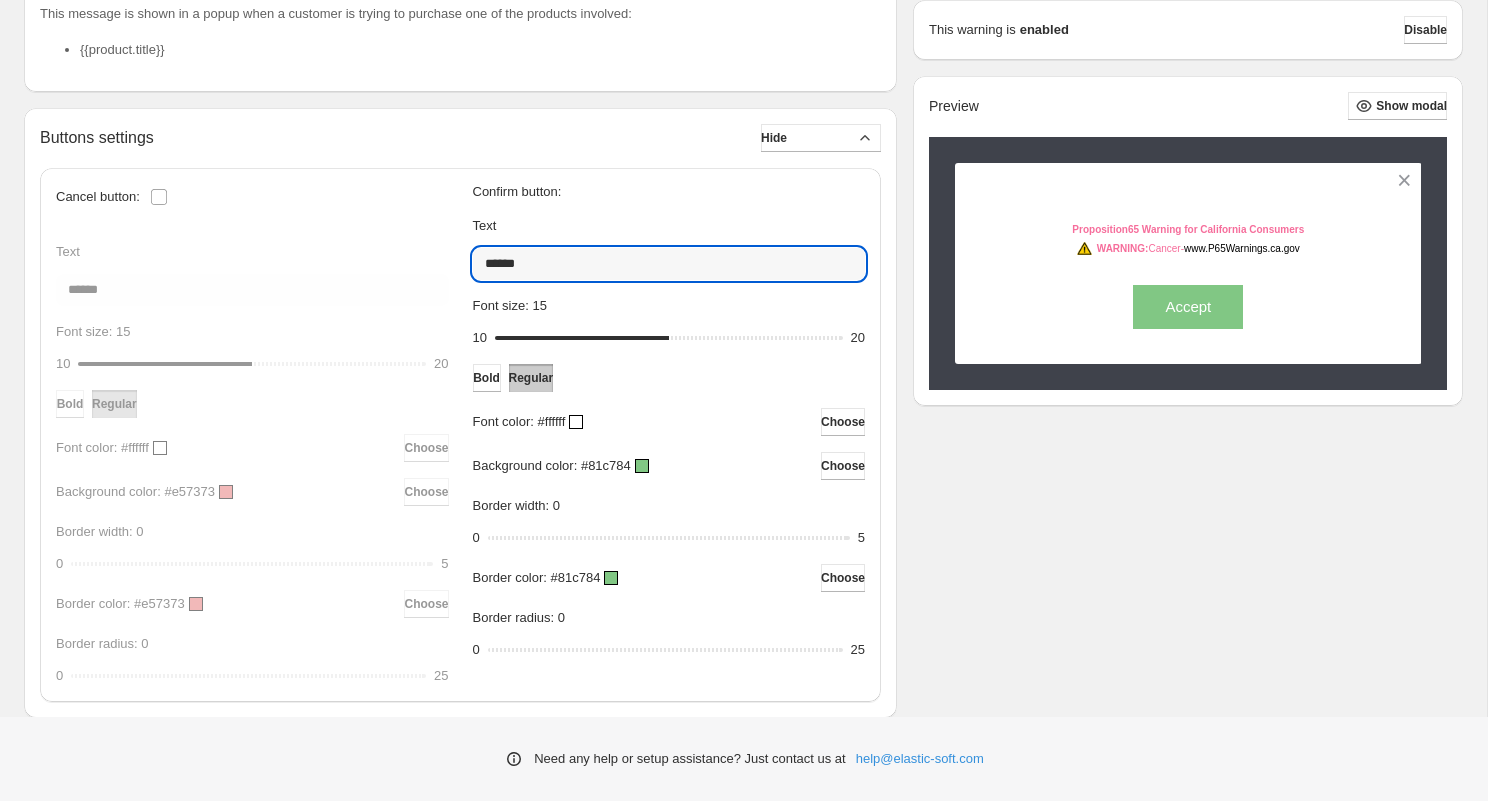 type on "******" 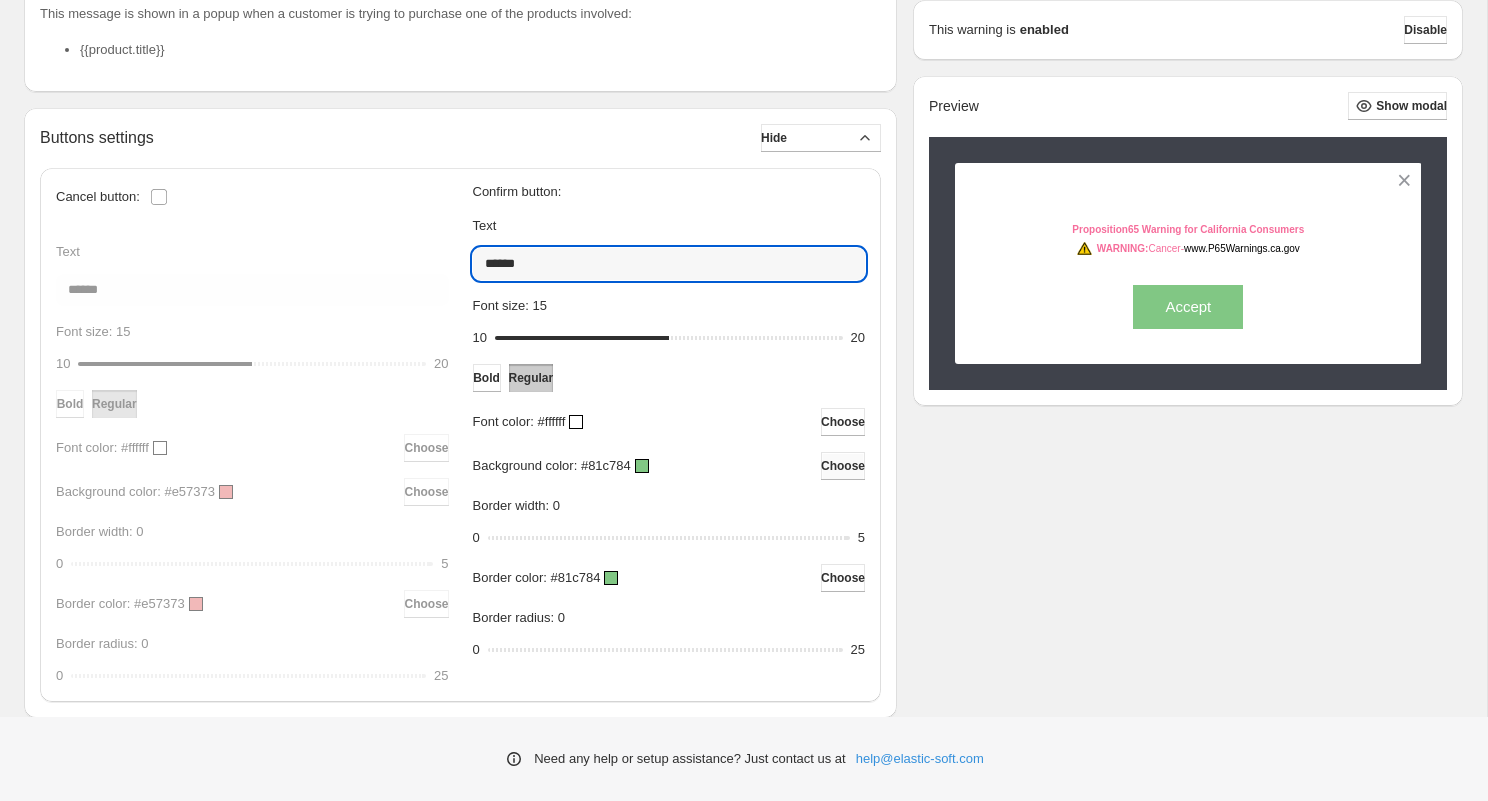 click on "Choose" at bounding box center (843, 466) 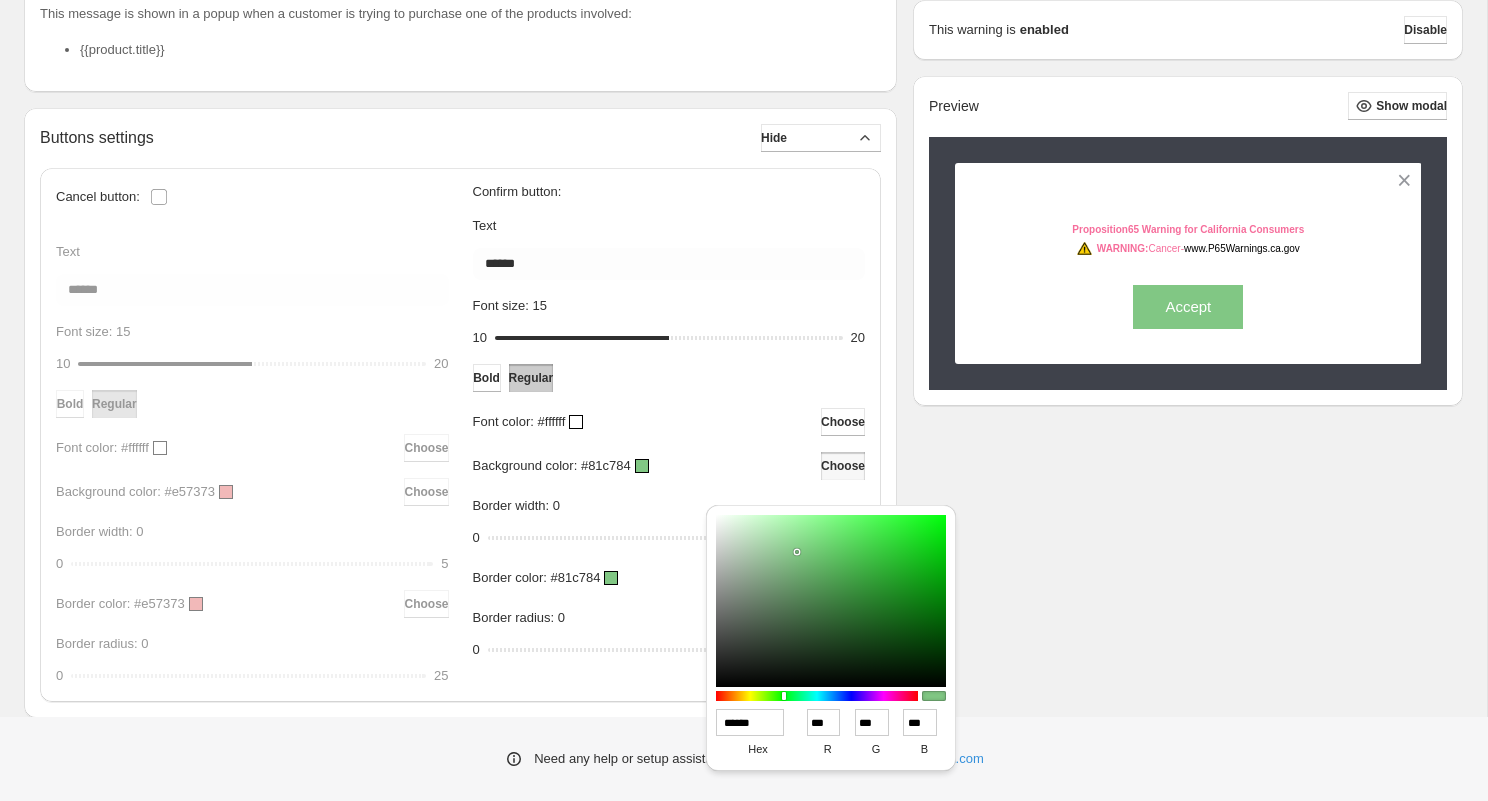 click on "******" at bounding box center (750, 722) 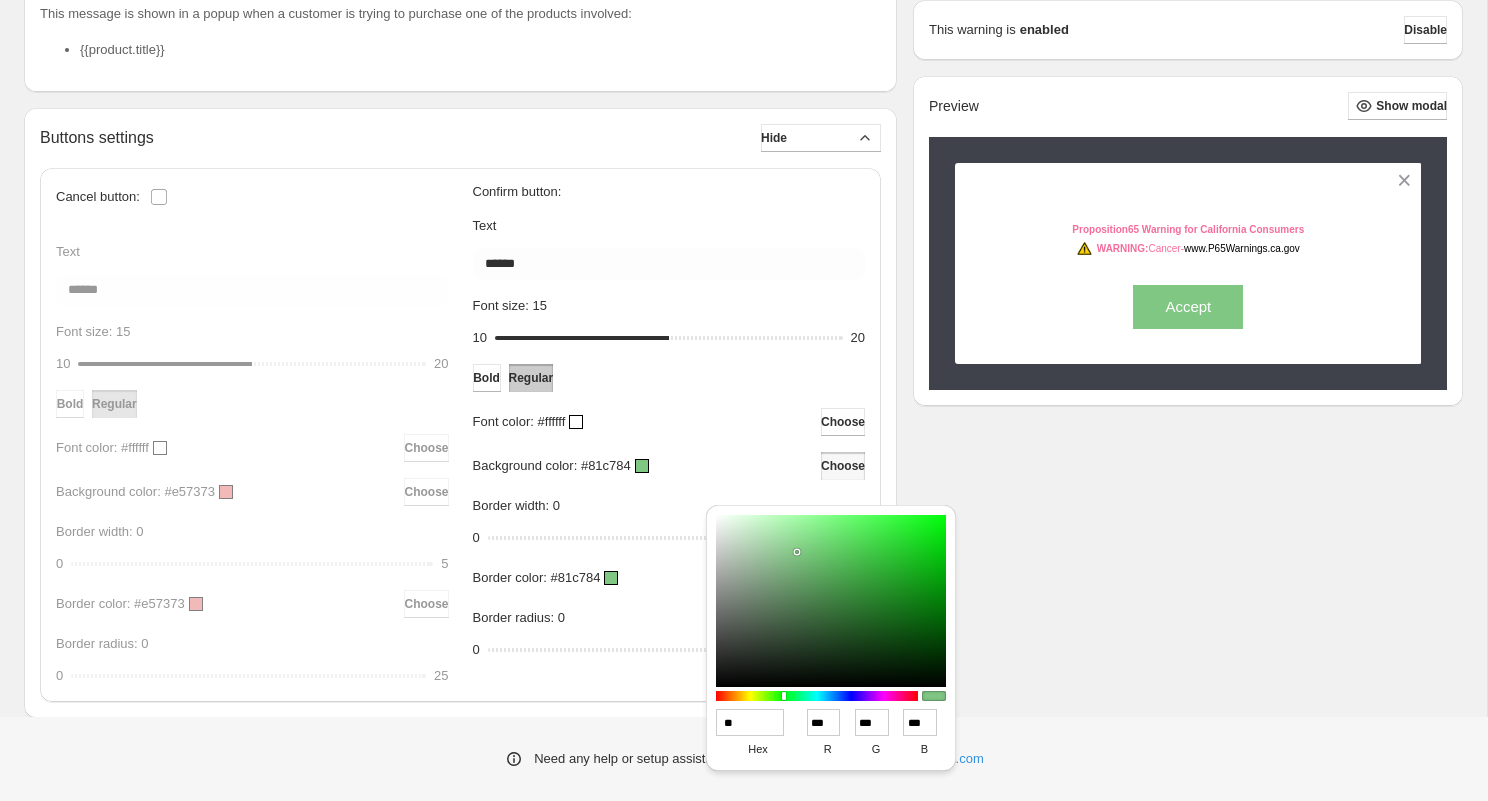 type on "*" 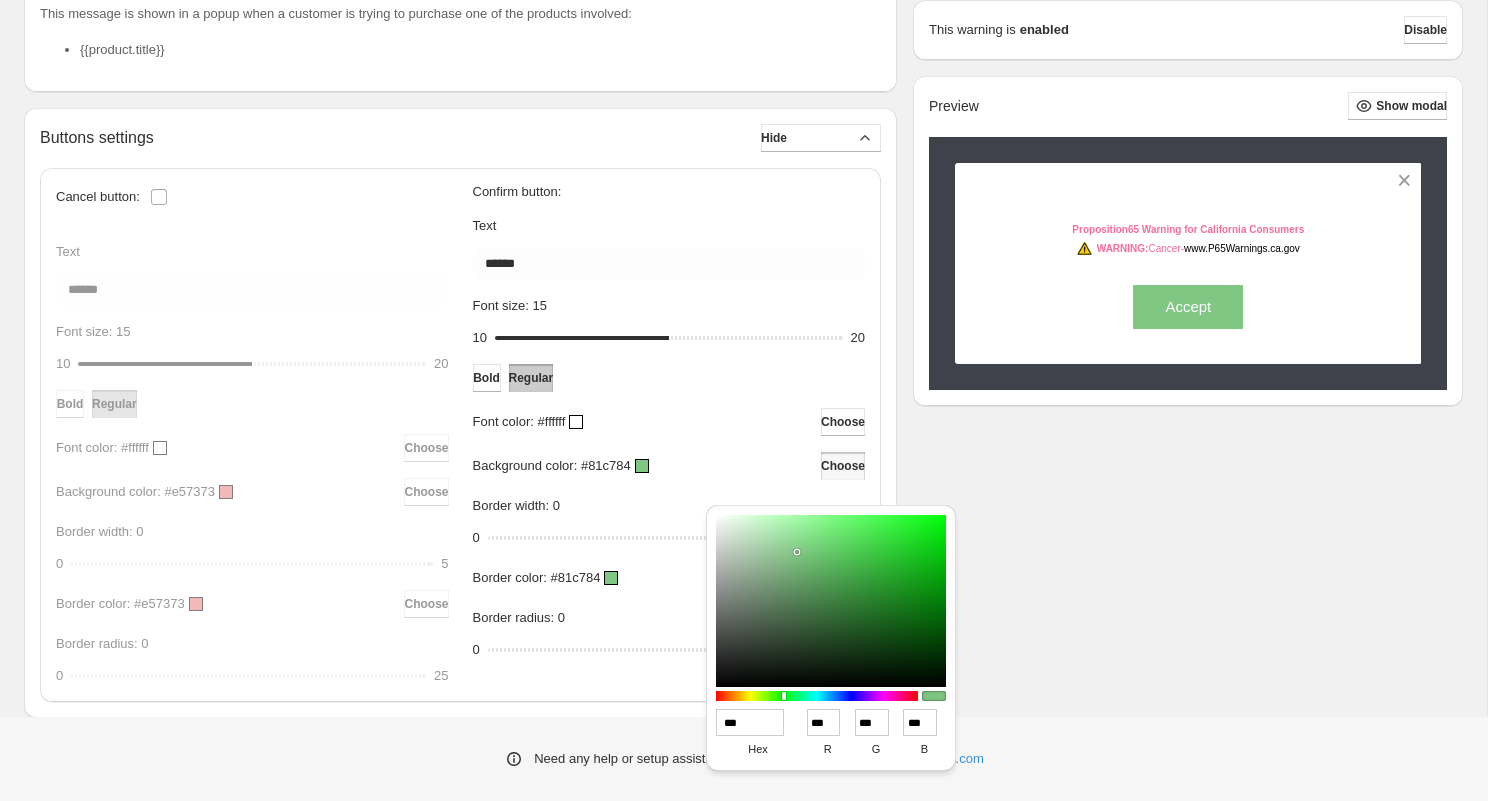 type on "****" 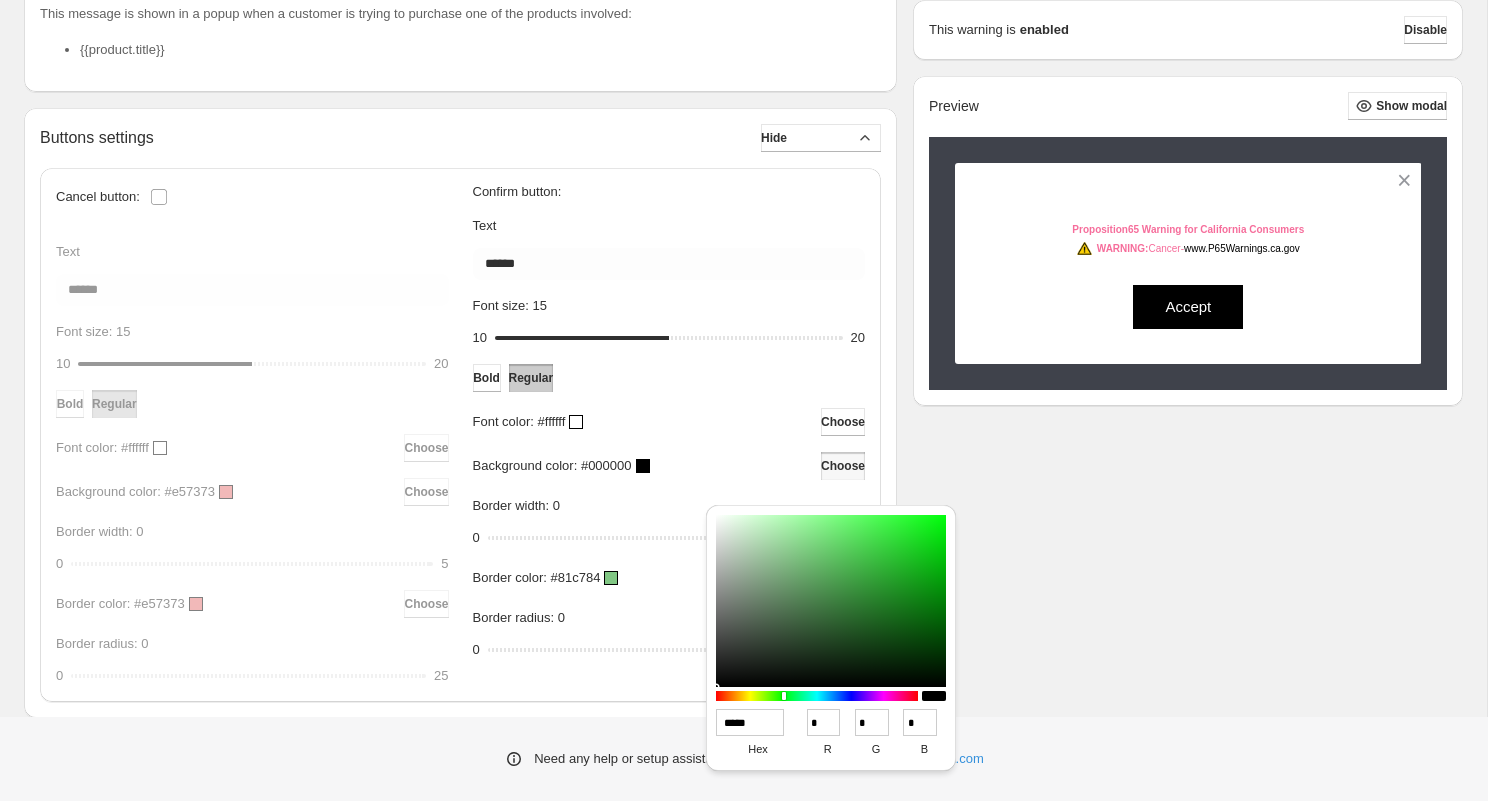 type on "******" 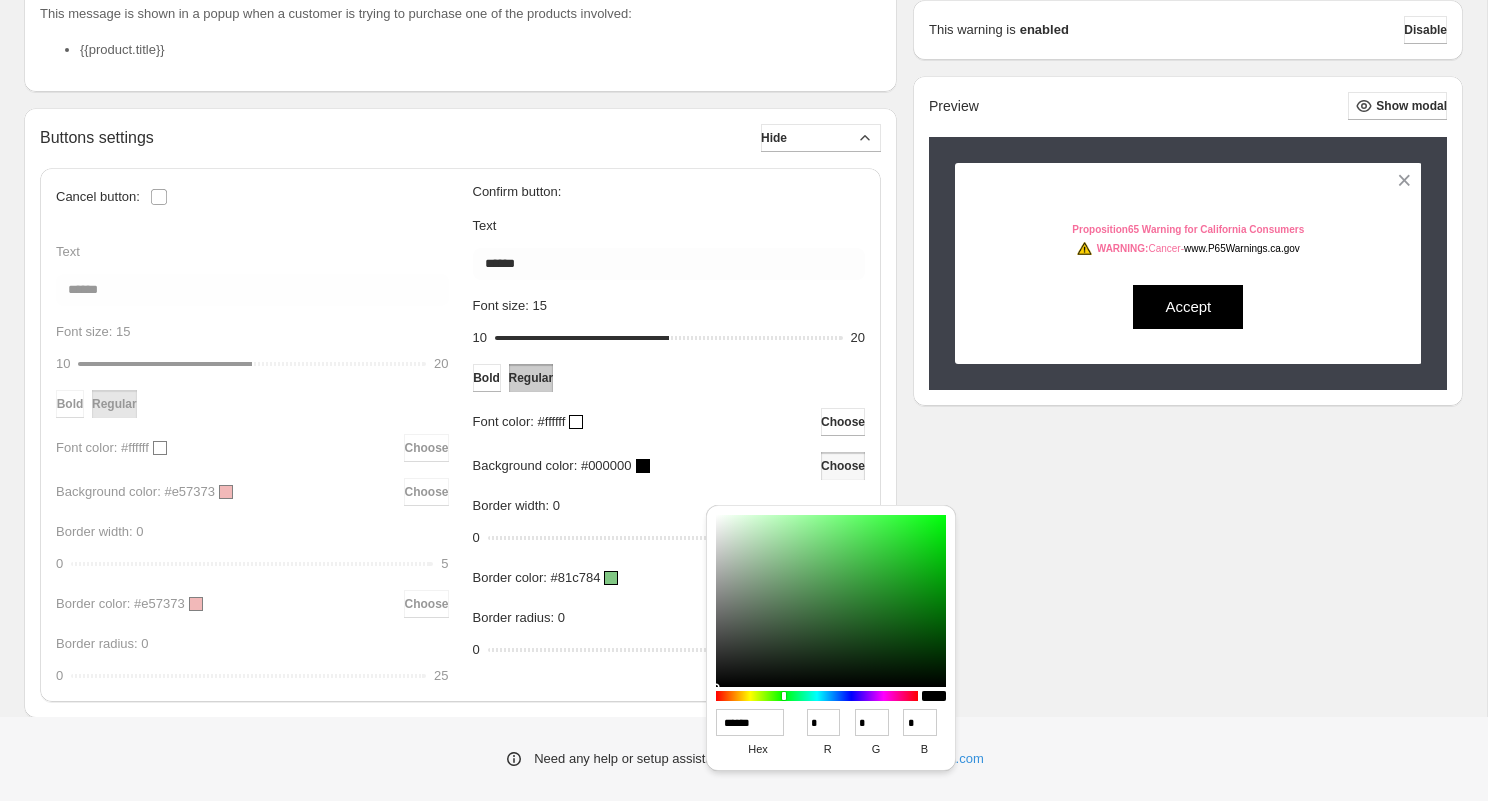 click on "****** hex * r * g * b *** a" at bounding box center (831, 638) 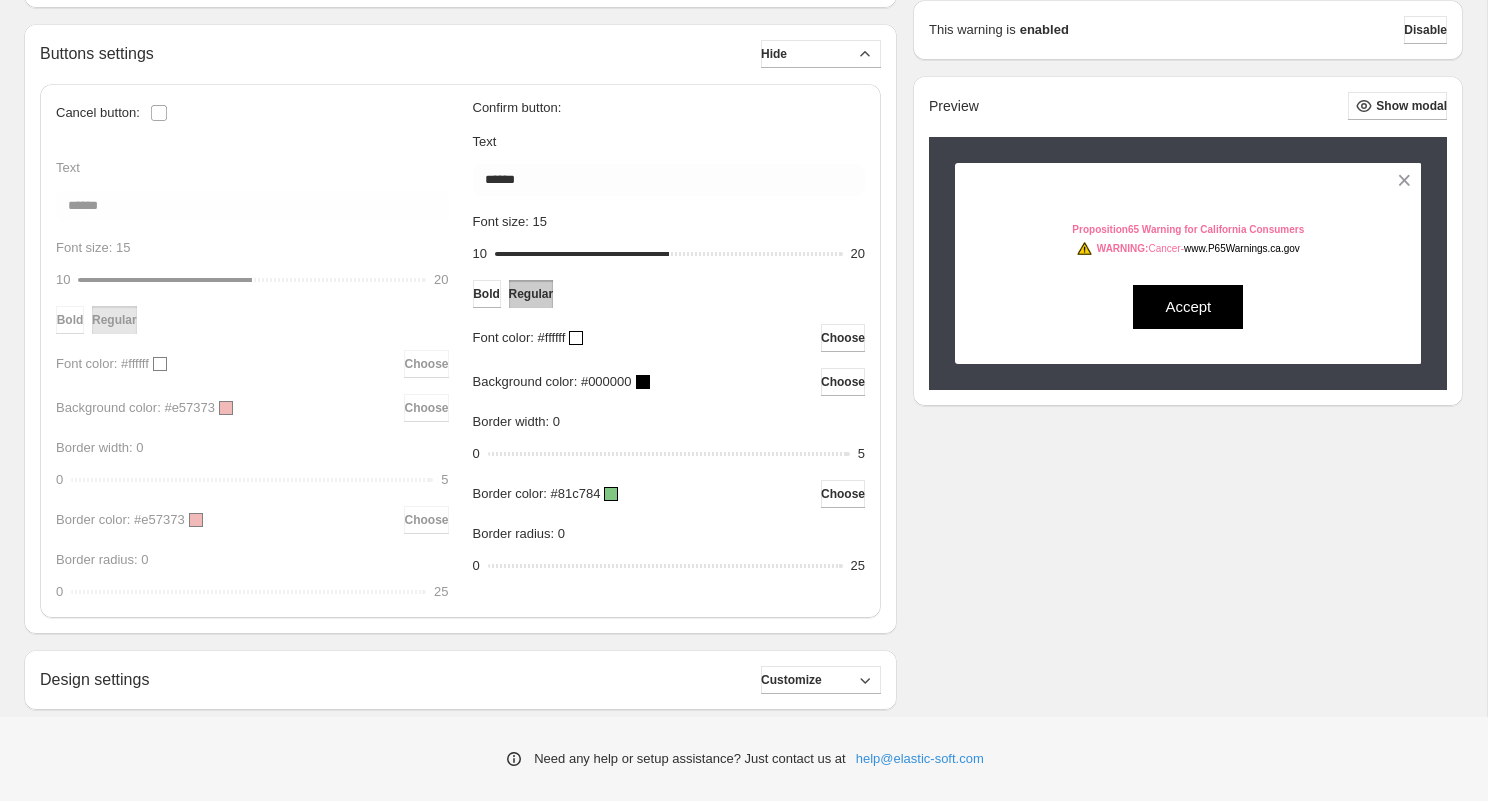 scroll, scrollTop: 648, scrollLeft: 0, axis: vertical 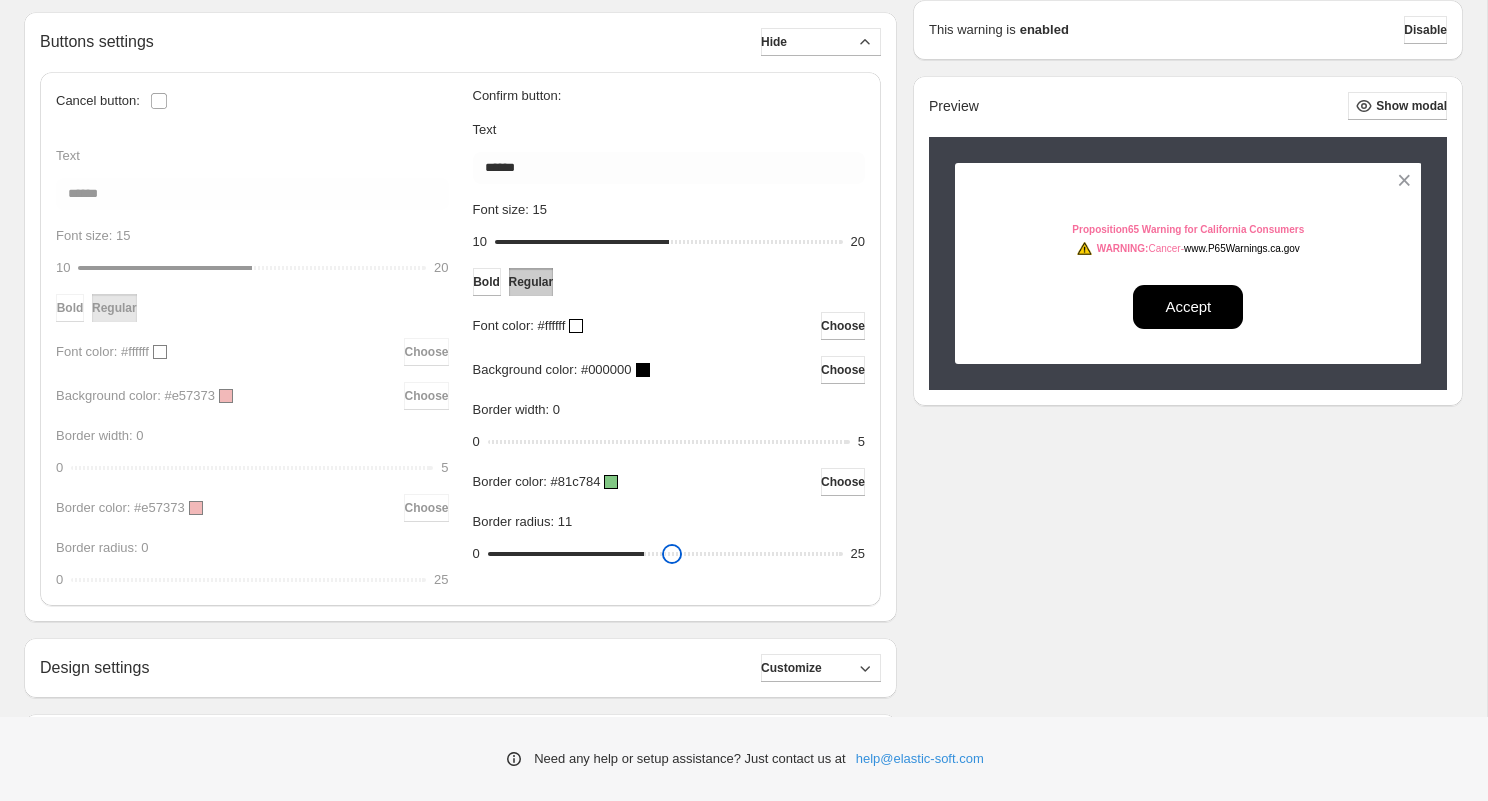 drag, startPoint x: 504, startPoint y: 570, endPoint x: 646, endPoint y: 570, distance: 142 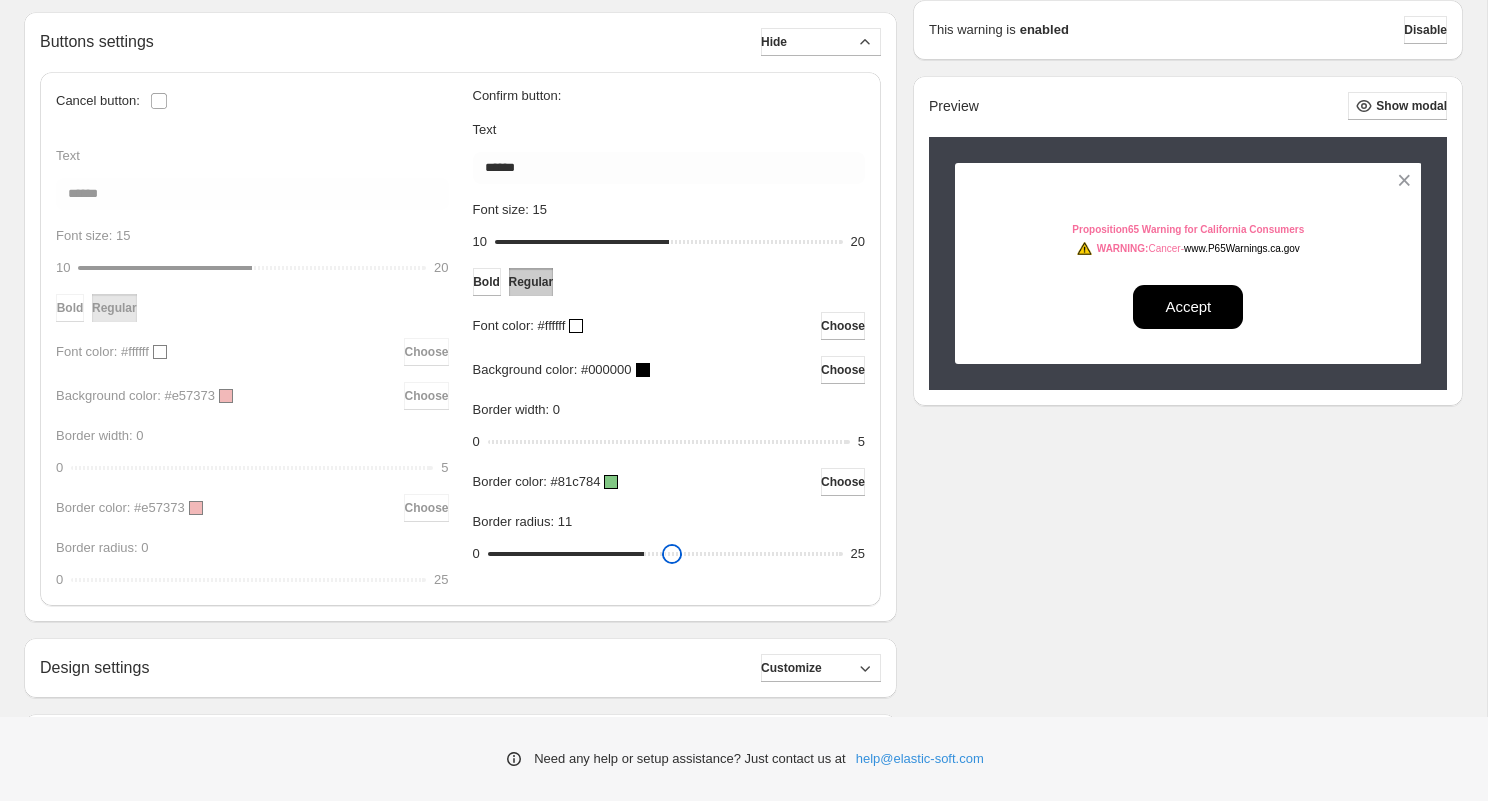 click on "Border radius: 11" at bounding box center (665, 554) 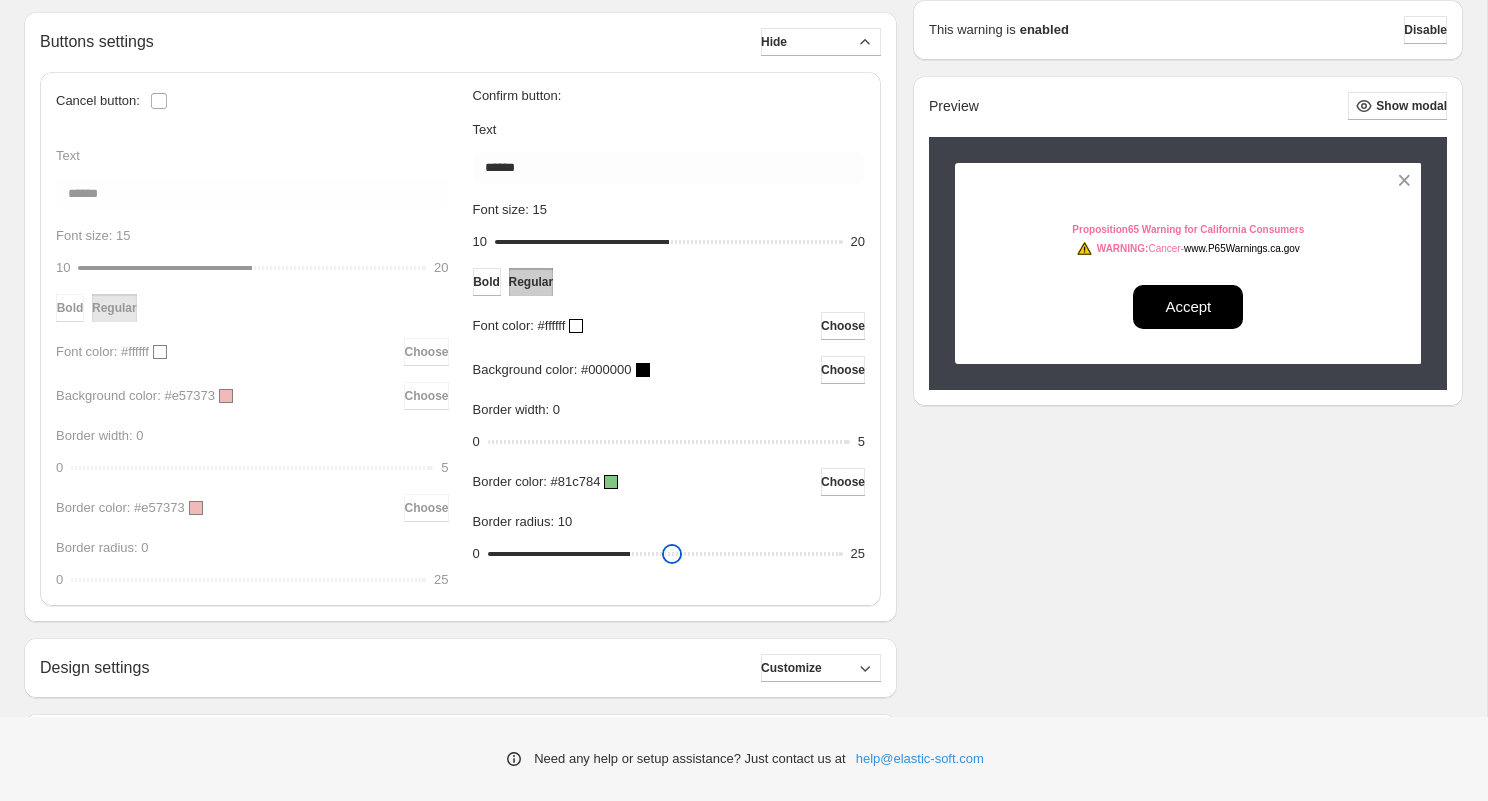 drag, startPoint x: 650, startPoint y: 573, endPoint x: 635, endPoint y: 573, distance: 15 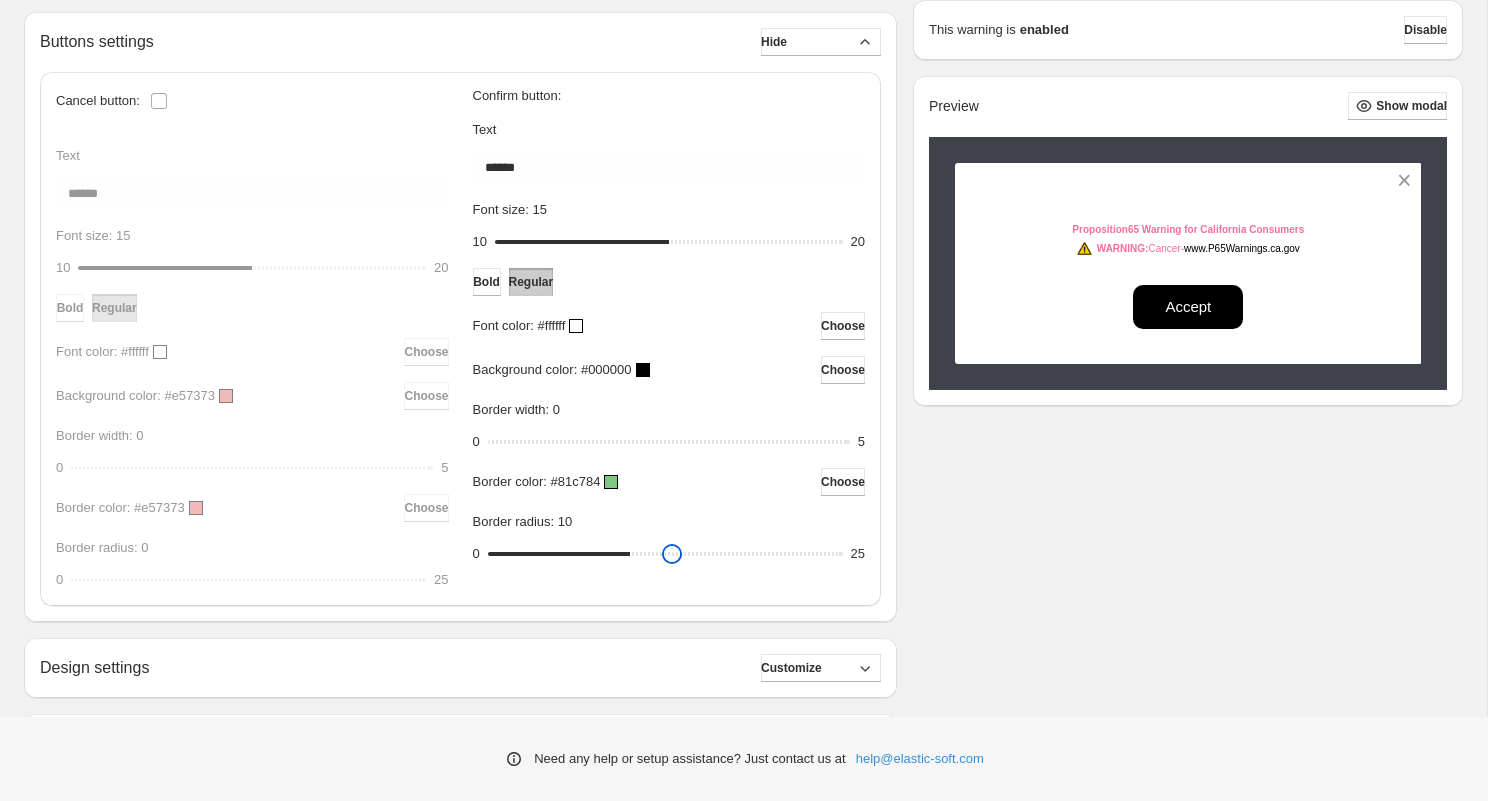 type on "**" 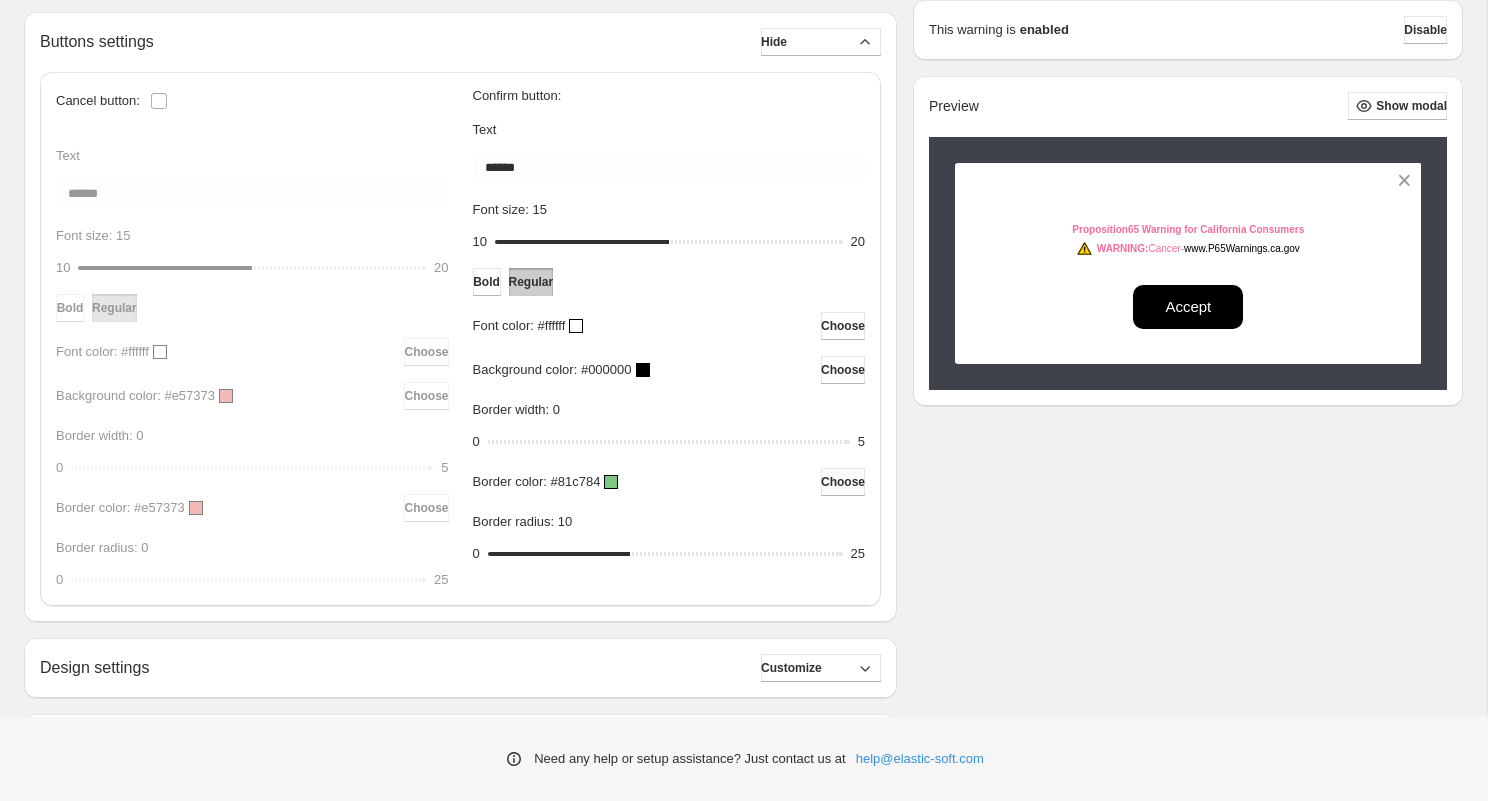 click on "Choose" at bounding box center [843, 482] 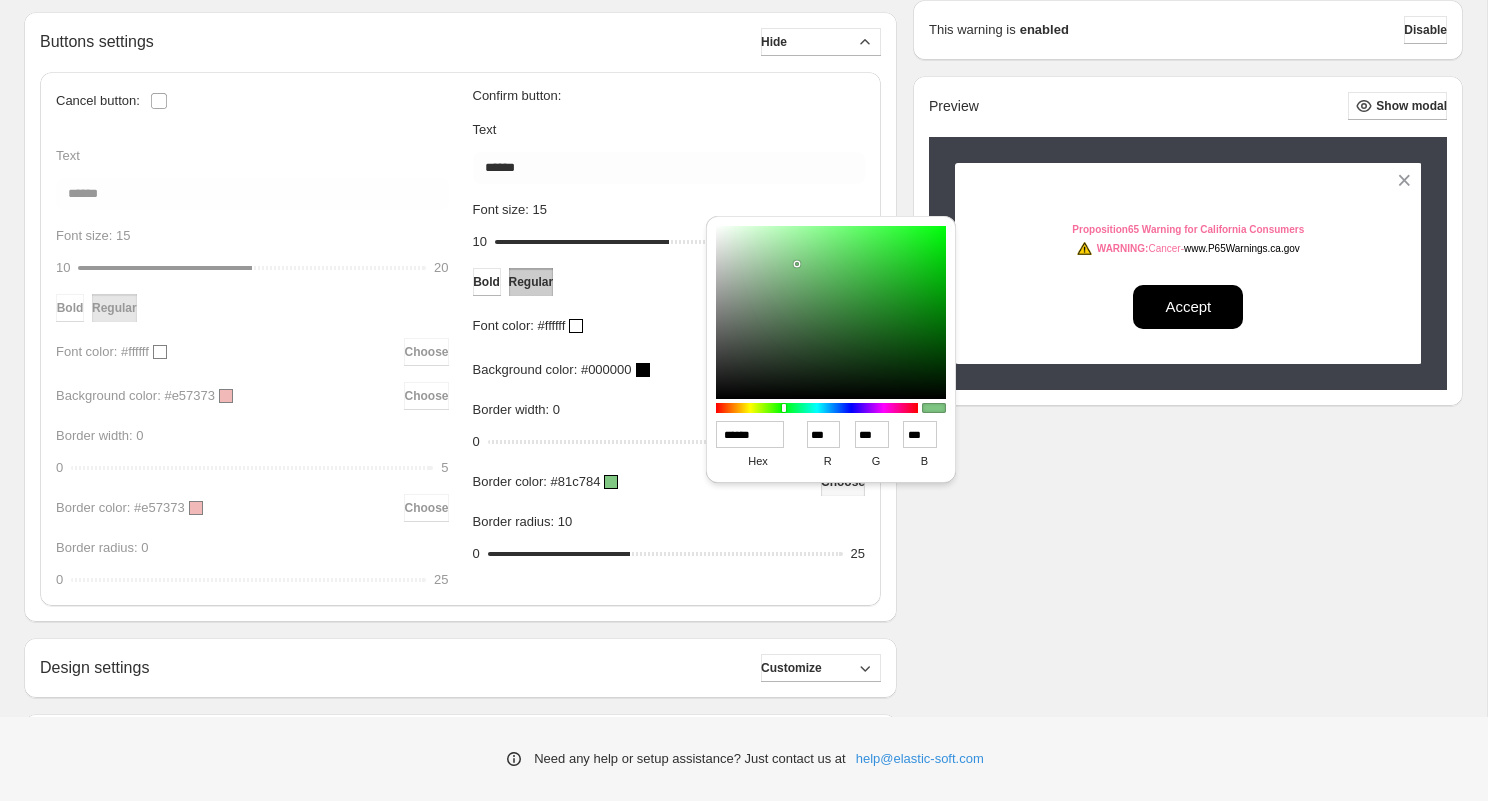click on "******" at bounding box center (750, 434) 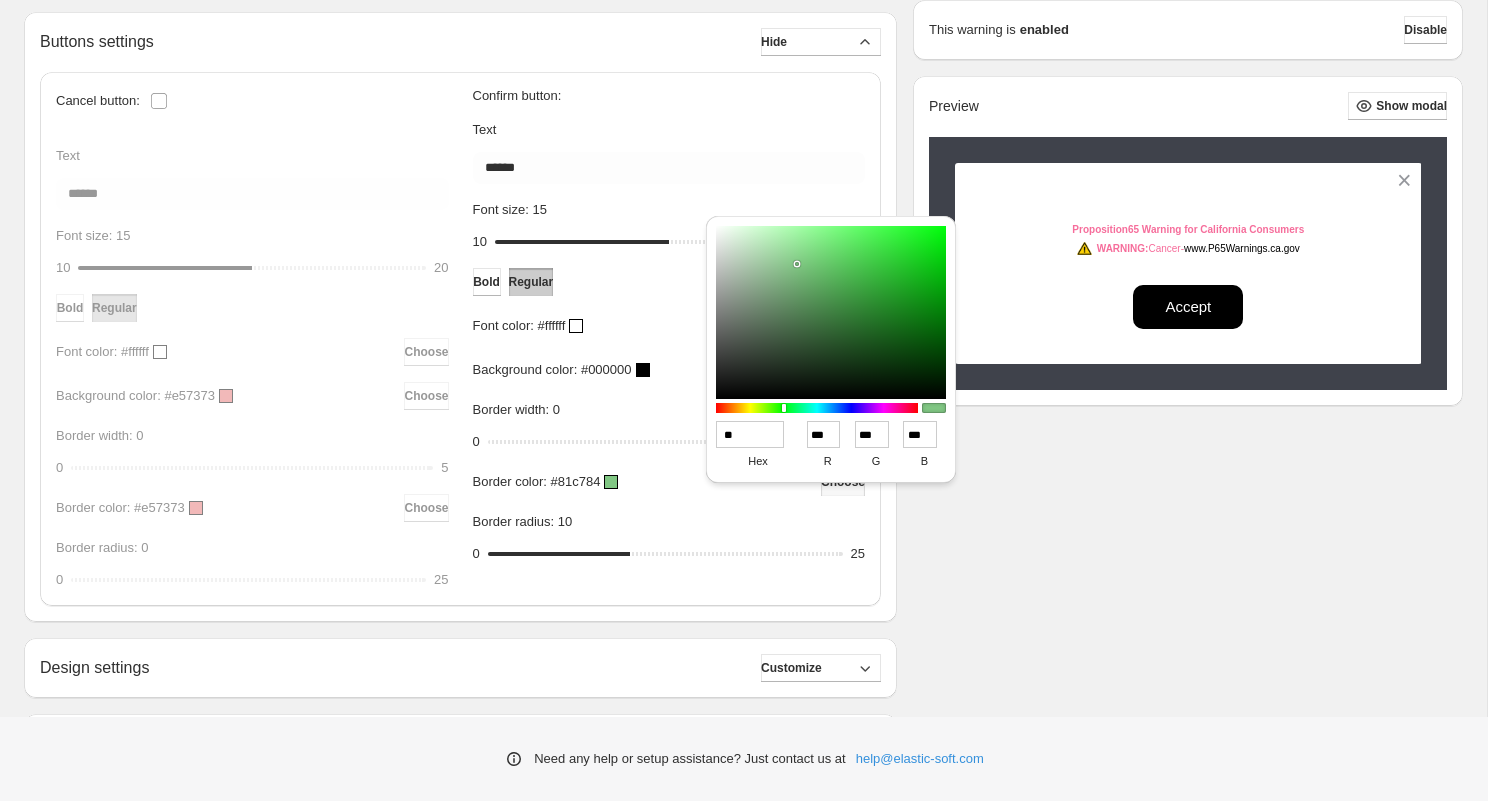 type on "***" 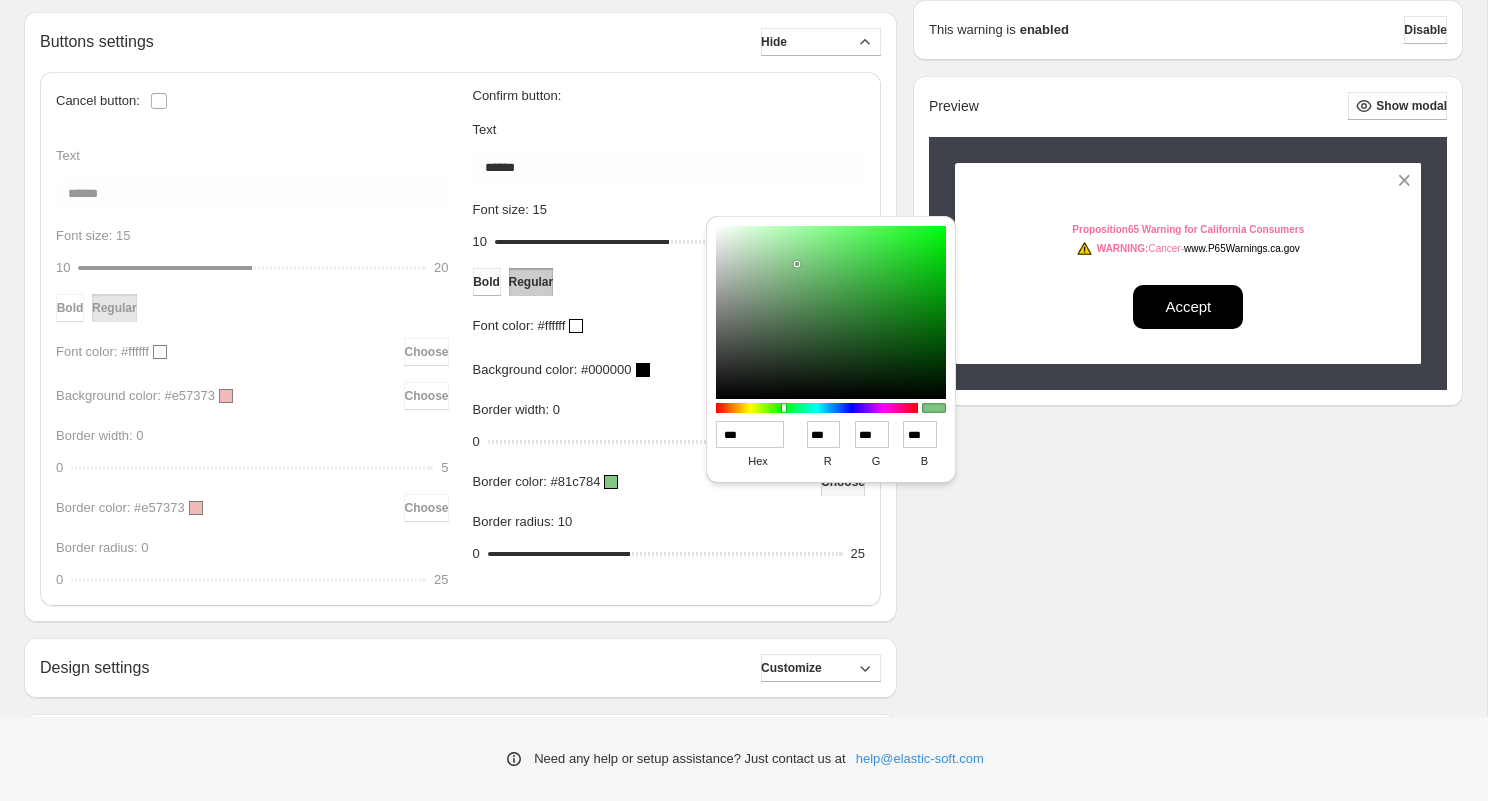 type on "*" 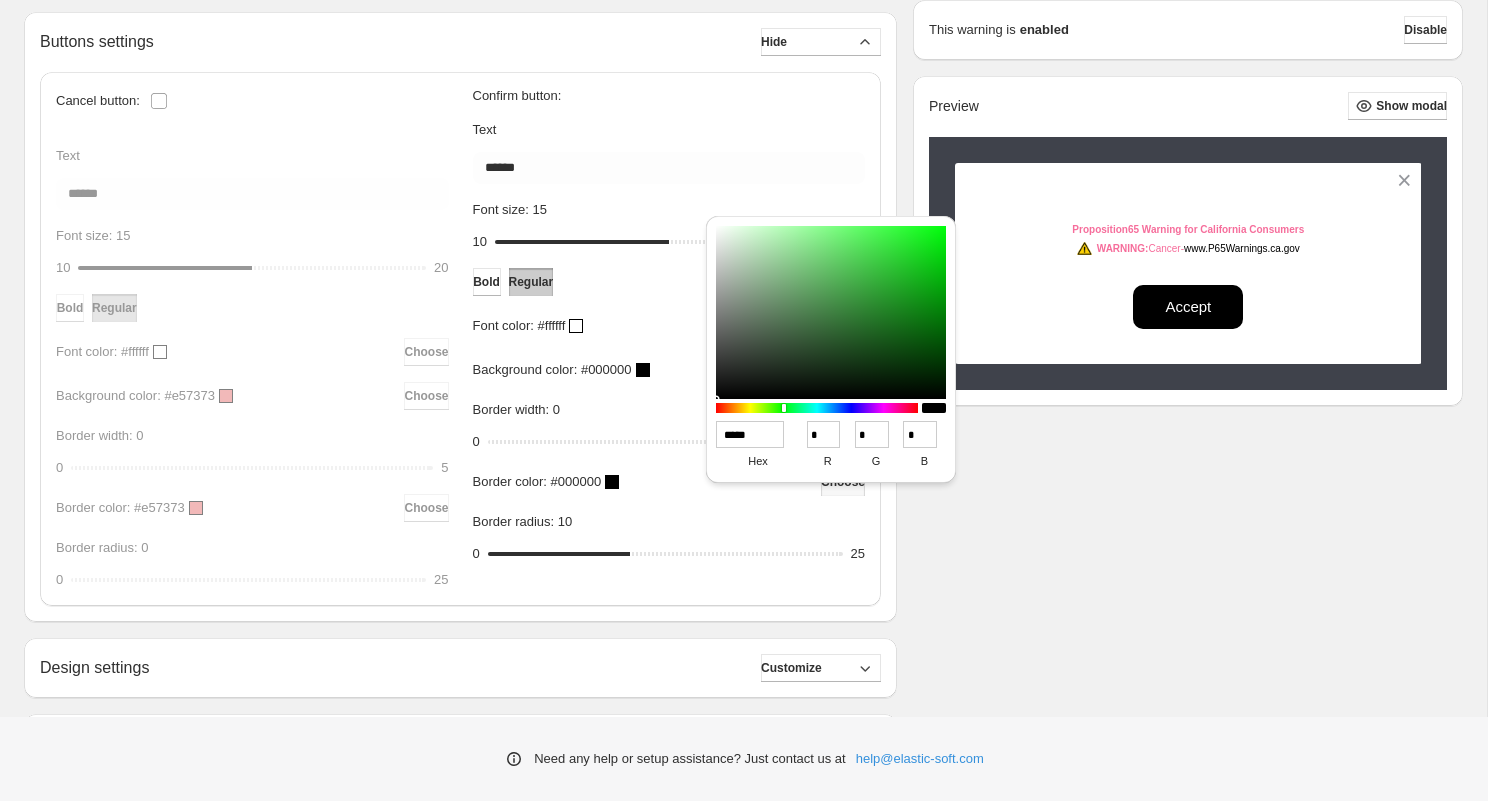 type on "******" 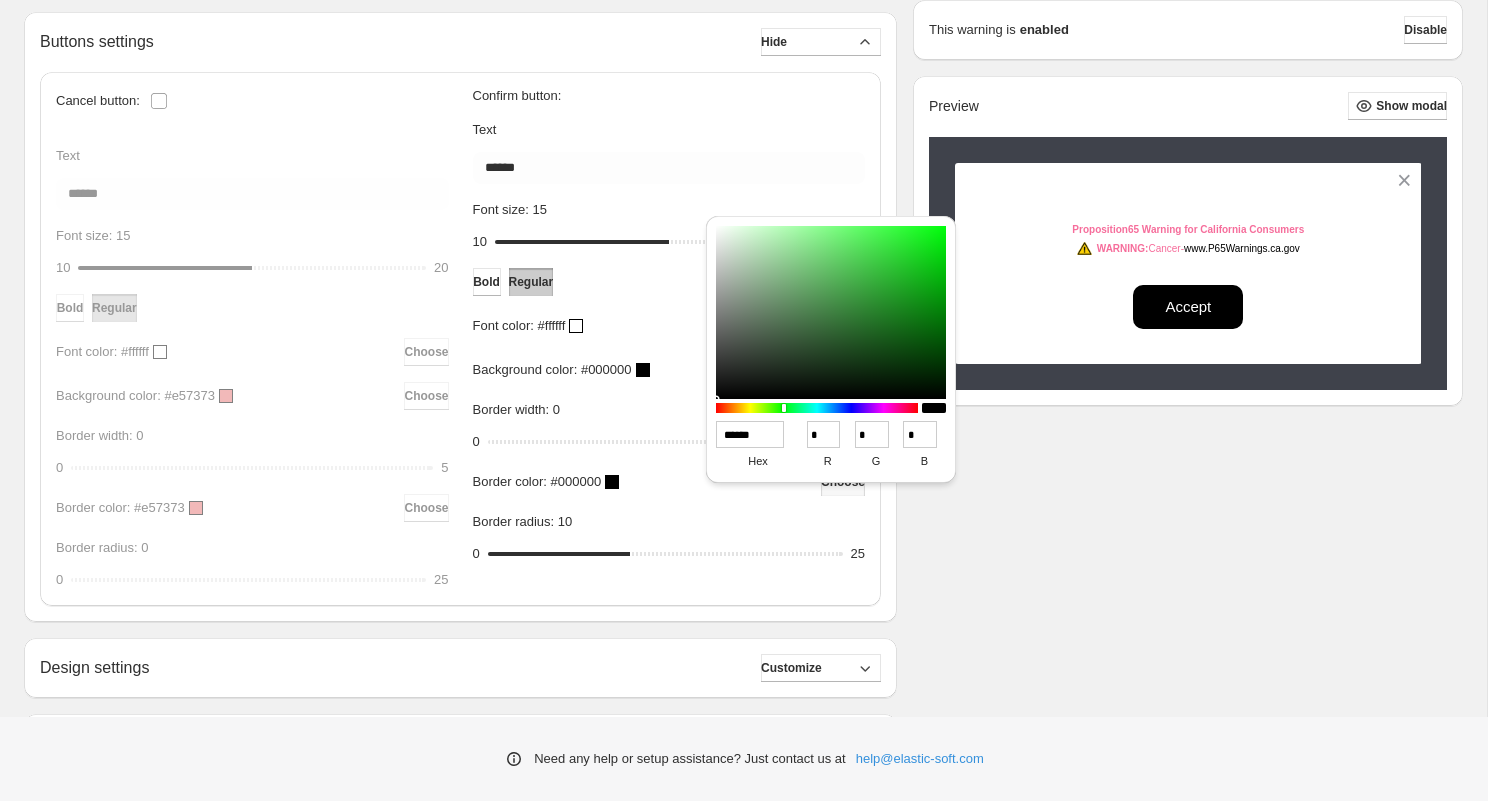 click on "Name [NAME] For internal use only. Allow checkout for items involved? If checked, the app shows a confirmation warning popup. If not, it doesn't allow to proceed to checkout with one of involved items in the cart **** File Edit View Insert Format Tools Table Bold To open the popup, press Shift+Enter To open the popup, press Shift+Enter To open the popup, press Shift+Enter To open the popup, press Shift+Enter p  »  code  »  span  »  span  »  strong Powered by Tiny This message is shown in a popup when a customer is trying to purchase one of the products involved: {{product.title}} Buttons settings   Hide Cancel button:  Text [TEXT] Font size: 15 10 15 20 Bold Regular Font color:   #ffffff Choose Background color:   #e57373 Choose Border width: 0 0 0 5 Border color:   #e57373 Choose Border radius: 0 0 0 25 Confirm button: Text [TEXT] Font size: 15 10 15 20 Bold Regular Font color:   #ffffff Choose Background color:   #000000 Choose Border width: 0 0 0 5 Border color:   #000000 Choose 0 10 25   Hide" at bounding box center (743, 208) 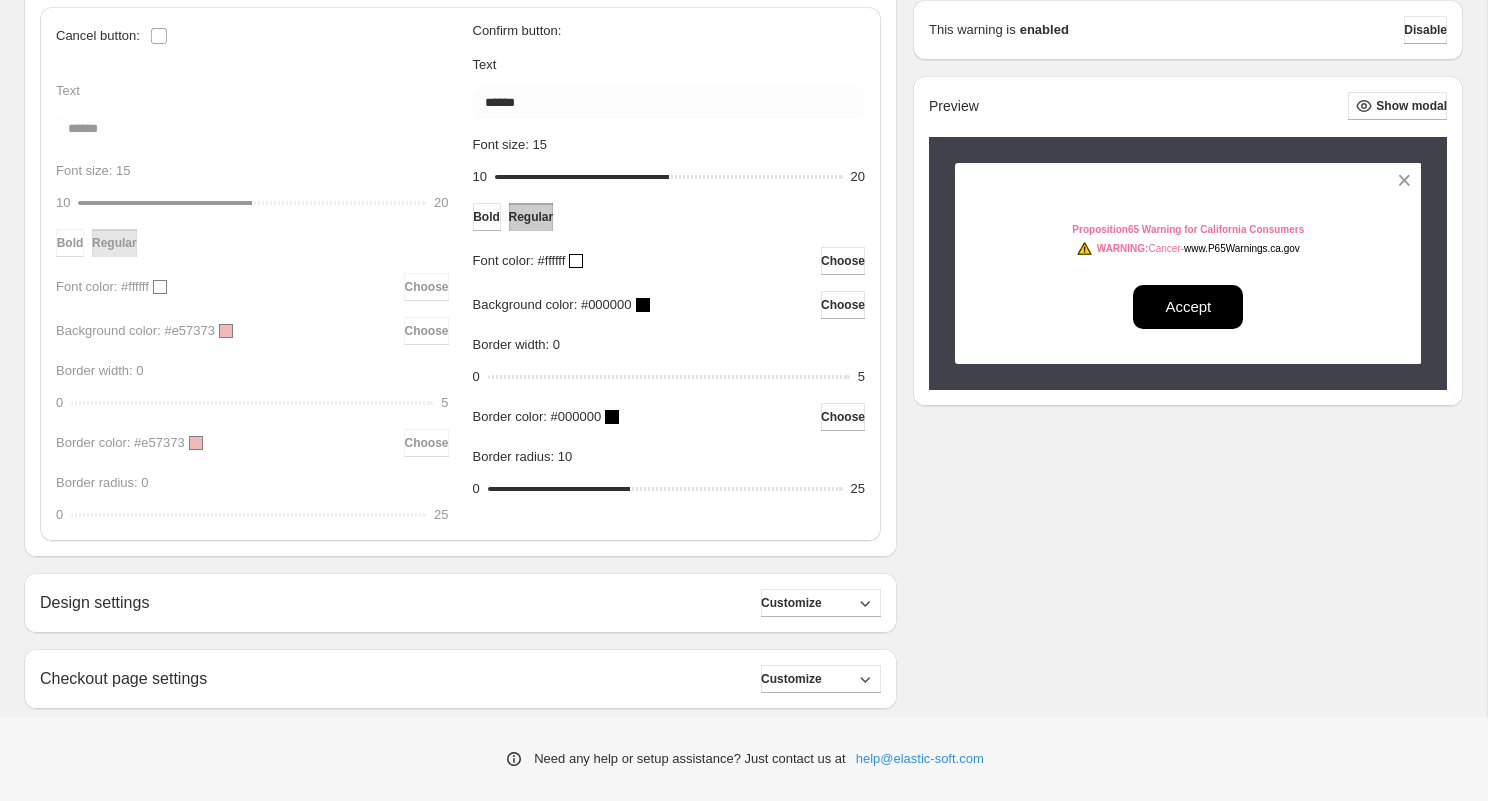 scroll, scrollTop: 725, scrollLeft: 0, axis: vertical 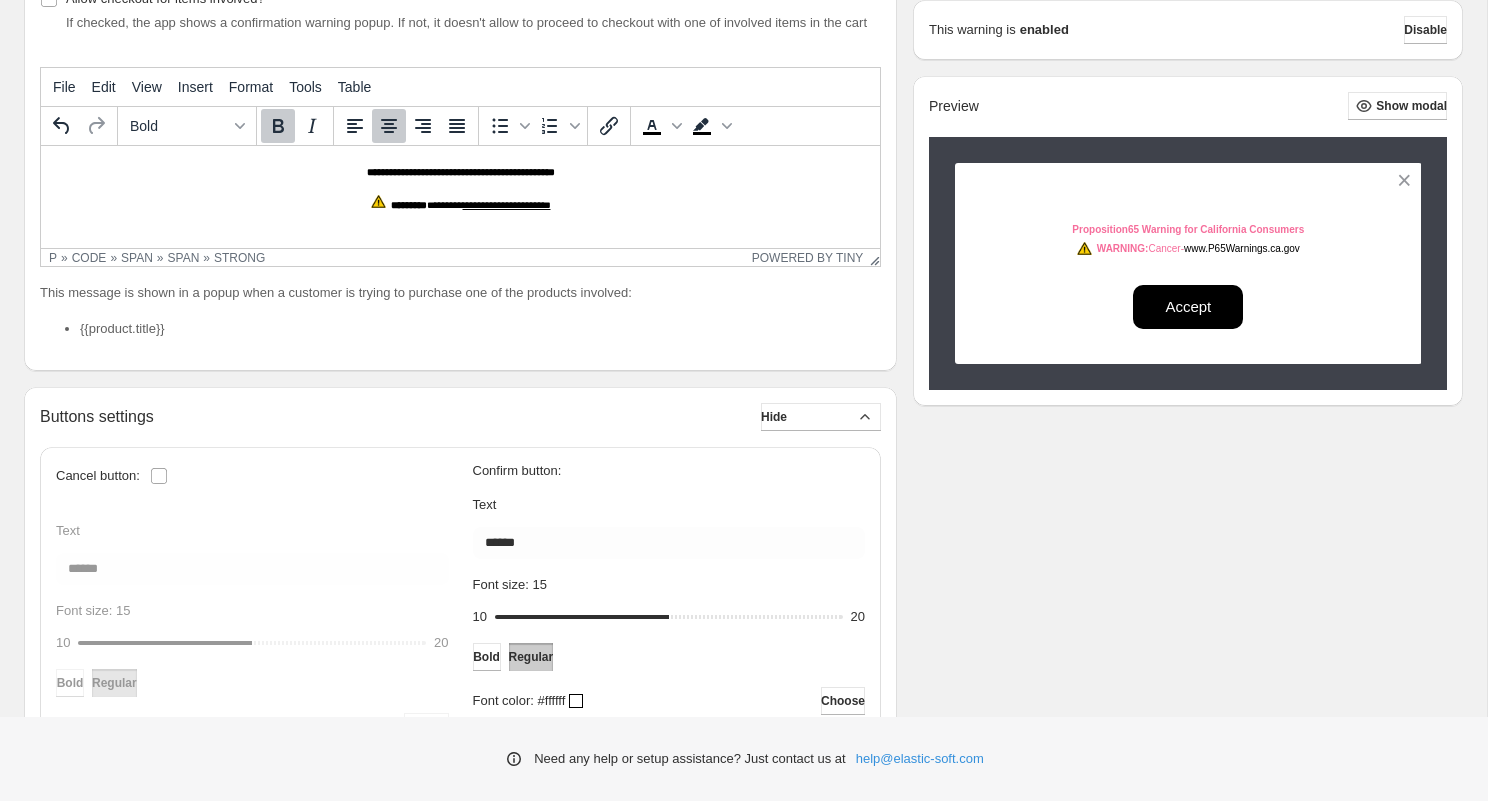 click on "********" at bounding box center (399, 205) 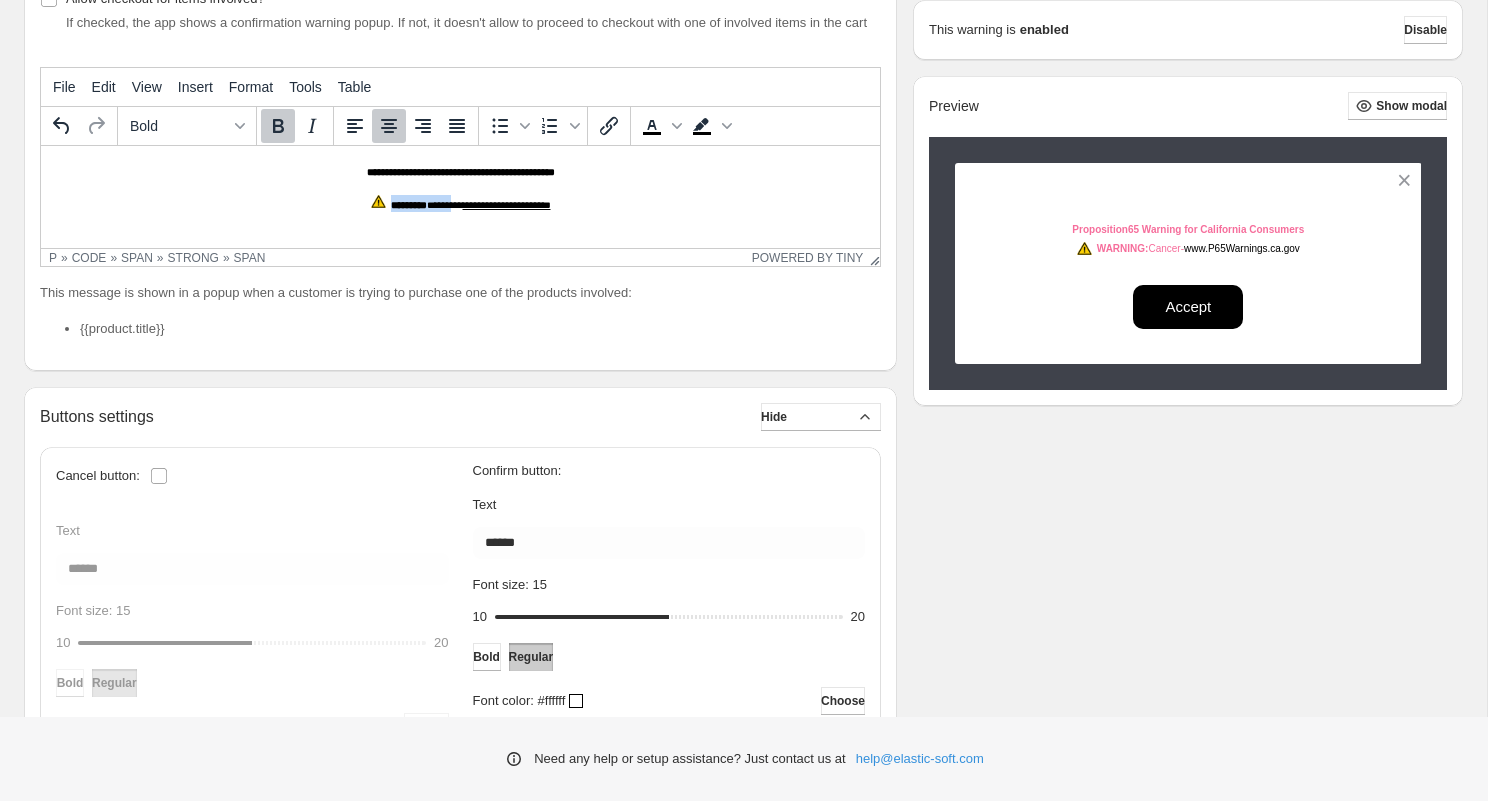 drag, startPoint x: 364, startPoint y: 207, endPoint x: 452, endPoint y: 207, distance: 88 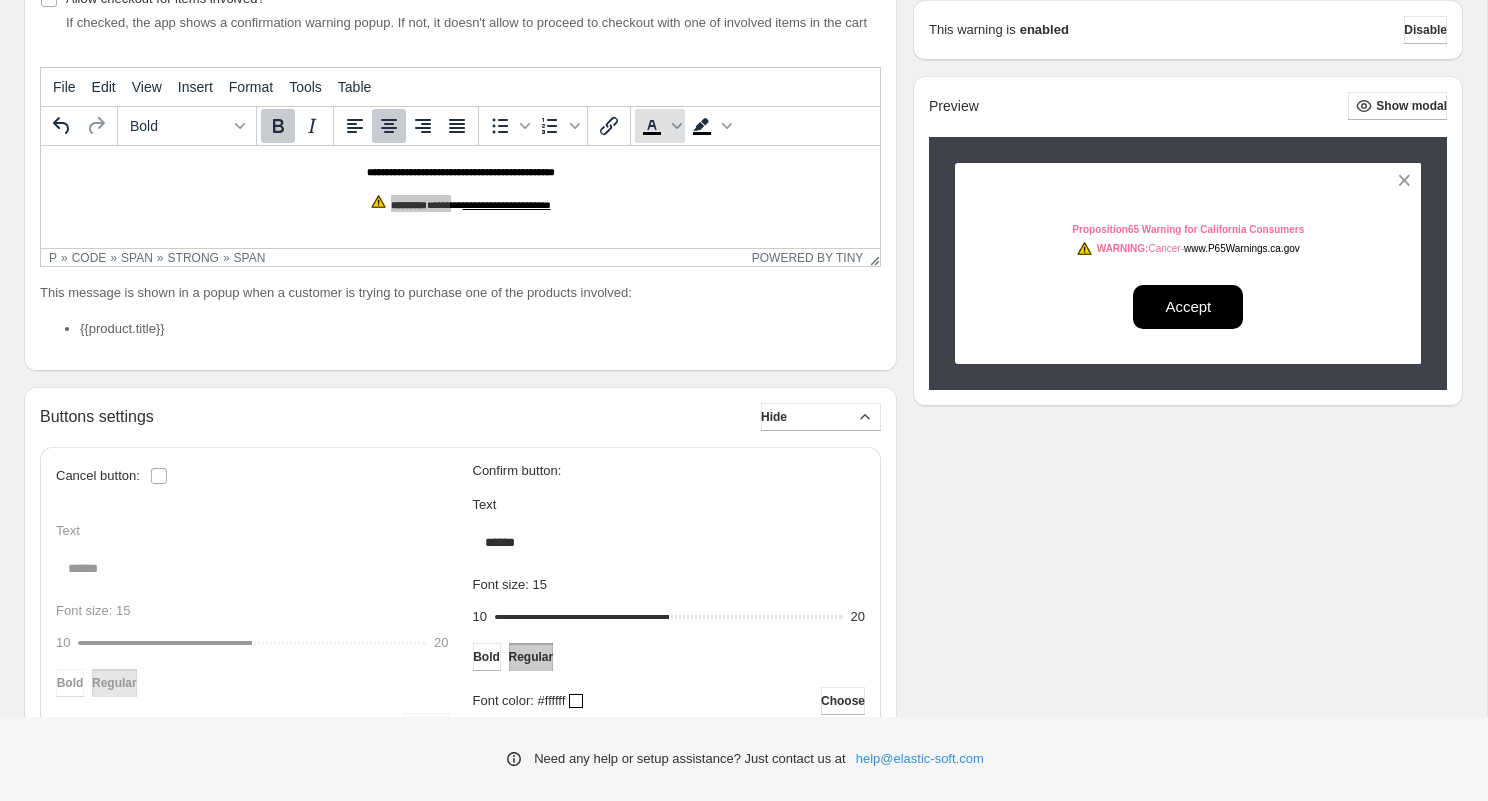 click 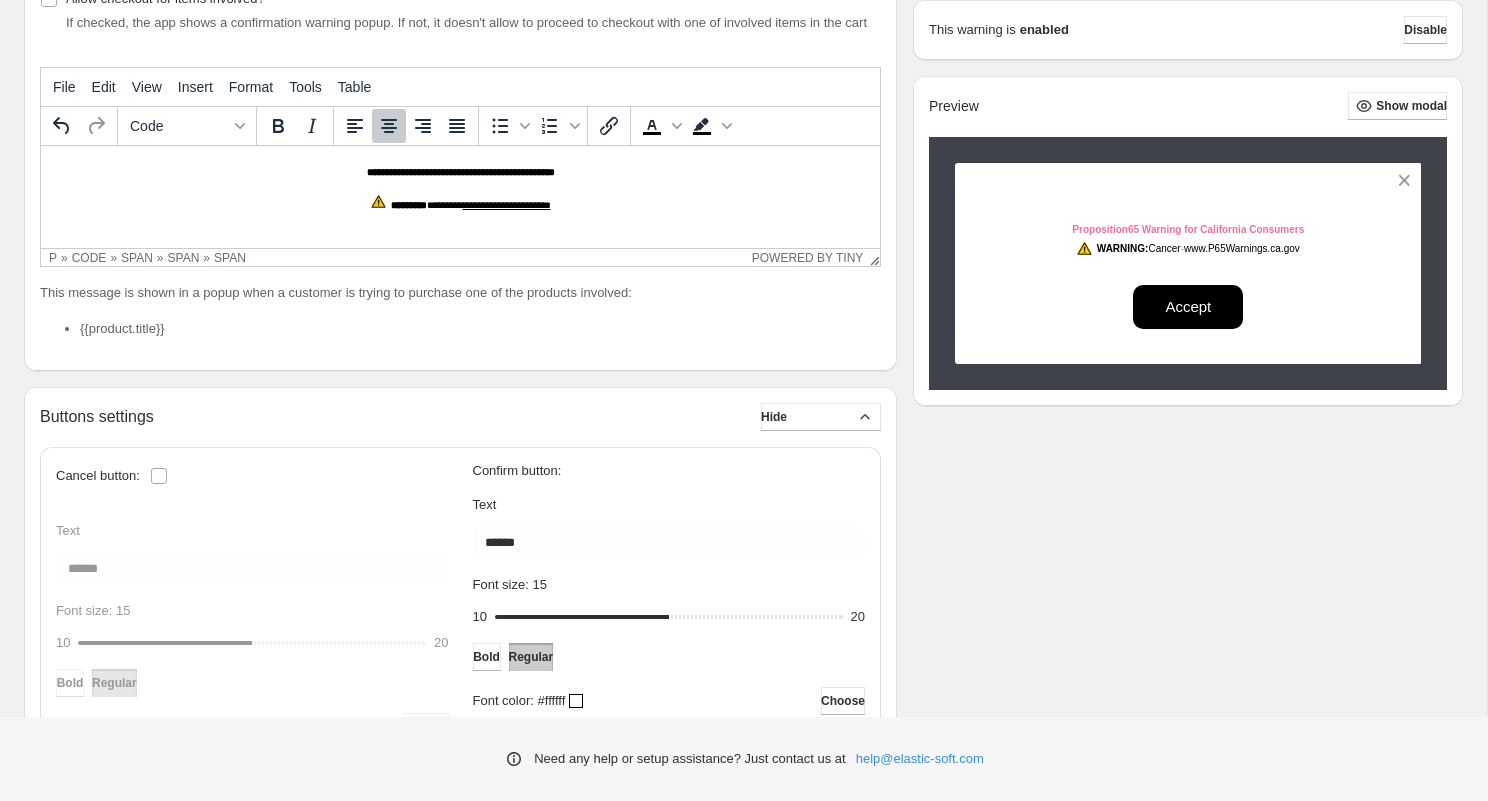 click on "****** *" at bounding box center (445, 205) 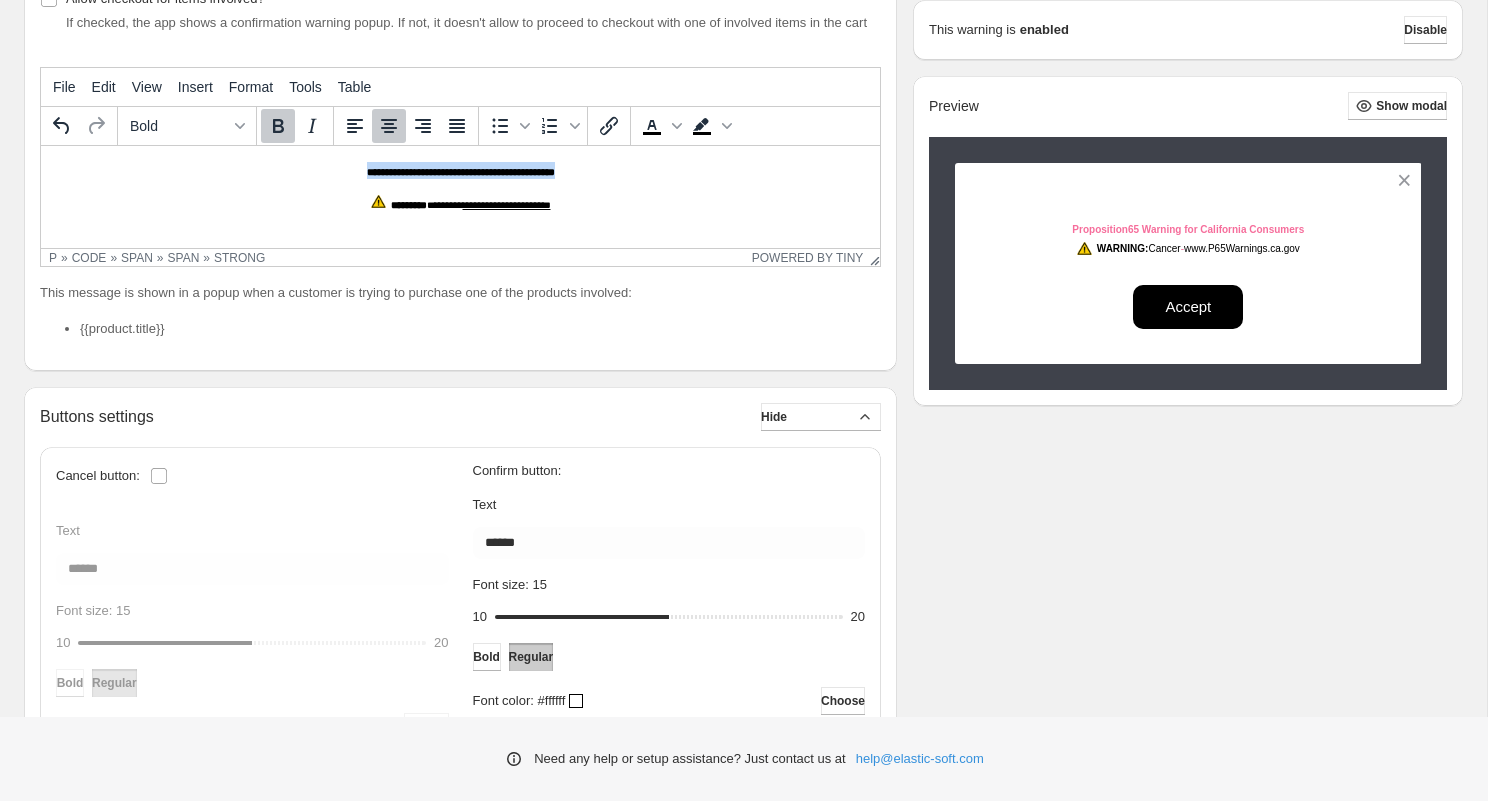 drag, startPoint x: 342, startPoint y: 170, endPoint x: 579, endPoint y: 170, distance: 237 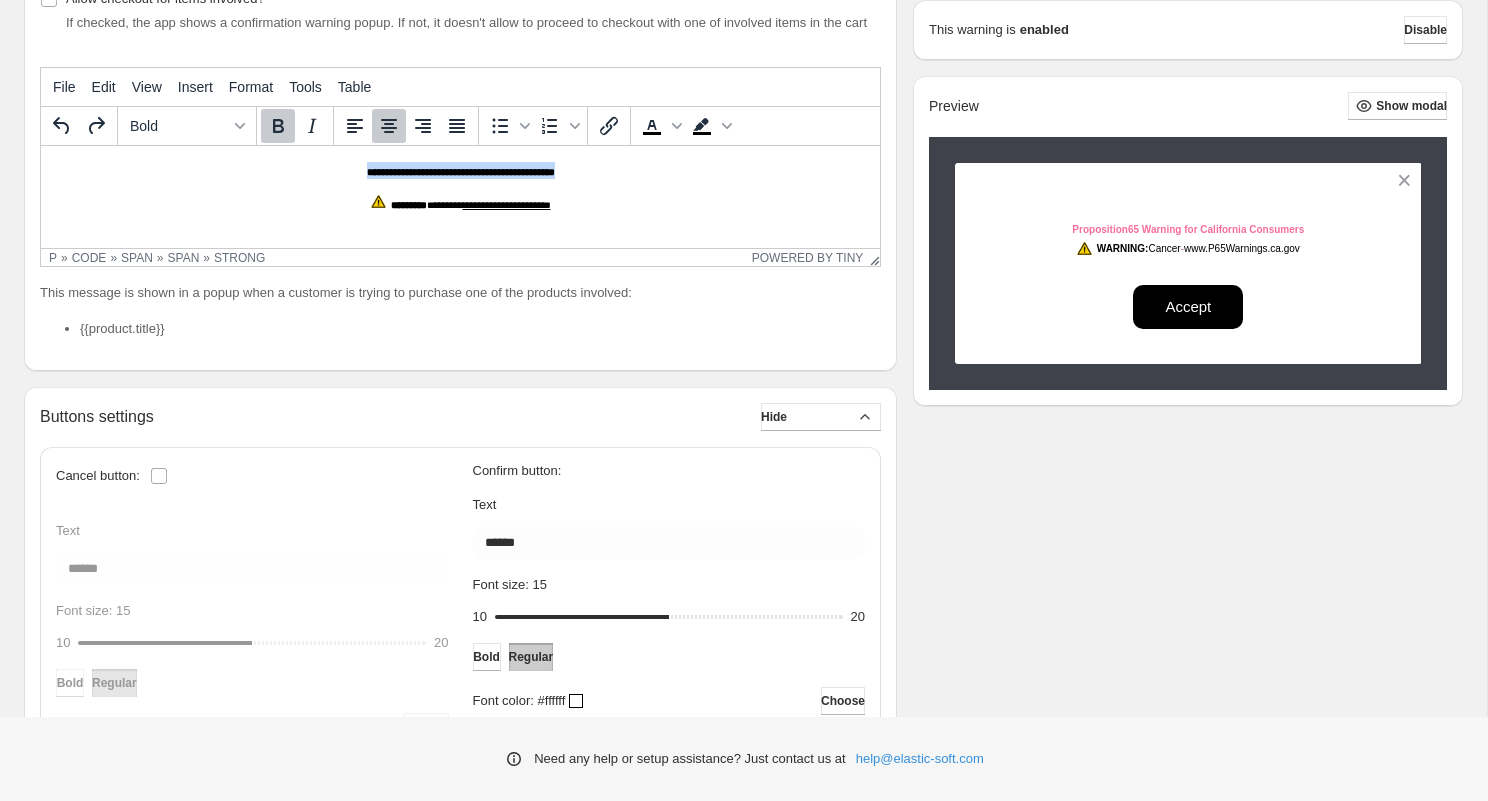 drag, startPoint x: 341, startPoint y: 172, endPoint x: 577, endPoint y: 172, distance: 236 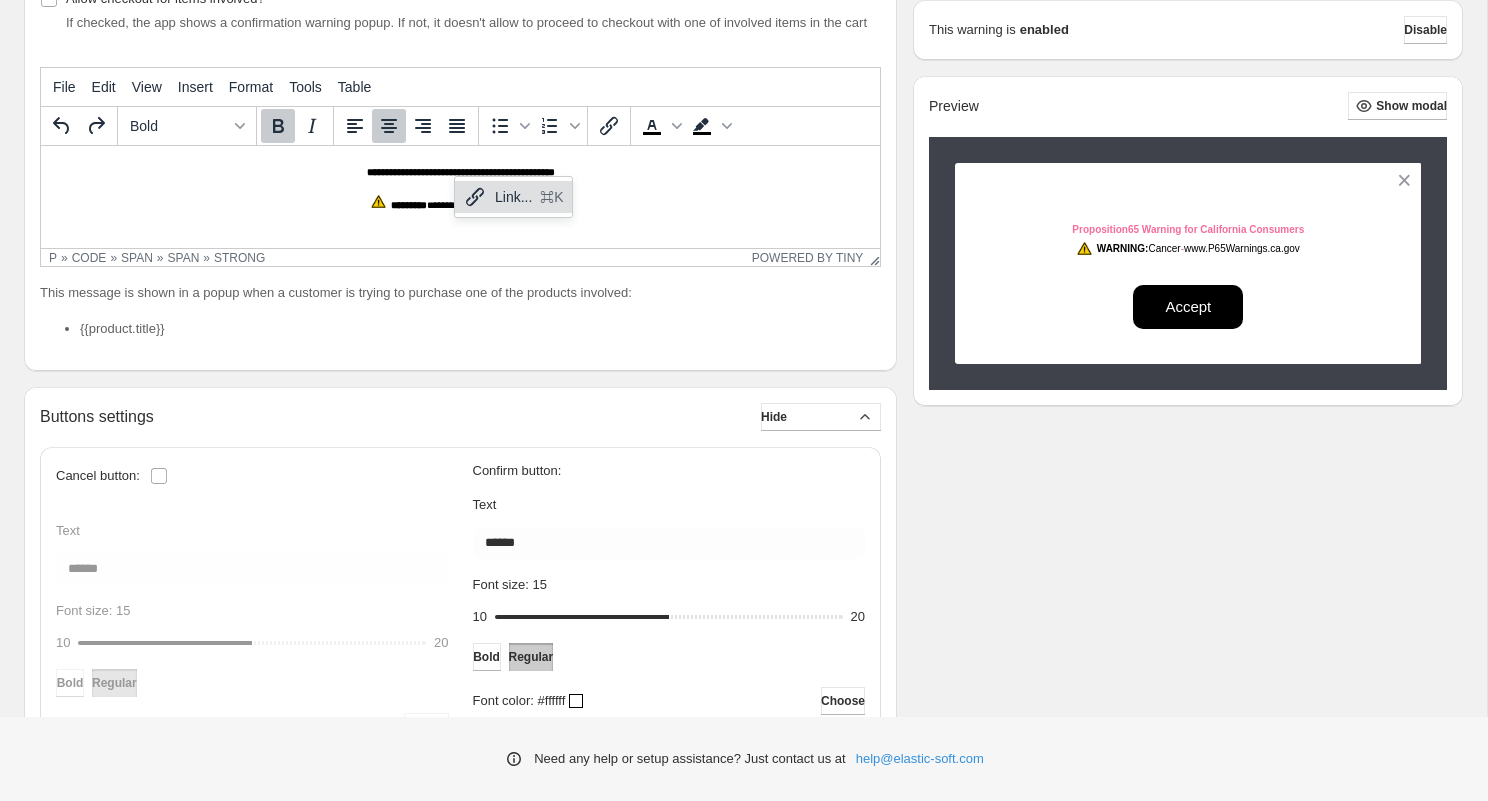 click on "**********" at bounding box center [485, 172] 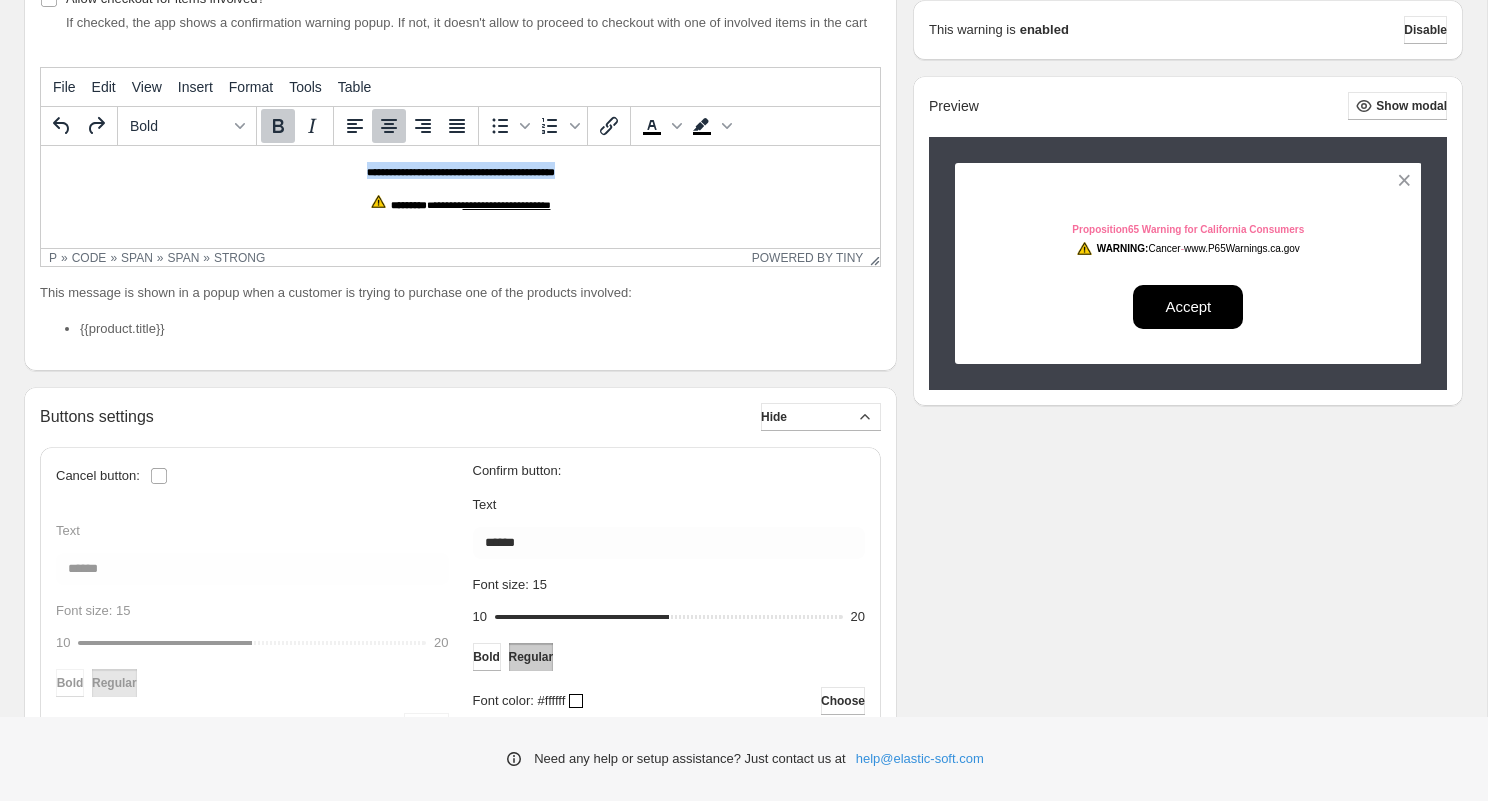 drag, startPoint x: 342, startPoint y: 172, endPoint x: 588, endPoint y: 172, distance: 246 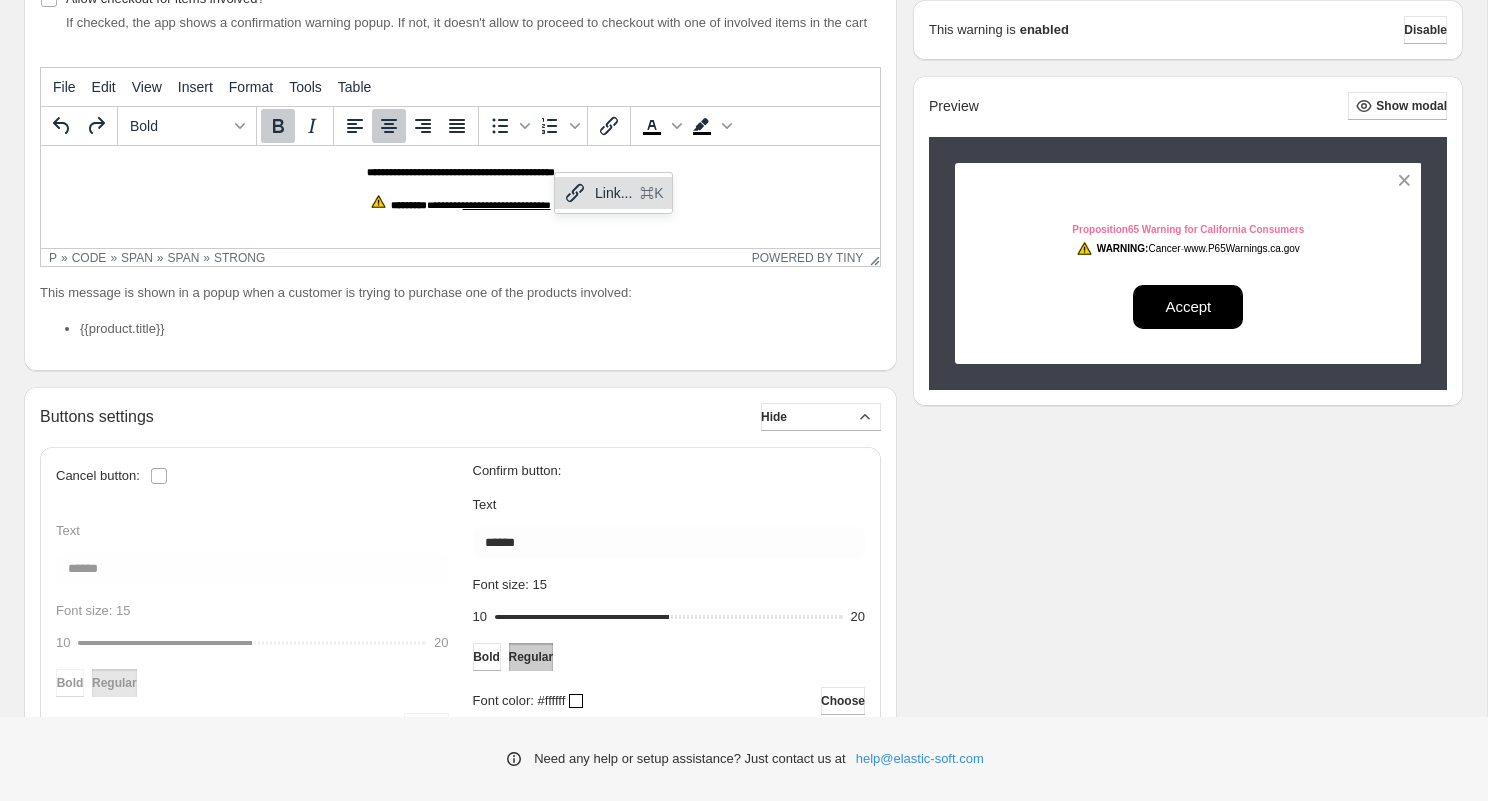 click on "**********" at bounding box center [485, 172] 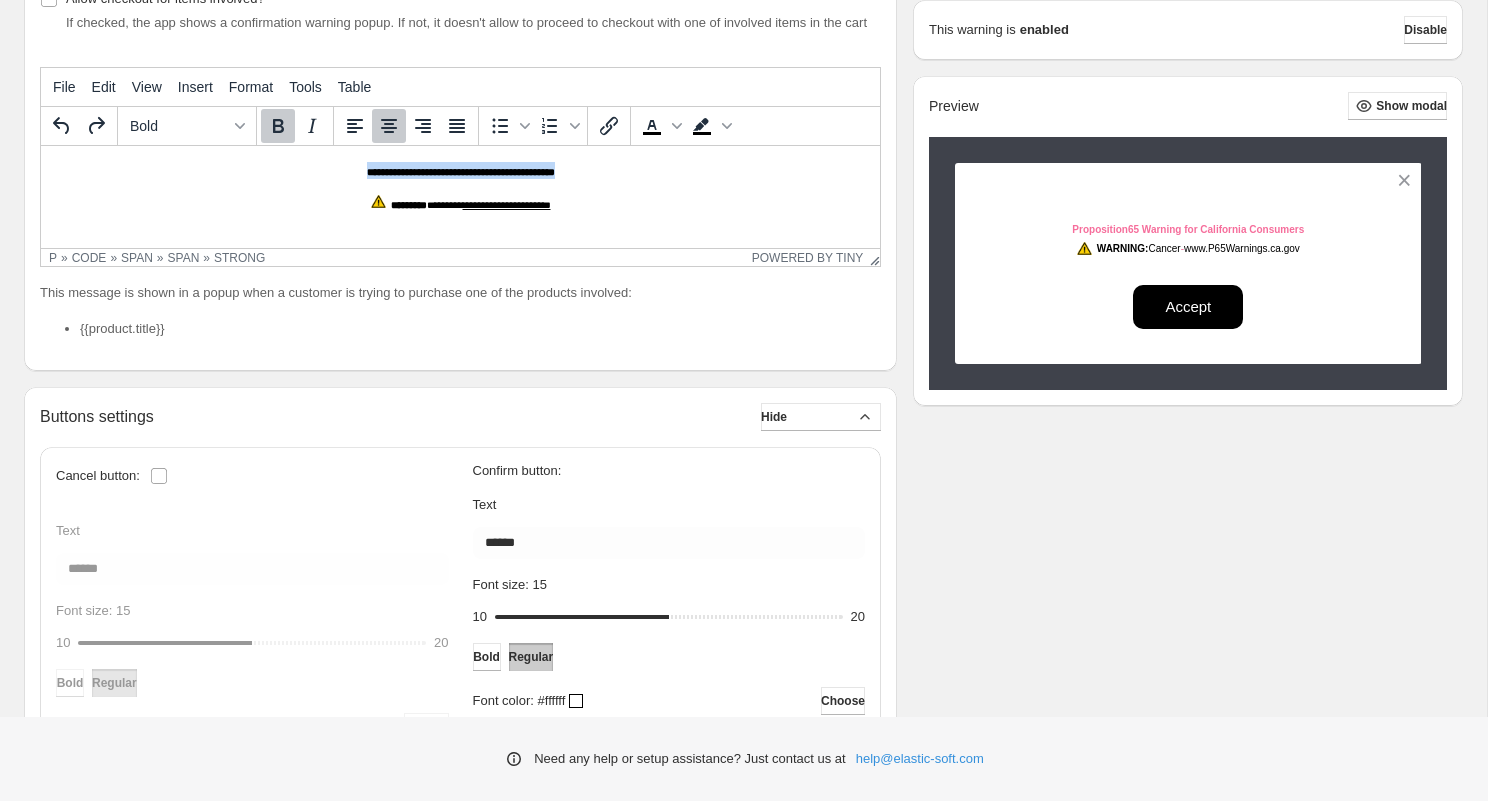drag, startPoint x: 583, startPoint y: 171, endPoint x: 336, endPoint y: 171, distance: 247 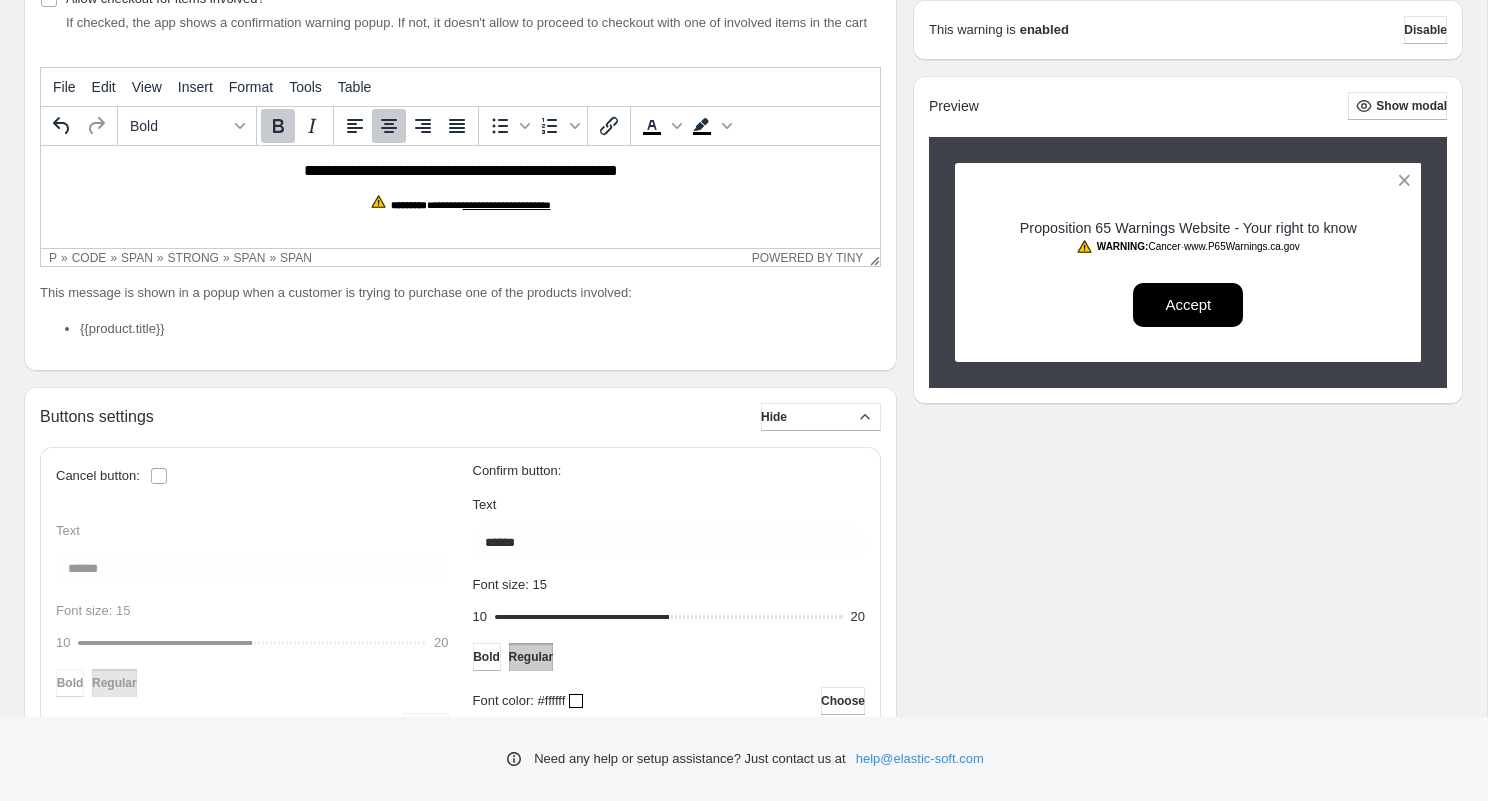 click on "********" at bounding box center [409, 205] 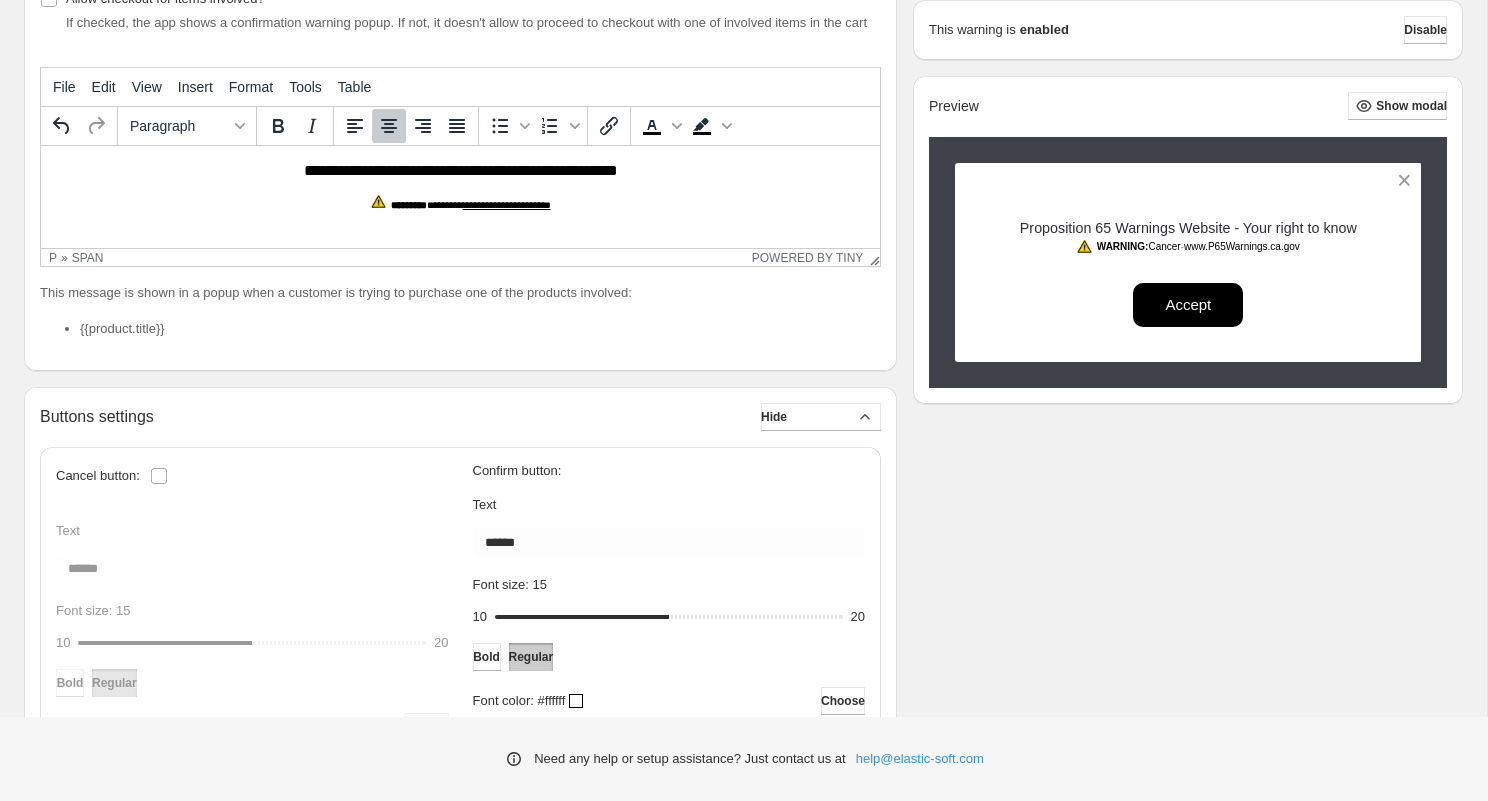click on "**********" at bounding box center (461, 170) 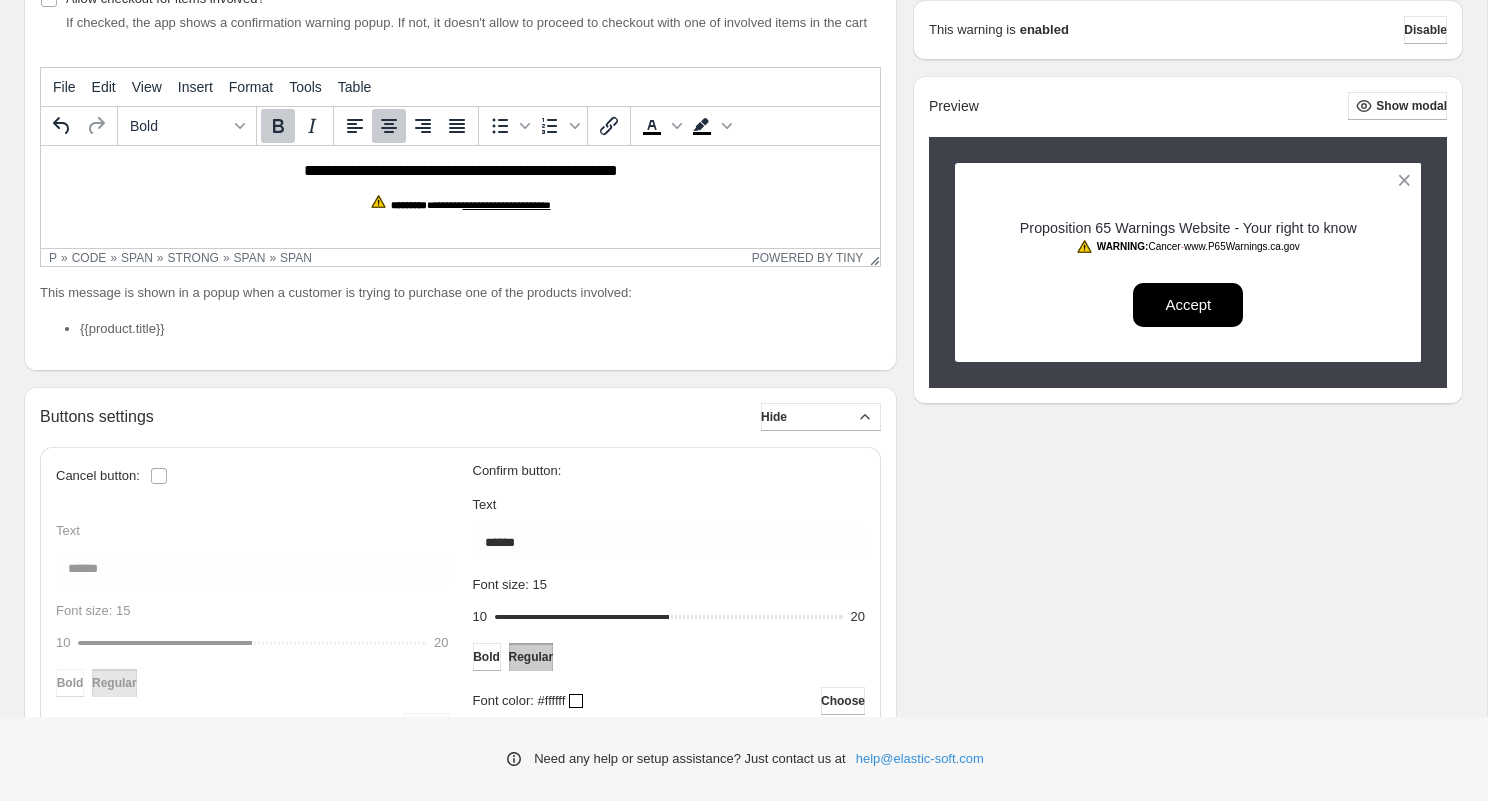 click on "******" at bounding box center (439, 205) 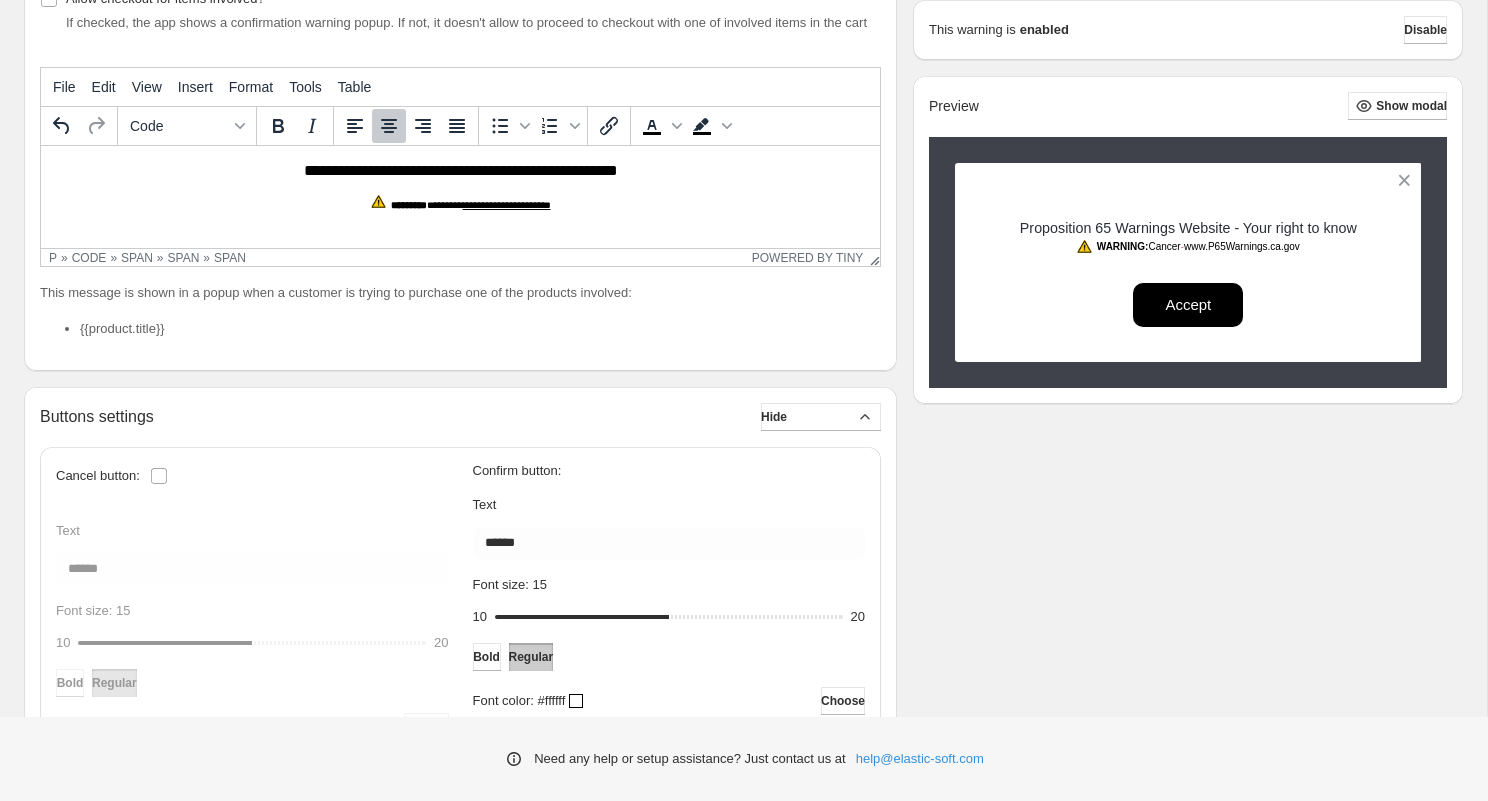 click on "**********" at bounding box center [461, 170] 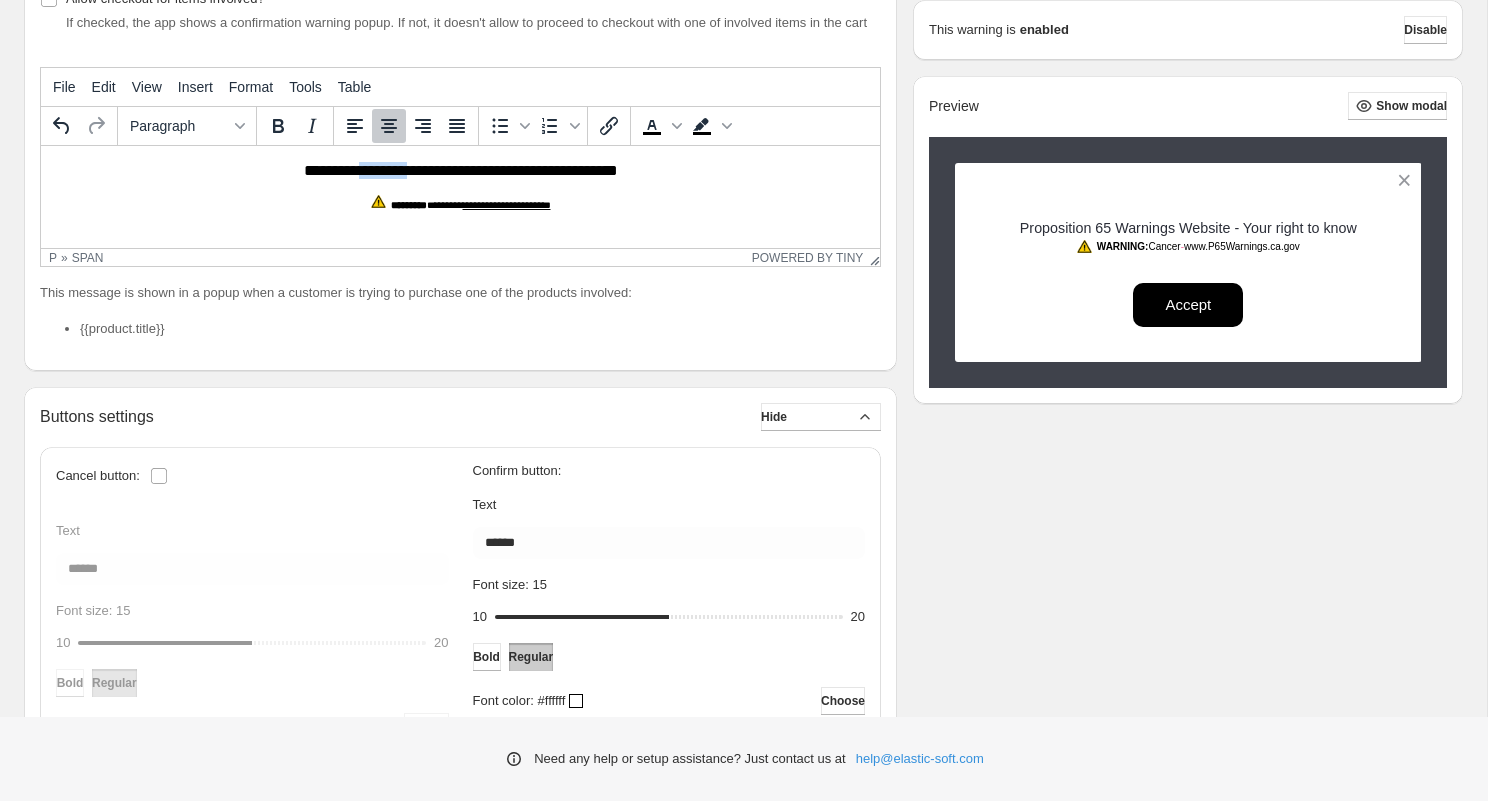 drag, startPoint x: 347, startPoint y: 175, endPoint x: 405, endPoint y: 175, distance: 58 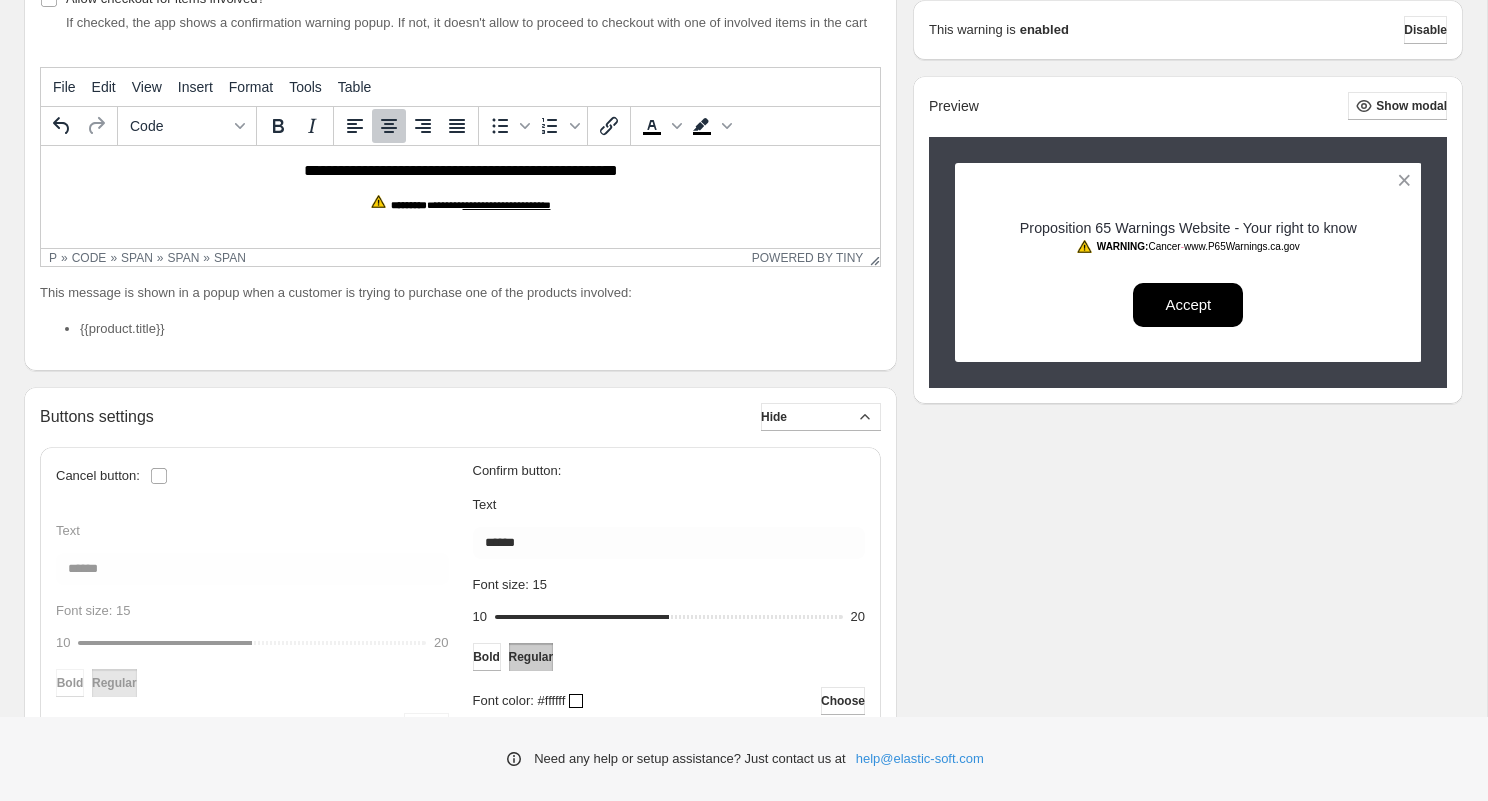 click on "******" at bounding box center [439, 205] 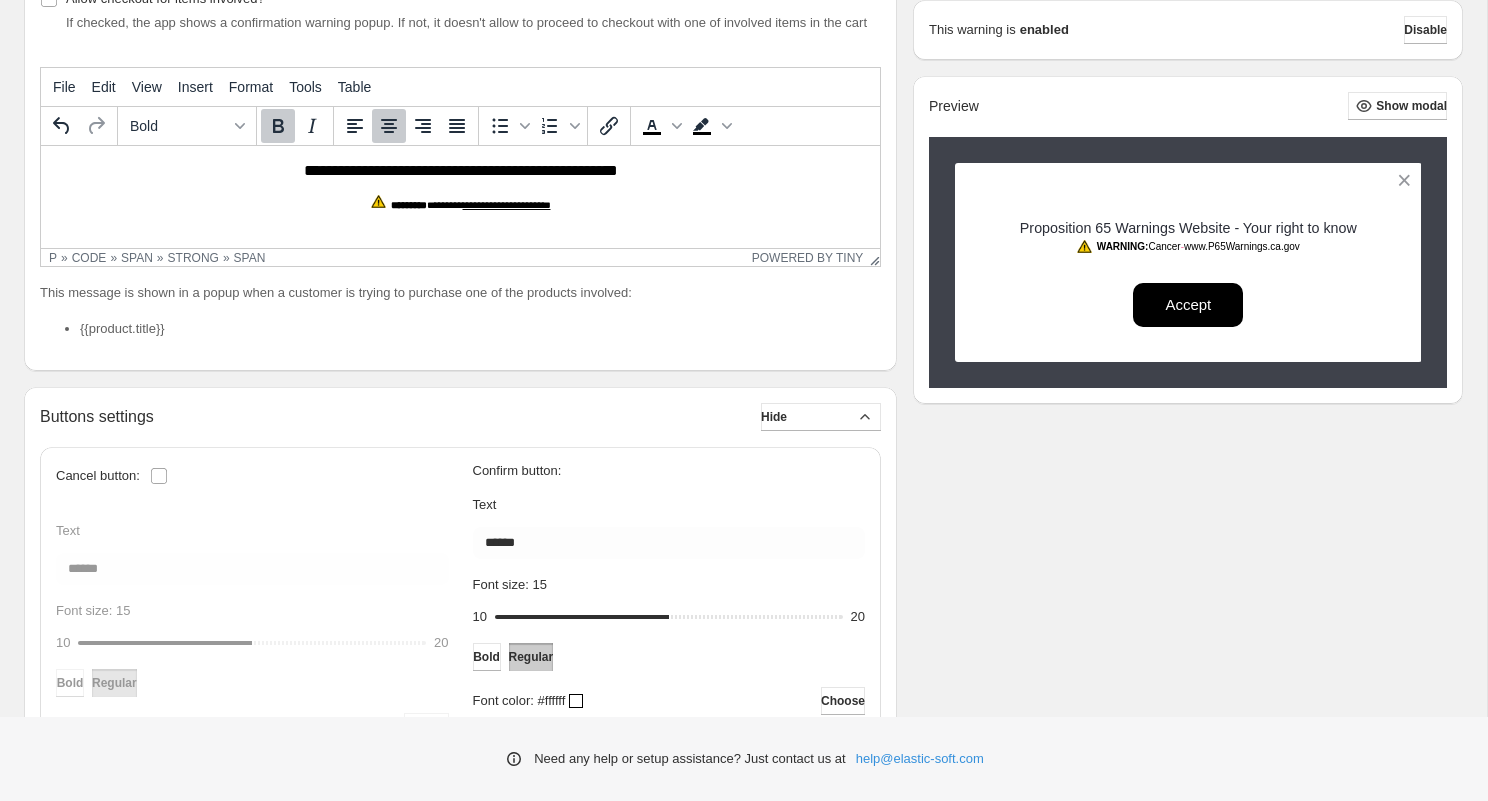 click on "**********" at bounding box center (460, 187) 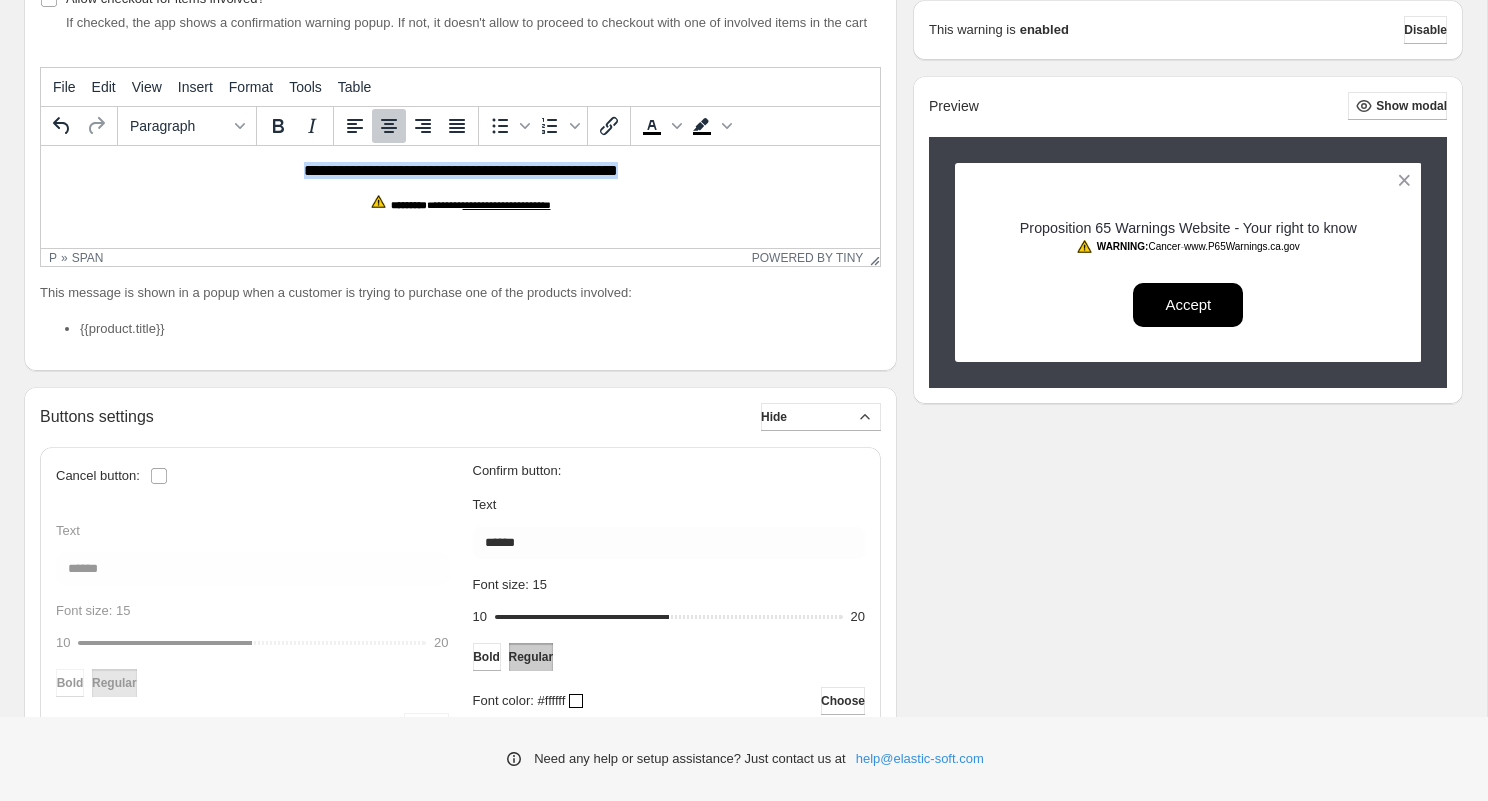 drag, startPoint x: 287, startPoint y: 173, endPoint x: 628, endPoint y: 173, distance: 341 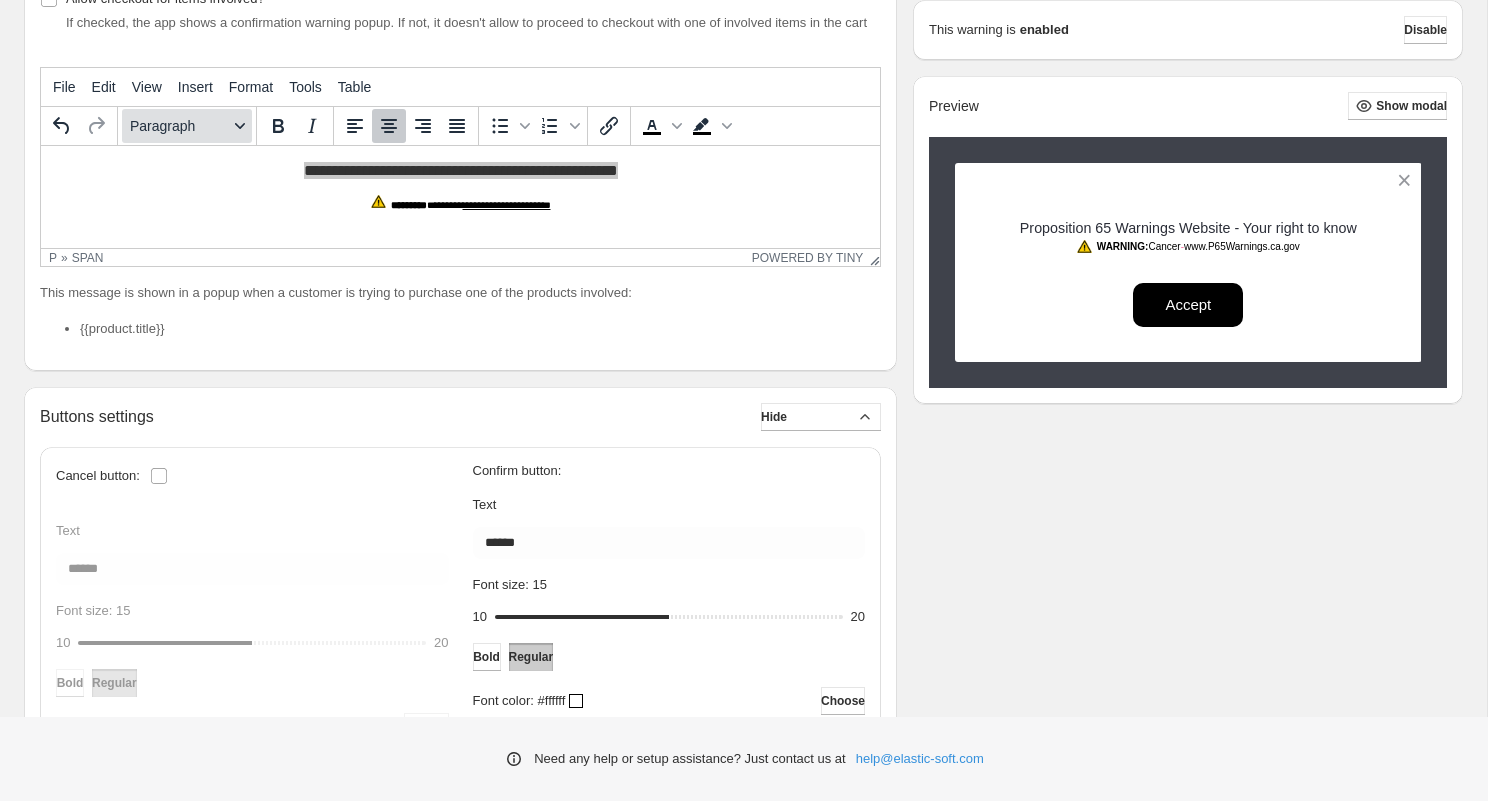click on "Paragraph" at bounding box center [187, 126] 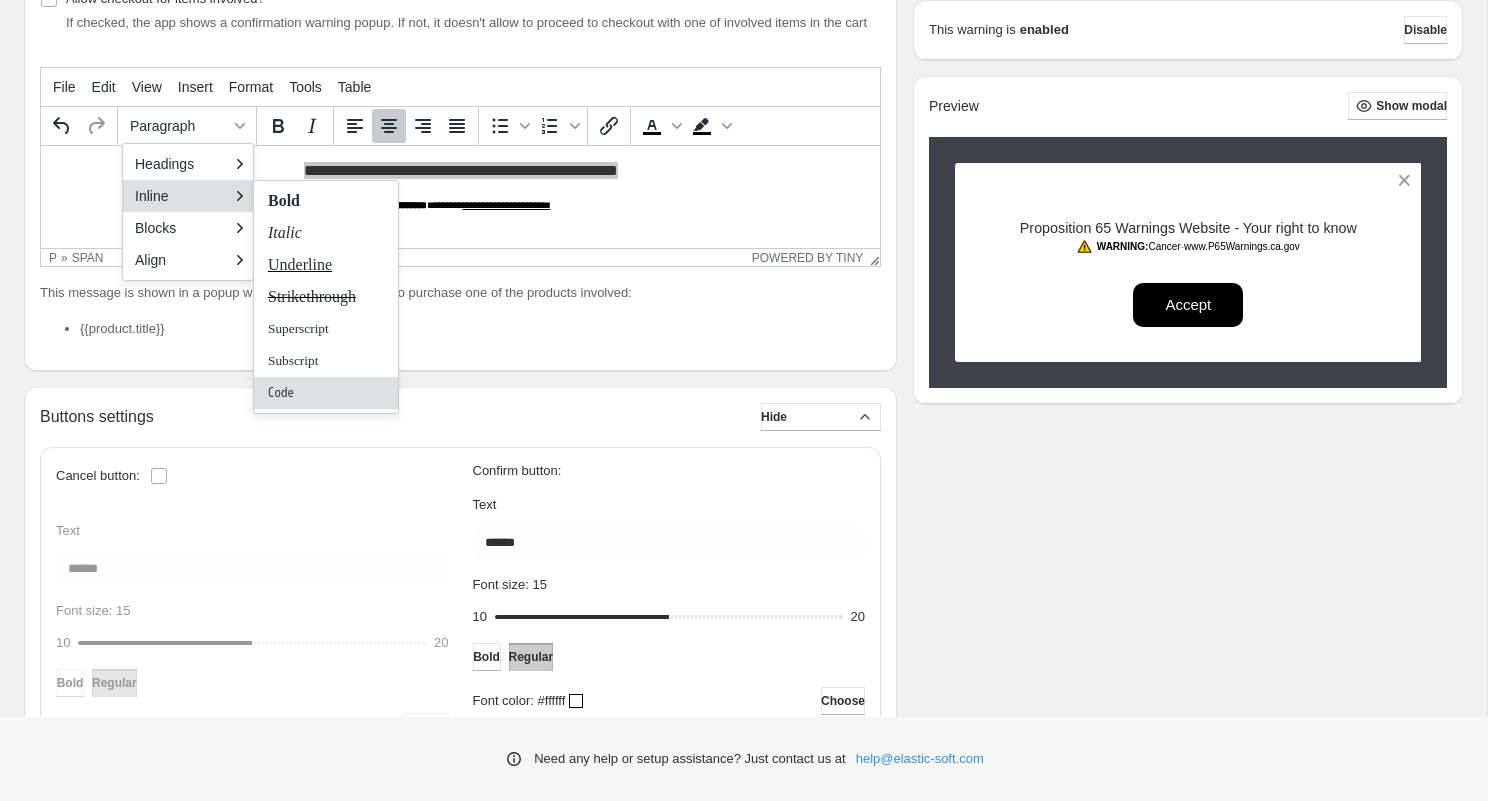 click on "Code" at bounding box center [281, 392] 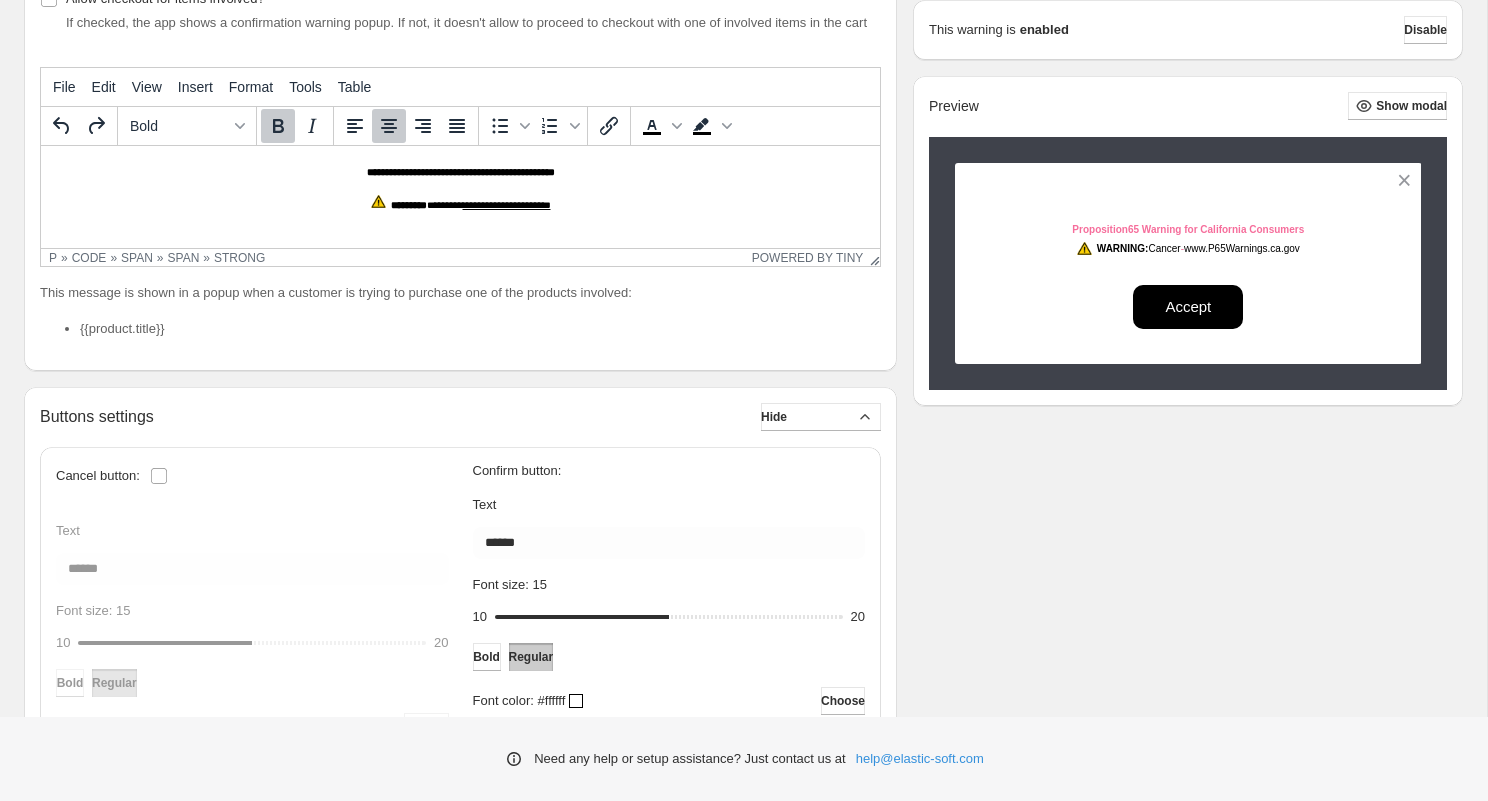 click on "**********" at bounding box center (391, 172) 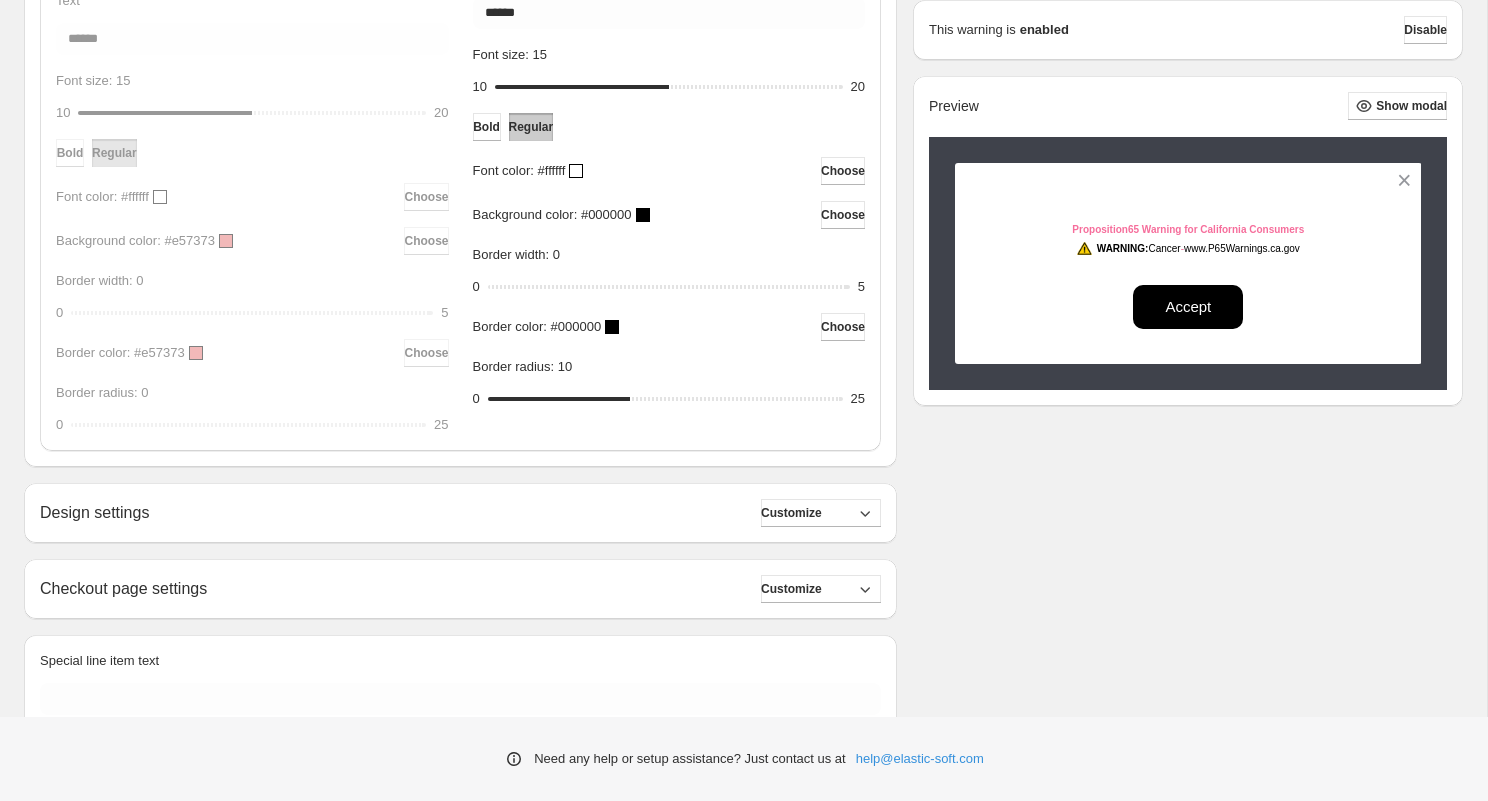 scroll, scrollTop: 836, scrollLeft: 0, axis: vertical 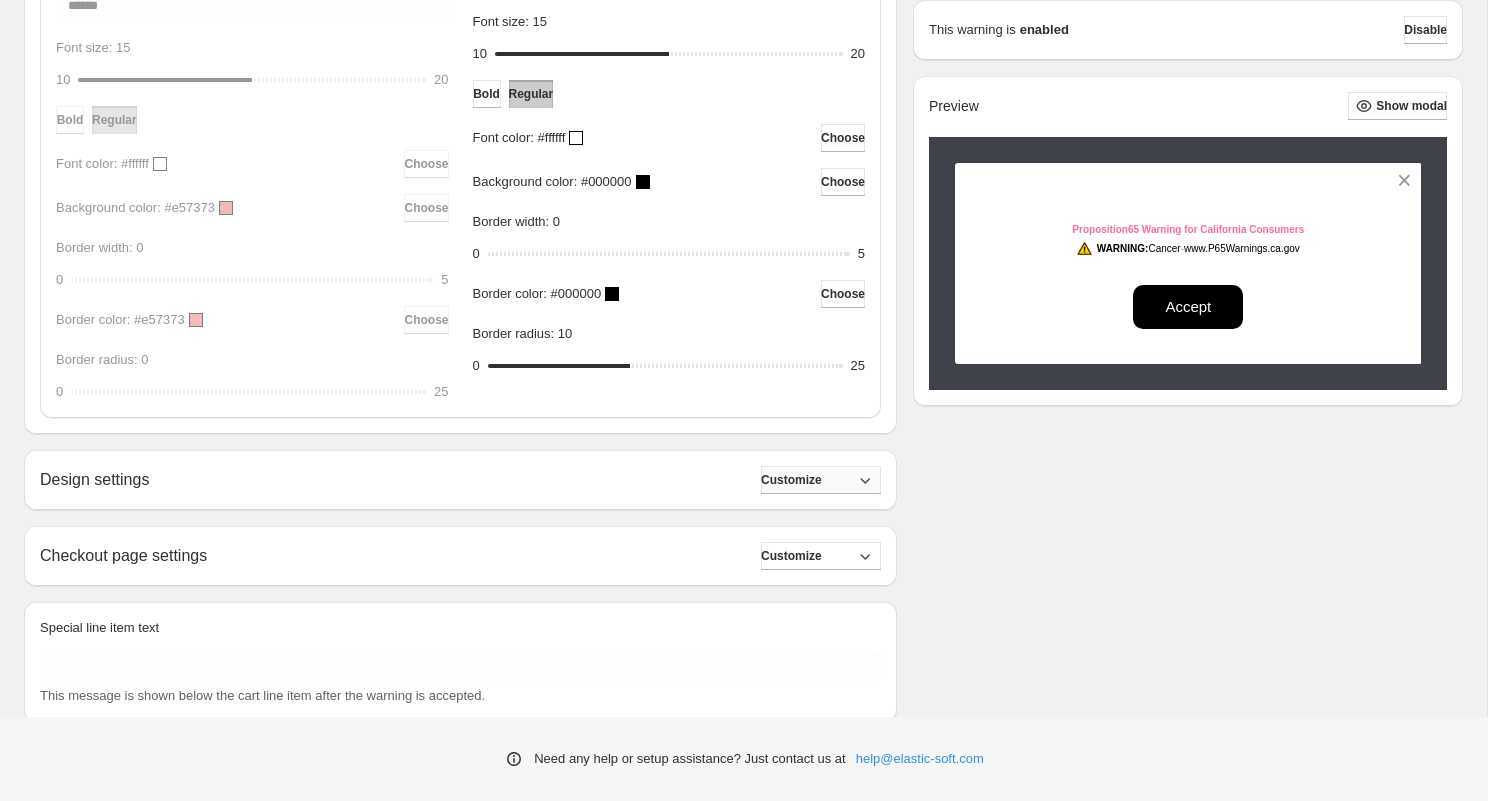 click on "Customize" at bounding box center [791, 480] 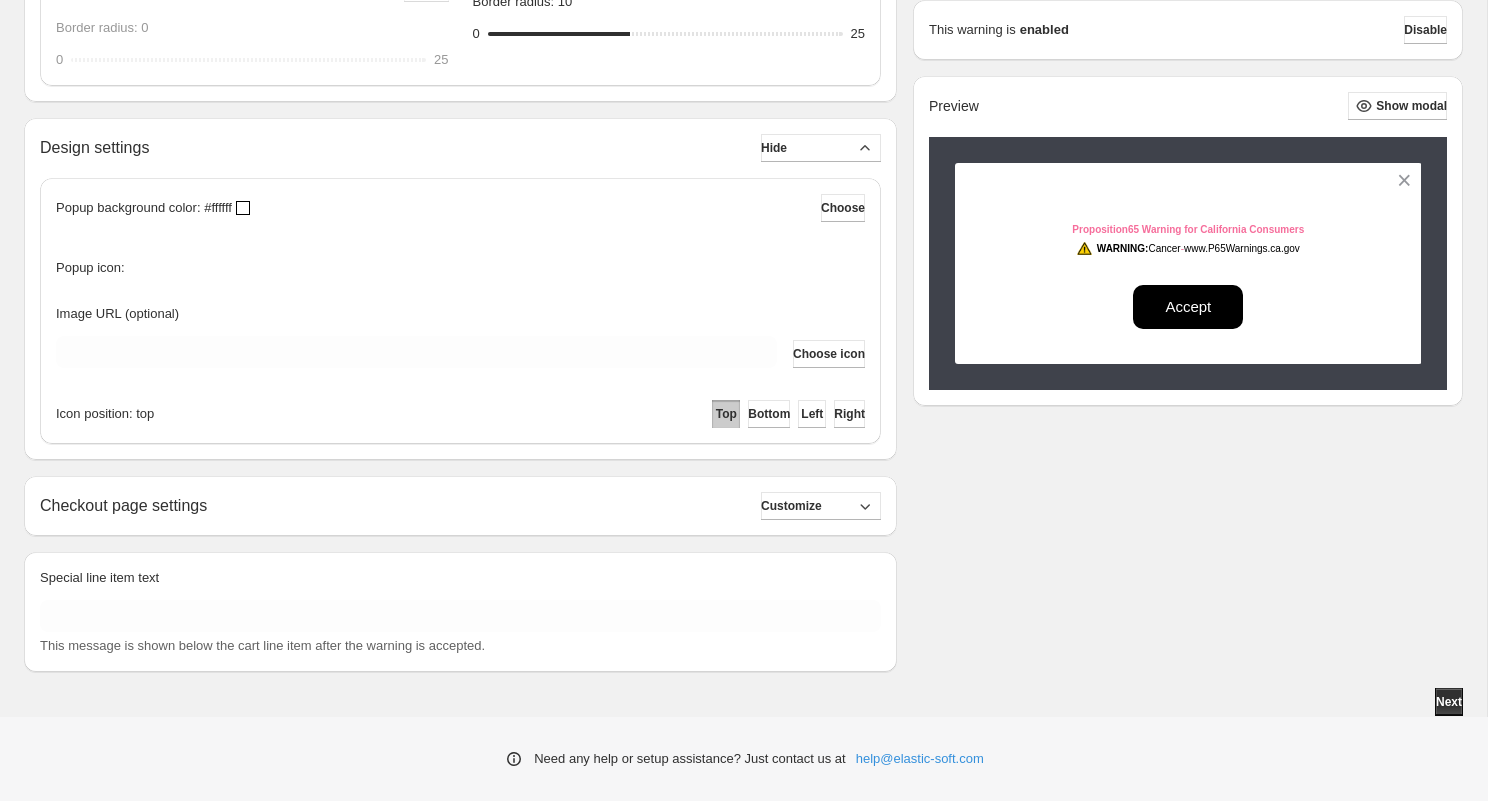 scroll, scrollTop: 1183, scrollLeft: 0, axis: vertical 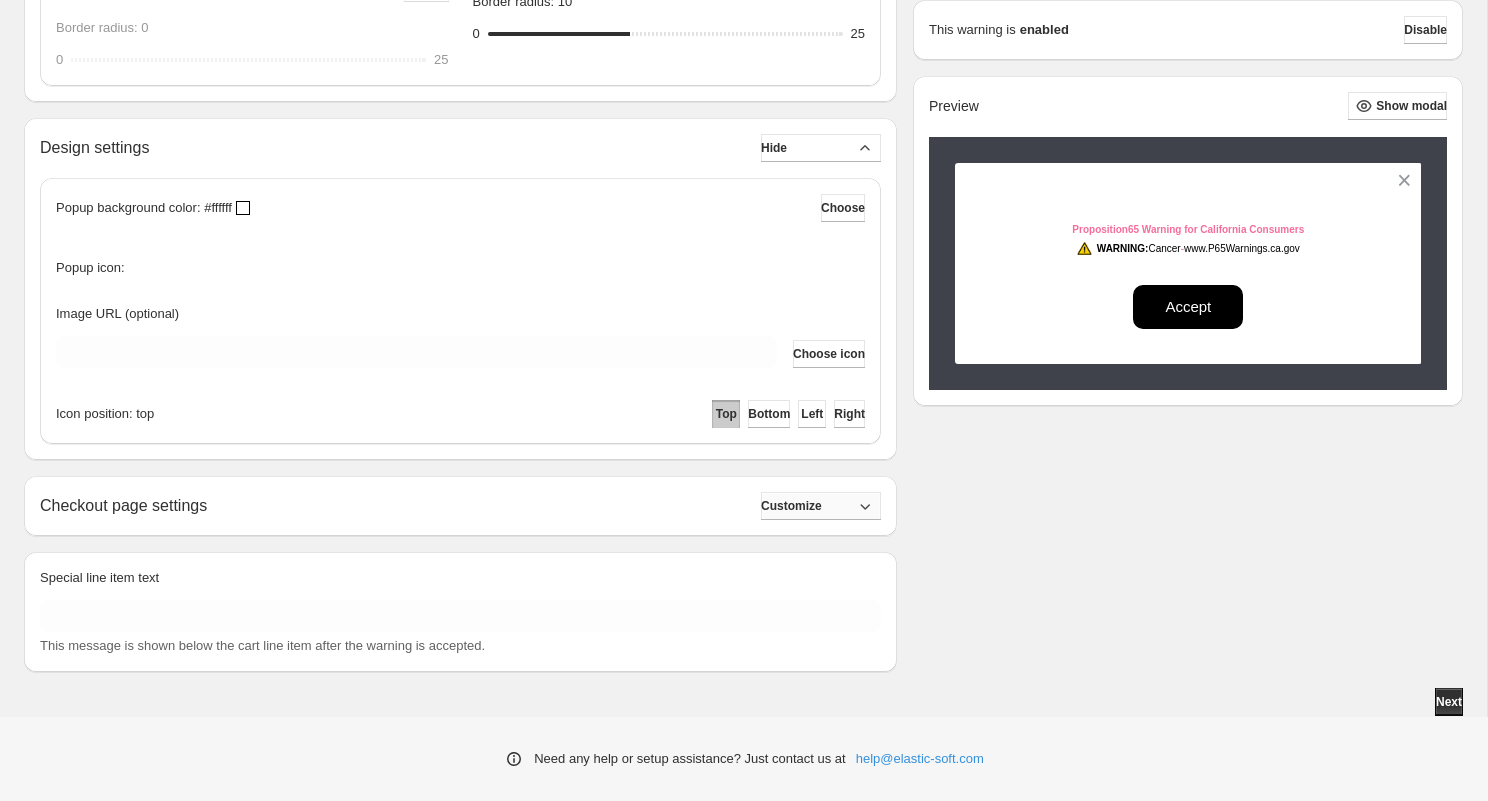 click on "Customize" at bounding box center [821, 506] 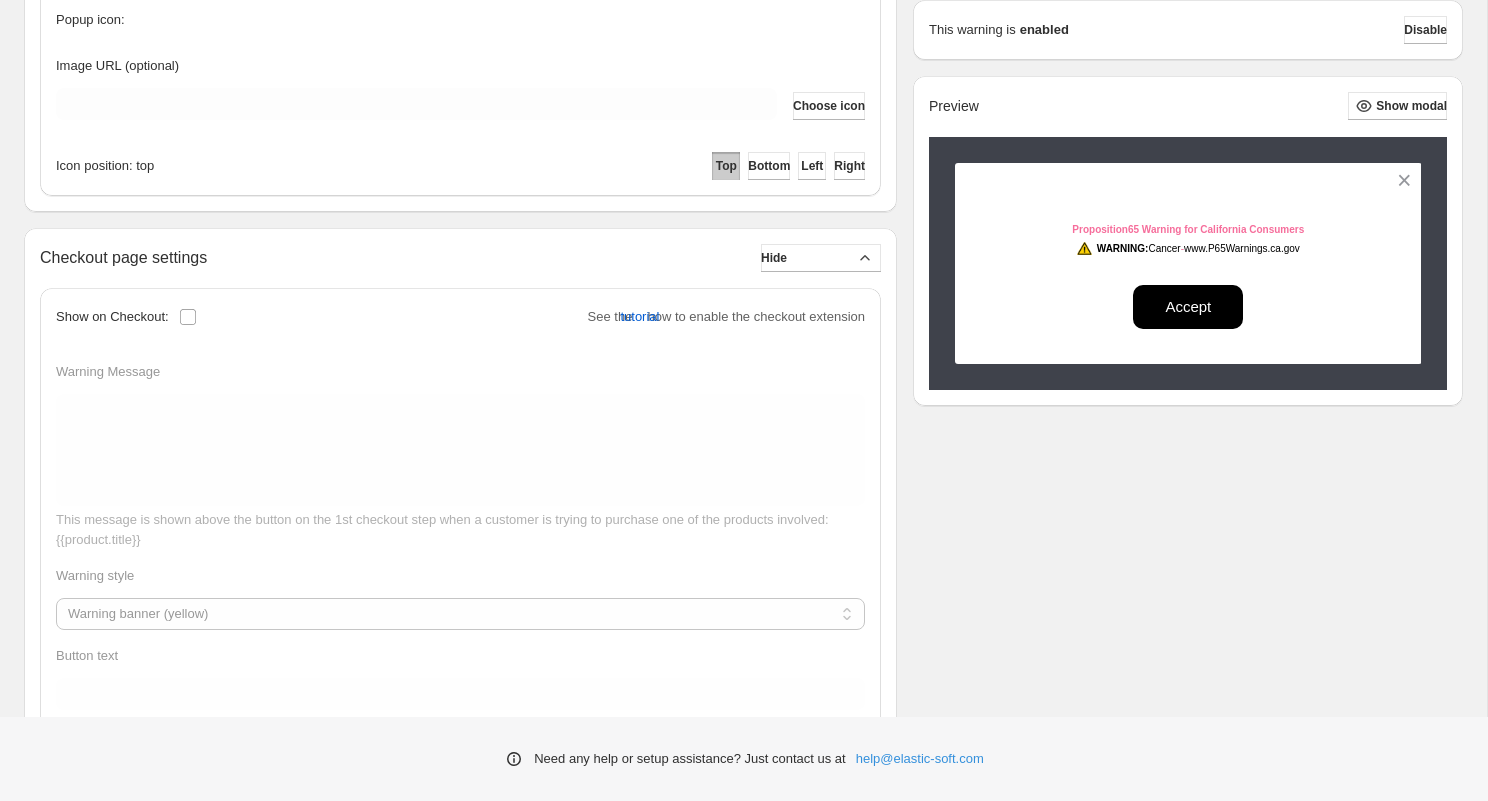 scroll, scrollTop: 1539, scrollLeft: 0, axis: vertical 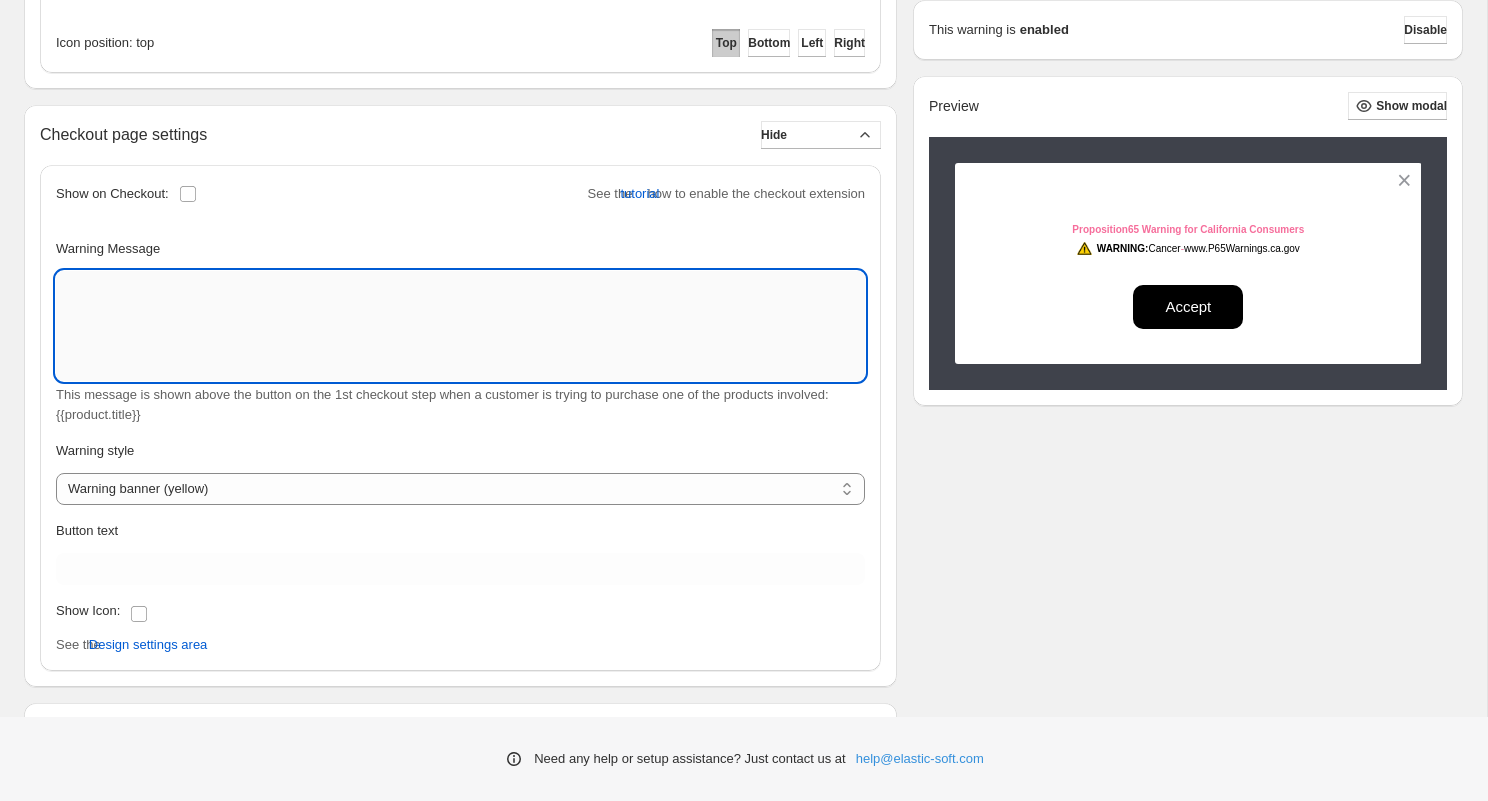 click on "Warning Message" at bounding box center [460, 326] 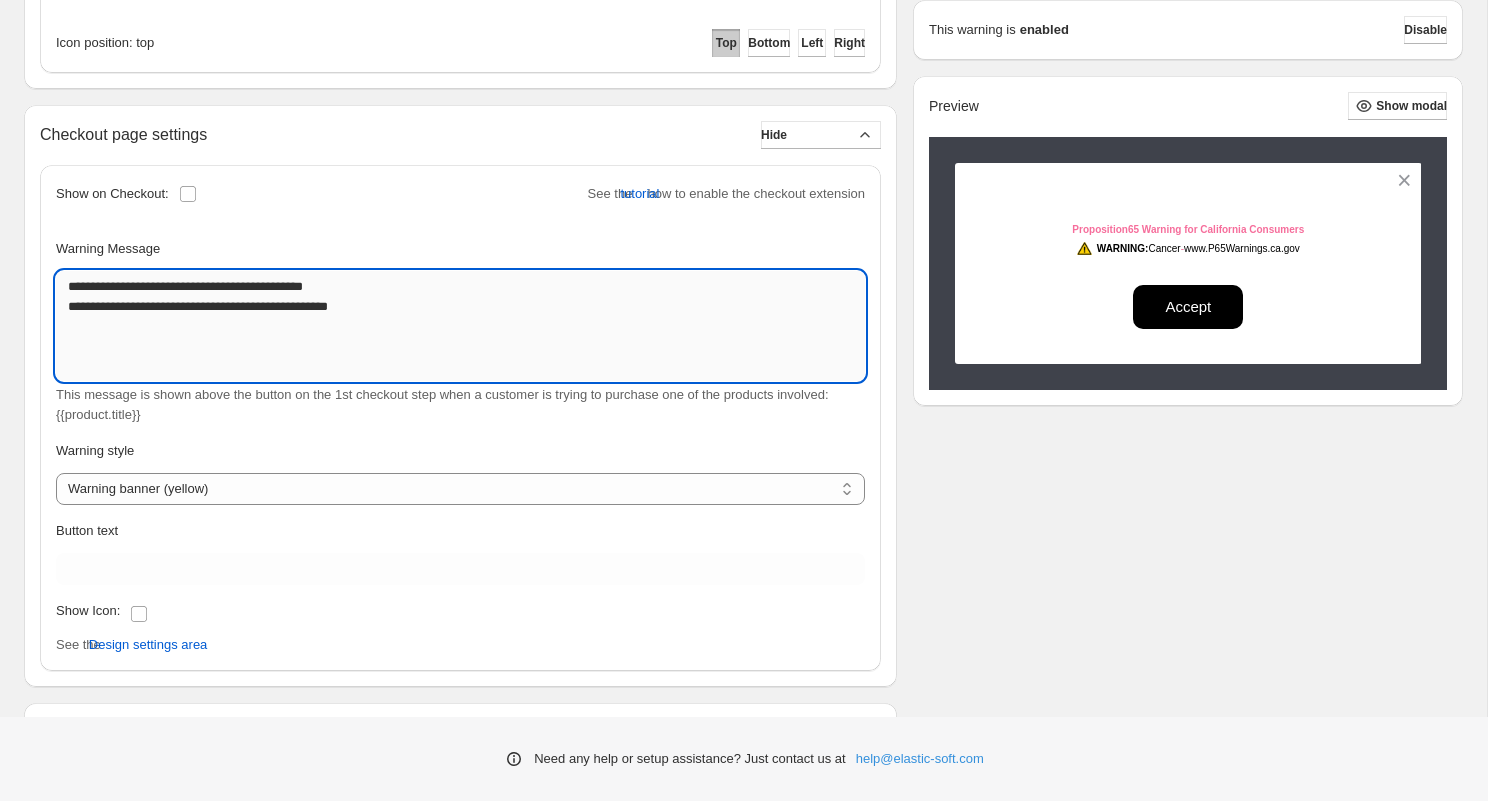 click on "**********" at bounding box center [460, 326] 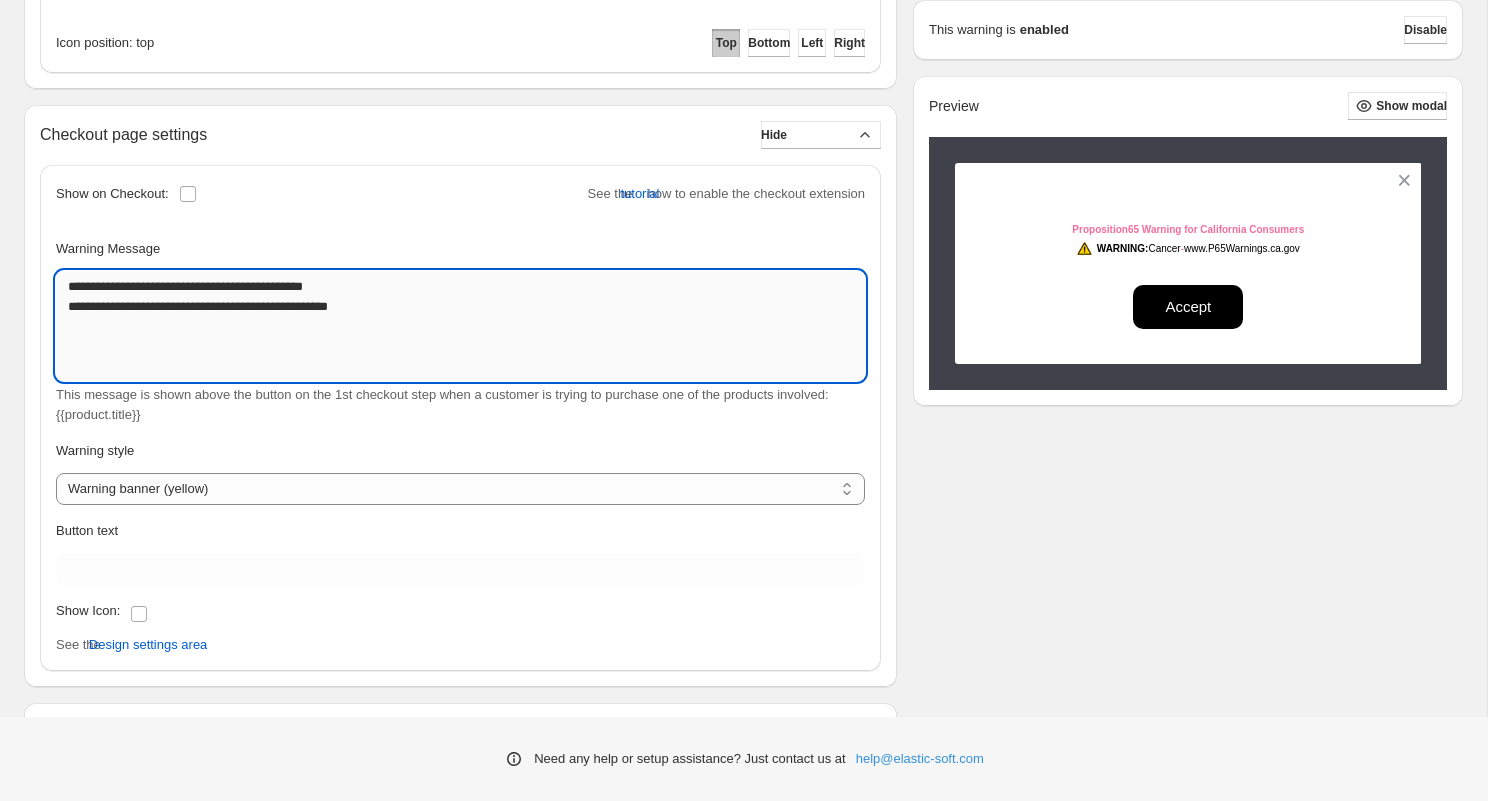 click on "**********" at bounding box center (460, 326) 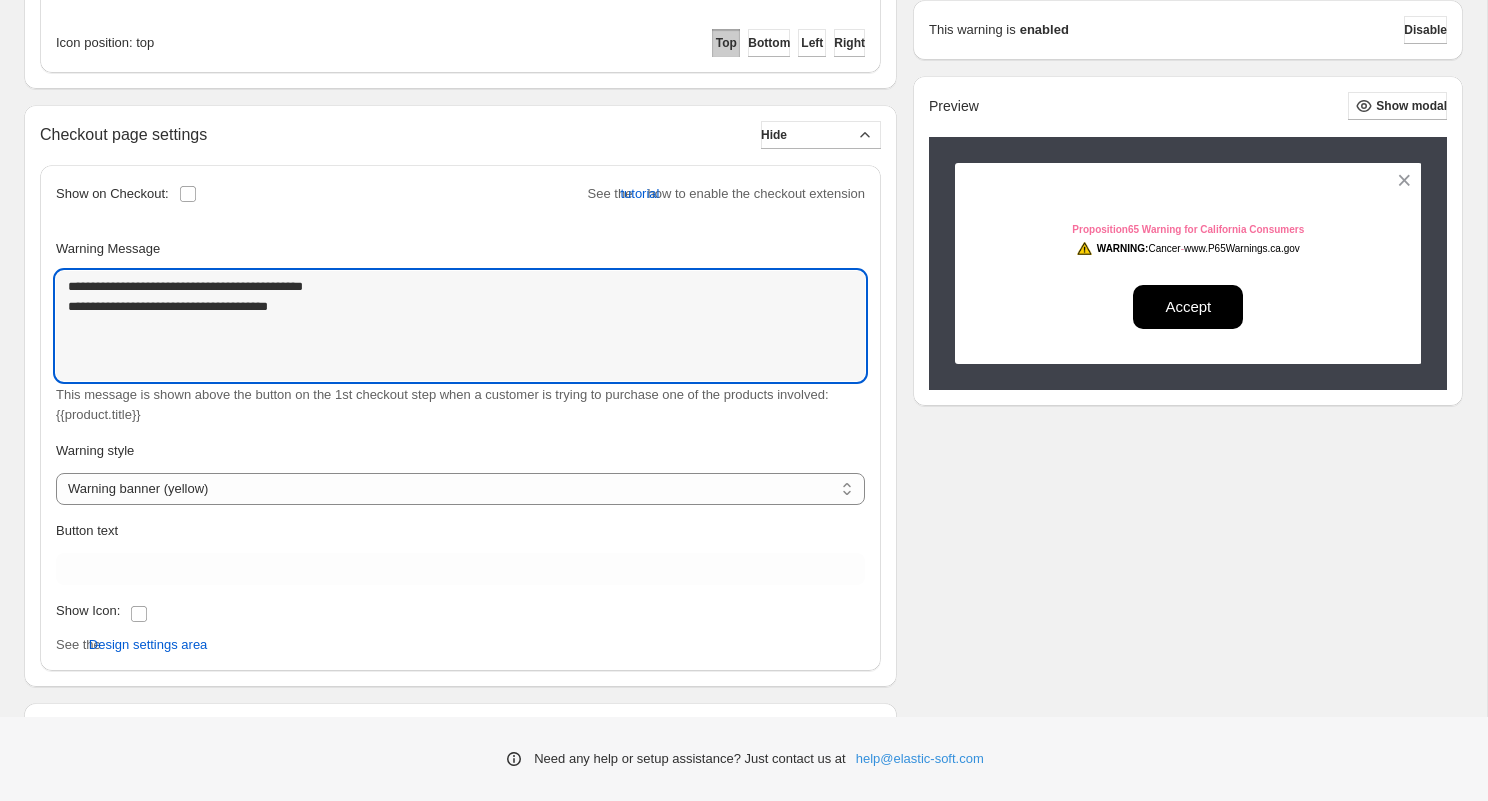 click on "Name [NAME] For internal use only. Allow checkout for items involved? If checked, the app shows a confirmation warning popup. If not, it doesn't allow to proceed to checkout with one of involved items in the cart **** File Edit View Insert Format Tools Table Bold To open the popup, press Shift+Enter To open the popup, press Shift+Enter To open the popup, press Shift+Enter To open the popup, press Shift+Enter p  »  code  »  span  »  span  »  strong Powered by Tiny This message is shown in a popup when a customer is trying to purchase one of the products involved: {{product.title}} Buttons settings   Hide Cancel button:  Text [TEXT] Font size: 15 10 15 20 Bold Regular Font color:   #ffffff Choose Background color:   #e57373 Choose Border width: 0 0 0 5 Border color:   #e57373 Choose Border radius: 0 0 0 25 Confirm button: Text [TEXT] Font size: 15 10 15 20 Bold Regular Font color:   #ffffff Choose Background color:   #000000 Choose Border width: 0 0 0 5 Border color:   #000000 Choose 0 10 25   Hide" at bounding box center [743, -281] 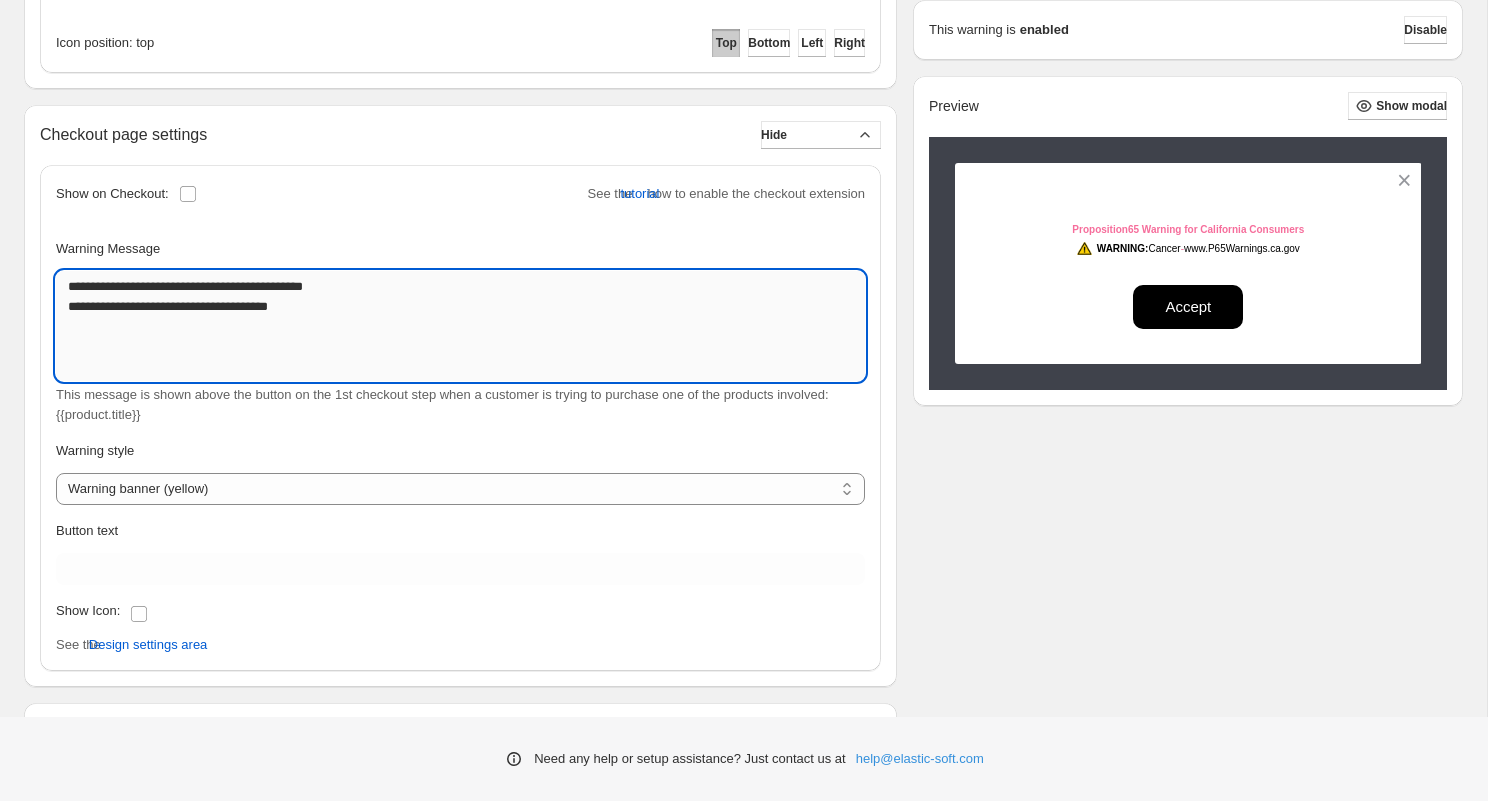 click on "**********" at bounding box center (460, 326) 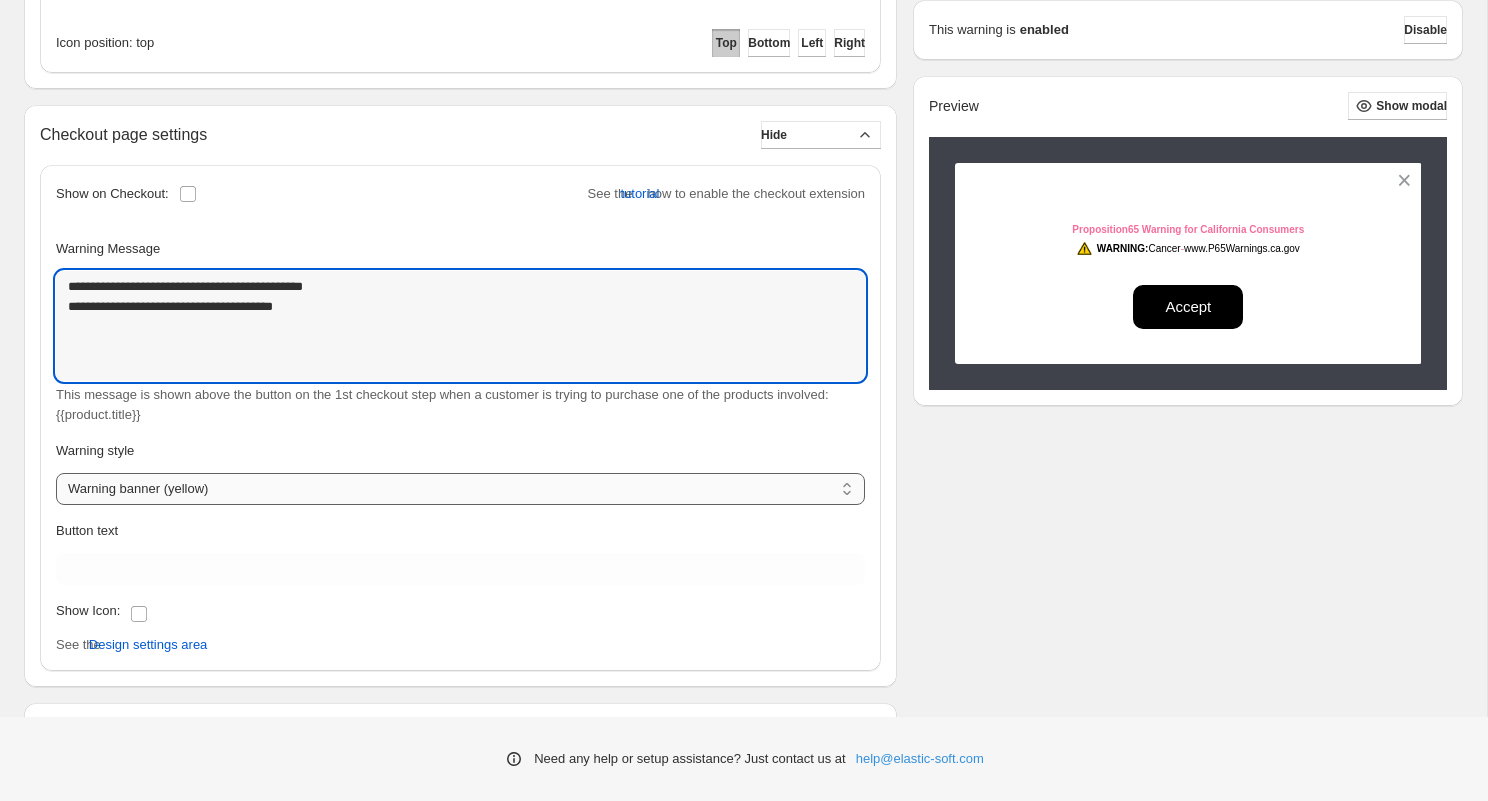 type on "**********" 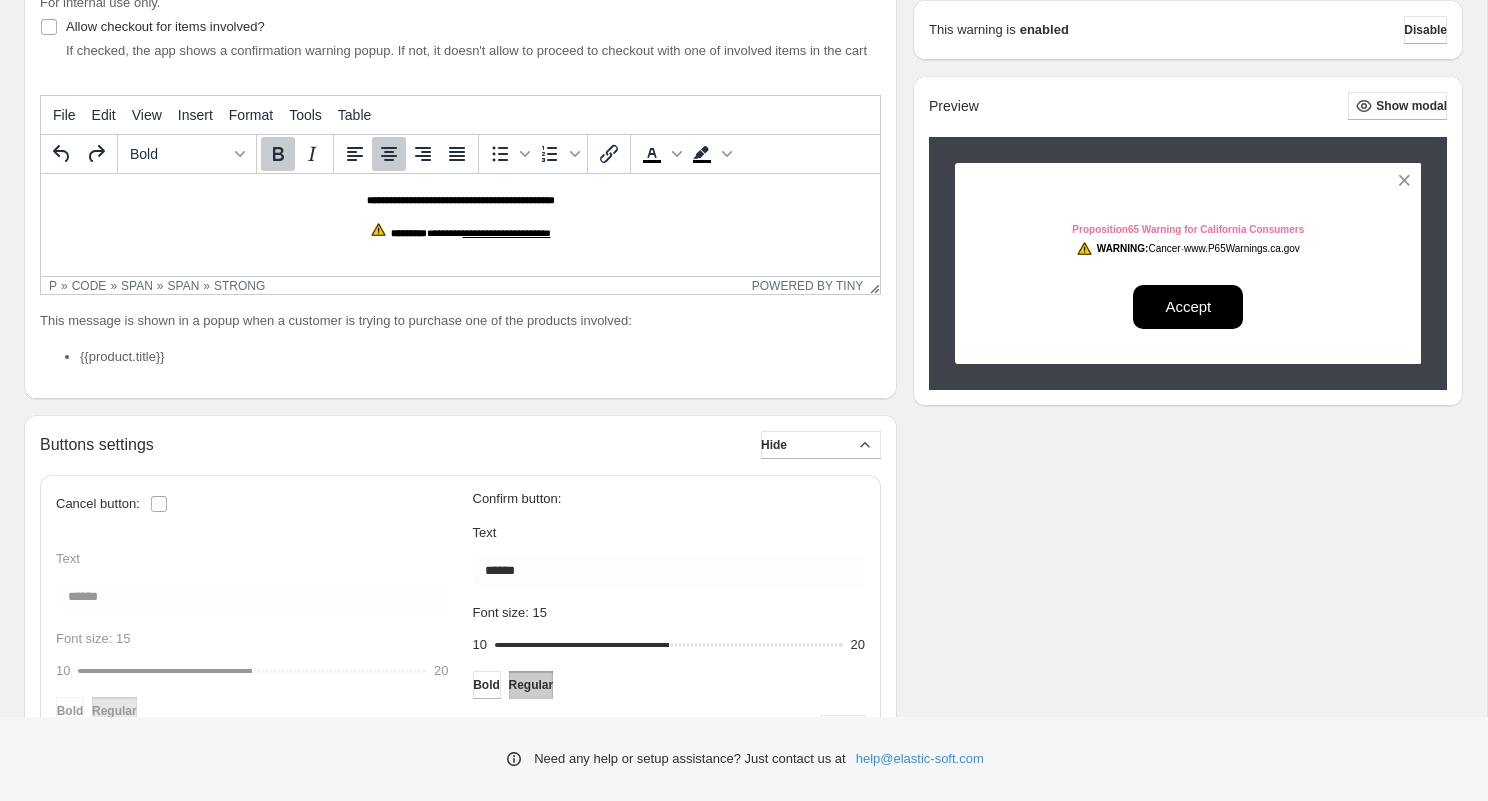 scroll, scrollTop: 236, scrollLeft: 0, axis: vertical 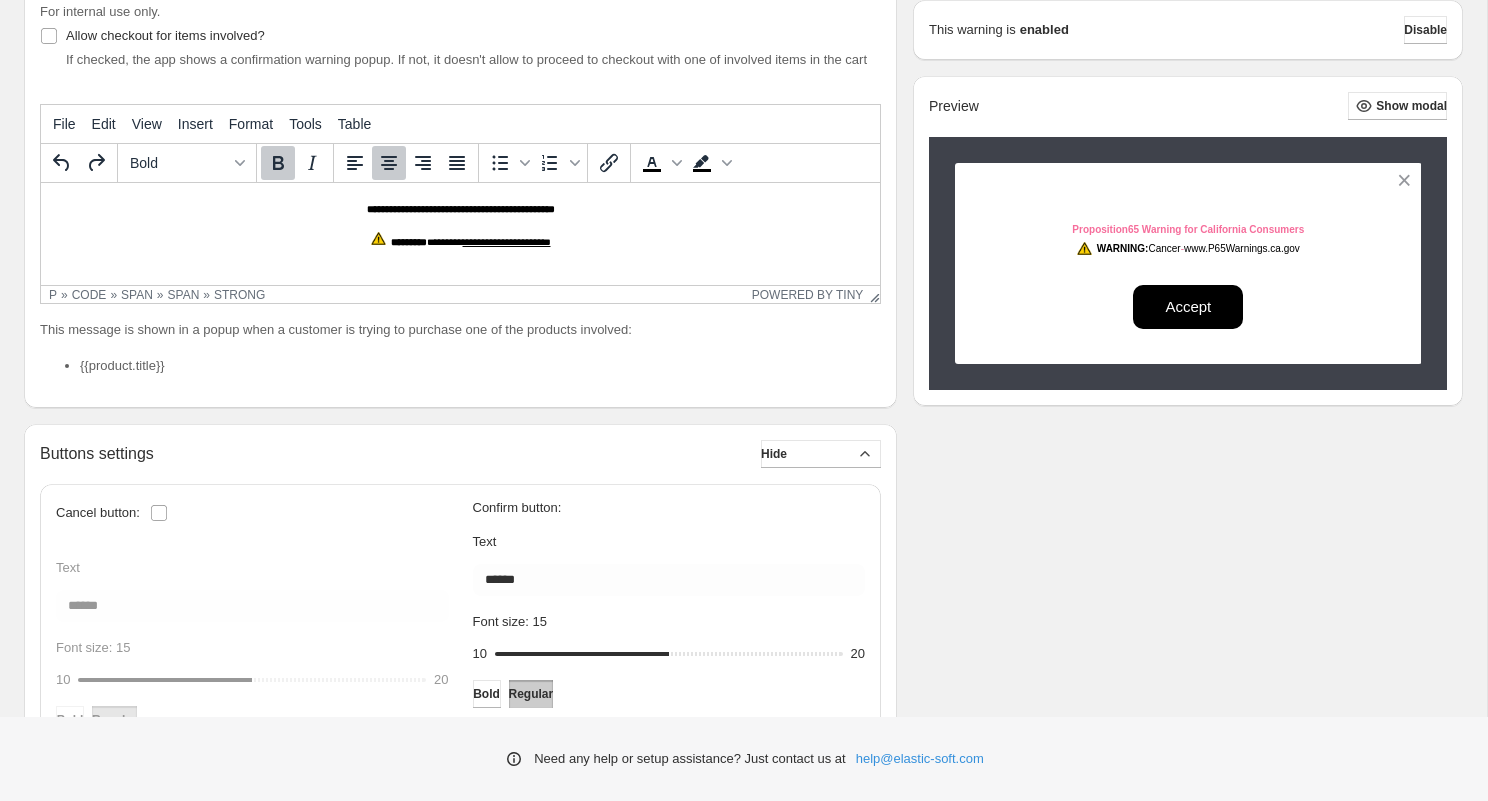 click at bounding box center (378, 238) 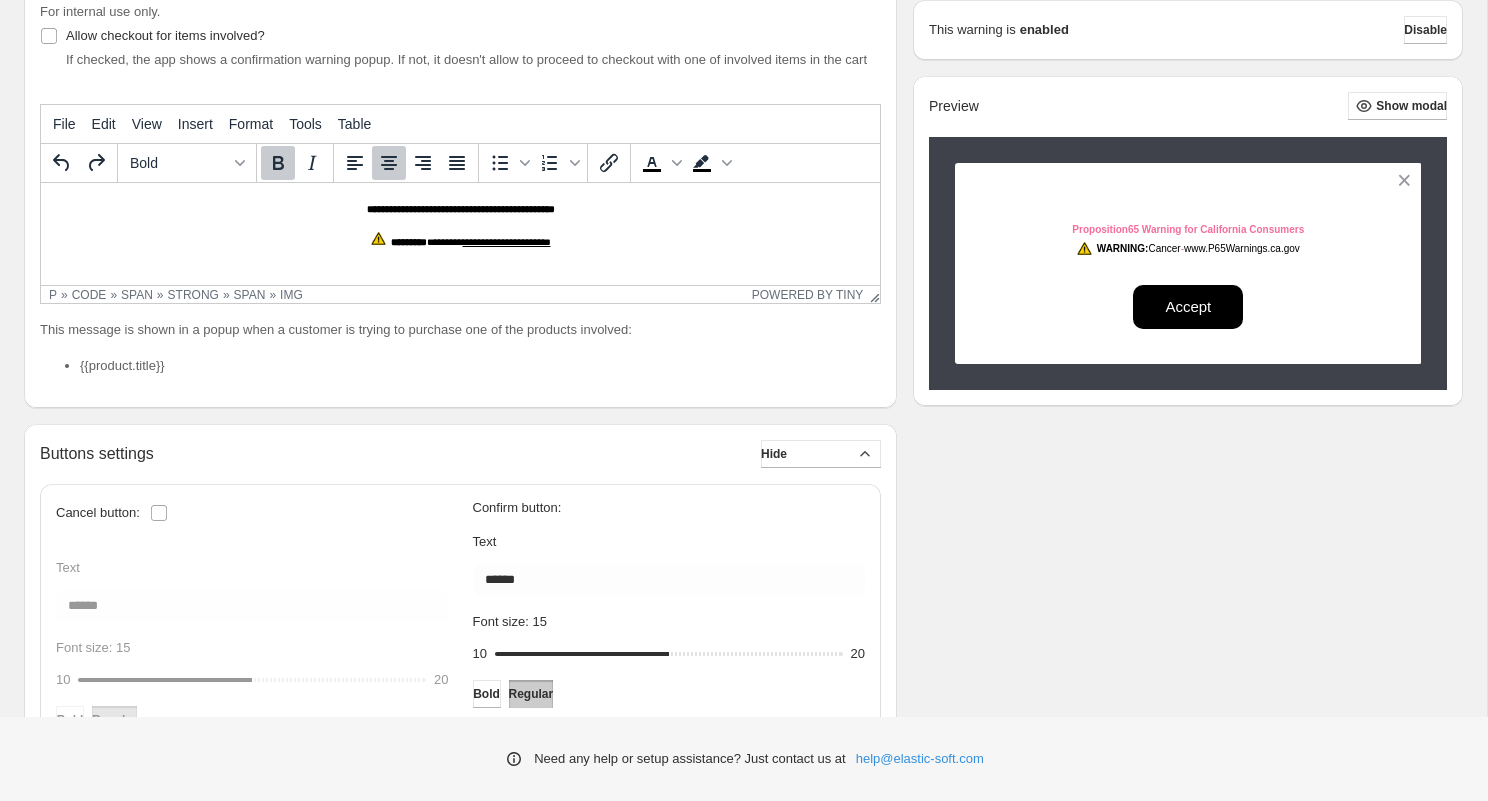 click on "********" at bounding box center (409, 242) 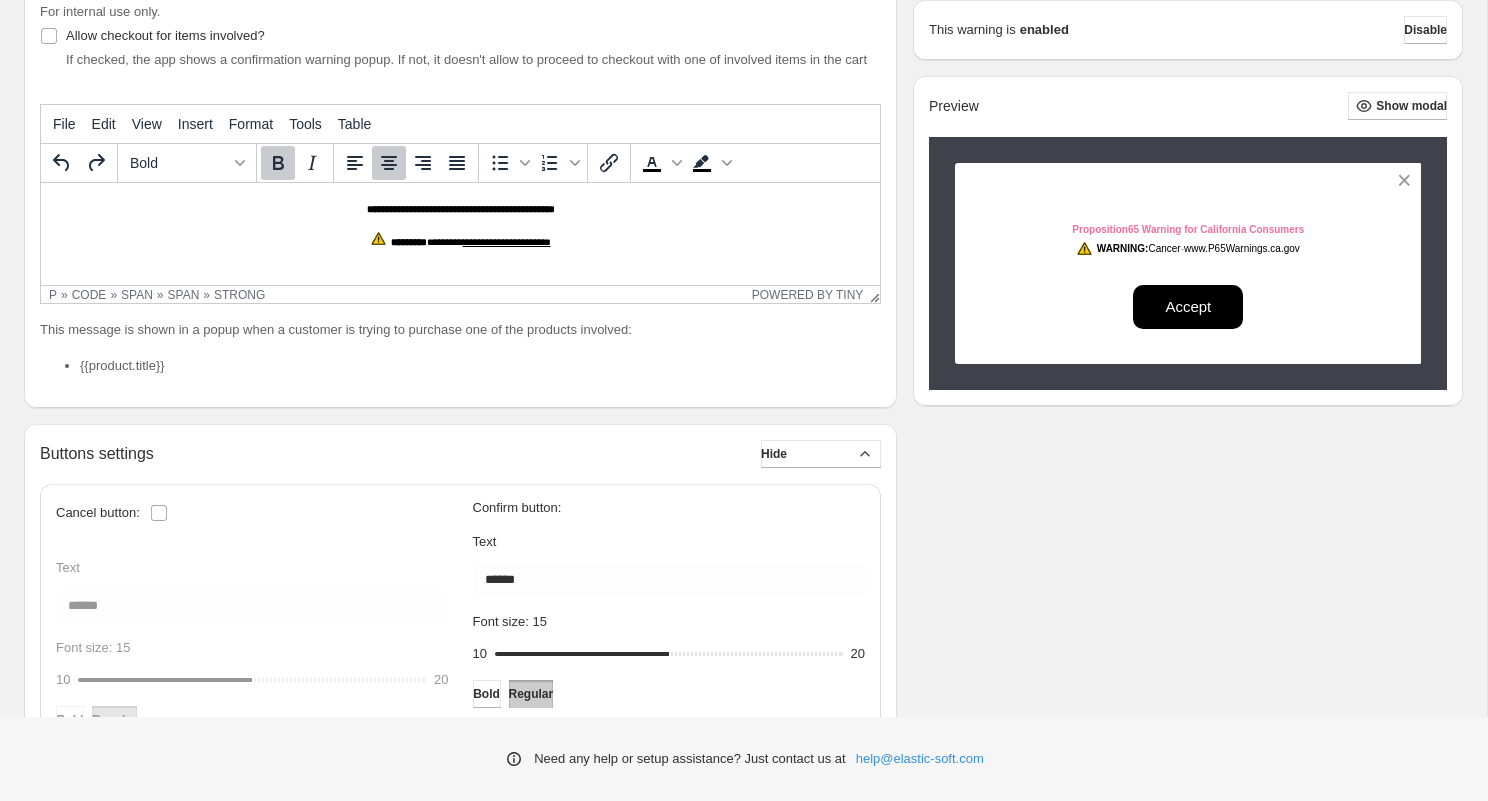 click on "**********" at bounding box center [485, 209] 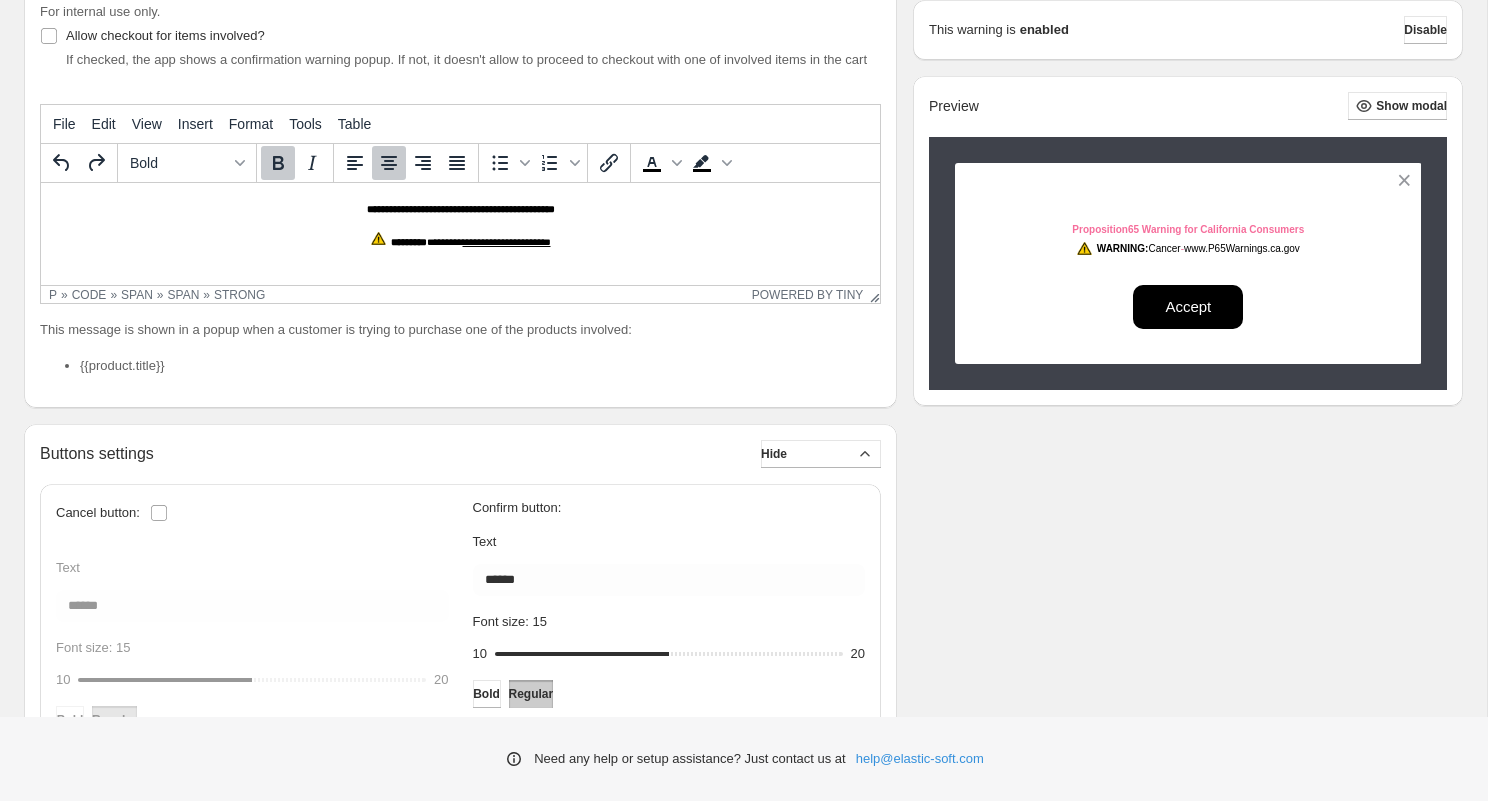 scroll, scrollTop: 225, scrollLeft: 0, axis: vertical 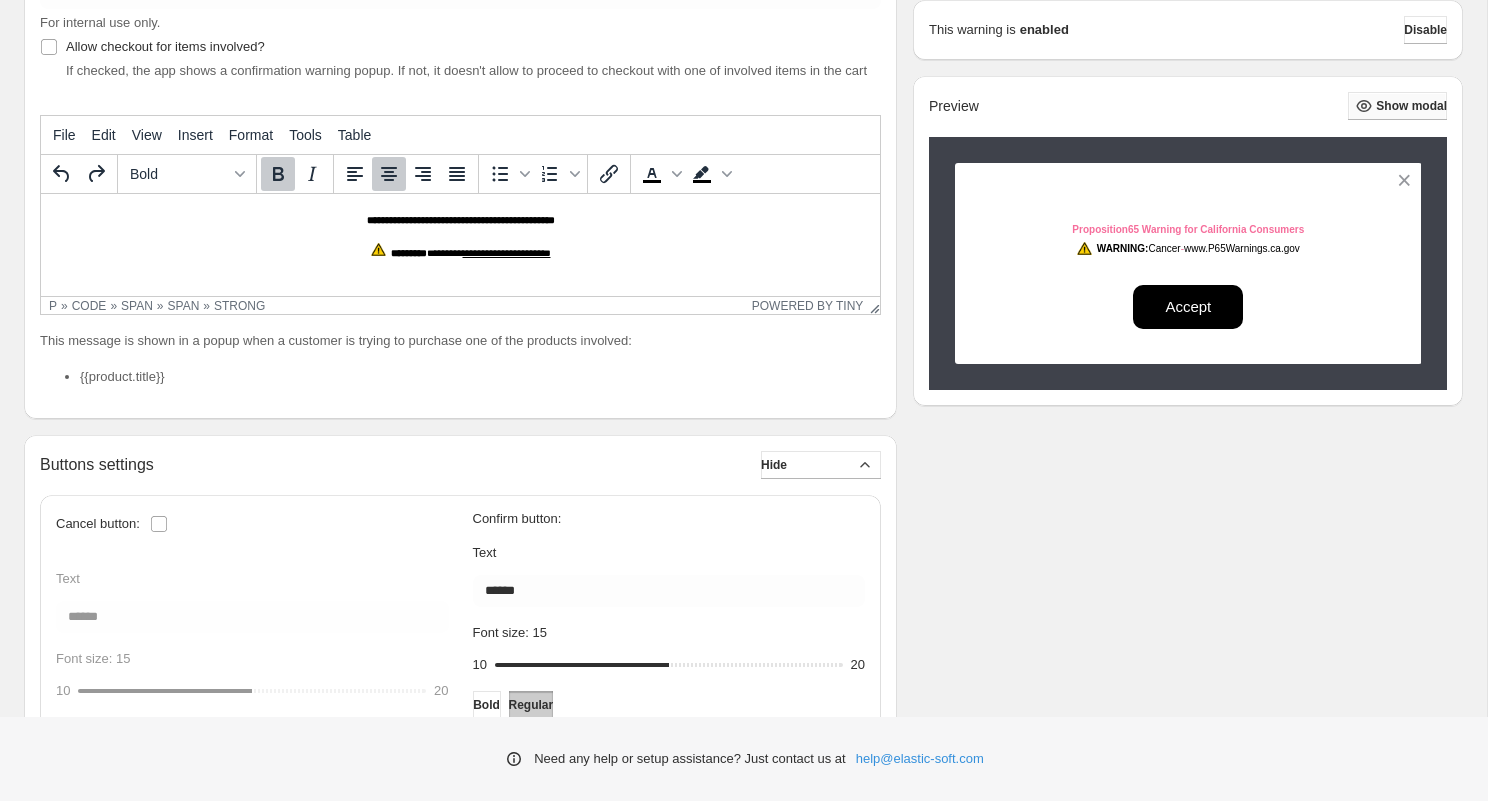 click 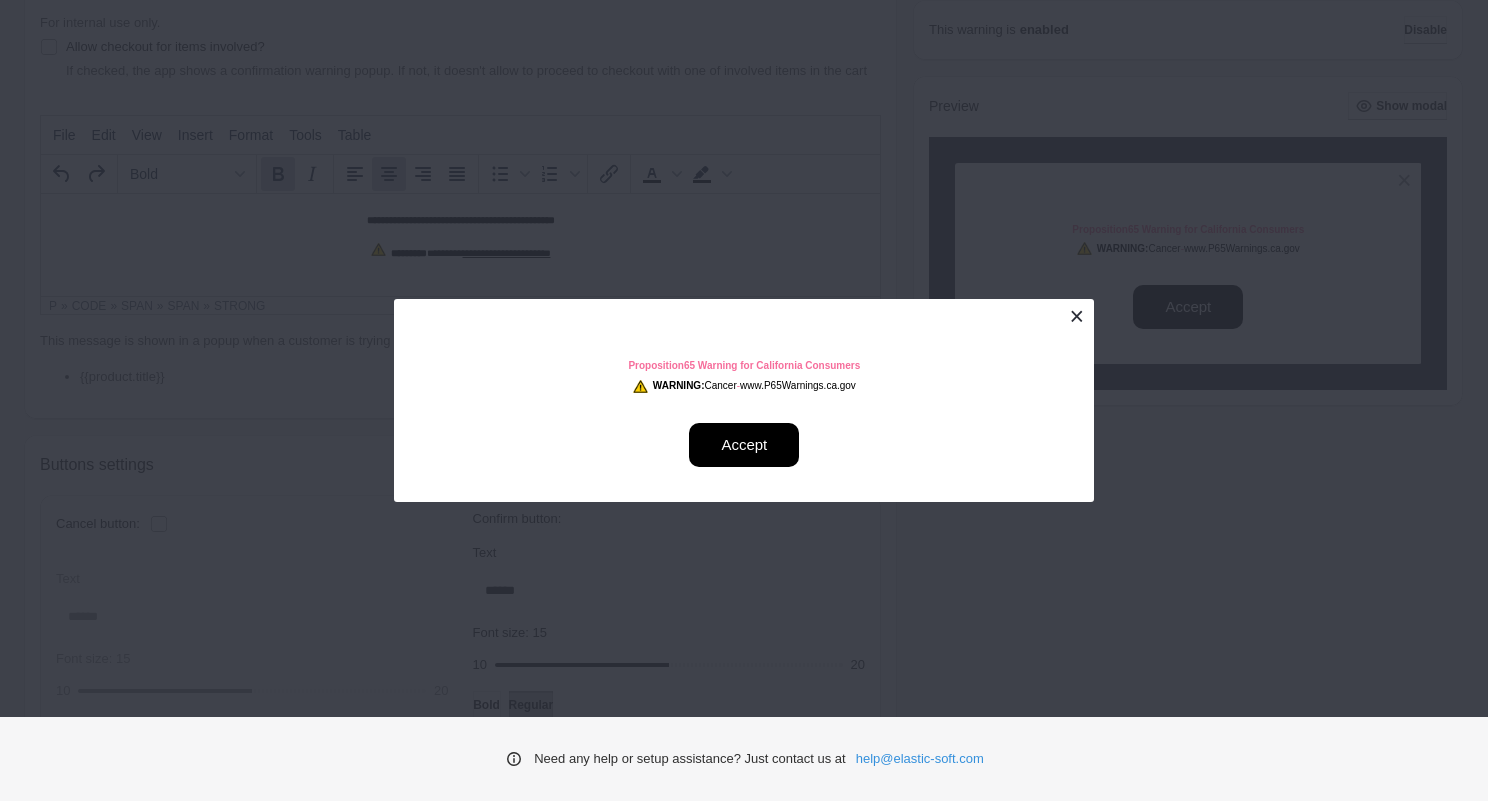 click at bounding box center [1076, 316] 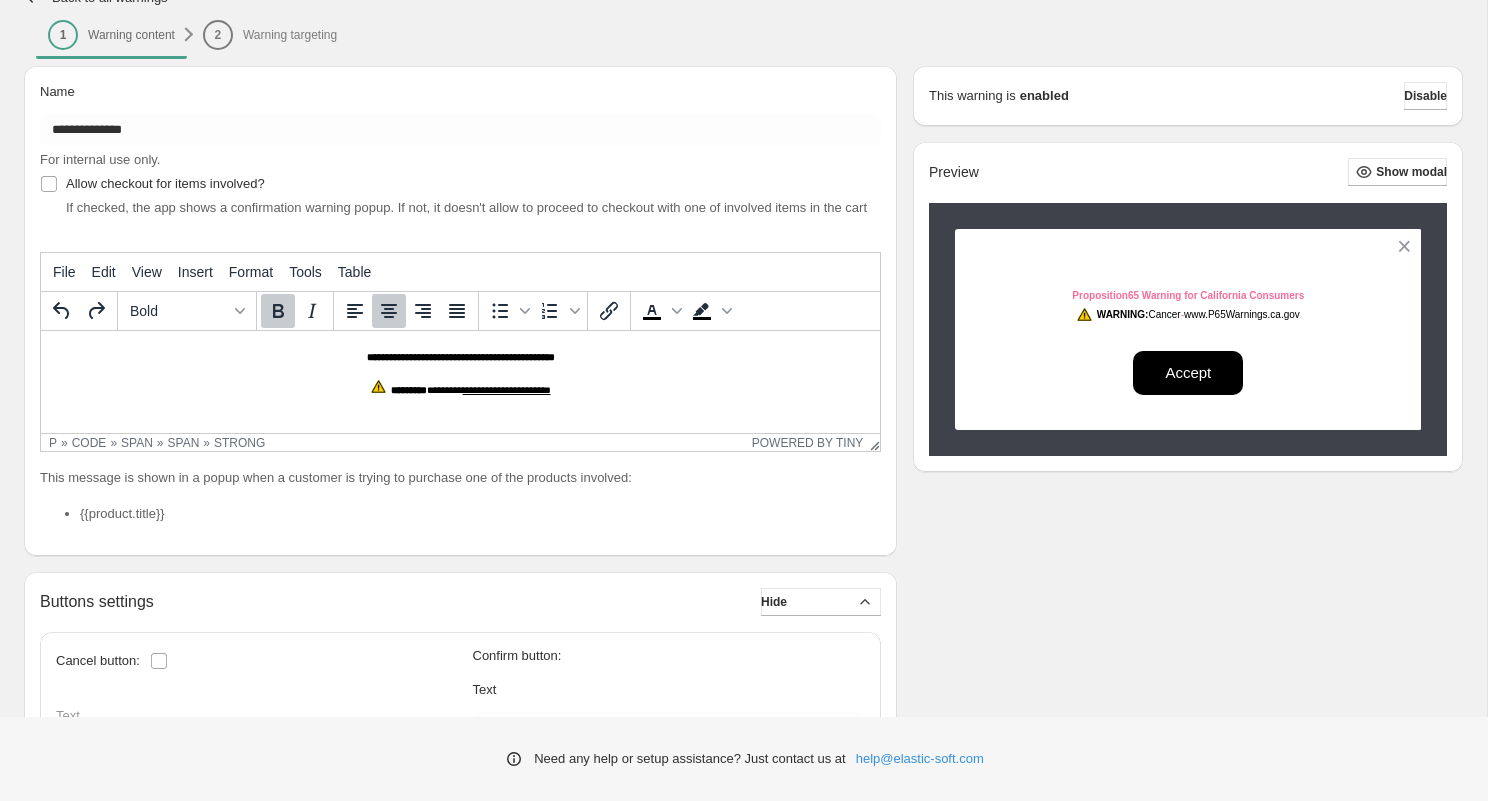 scroll, scrollTop: 87, scrollLeft: 0, axis: vertical 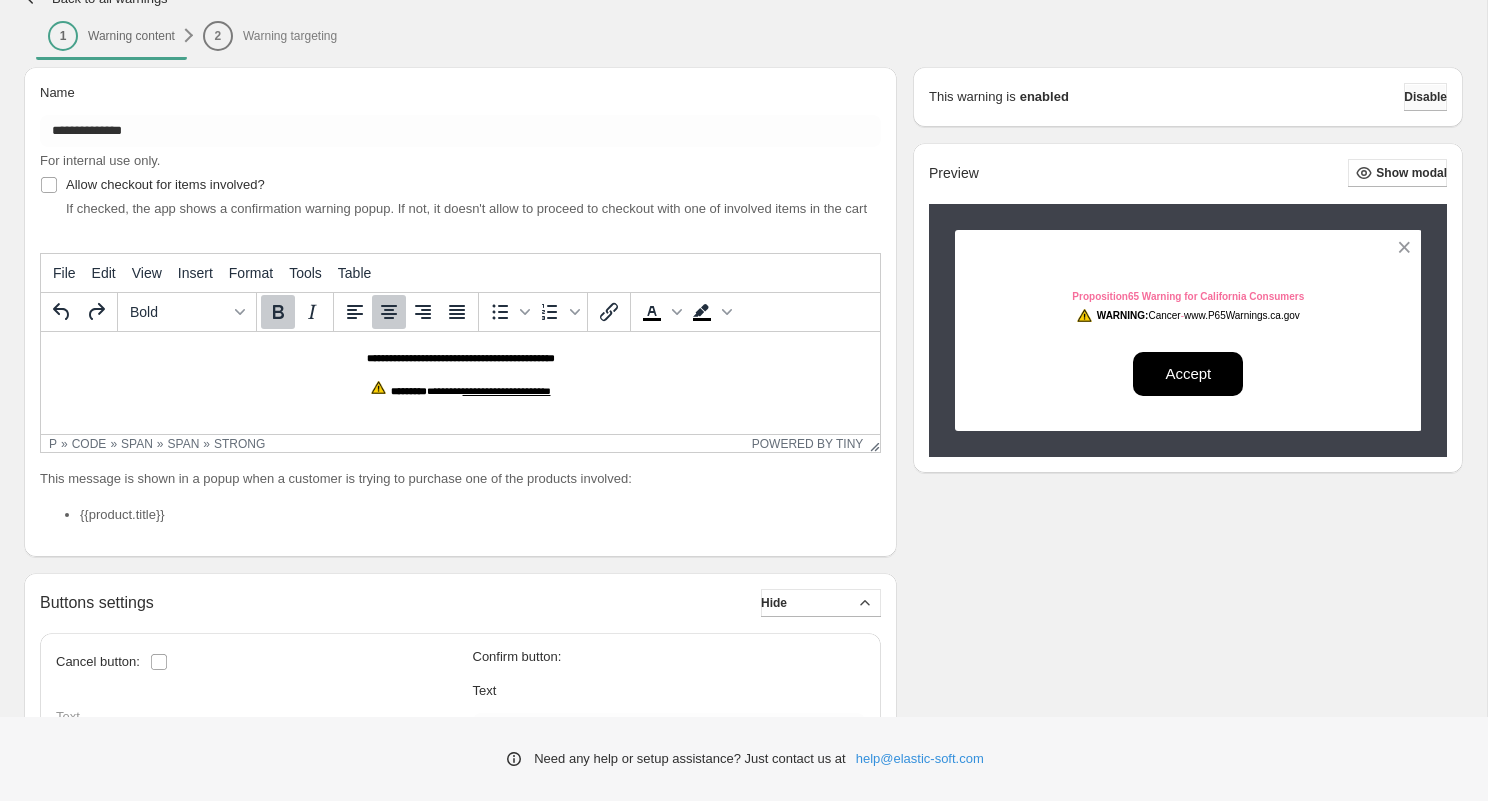 click on "Disable" at bounding box center (1425, 97) 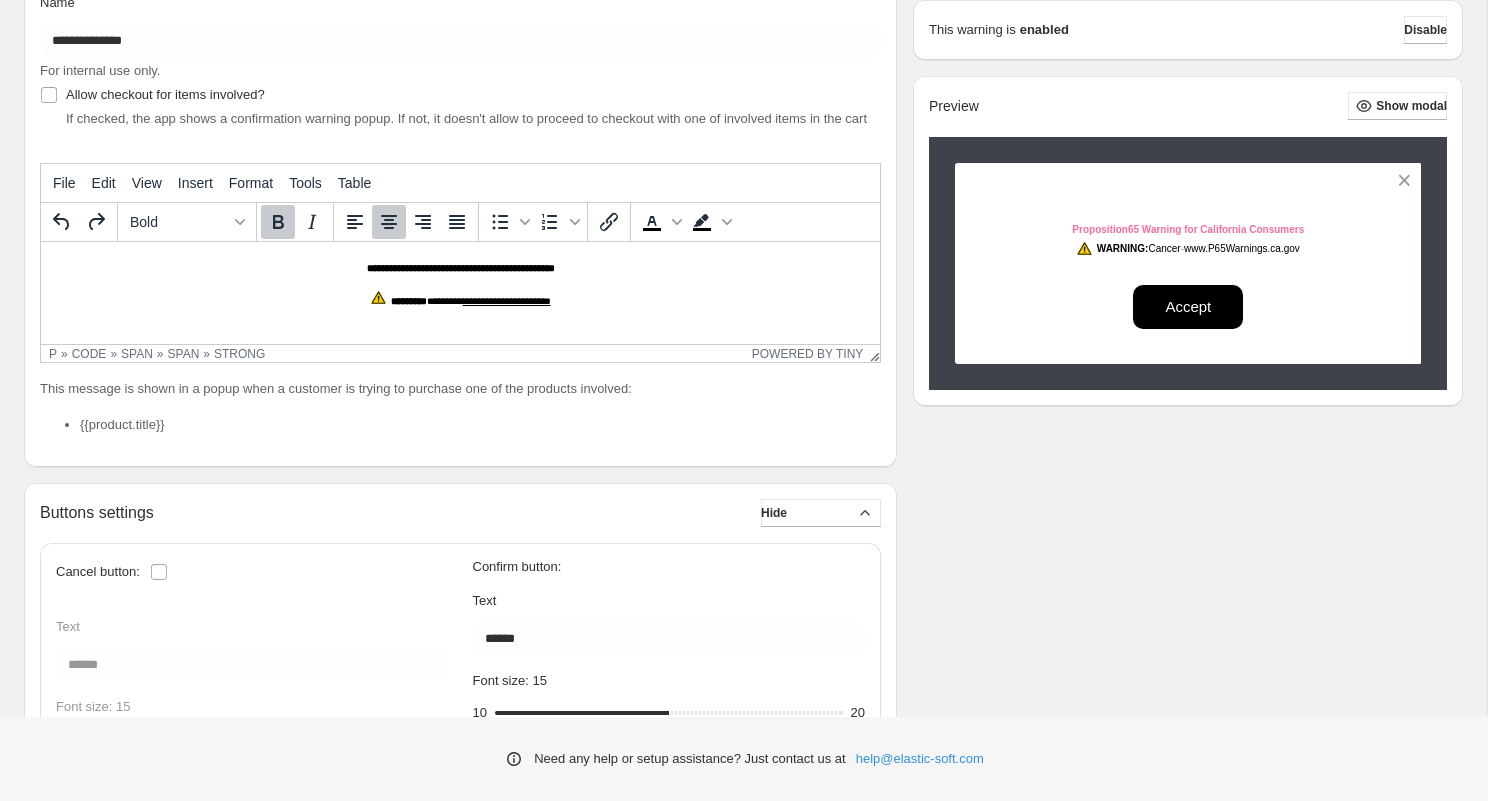 scroll, scrollTop: 0, scrollLeft: 0, axis: both 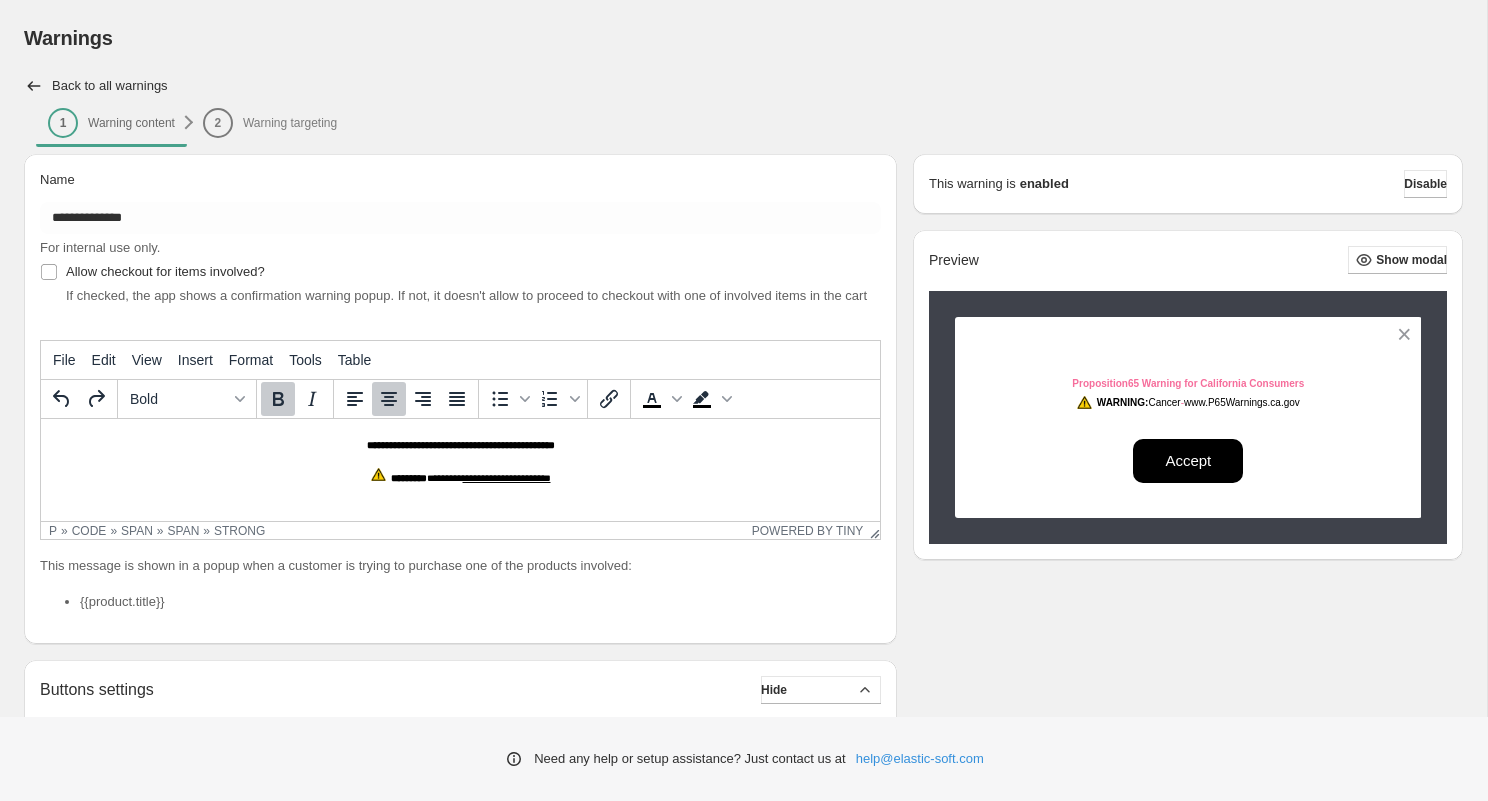 click on "2 Warning targeting" at bounding box center (270, 122) 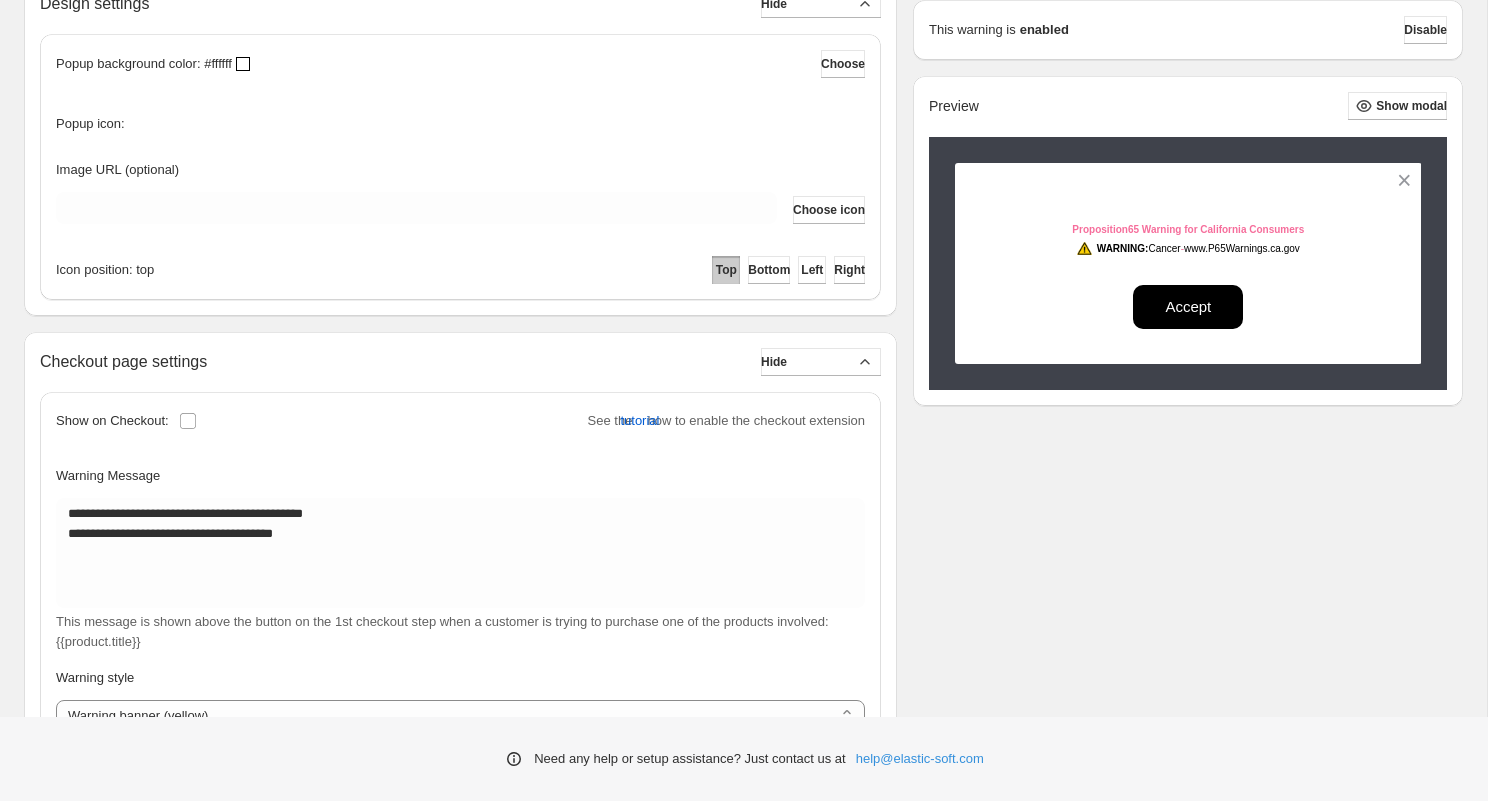 scroll, scrollTop: 1710, scrollLeft: 0, axis: vertical 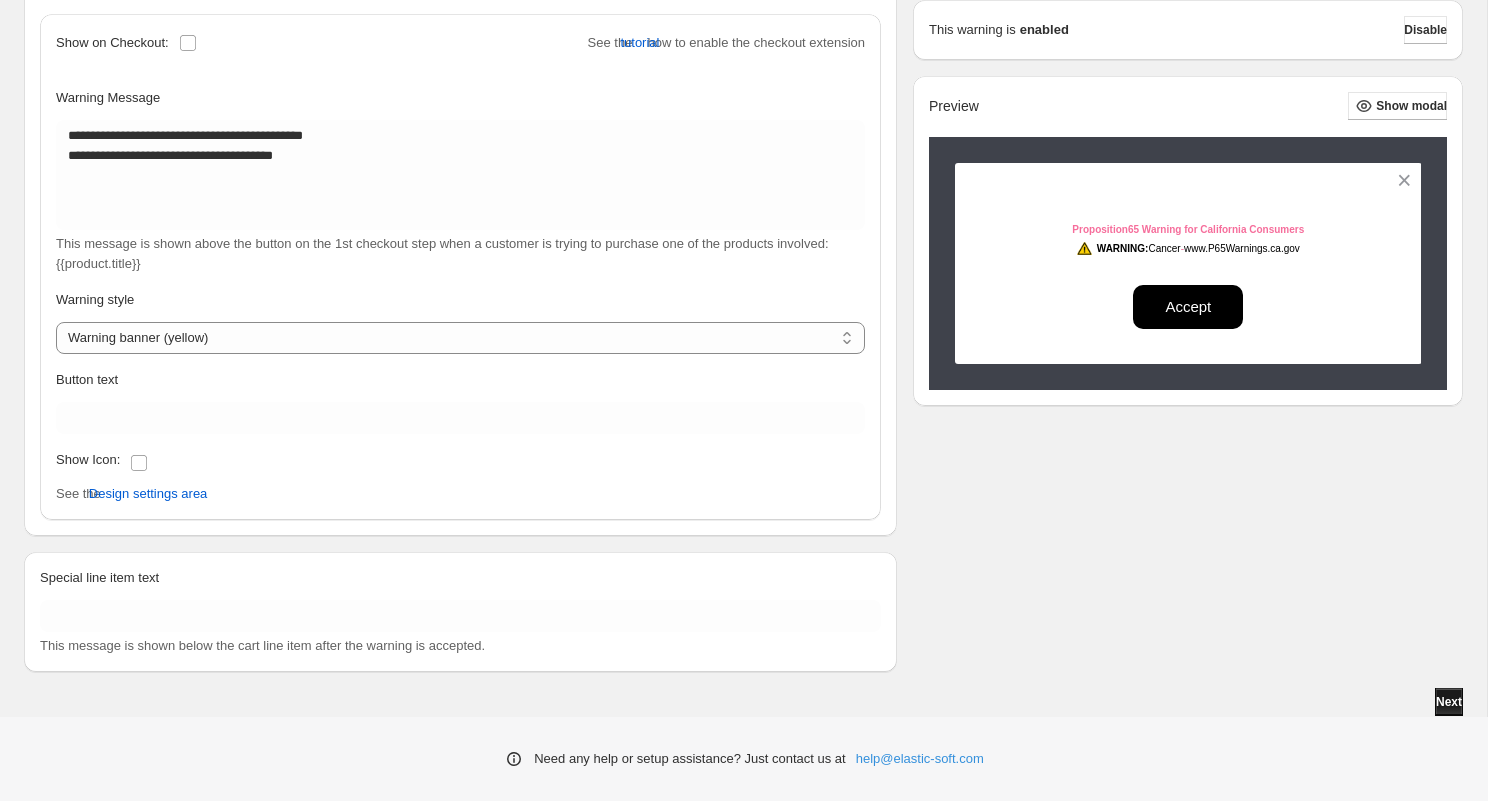 click on "Next" at bounding box center [1449, 702] 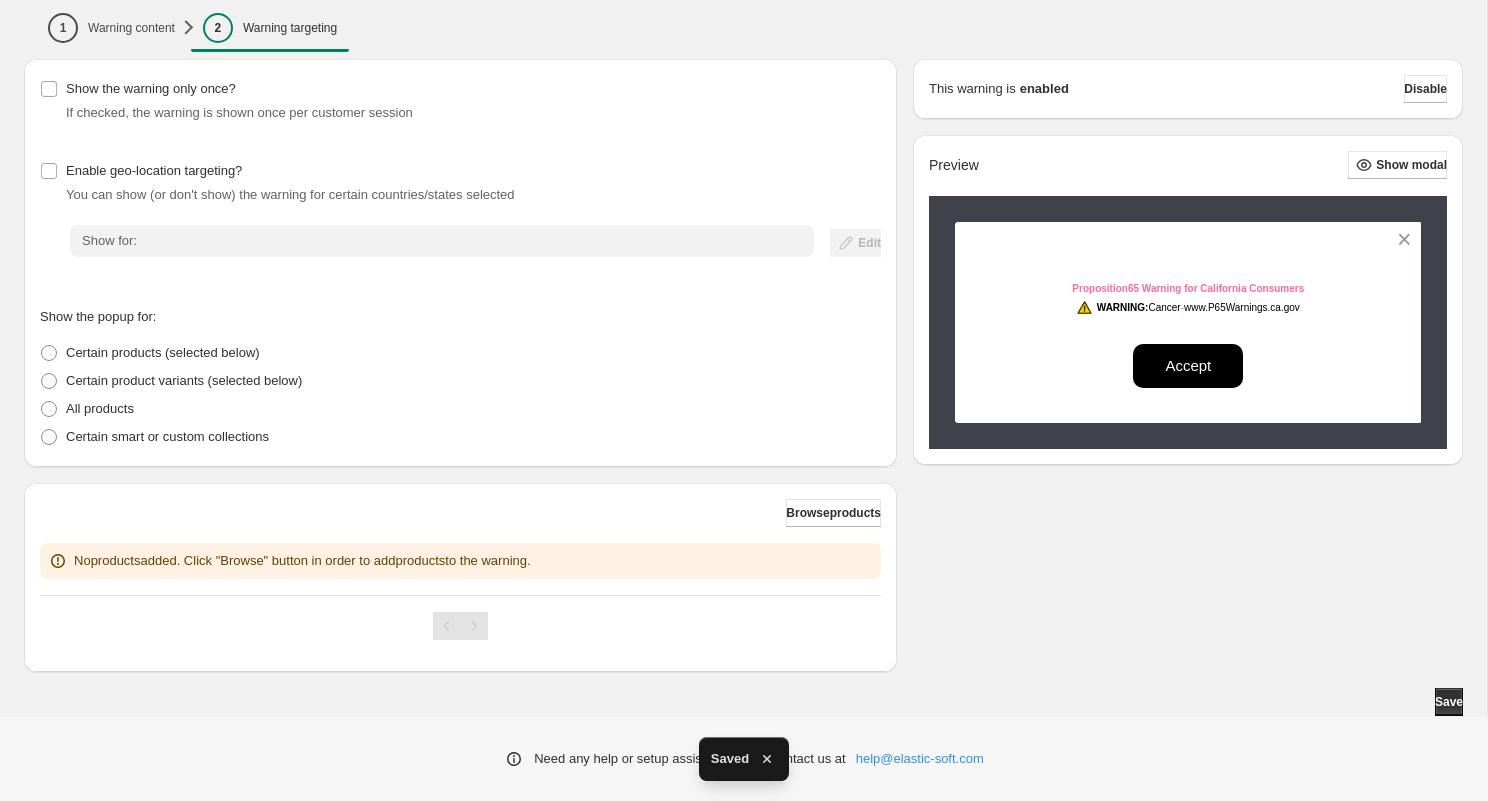 scroll, scrollTop: 95, scrollLeft: 0, axis: vertical 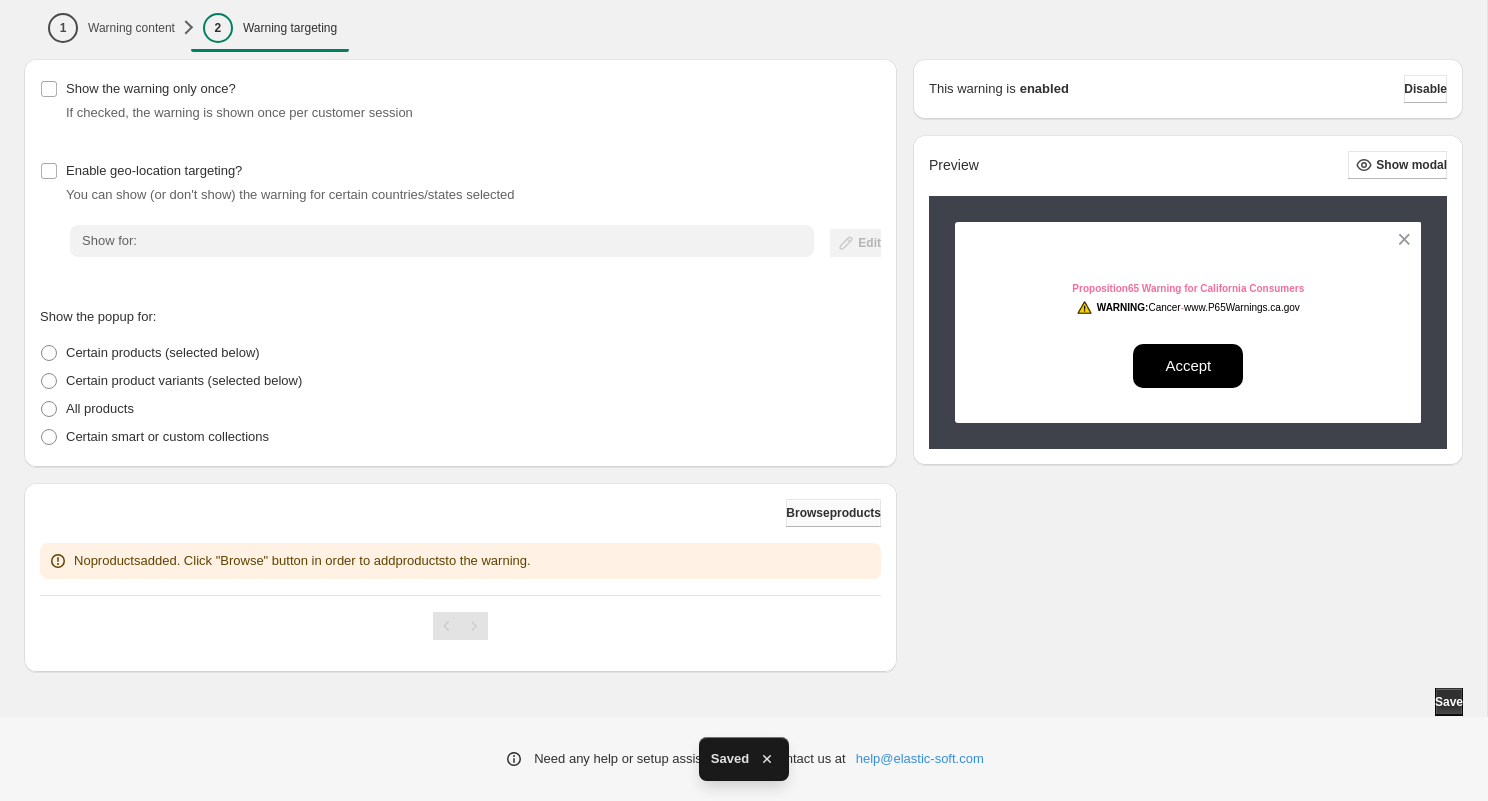 click on "Browse  products" at bounding box center (833, 513) 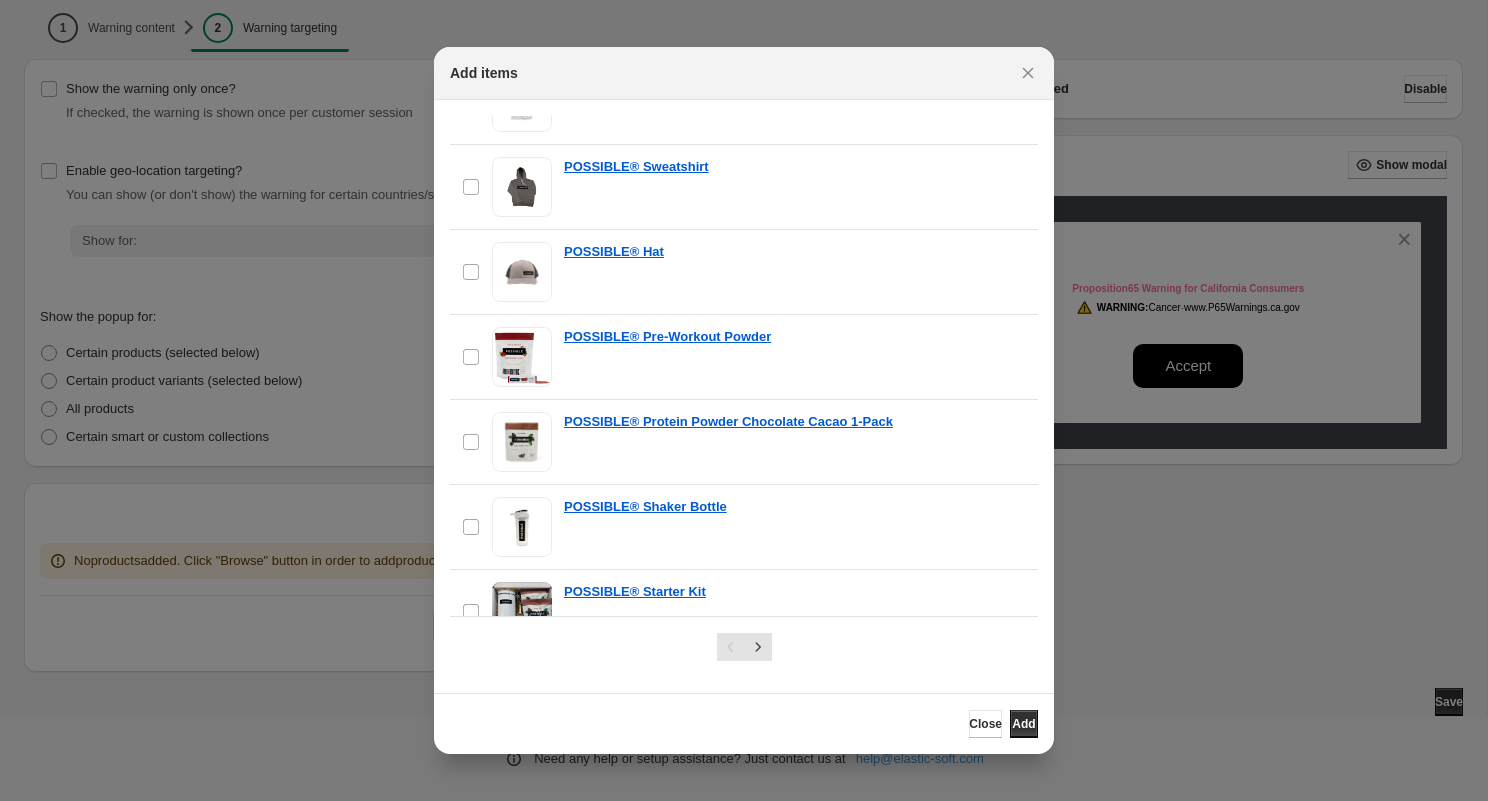 scroll, scrollTop: 737, scrollLeft: 0, axis: vertical 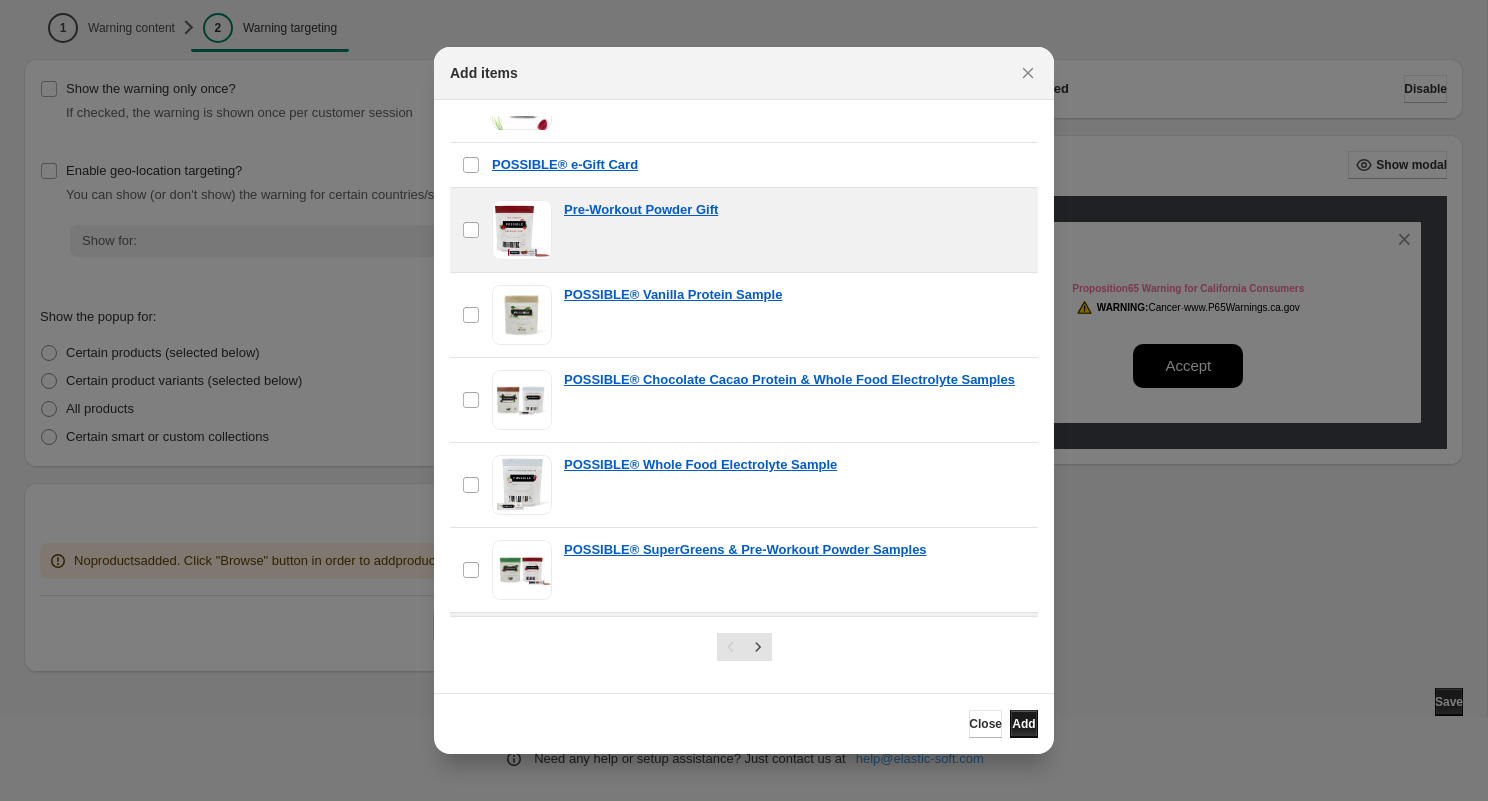 click on "Add" at bounding box center [1024, 724] 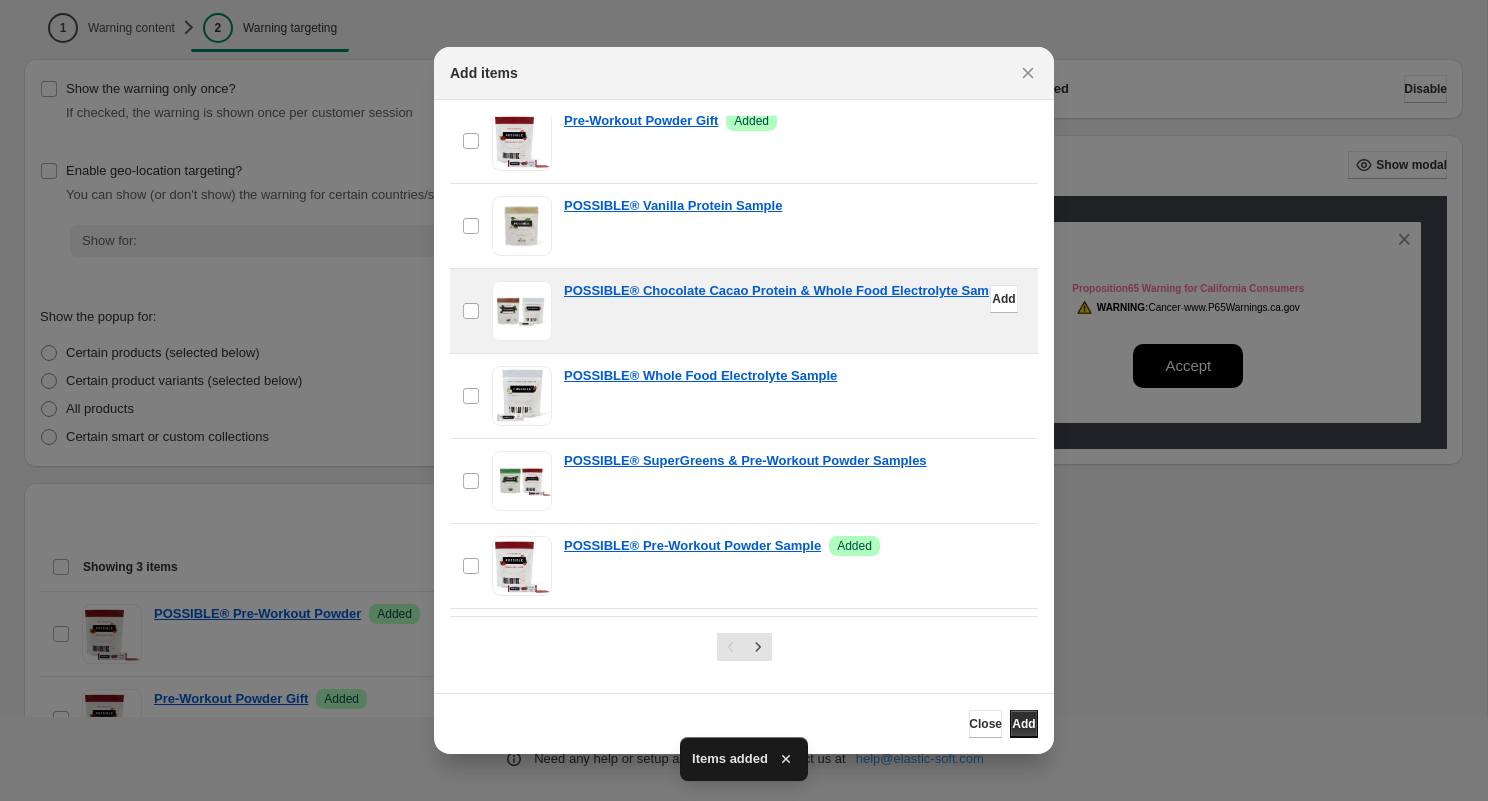 scroll, scrollTop: 1683, scrollLeft: 0, axis: vertical 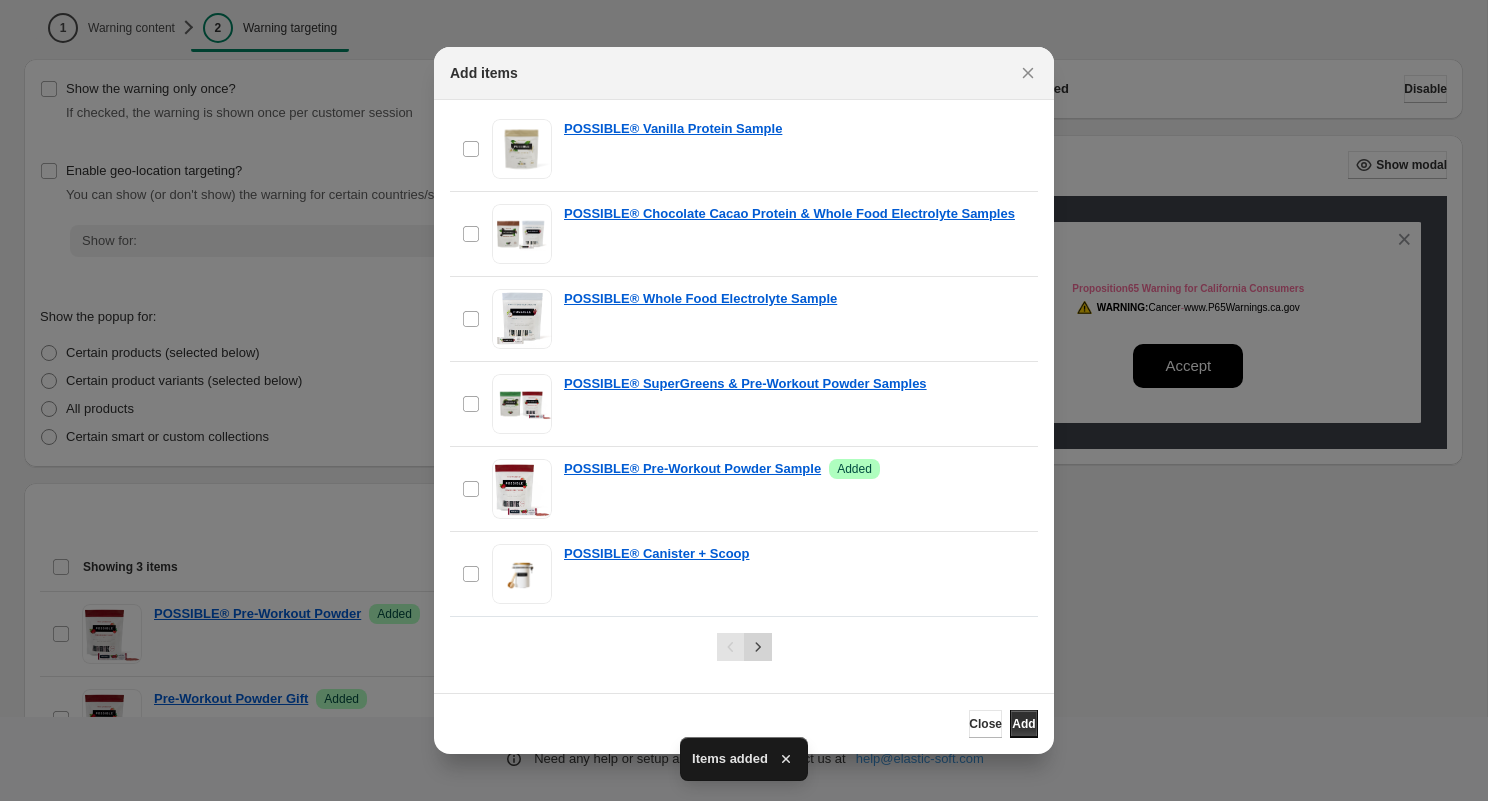click 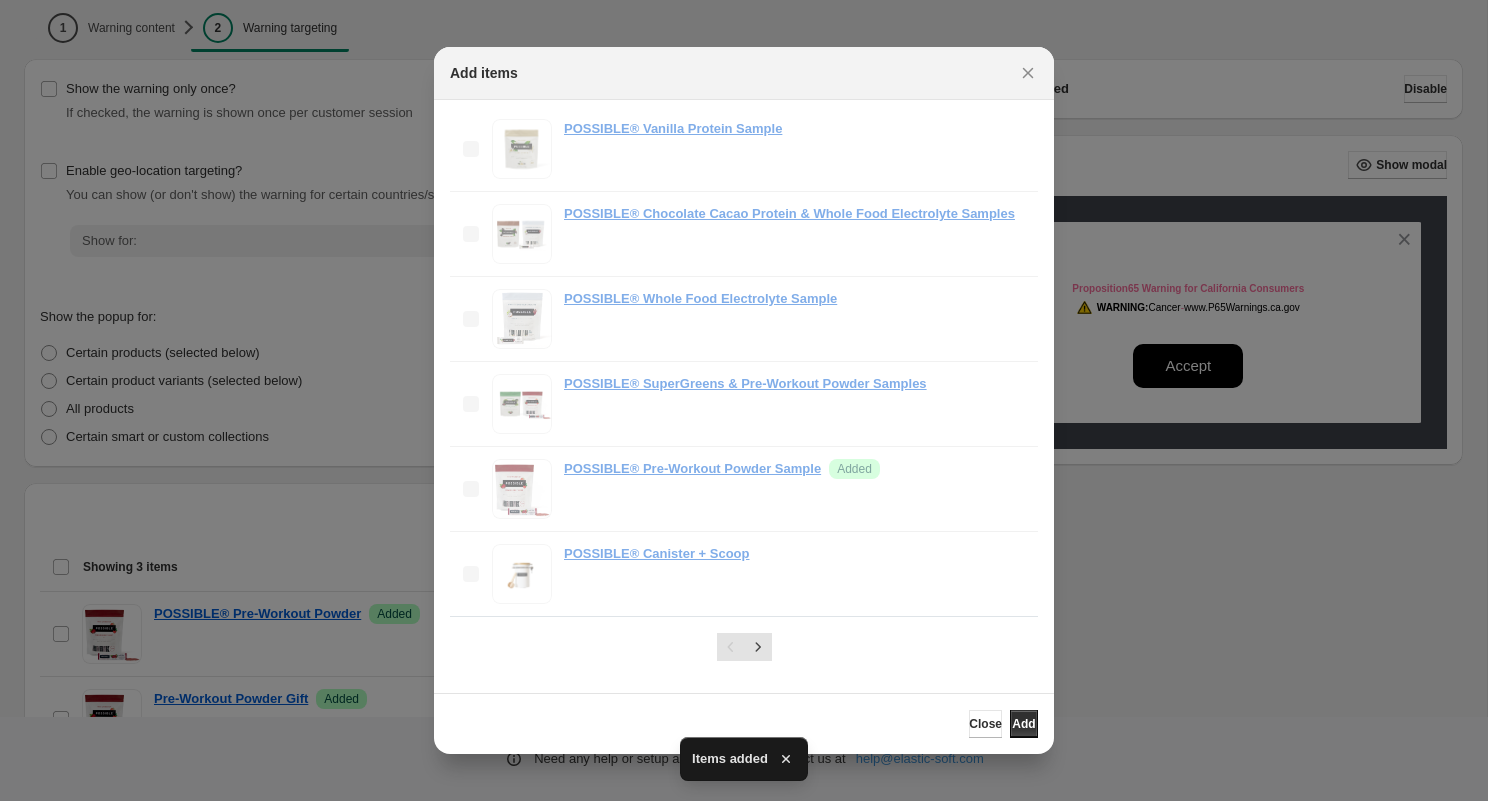 scroll, scrollTop: 578, scrollLeft: 0, axis: vertical 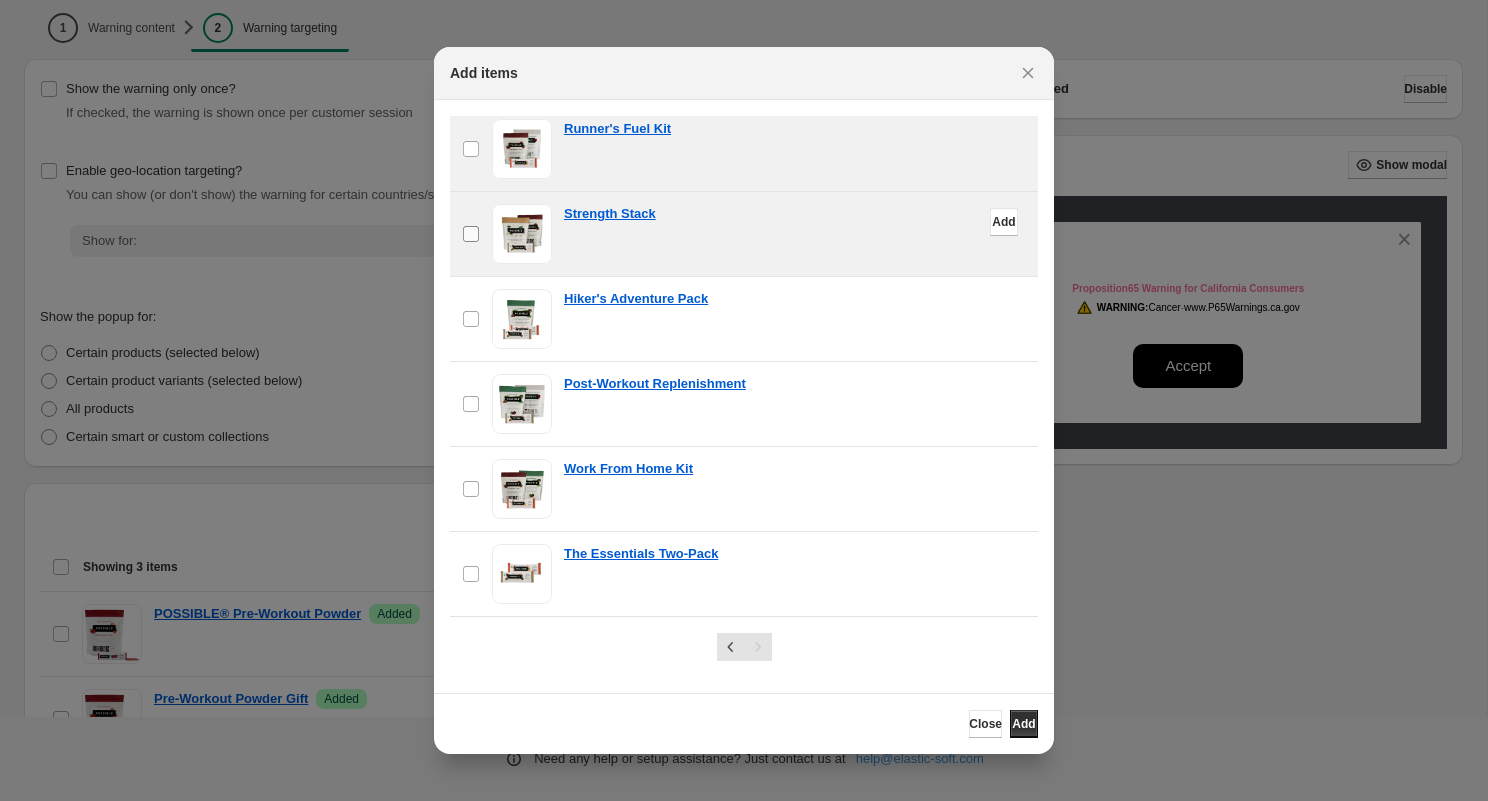 click on "checkbox" at bounding box center [471, 234] 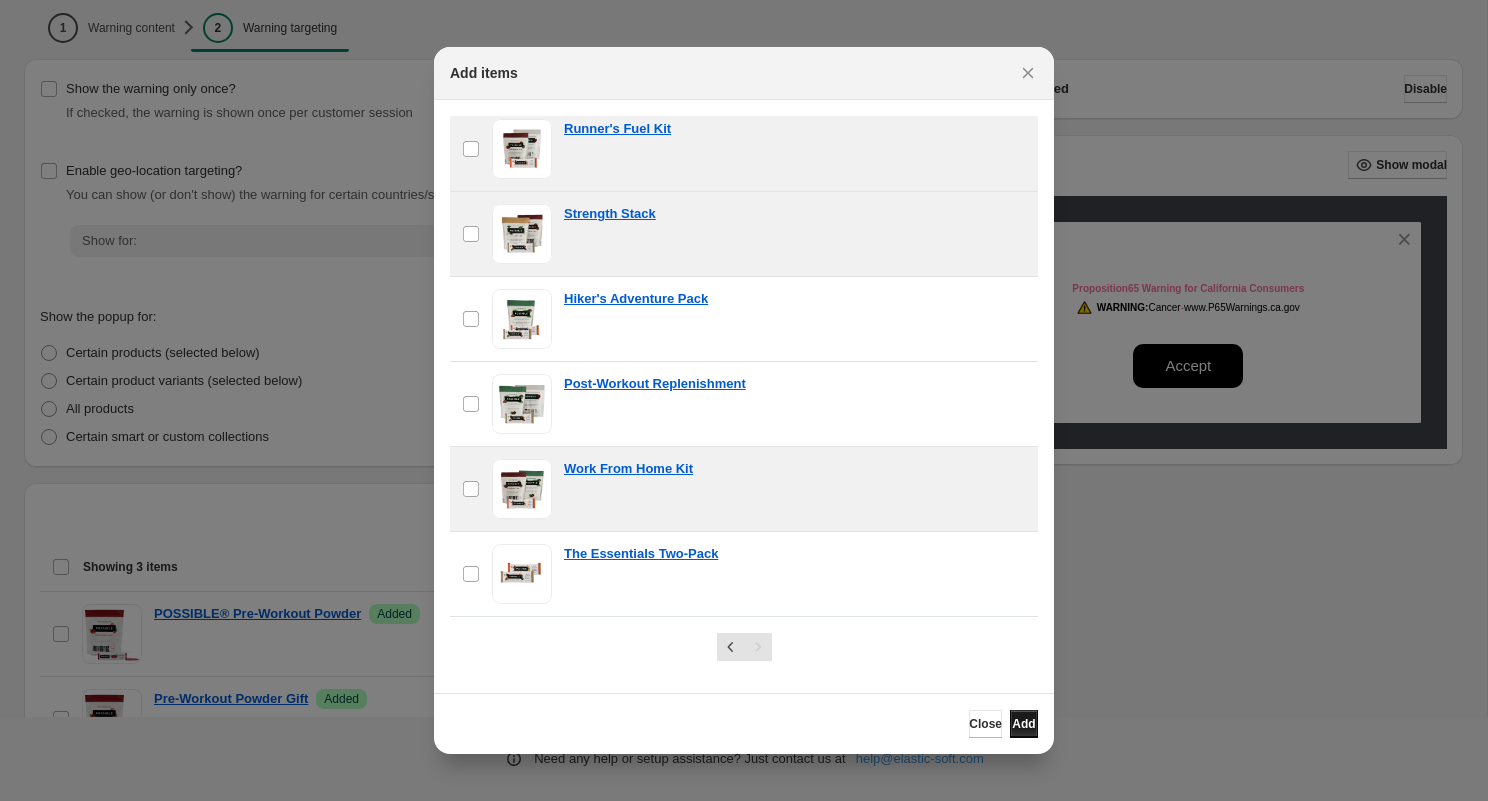 click on "Add" at bounding box center (1023, 724) 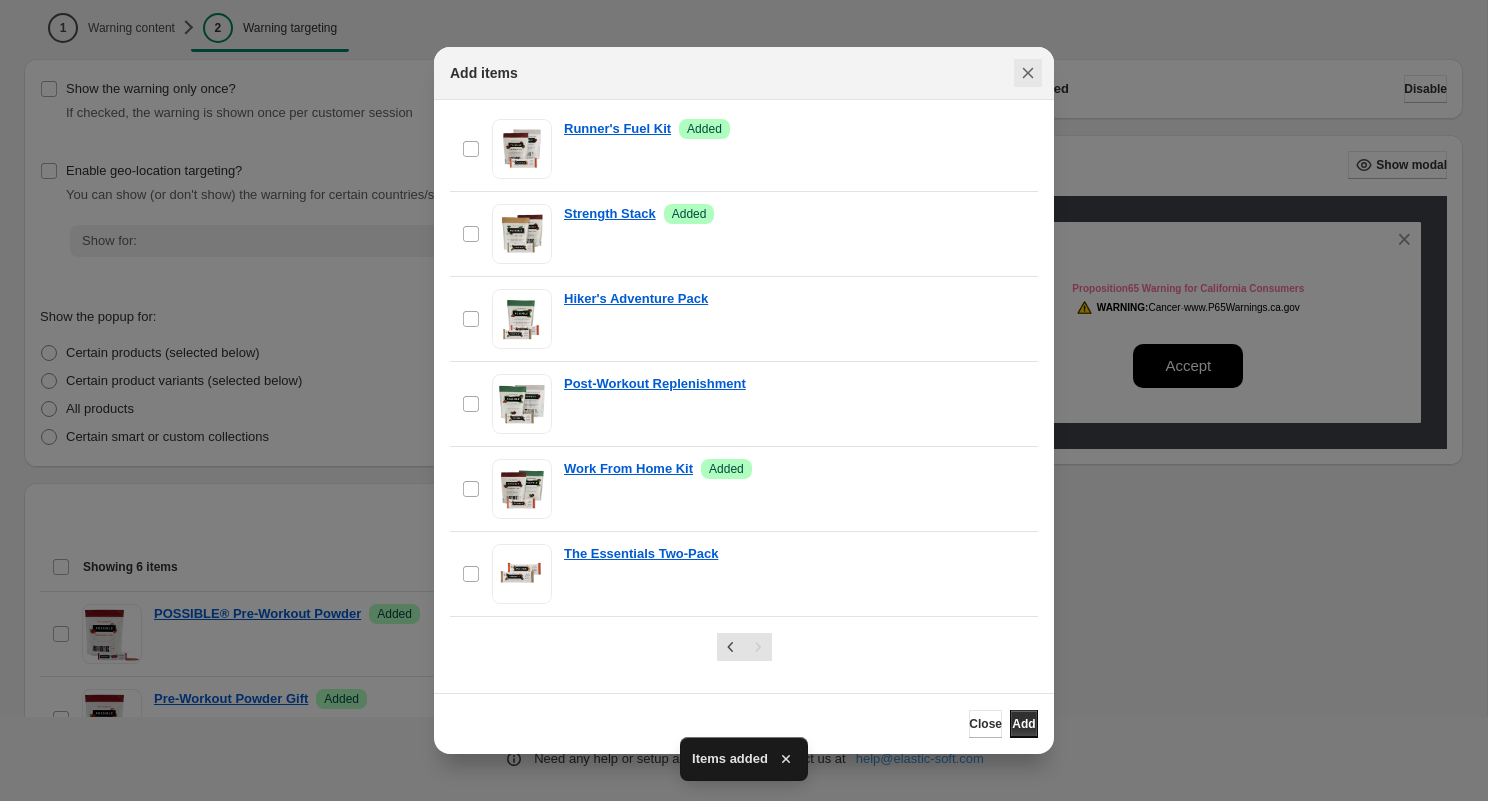 click 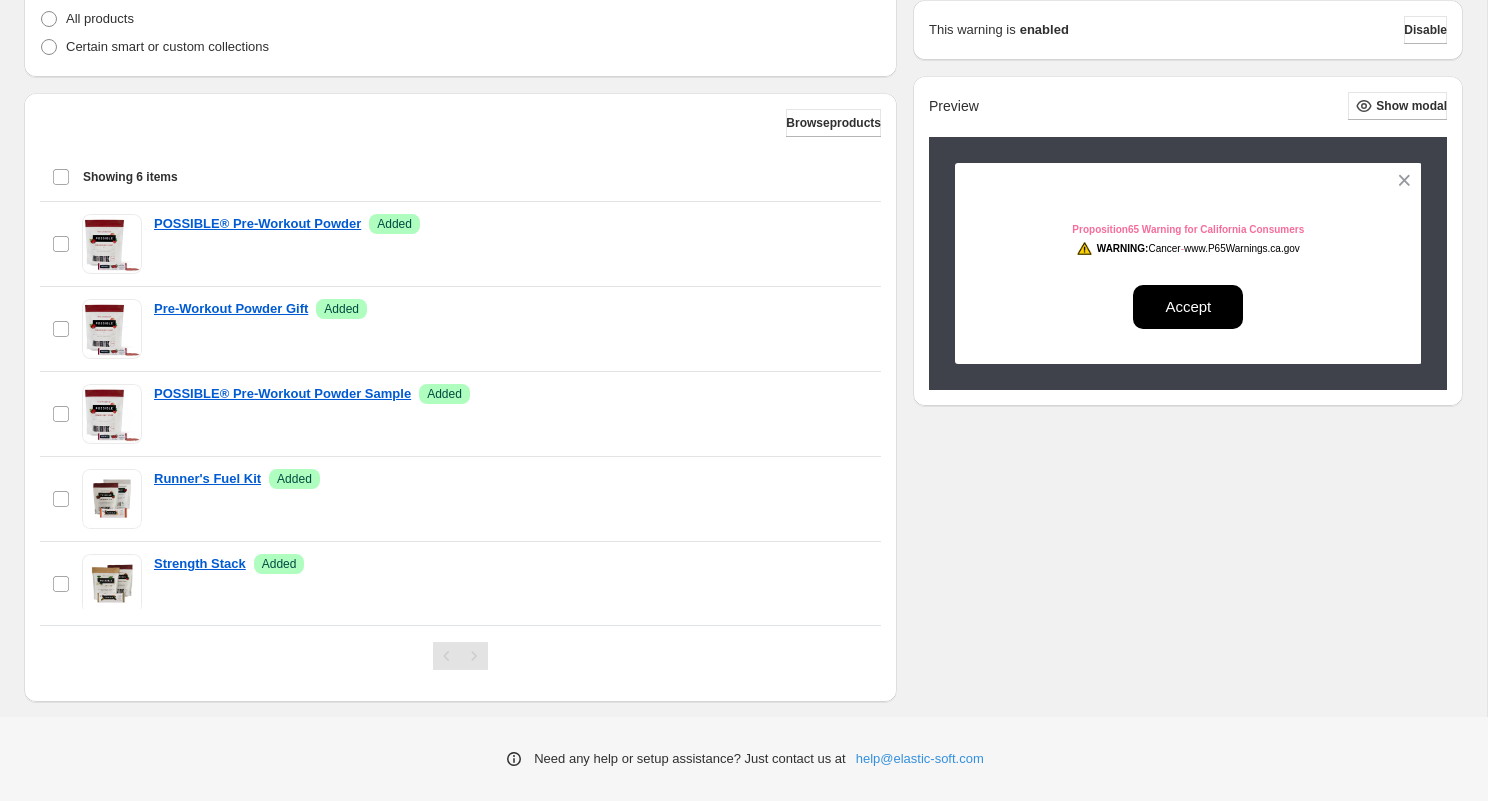 scroll, scrollTop: 515, scrollLeft: 0, axis: vertical 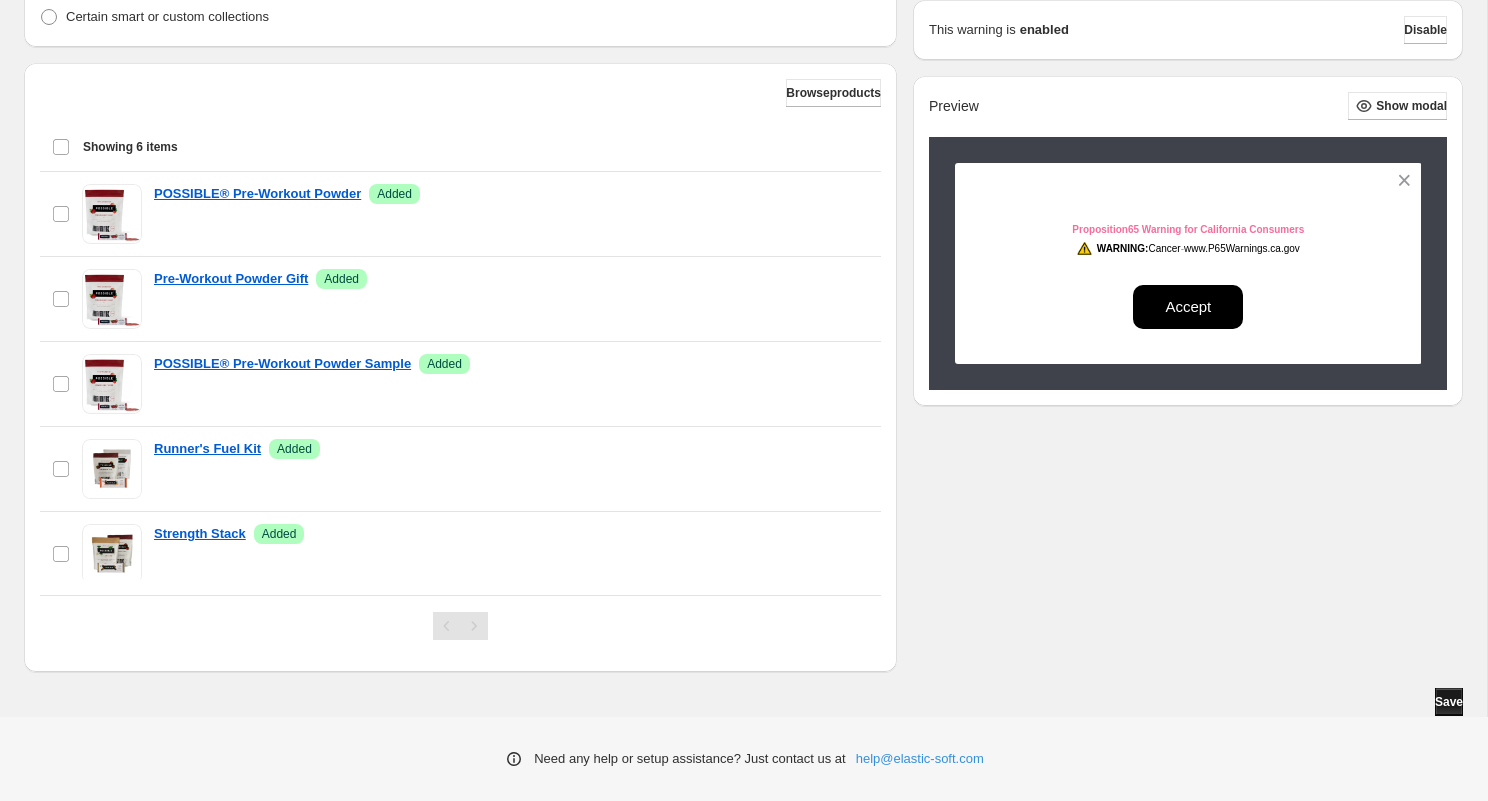 click on "Save" at bounding box center [1449, 702] 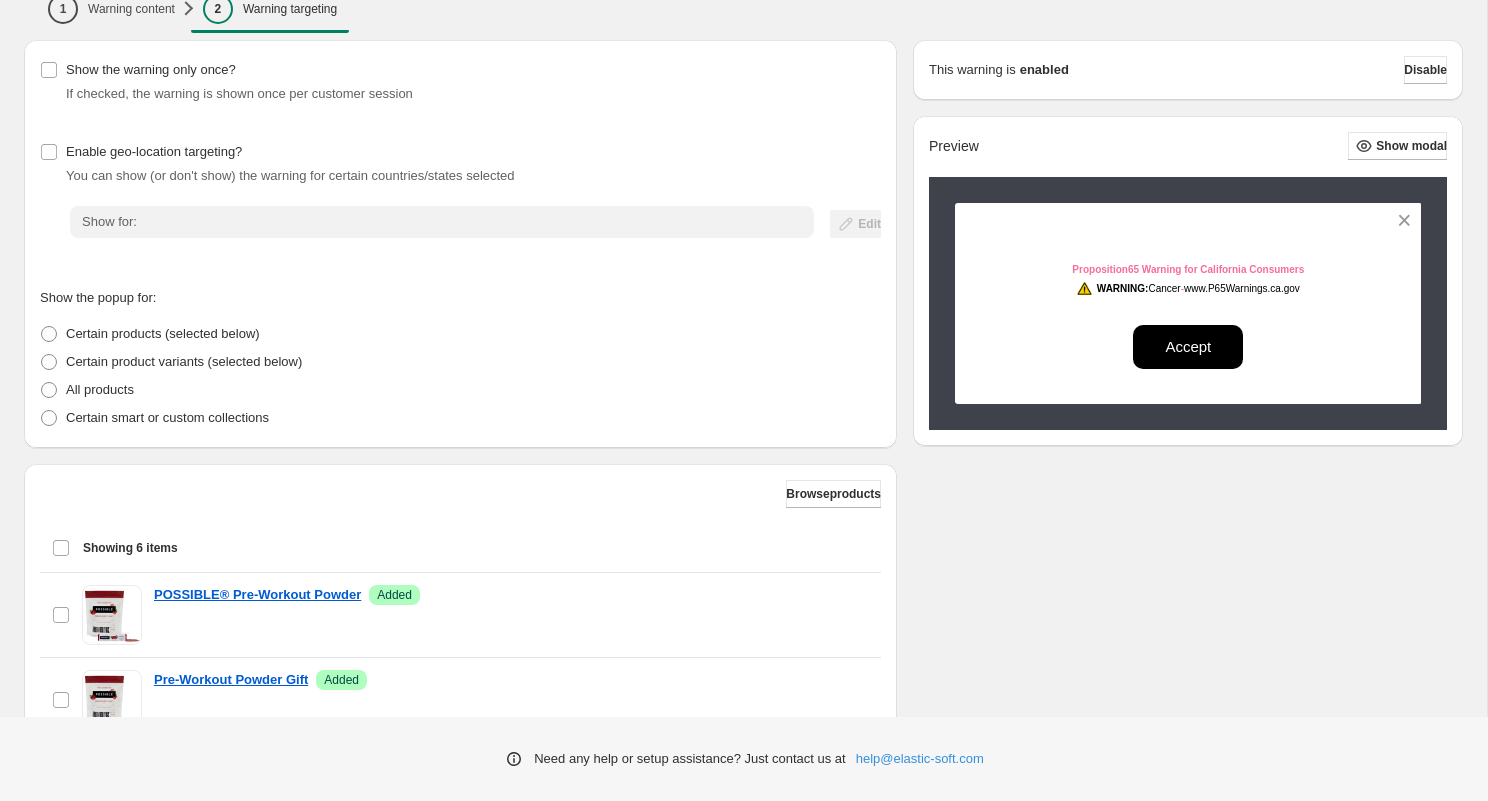 scroll, scrollTop: 0, scrollLeft: 0, axis: both 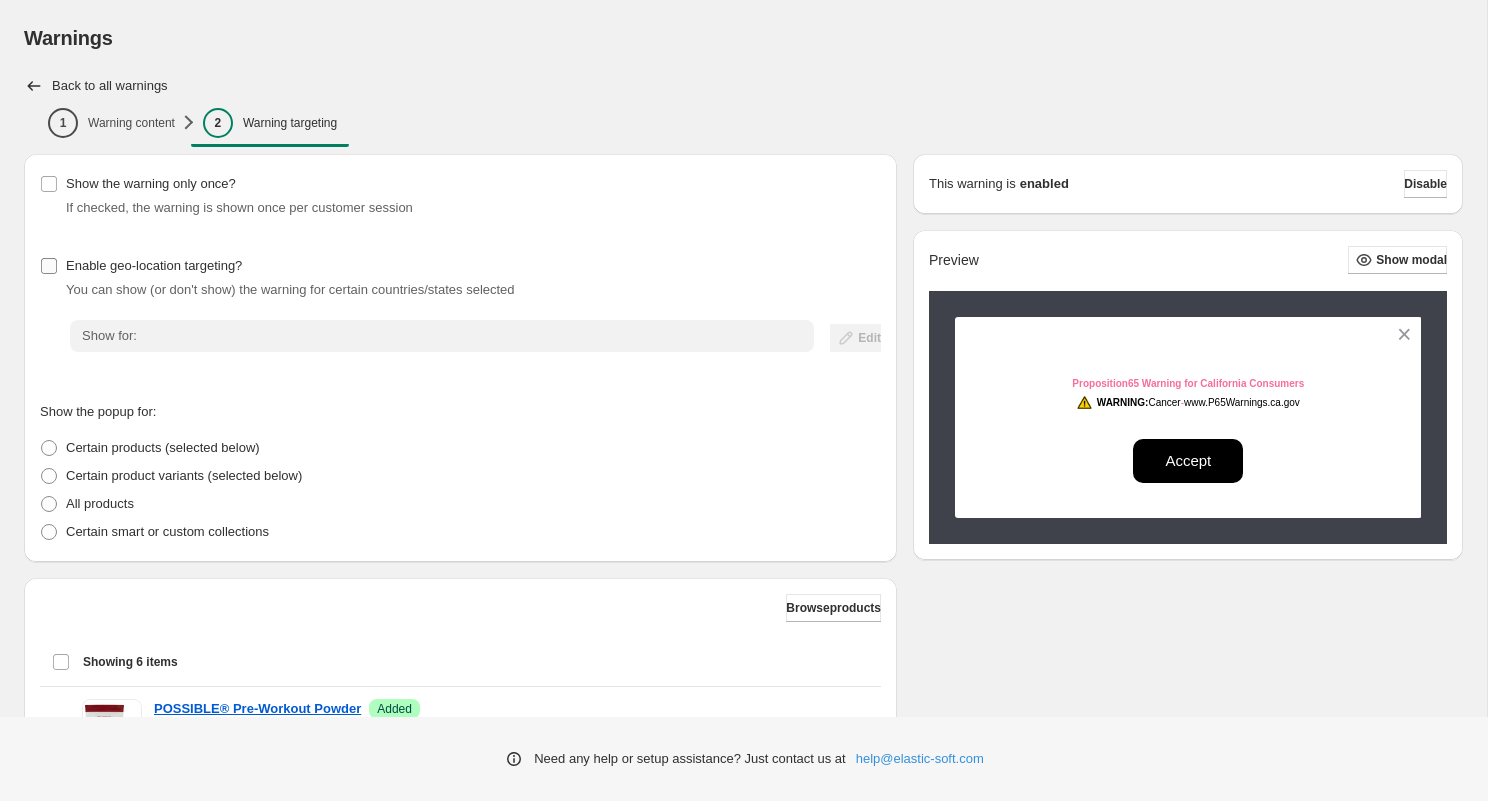 click on "Enable geo-location targeting?" at bounding box center [154, 265] 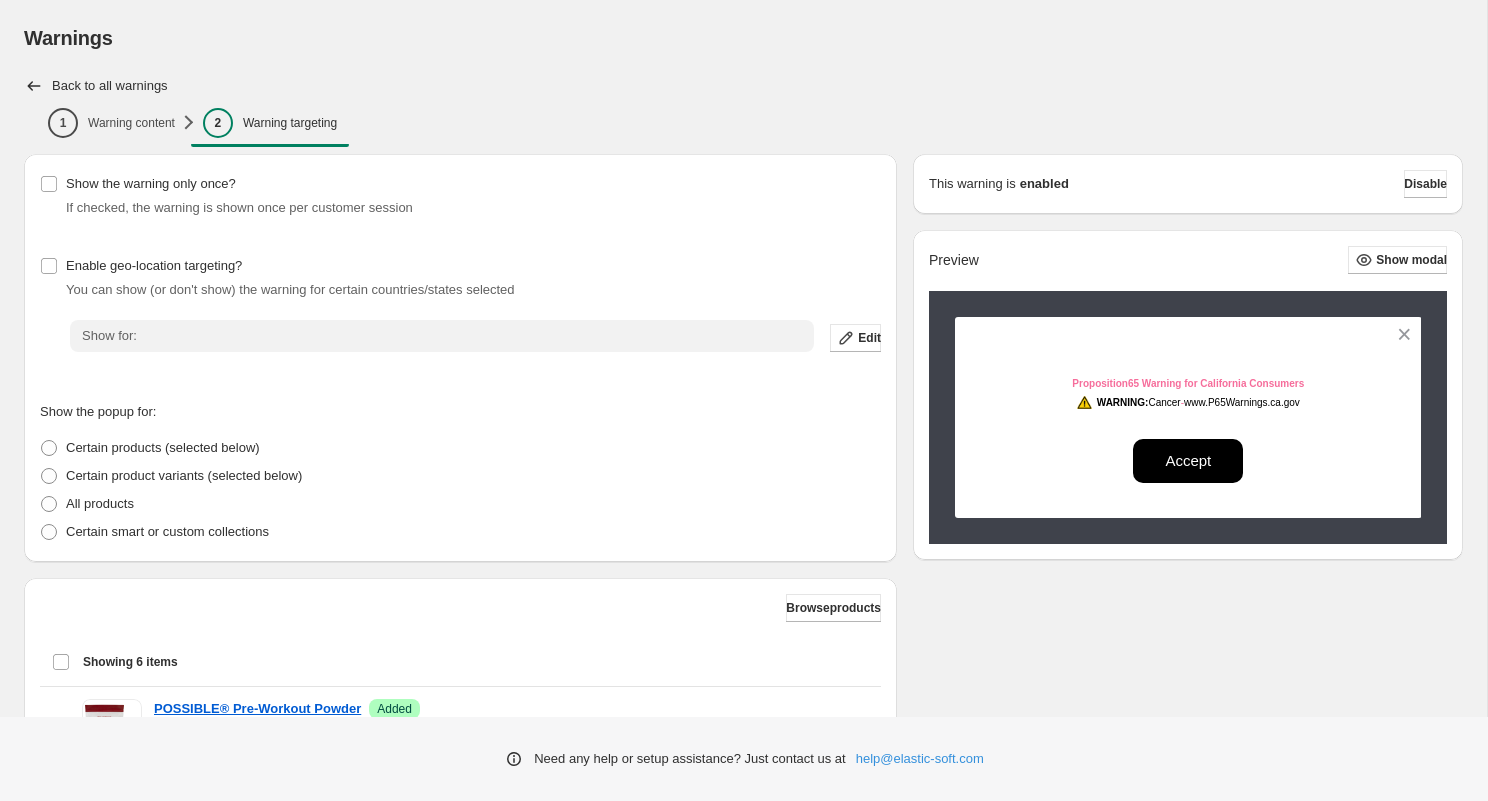 click on "Enable geo-location targeting? You can show (or don't show) the warning for certain countries/states selected Show for: Edit" at bounding box center (460, 310) 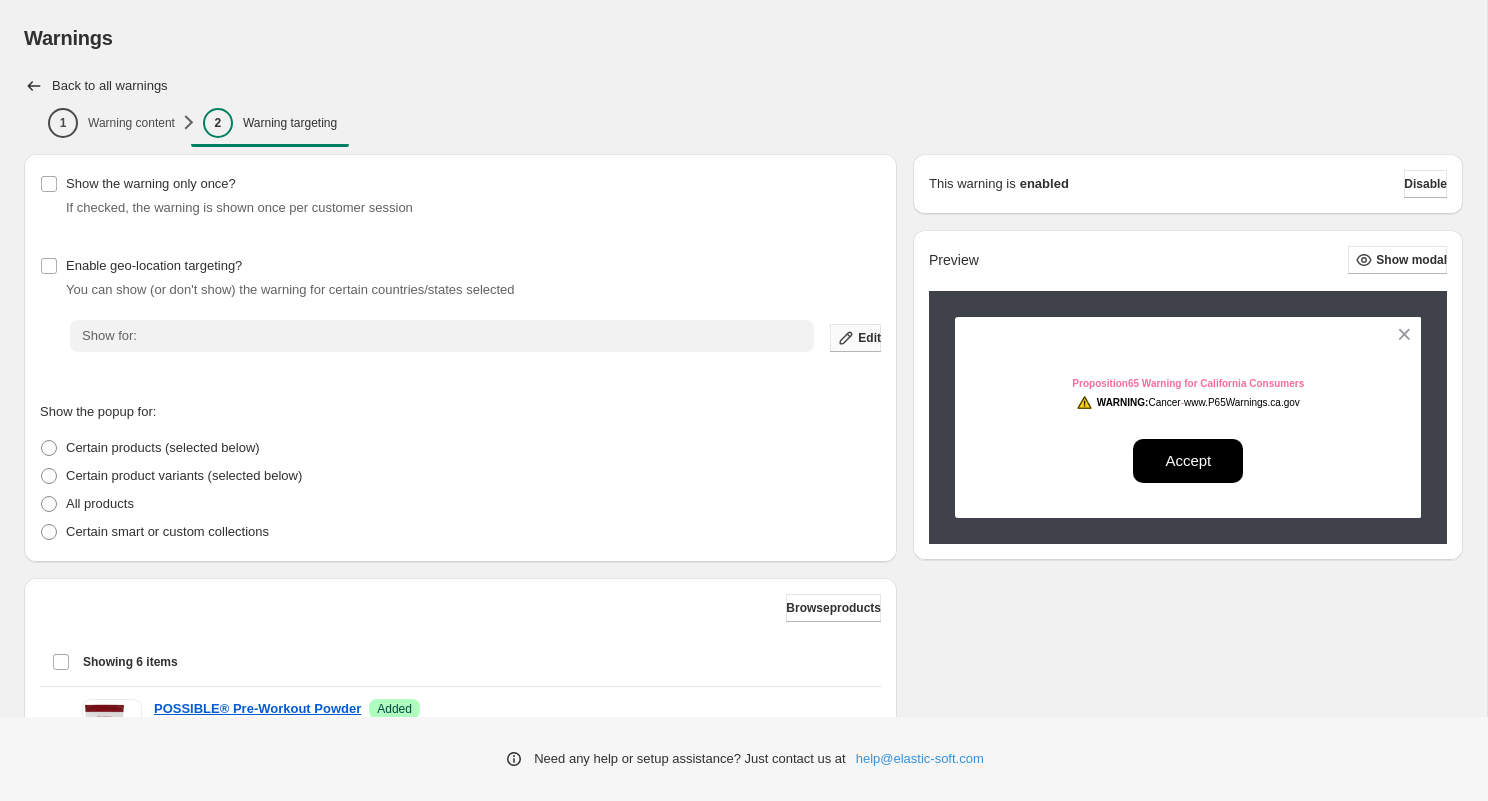 click 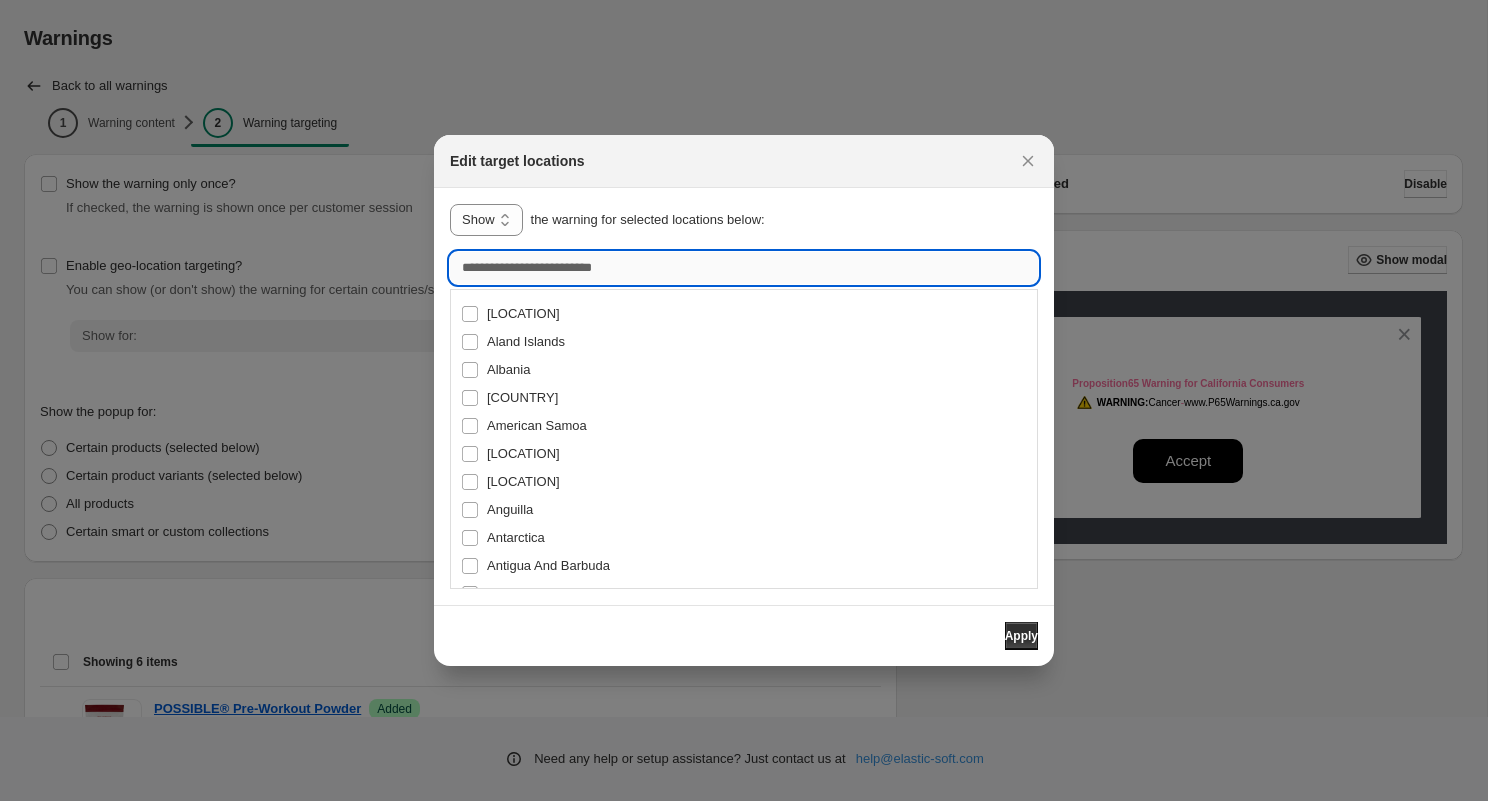 click at bounding box center (744, 268) 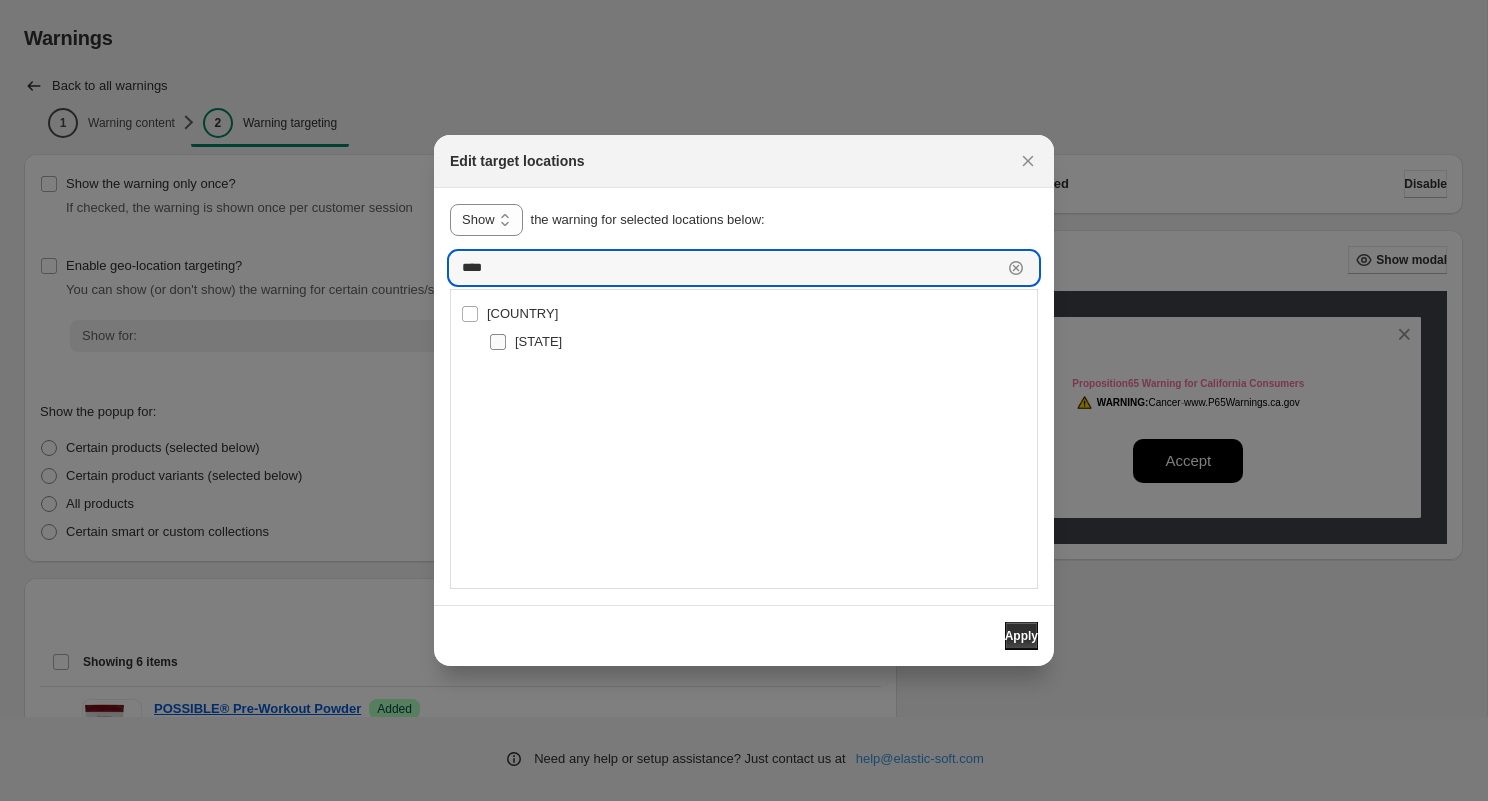 type on "****" 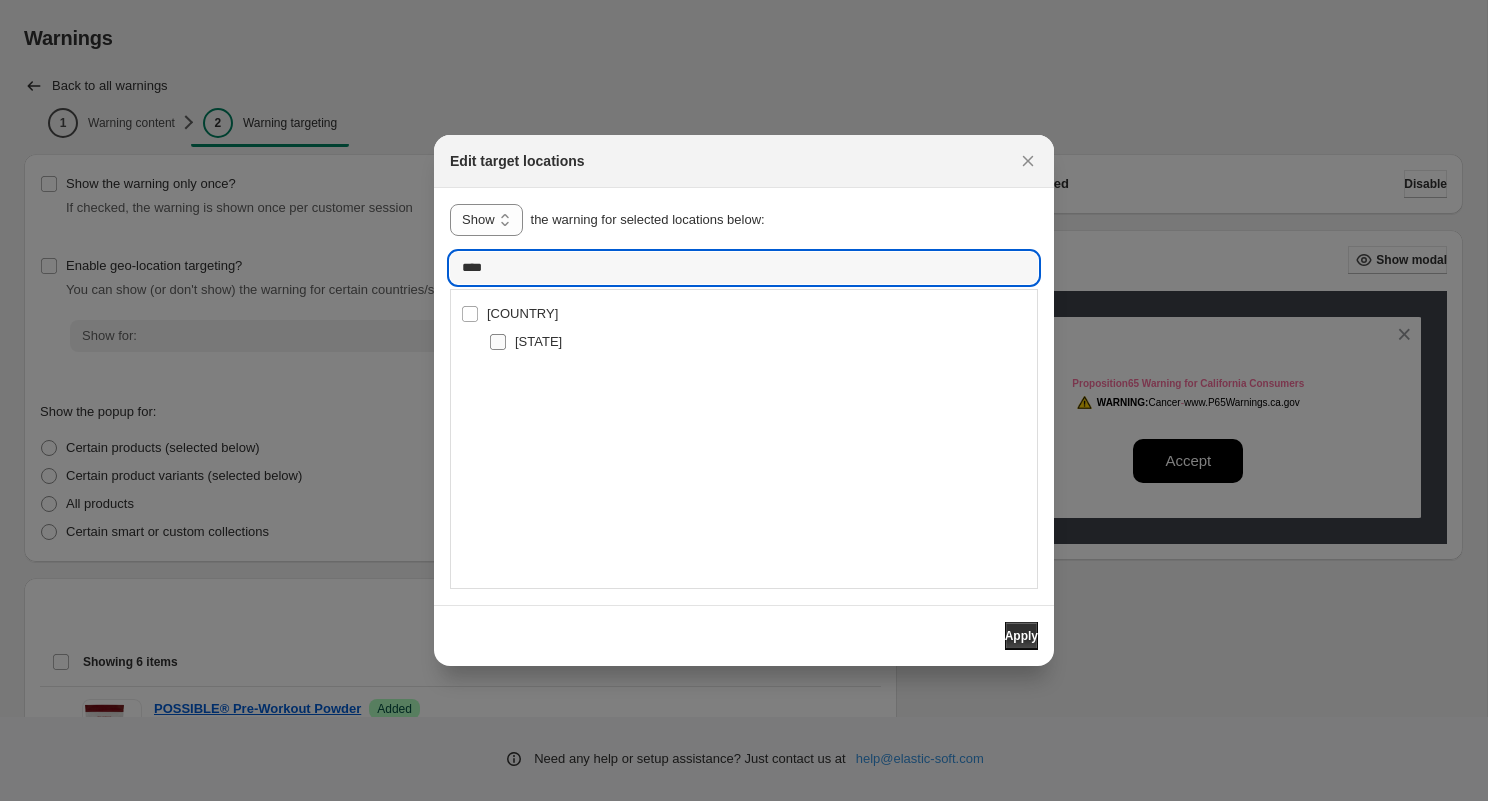 type on "**********" 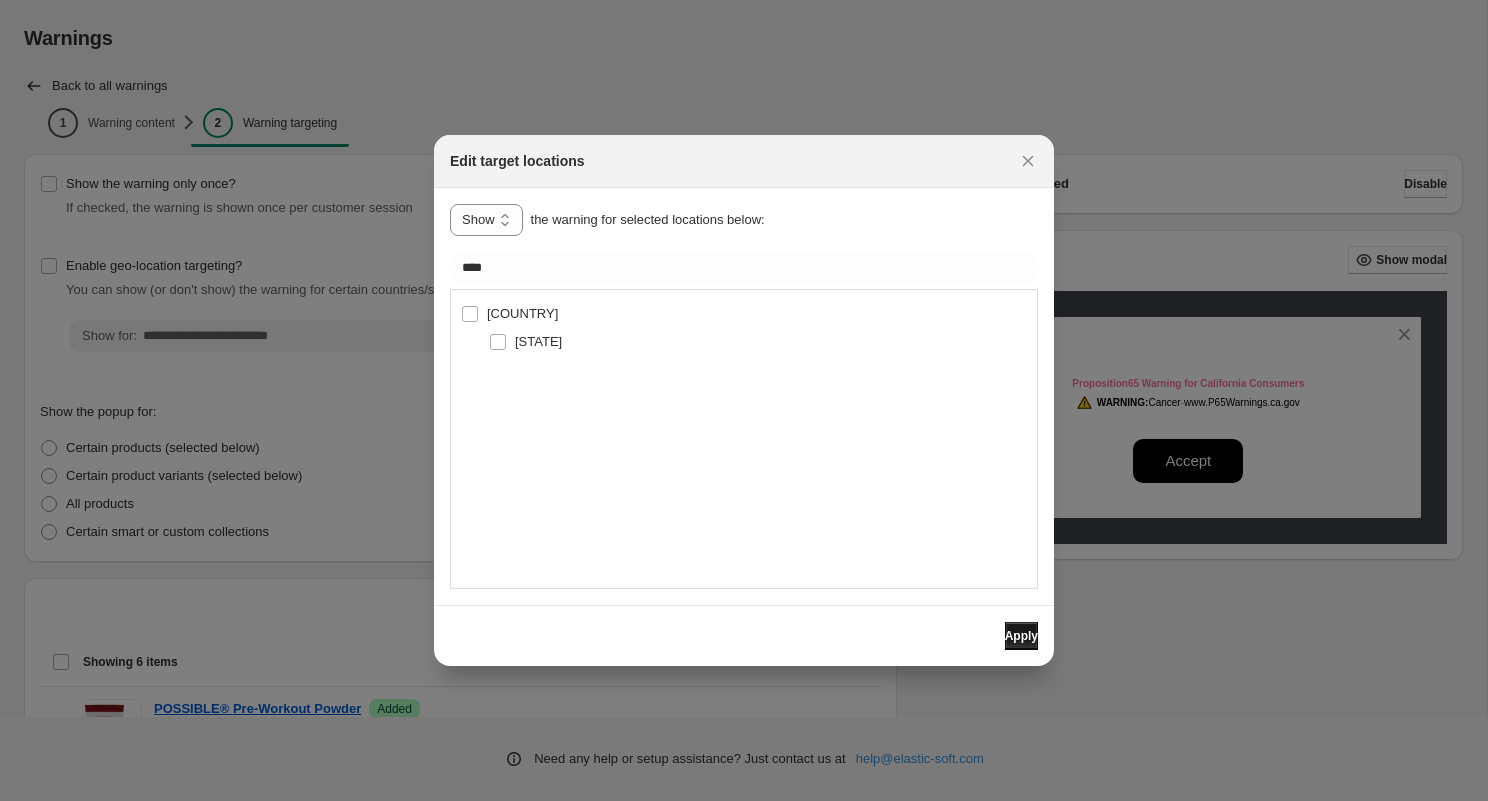 click on "Apply" at bounding box center [1021, 636] 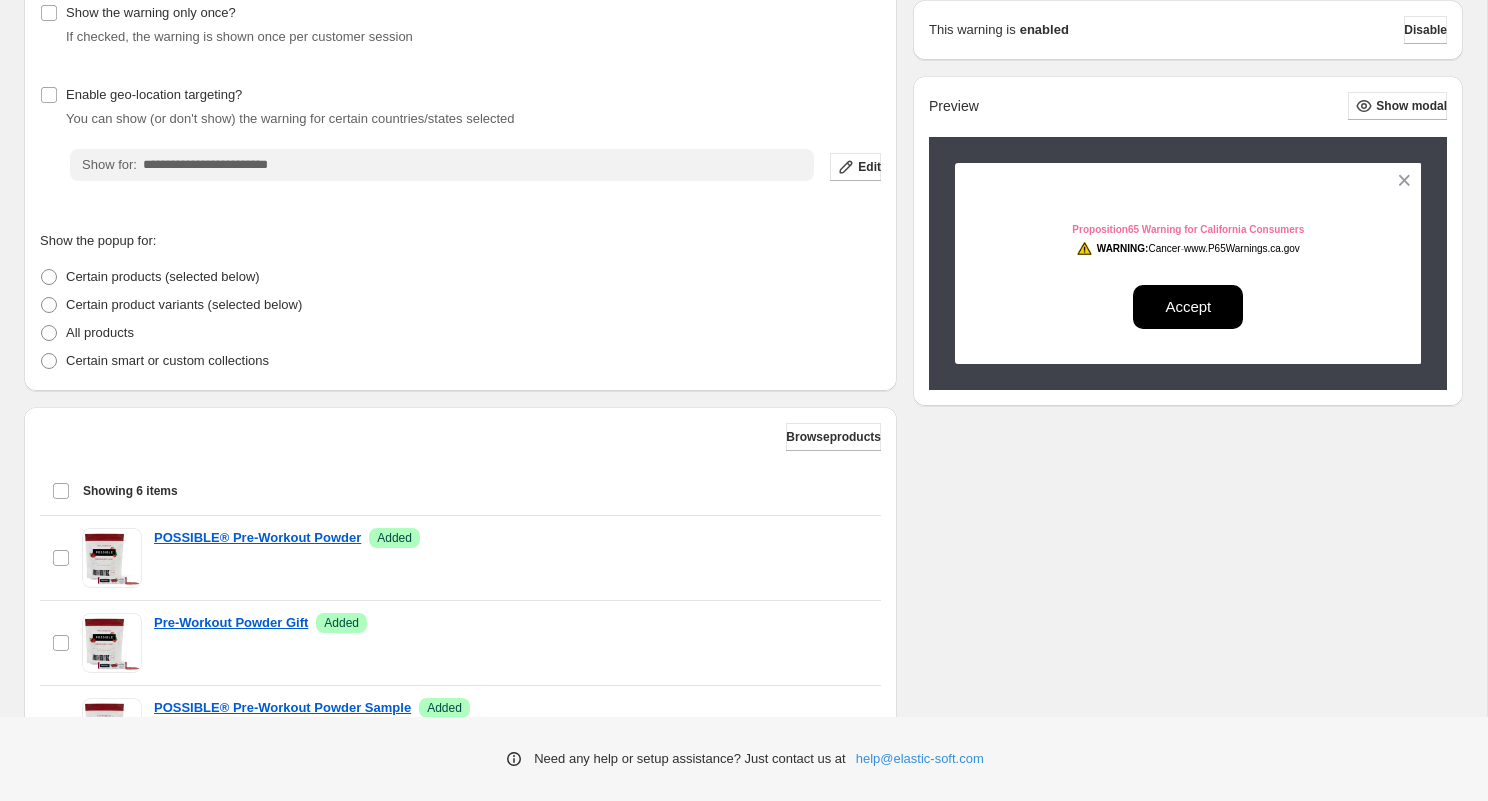 scroll, scrollTop: 515, scrollLeft: 0, axis: vertical 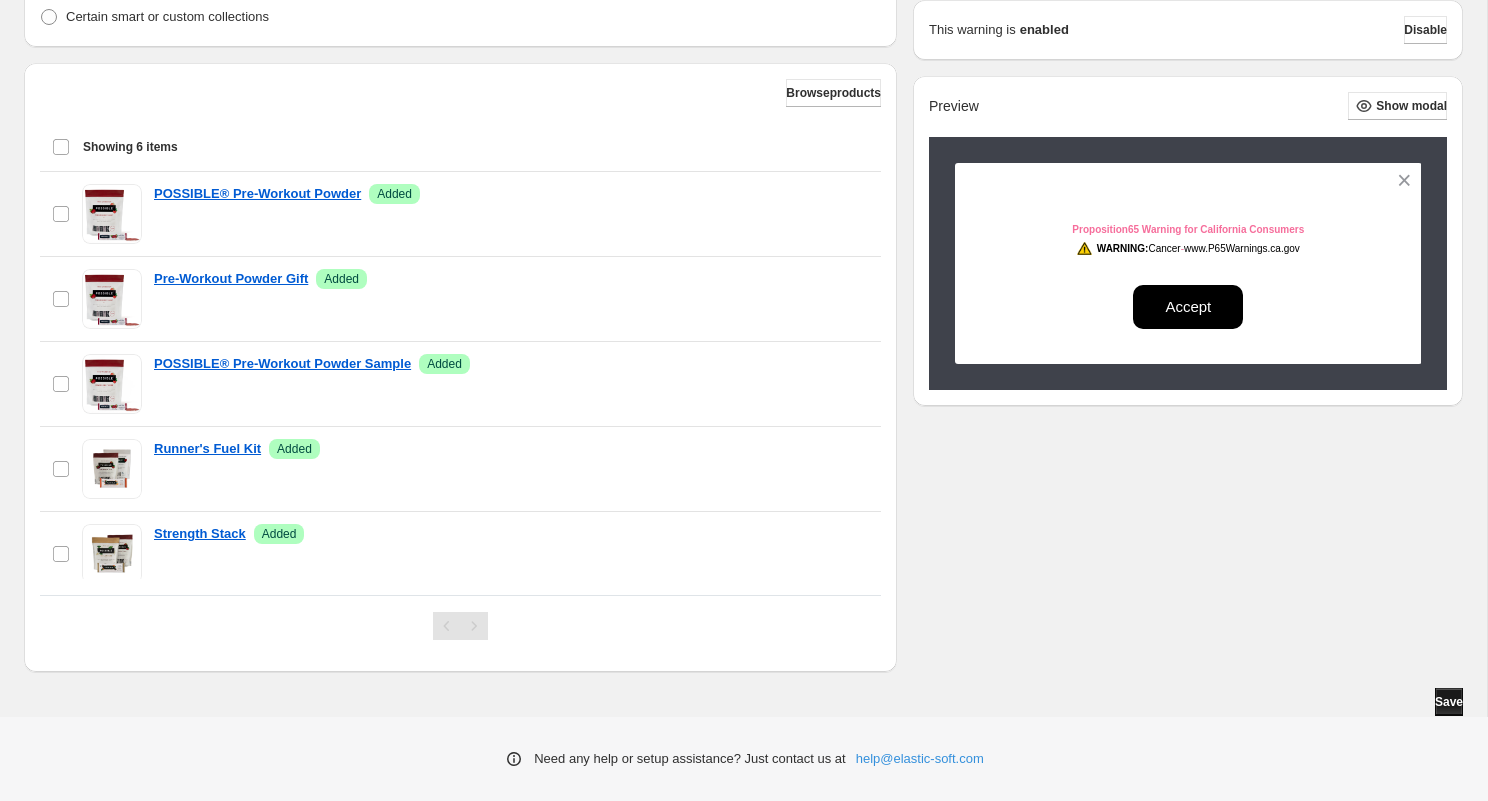click on "Save" at bounding box center [1449, 702] 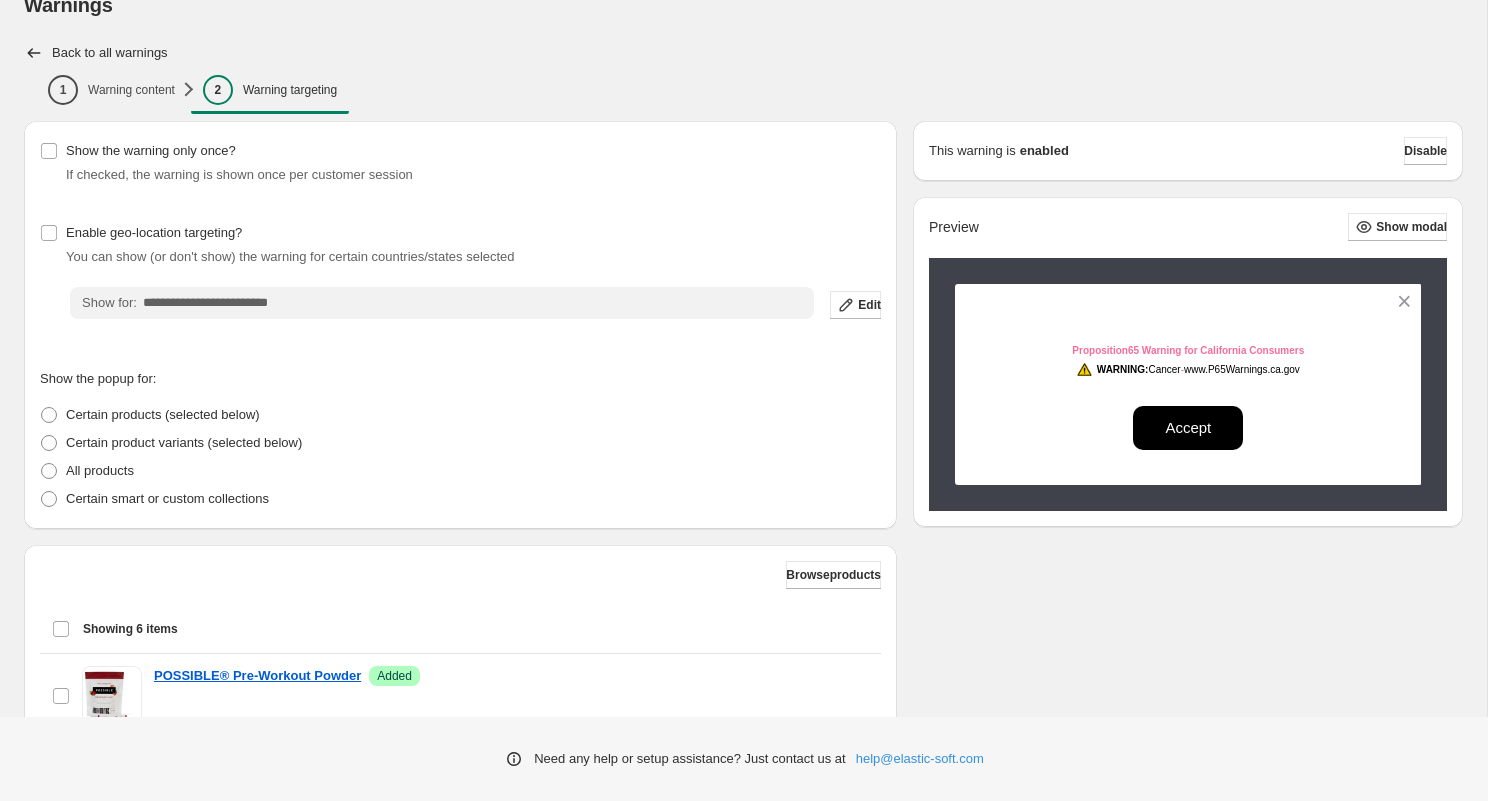 scroll, scrollTop: 0, scrollLeft: 0, axis: both 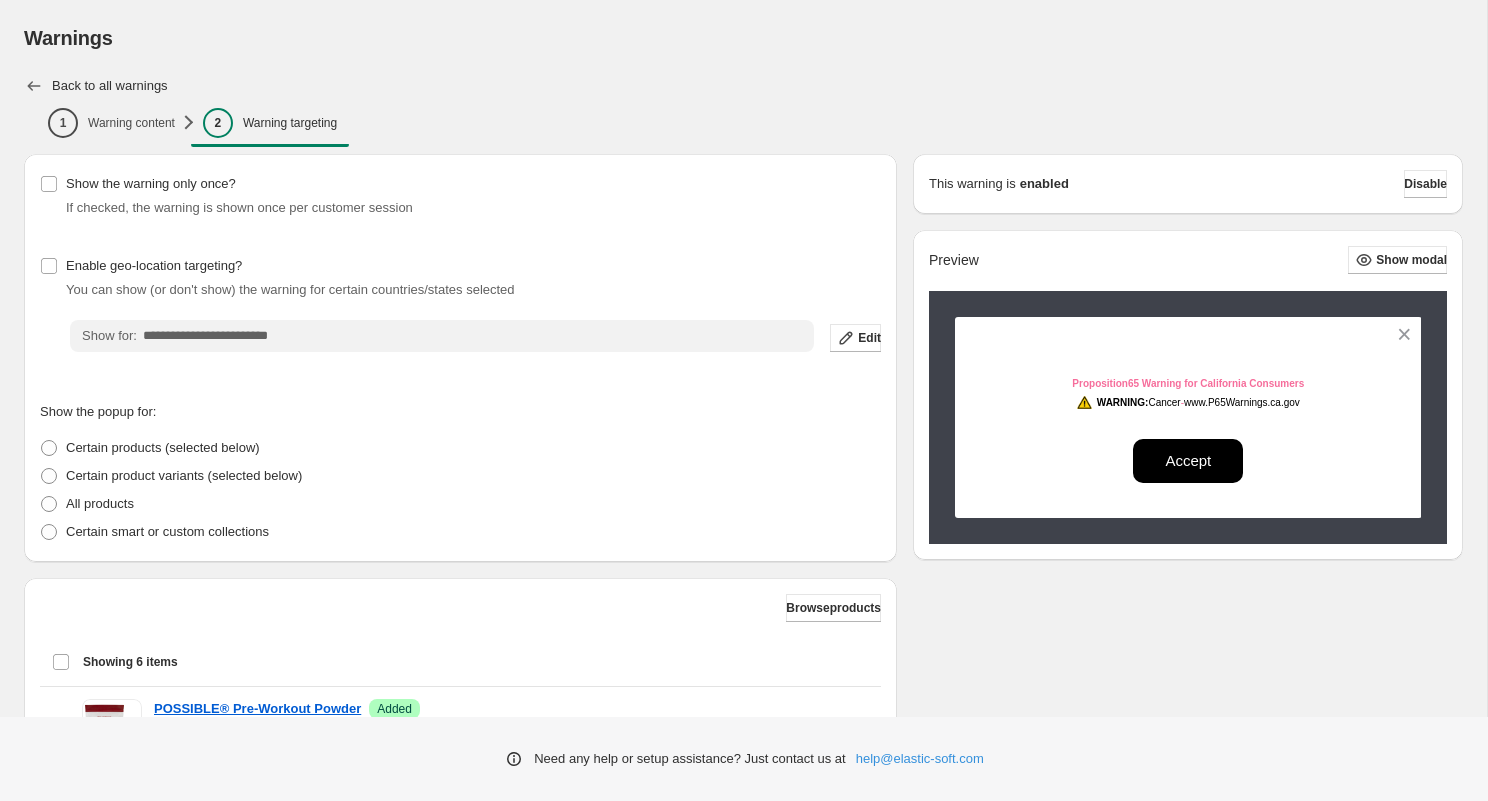 click 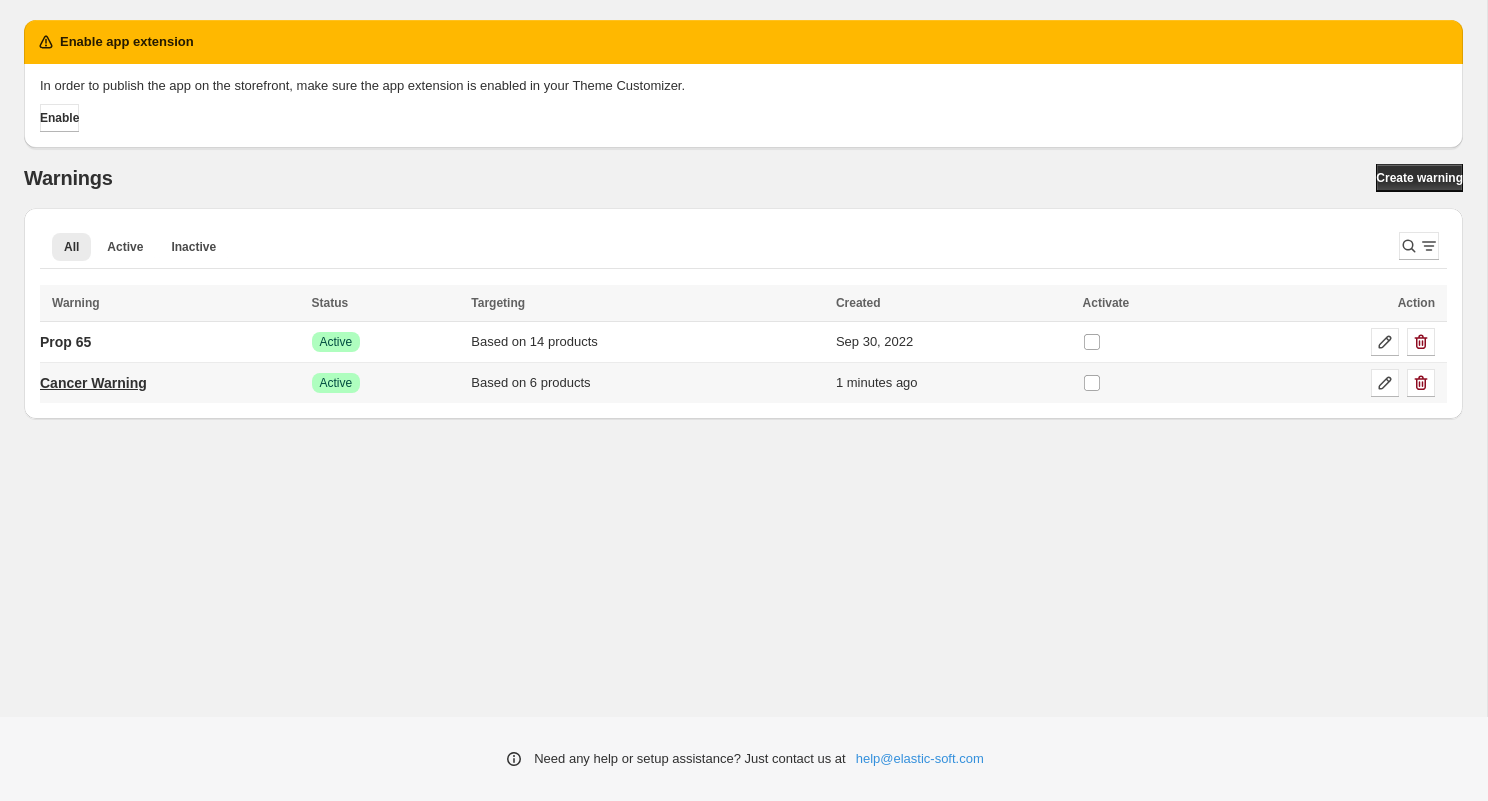 click on "Cancer Warning" at bounding box center [93, 383] 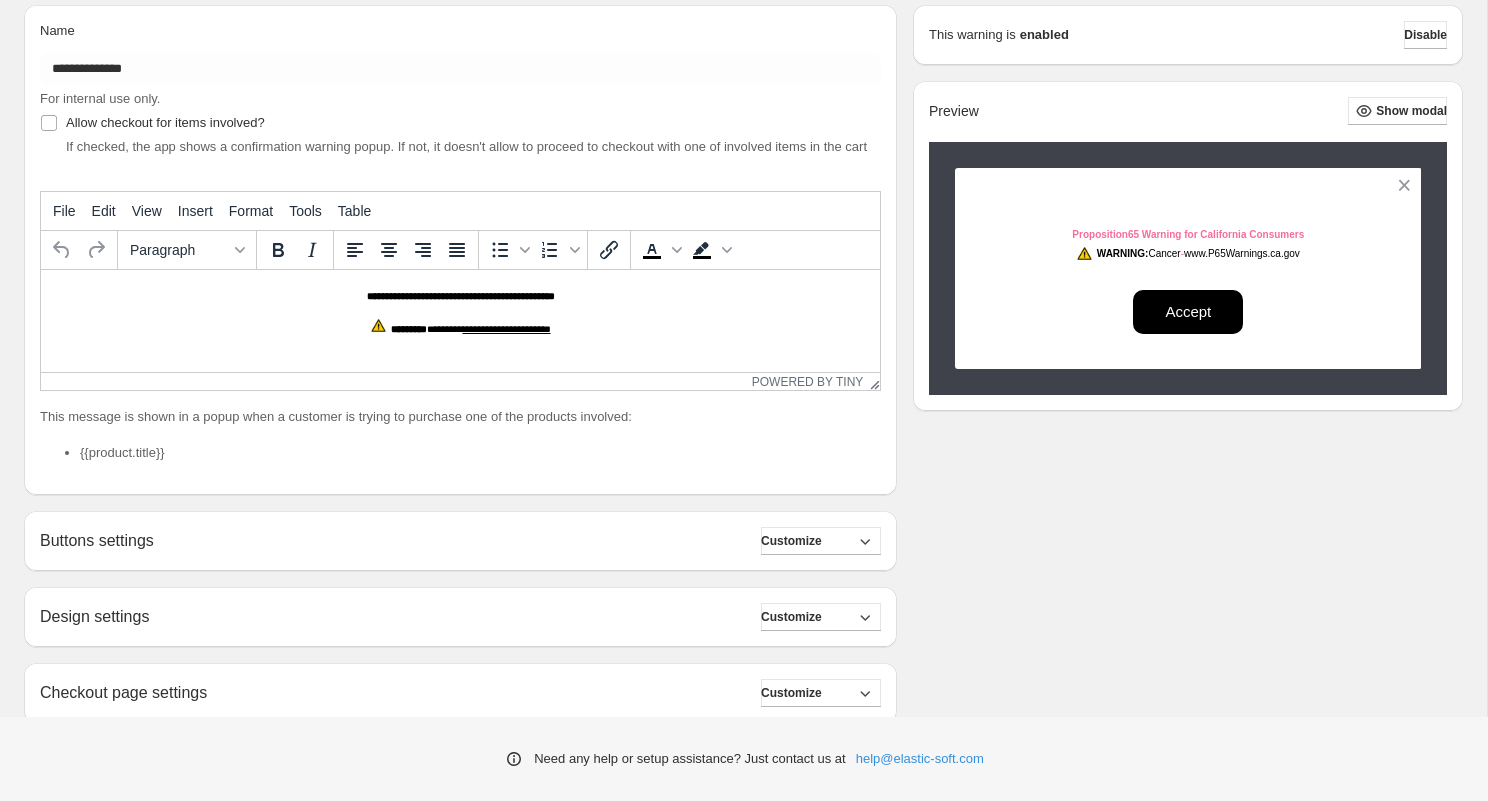 scroll, scrollTop: 162, scrollLeft: 0, axis: vertical 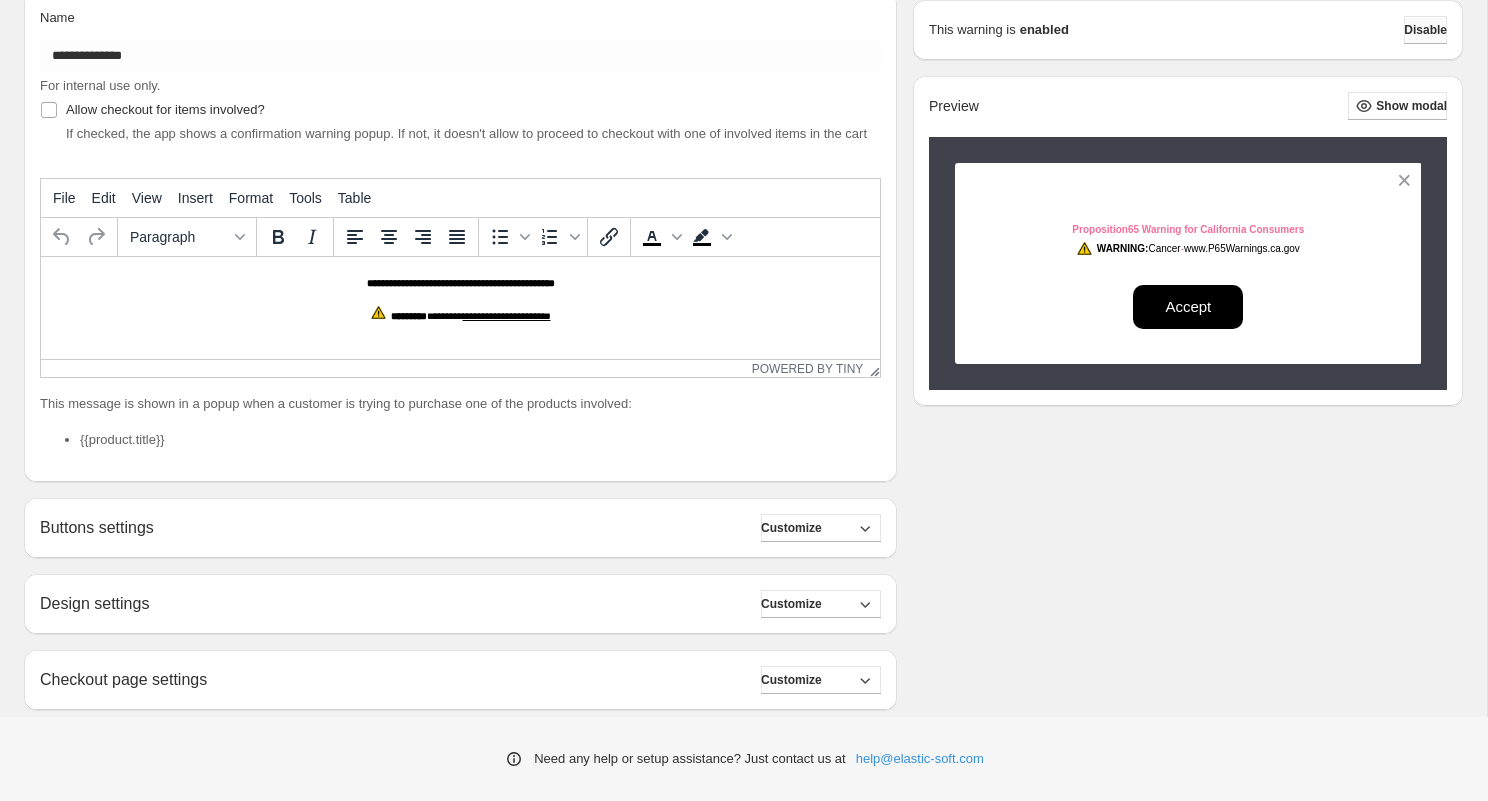 click on "Disable" at bounding box center [1425, 30] 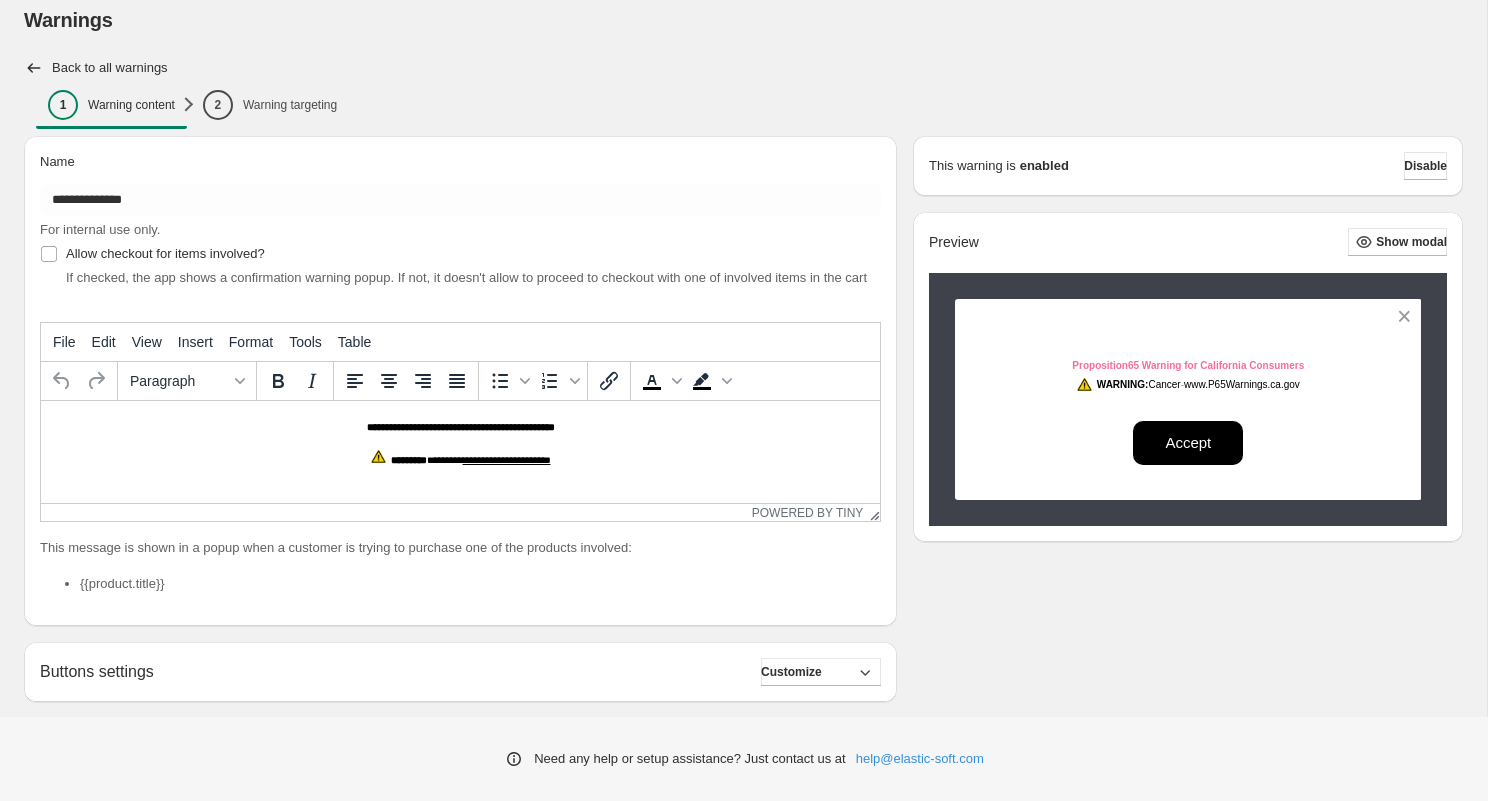 scroll, scrollTop: 0, scrollLeft: 0, axis: both 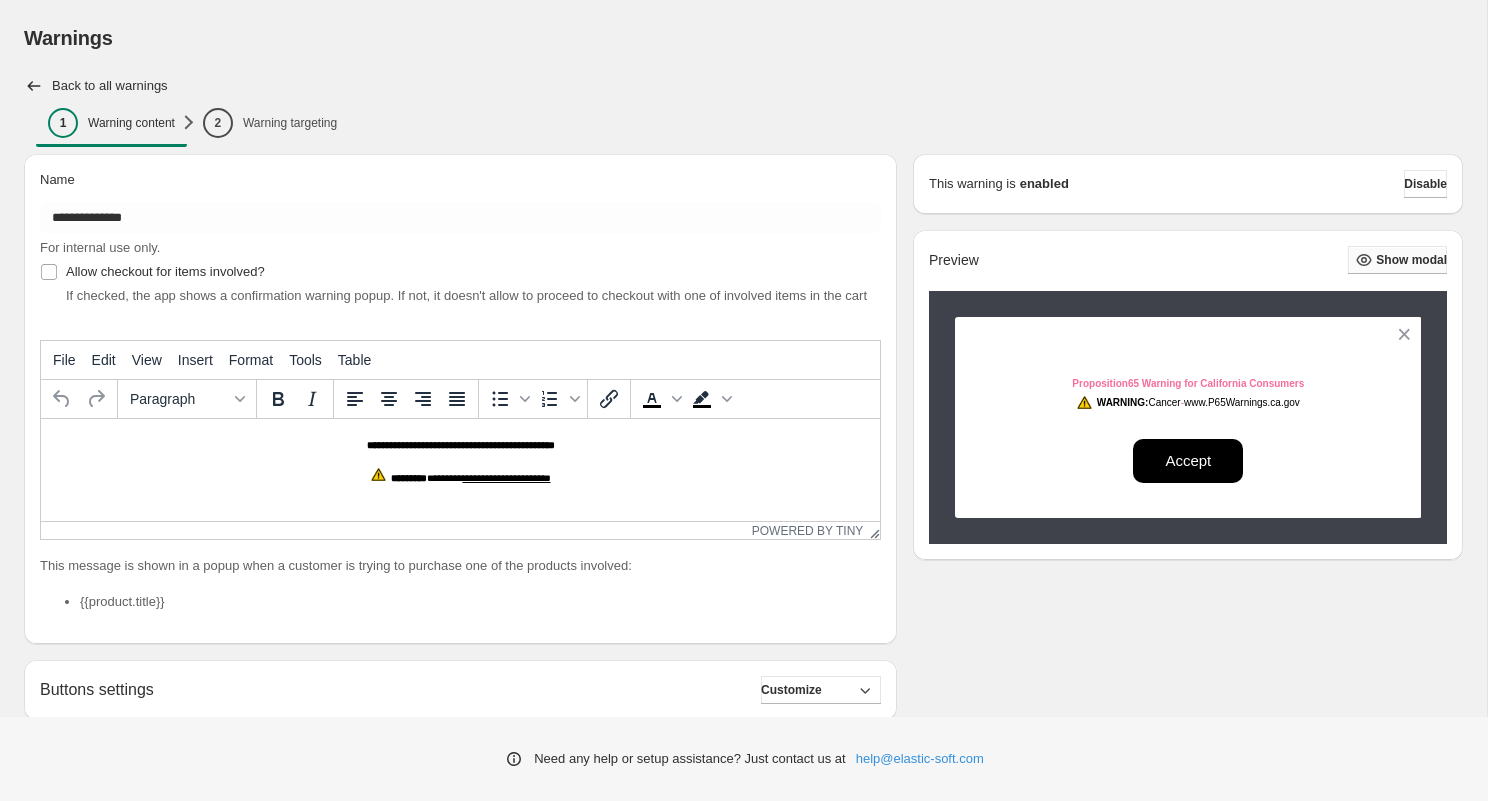 click on "Show modal" at bounding box center [1397, 260] 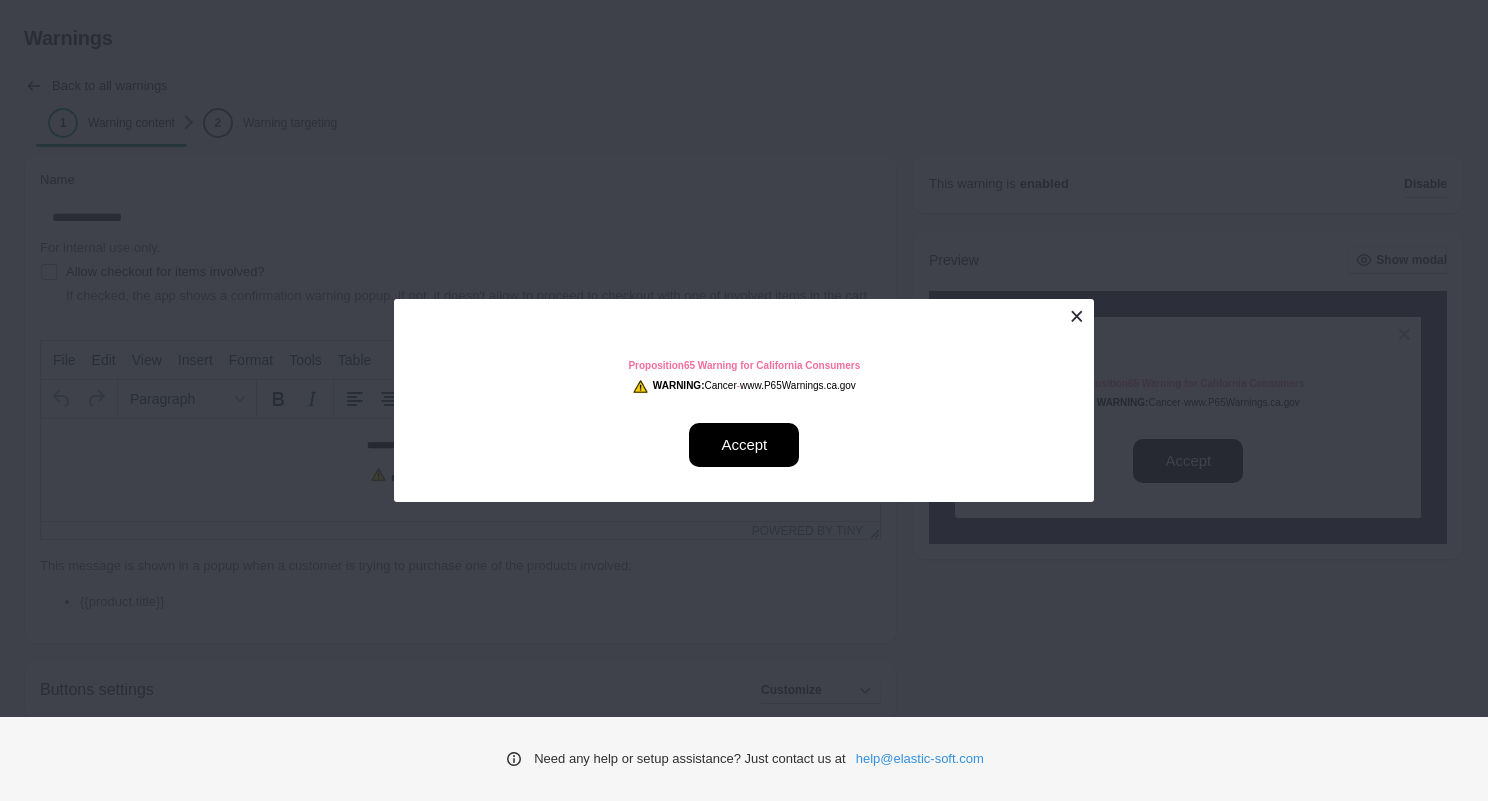 click at bounding box center (1076, 316) 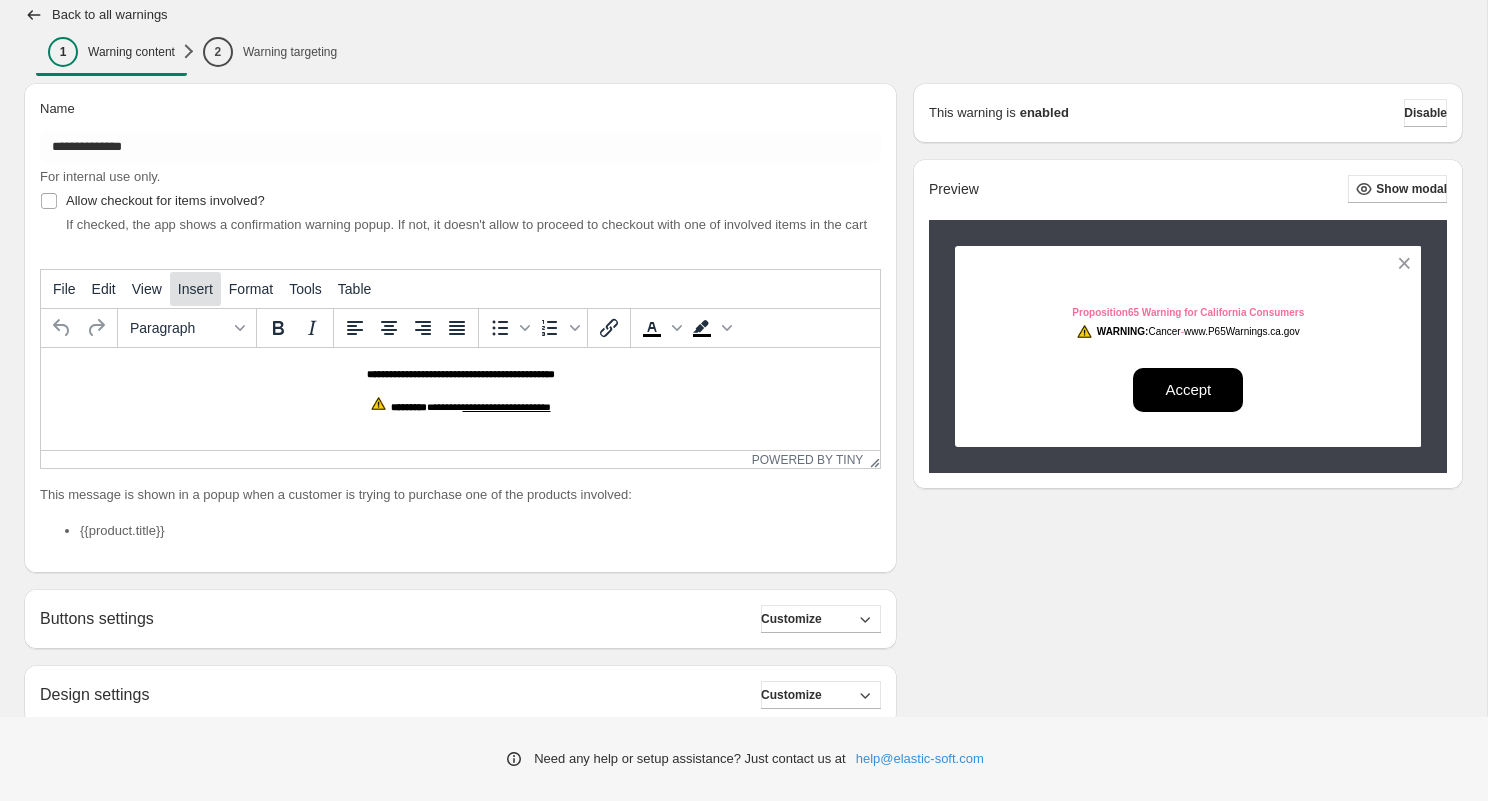 scroll, scrollTop: 65, scrollLeft: 0, axis: vertical 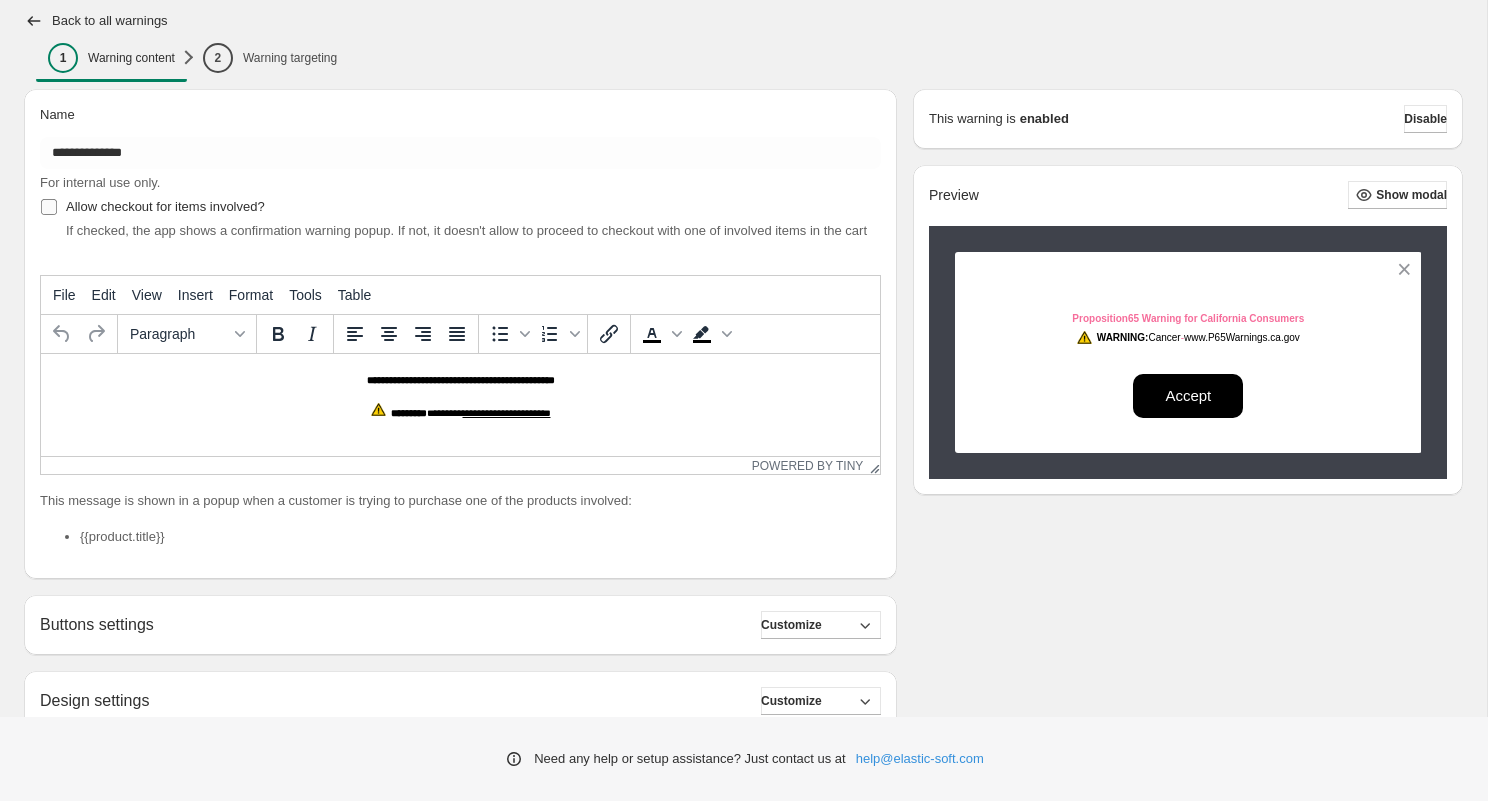 click at bounding box center (49, 207) 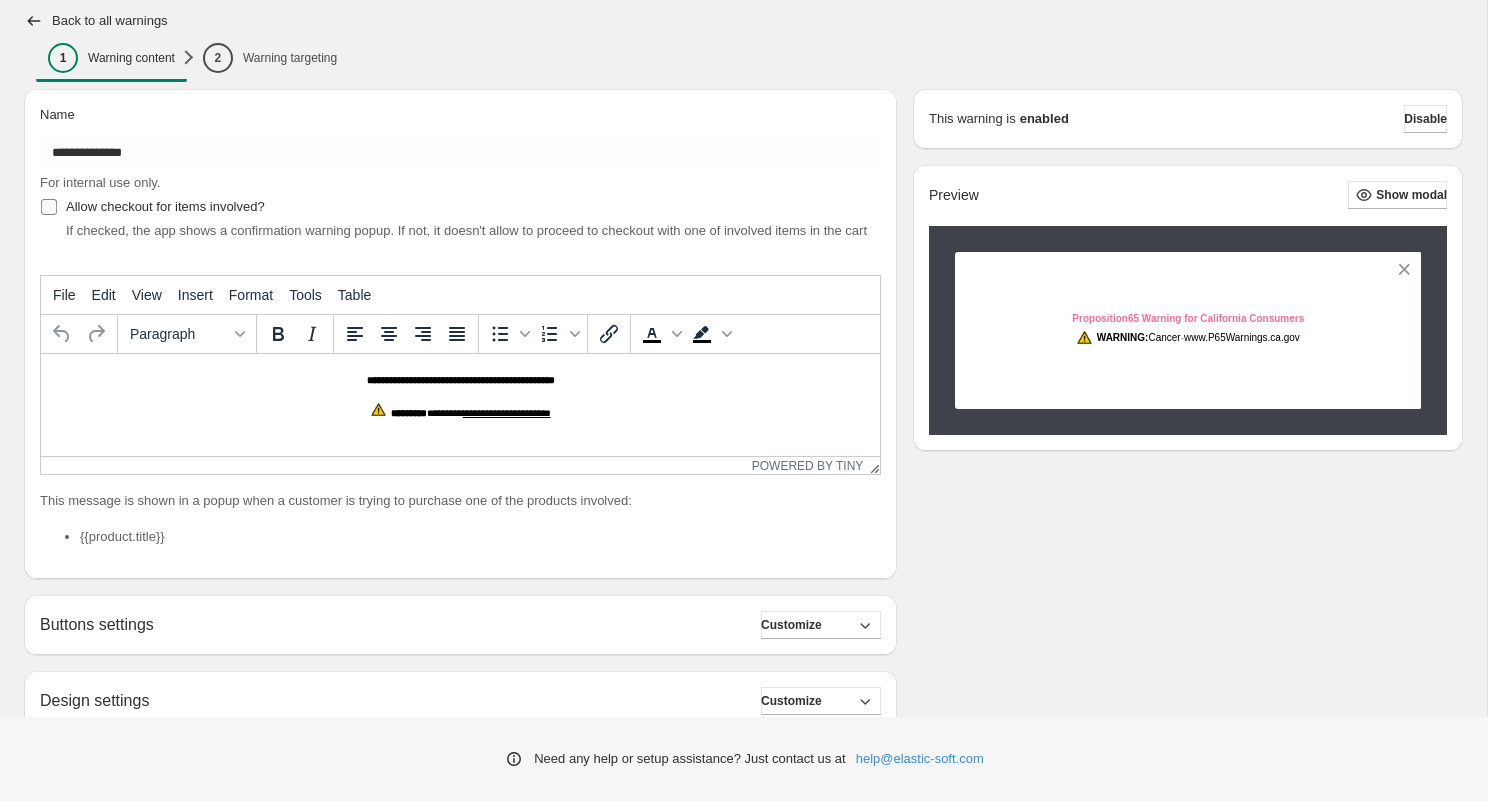 click at bounding box center [49, 207] 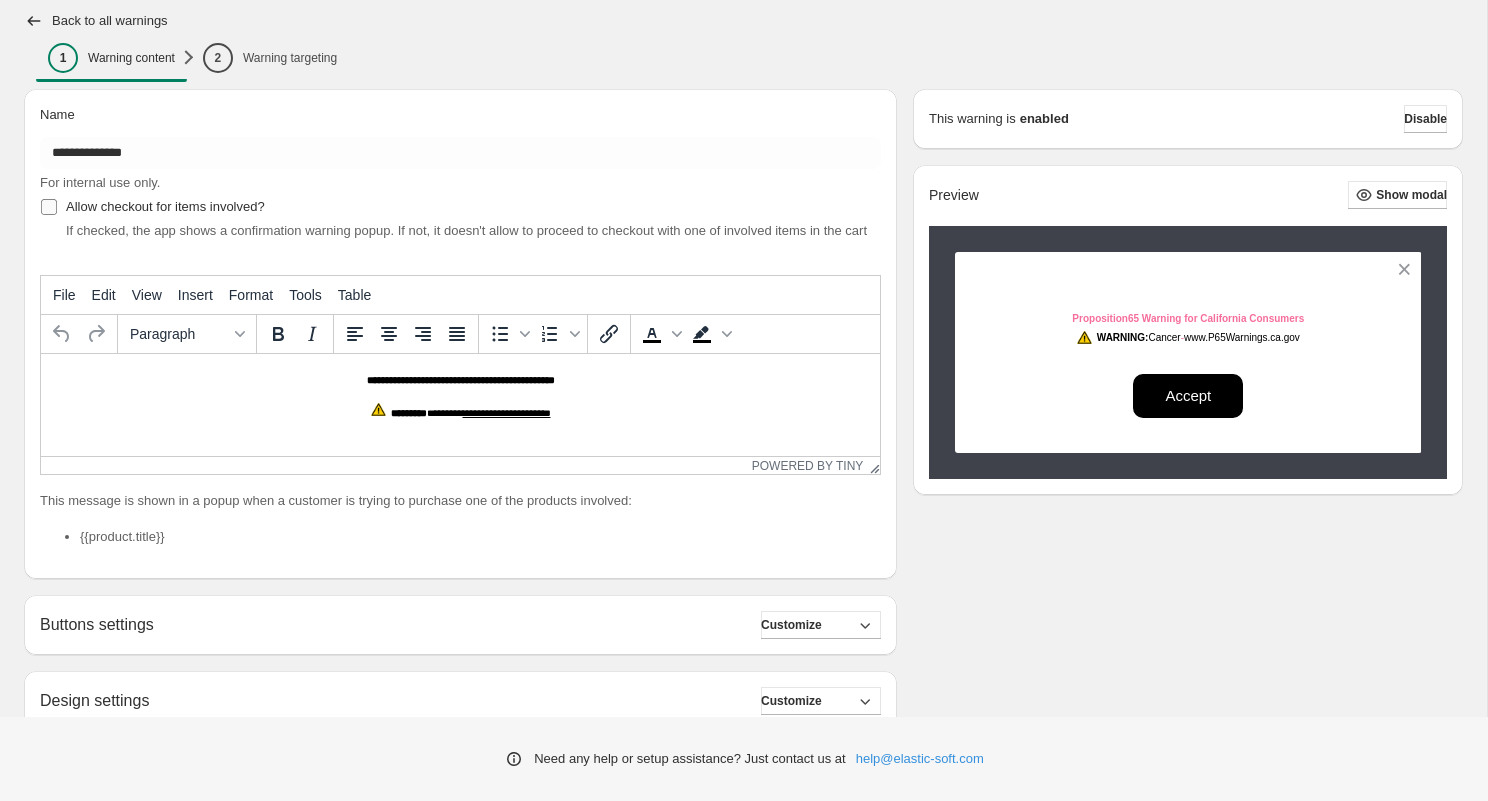 click at bounding box center [49, 207] 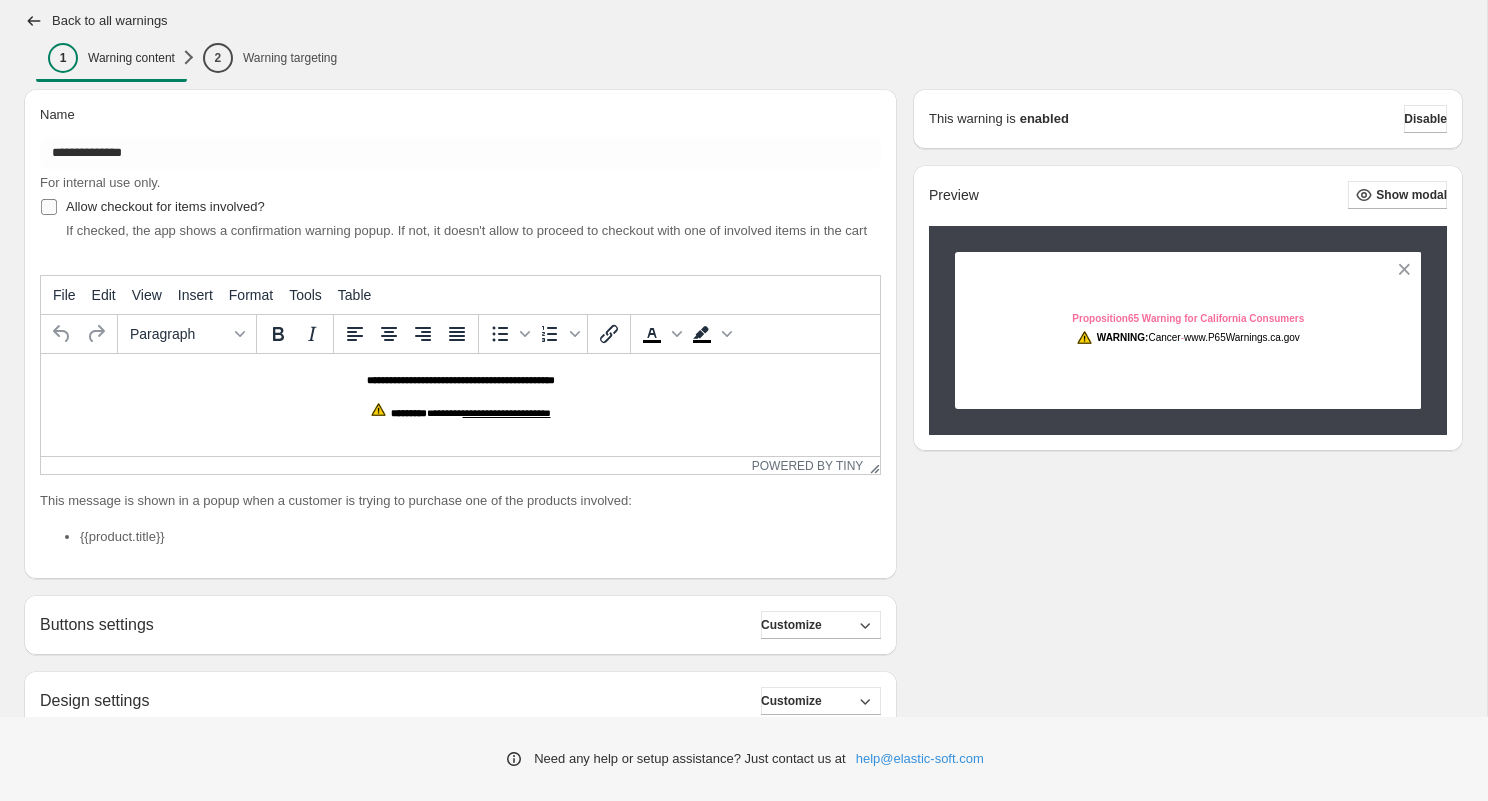click at bounding box center (49, 207) 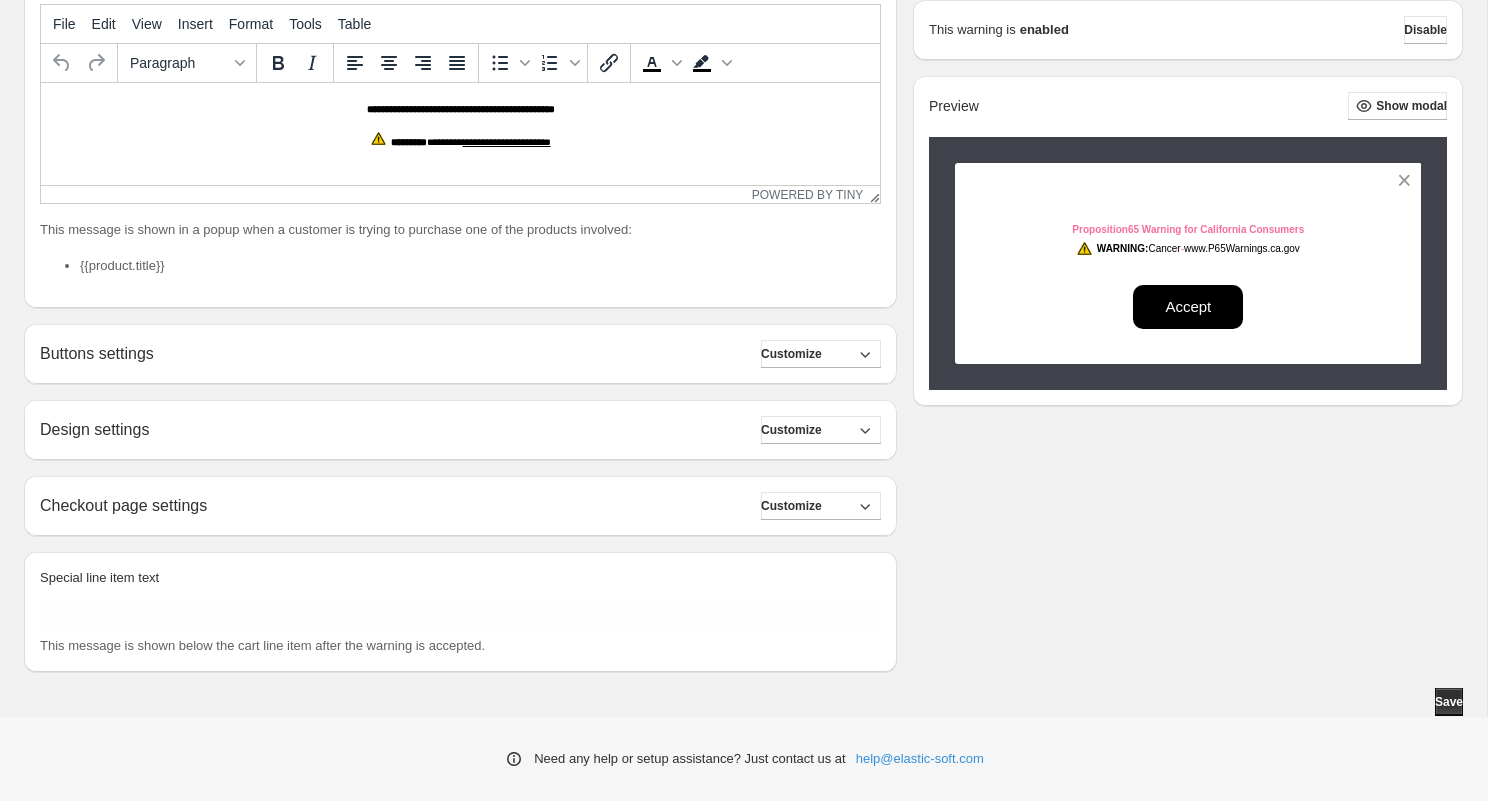 scroll, scrollTop: 356, scrollLeft: 0, axis: vertical 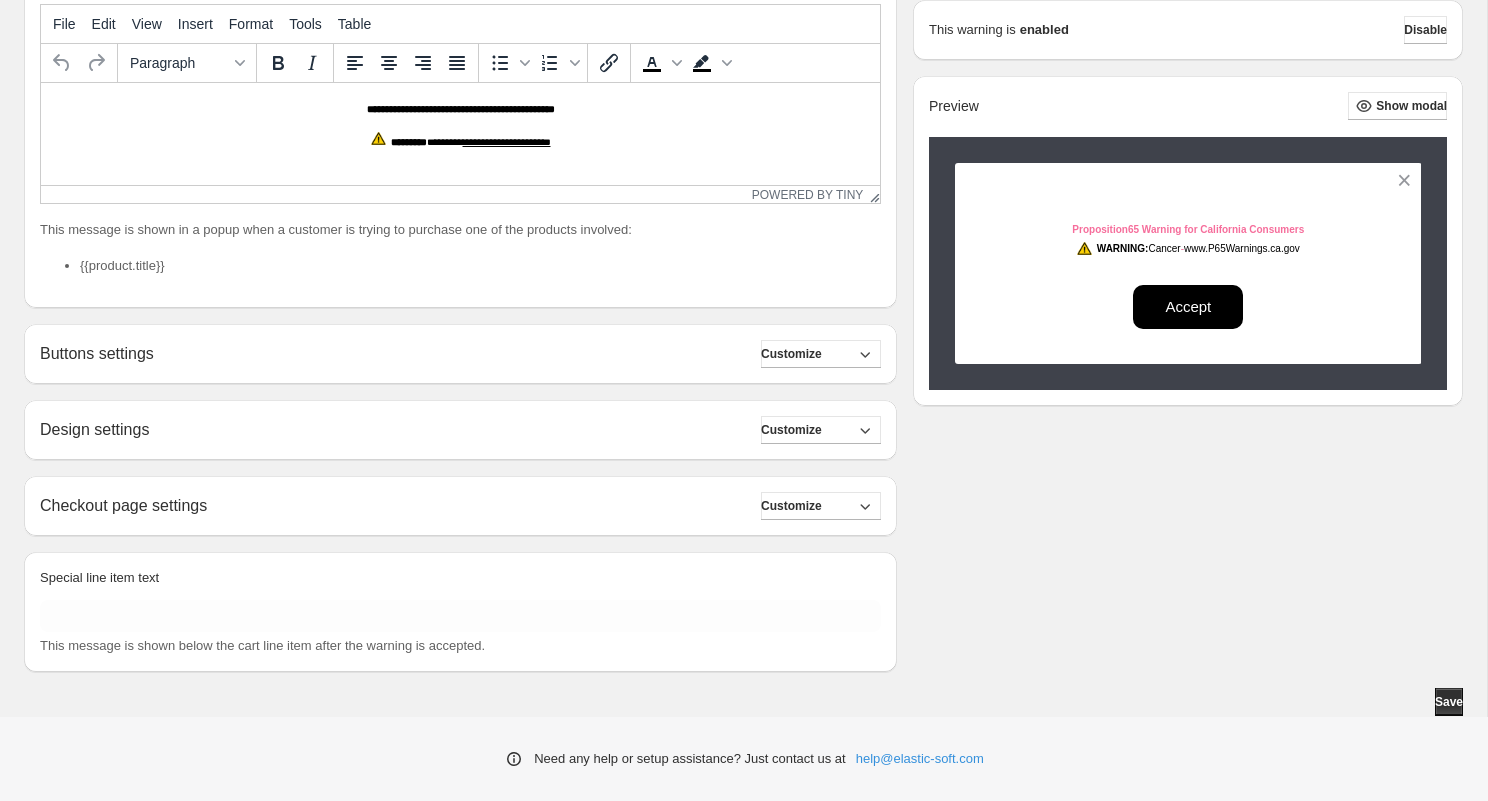 click on "Buttons settings   Customize Cancel button:  Text [TEXT] Font size: 15 10 15 20 Bold Regular Font color:   #ffffff Choose Background color:   #e57373 Choose Border width: 0 0 0 5 Border color:   #e57373 Choose Border radius: 0 0 0 25 Confirm button: Text [TEXT] Font size: 15 10 15 20 Bold Regular Font color:   #ffffff Choose Background color:   #000000 Choose Border width: 0 0 0 5 Border color:   #000000 Choose Border radius: 10 0 10 25" at bounding box center (460, 354) 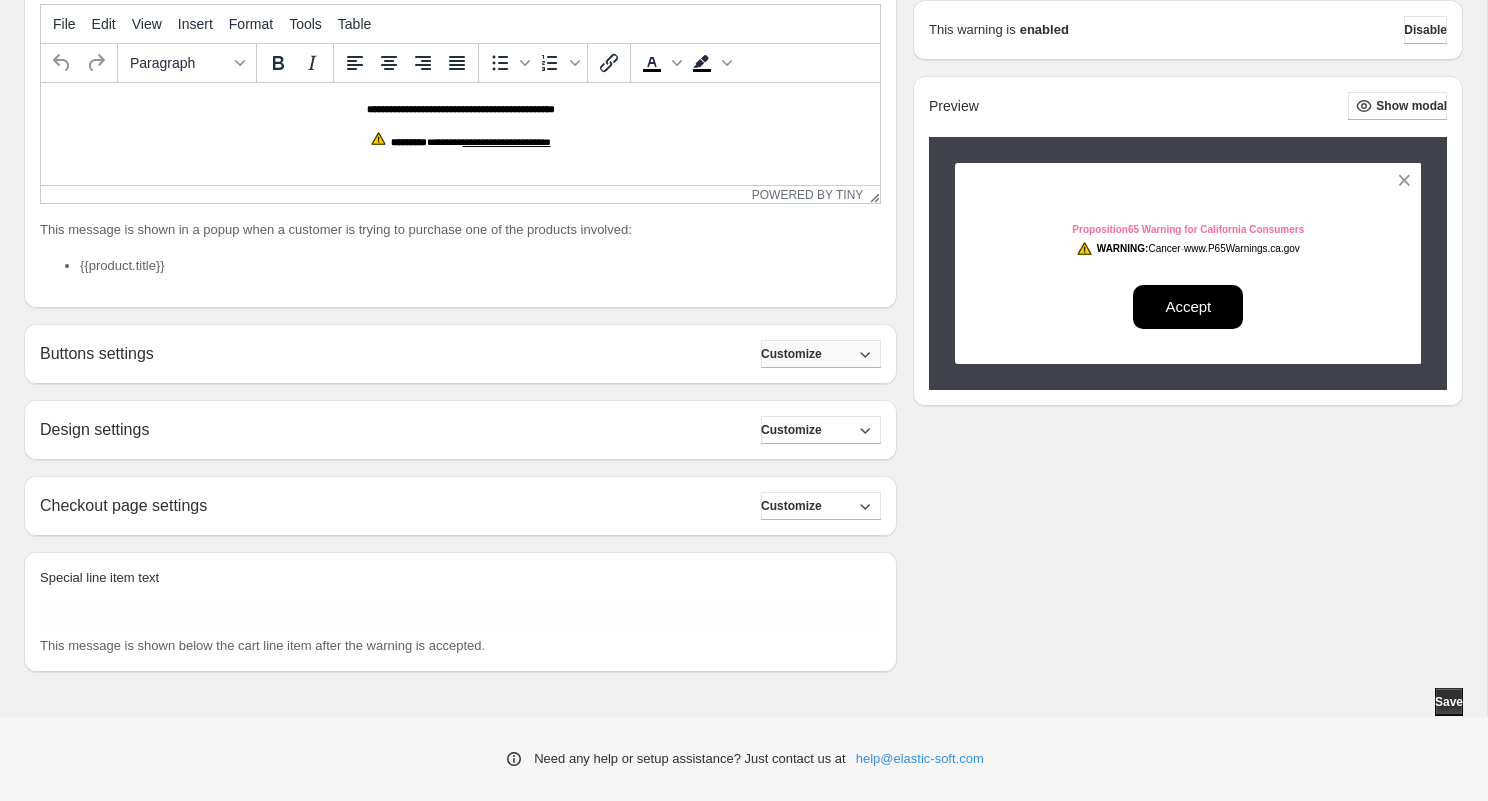 click on "Customize" at bounding box center [791, 354] 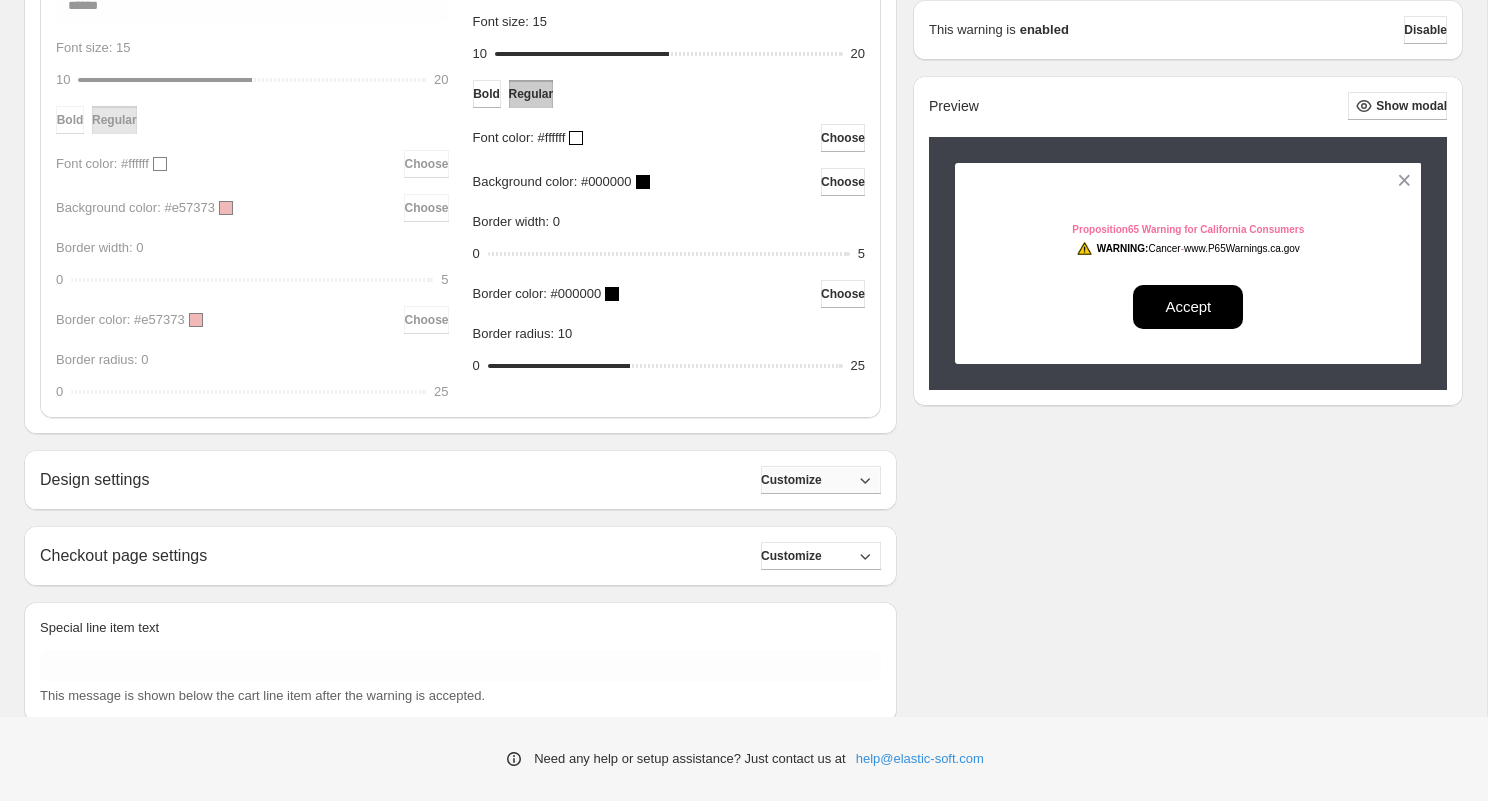 click on "Customize" at bounding box center [791, 480] 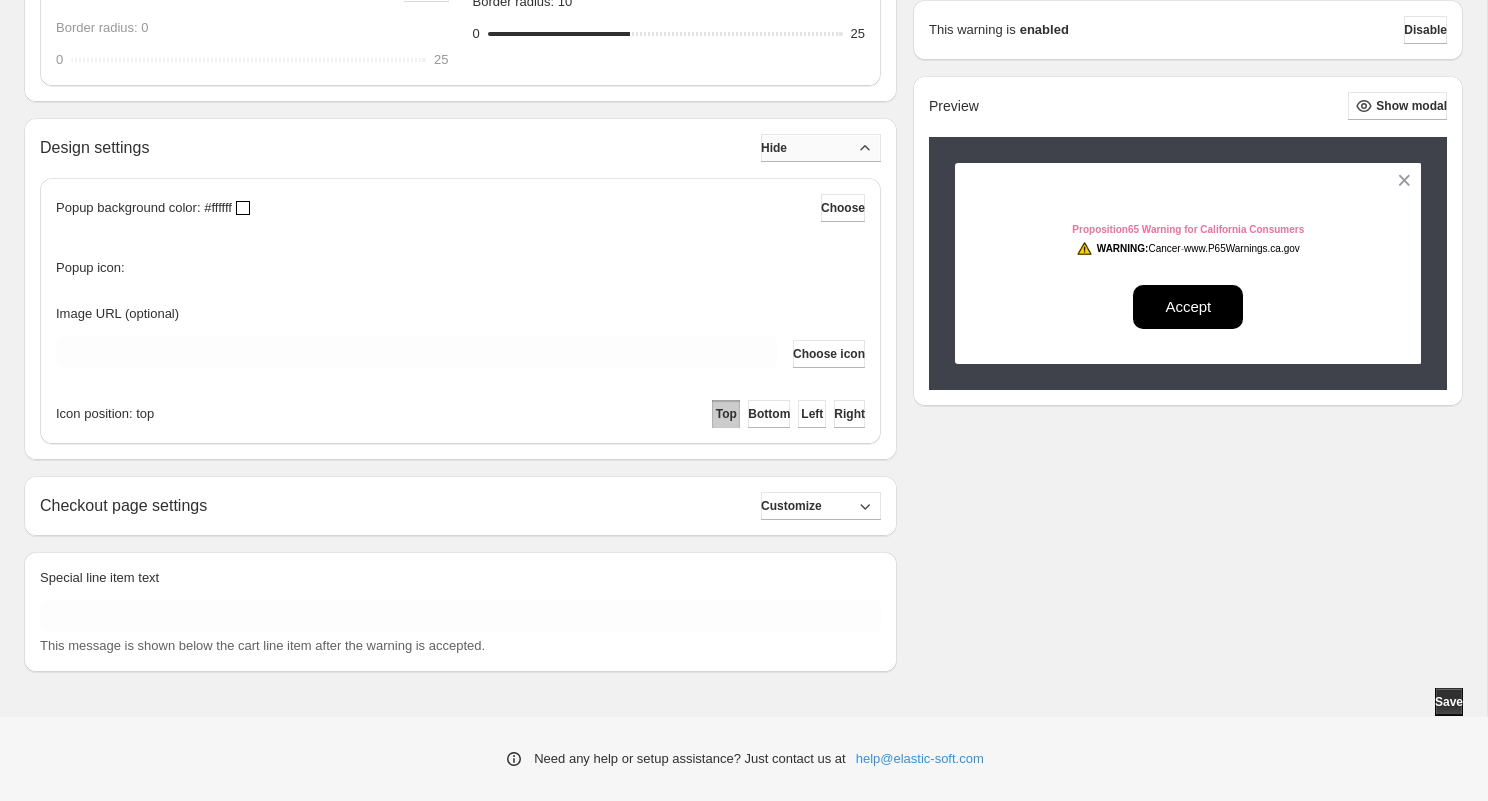 scroll, scrollTop: 1188, scrollLeft: 0, axis: vertical 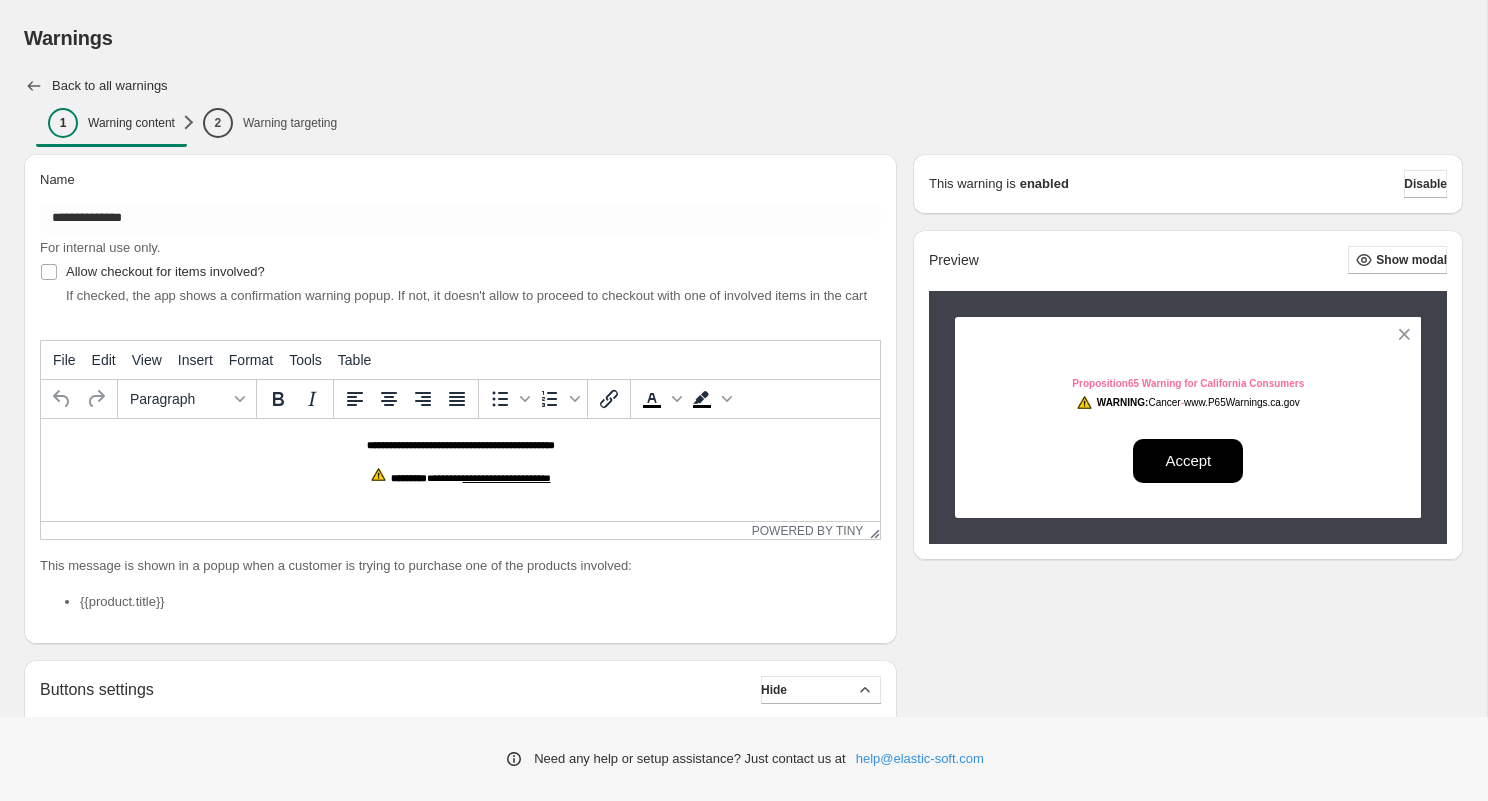click 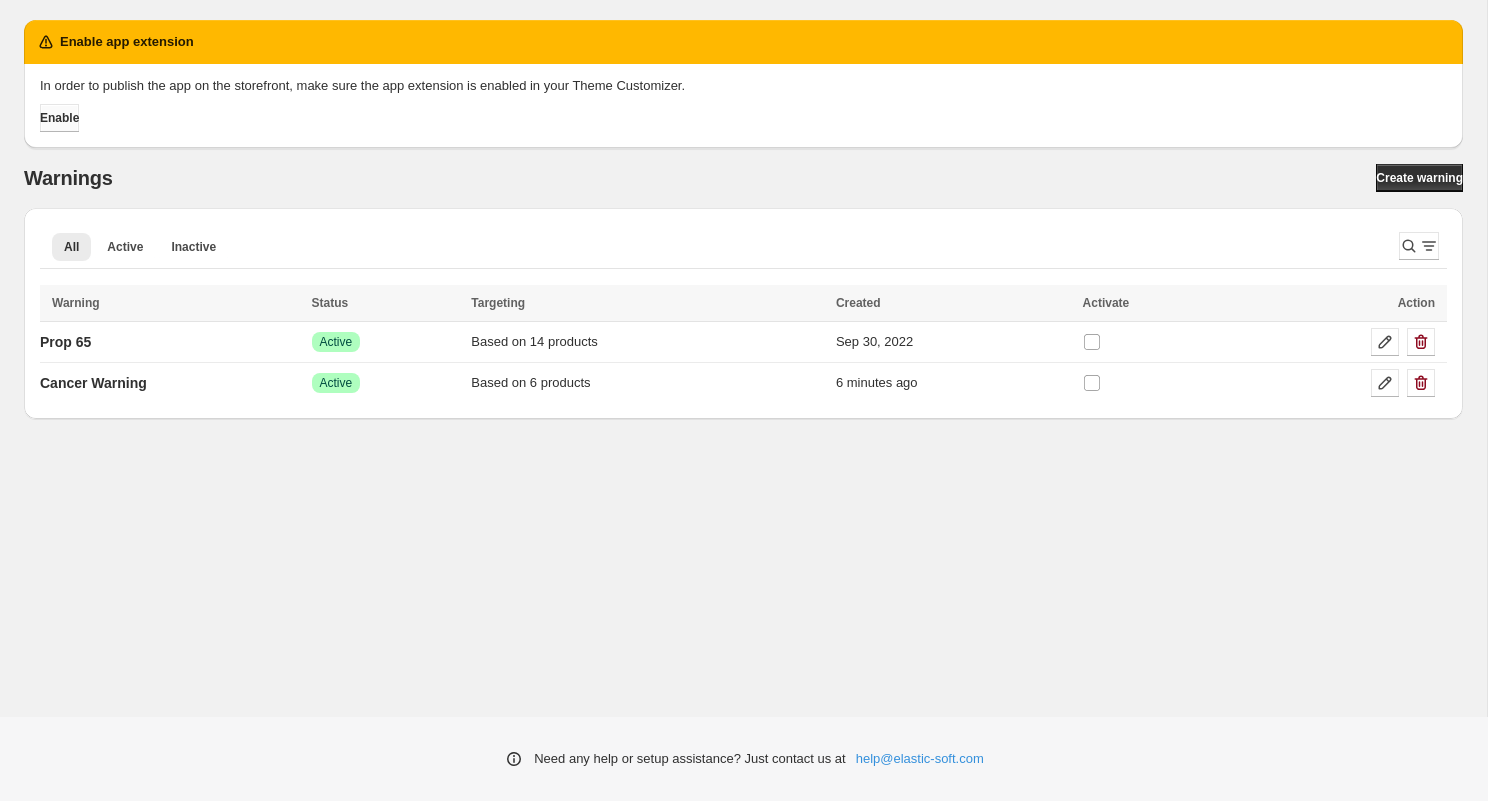 click on "Enable" at bounding box center (59, 118) 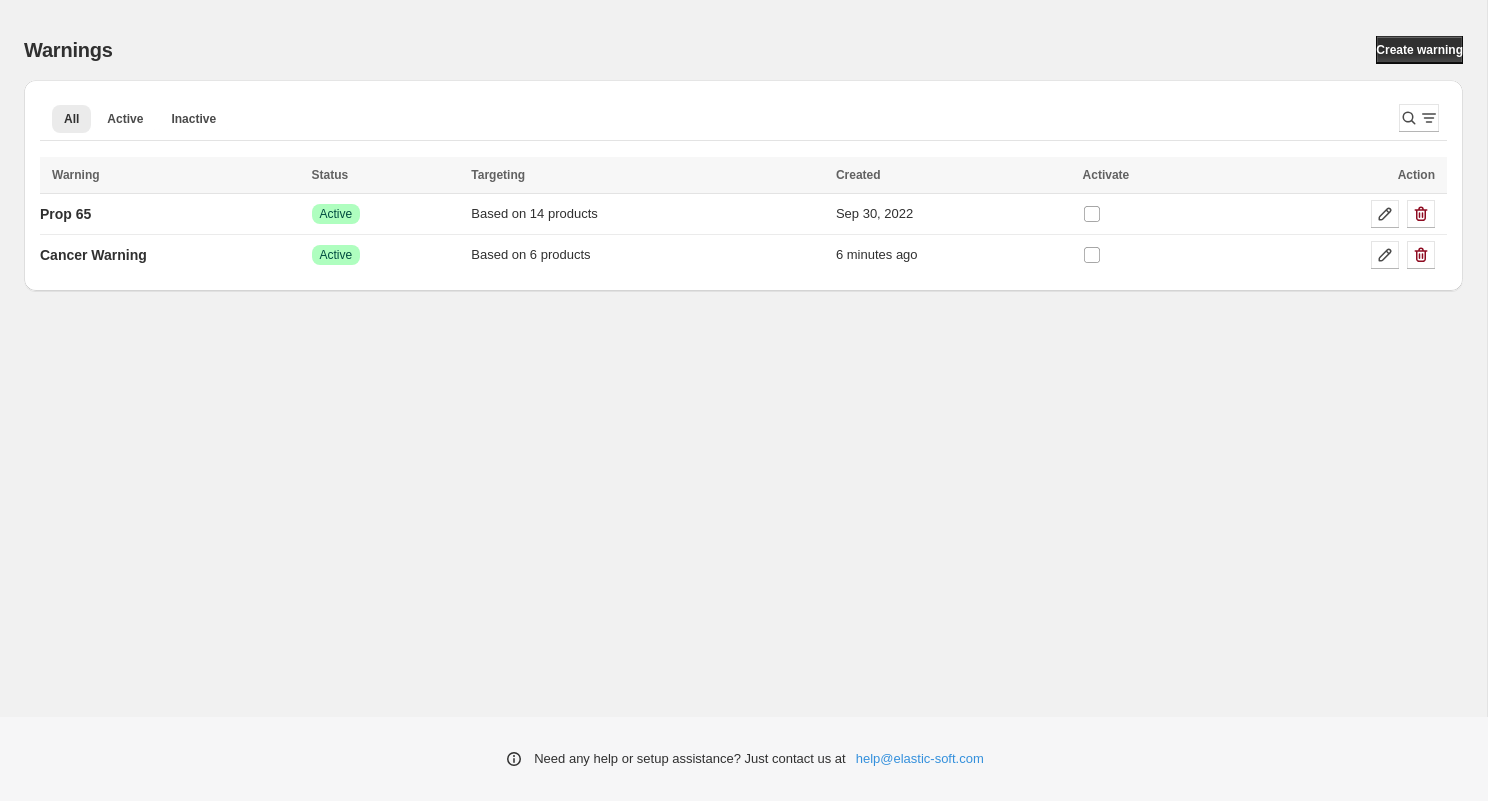 click on "Warnings Create warning All Active Inactive More views All Active Inactive More views Loading warnings… Loading warnings… Warning Status Targeting Created Activate Action Select all 2 warnings 0 selected Warning Status Targeting Created Activate Action Prop 65 Success Active Based on 14 products Sep 30, 2022 Cancer Warning Success Active Based on 6 products 6 minutes ago Need any help or setup assistance? Just contact us at  help@example.com" at bounding box center (743, 358) 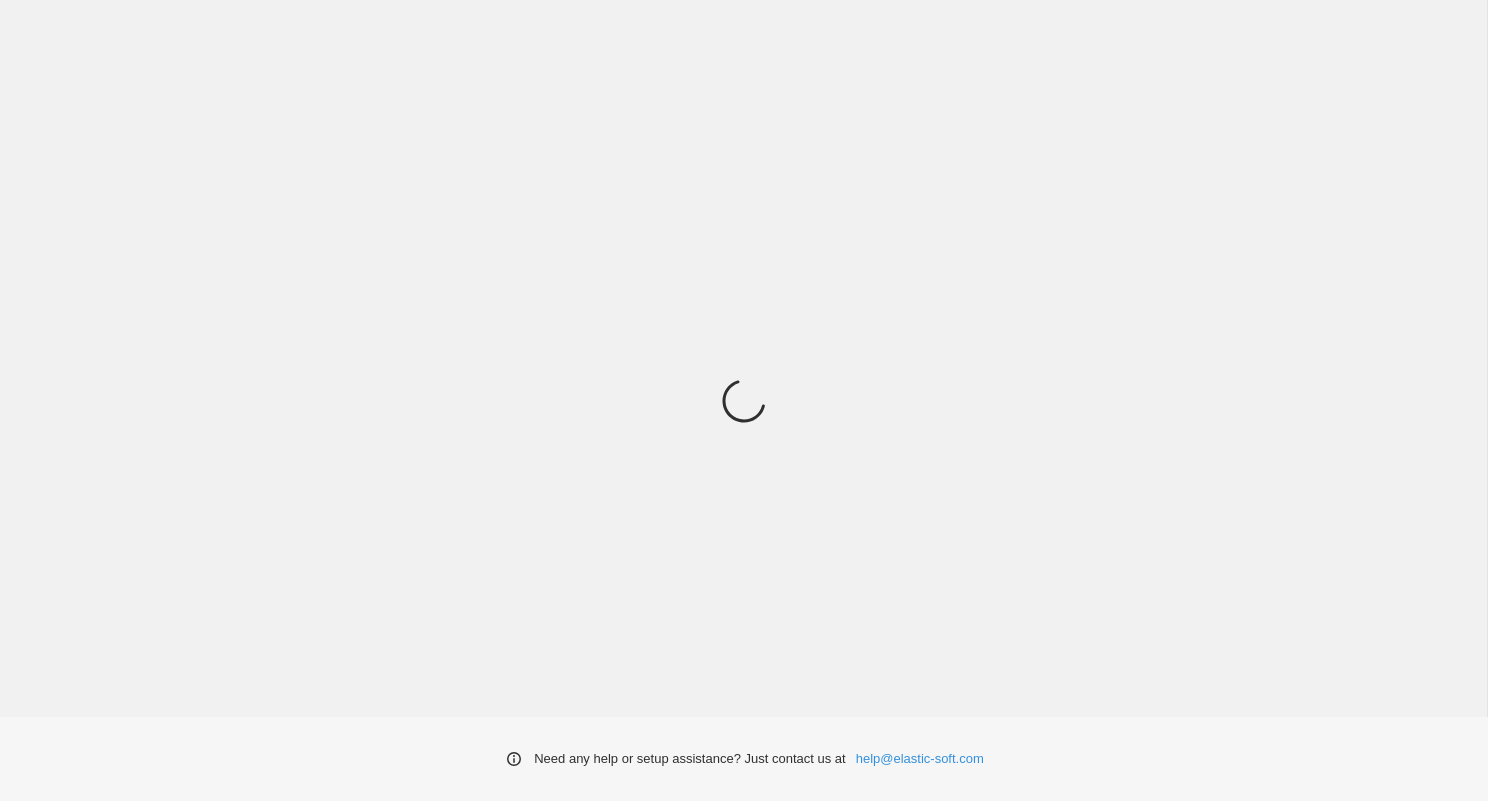 scroll, scrollTop: 0, scrollLeft: 0, axis: both 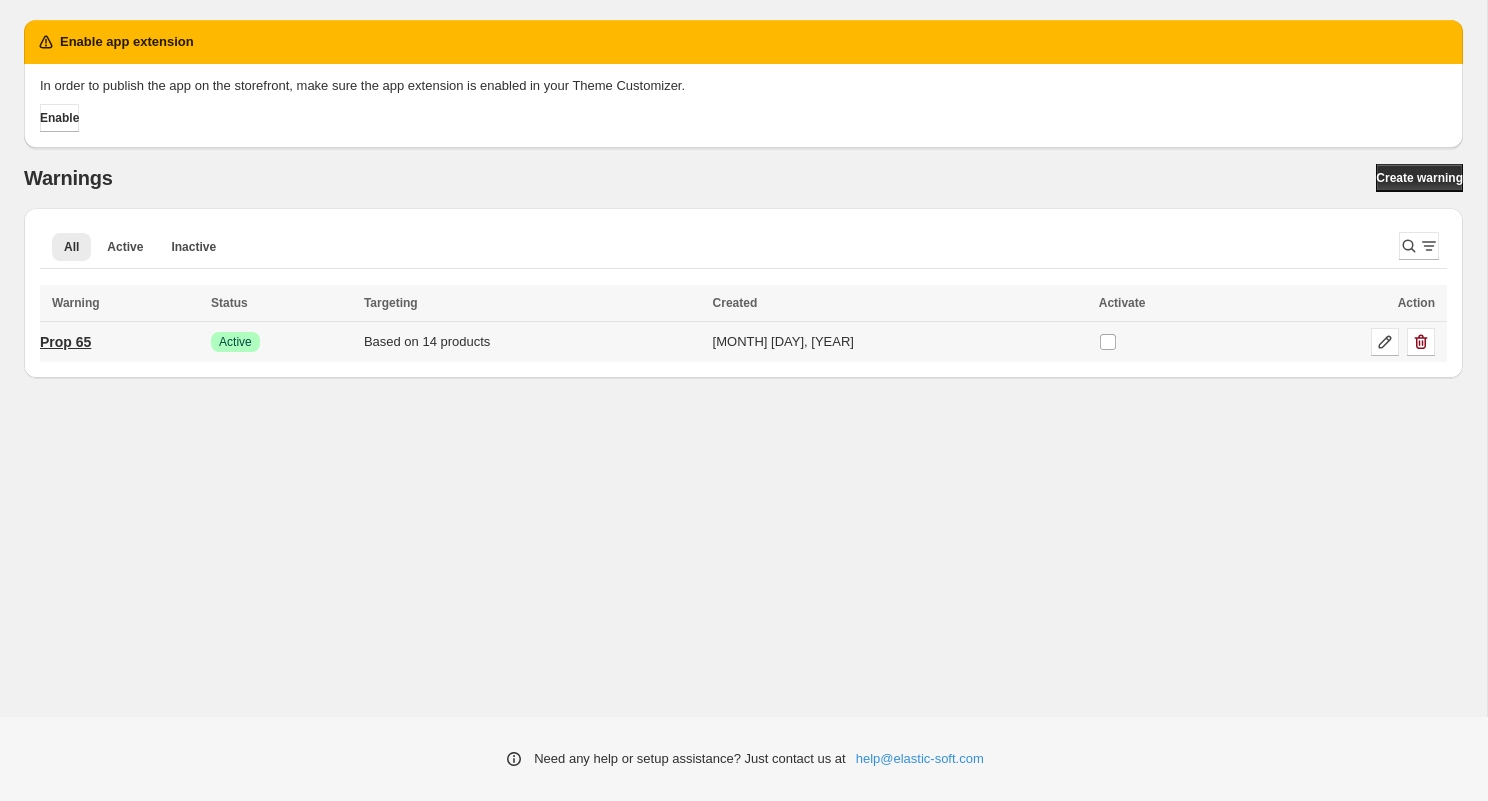 click on "Prop 65" at bounding box center [65, 342] 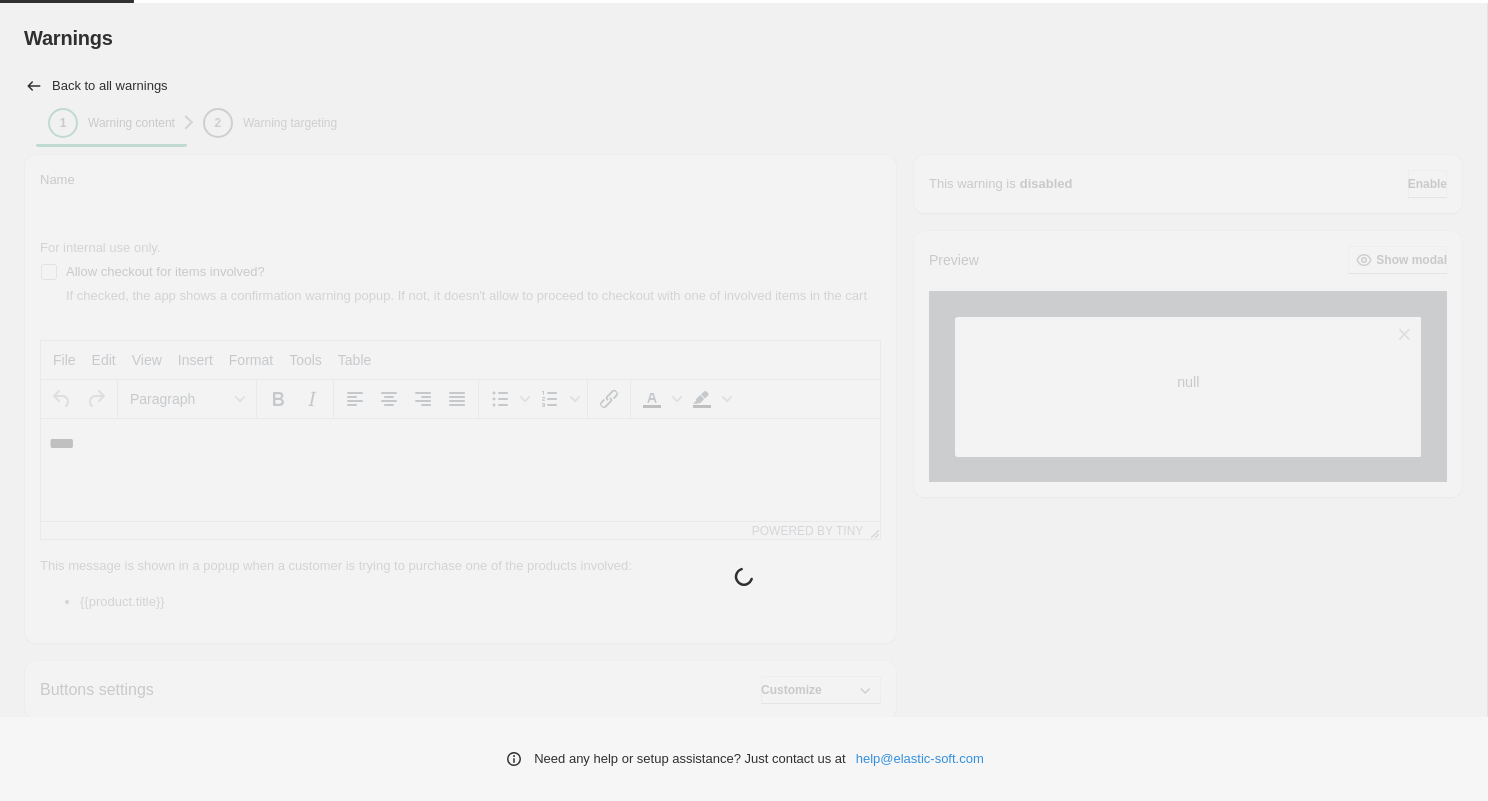scroll, scrollTop: 0, scrollLeft: 0, axis: both 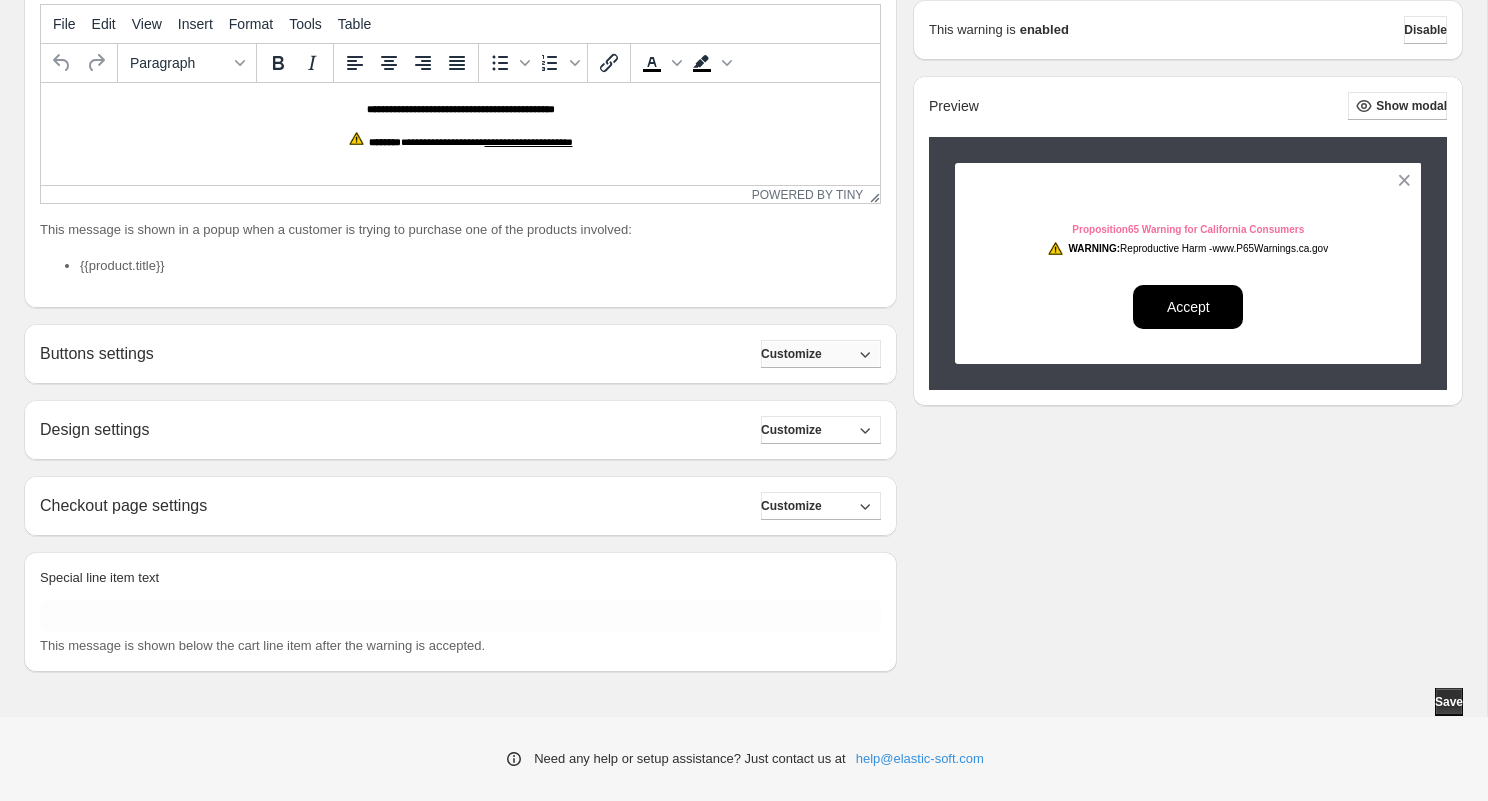 click on "Customize" at bounding box center (791, 354) 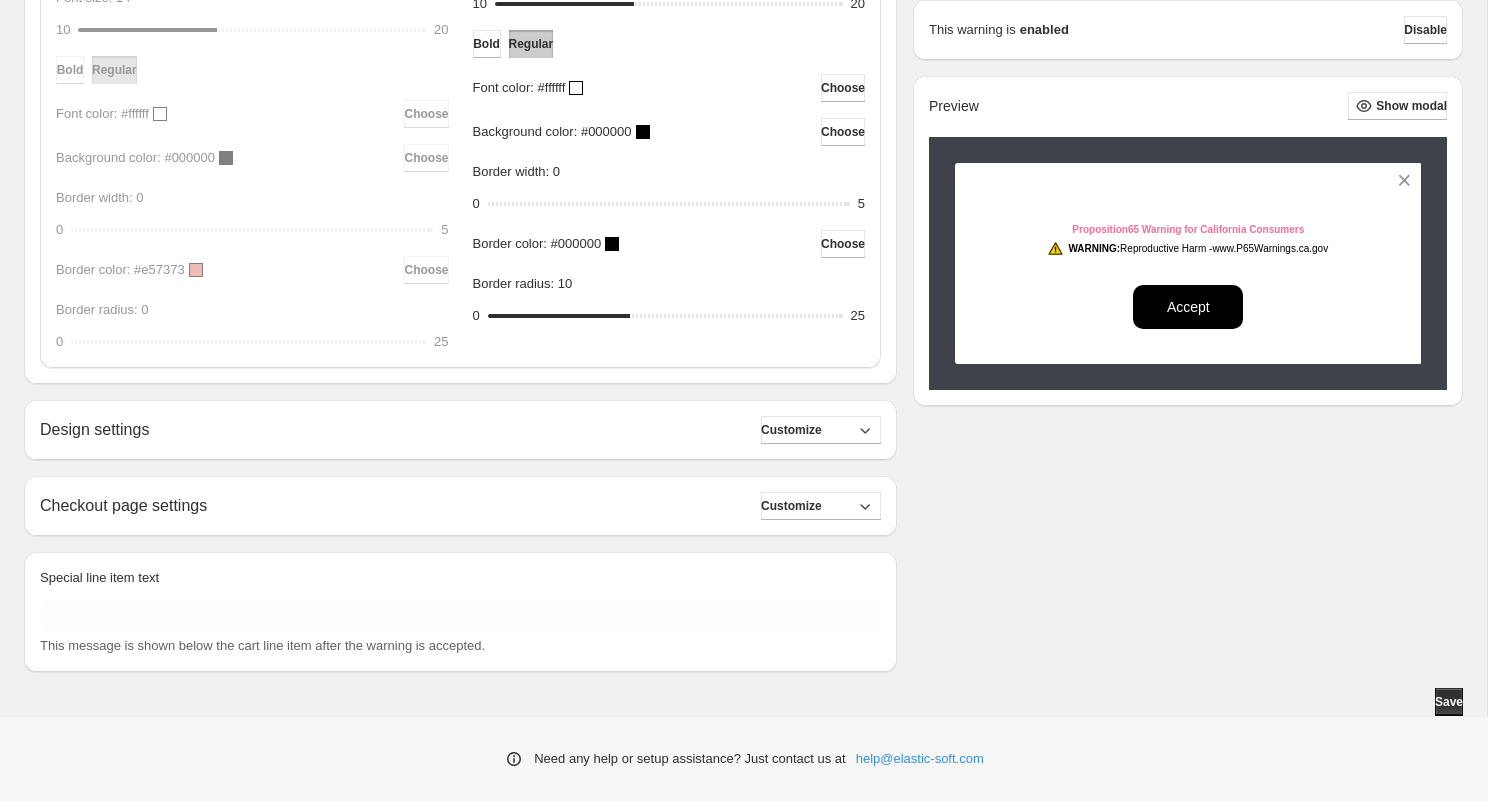 scroll, scrollTop: 906, scrollLeft: 0, axis: vertical 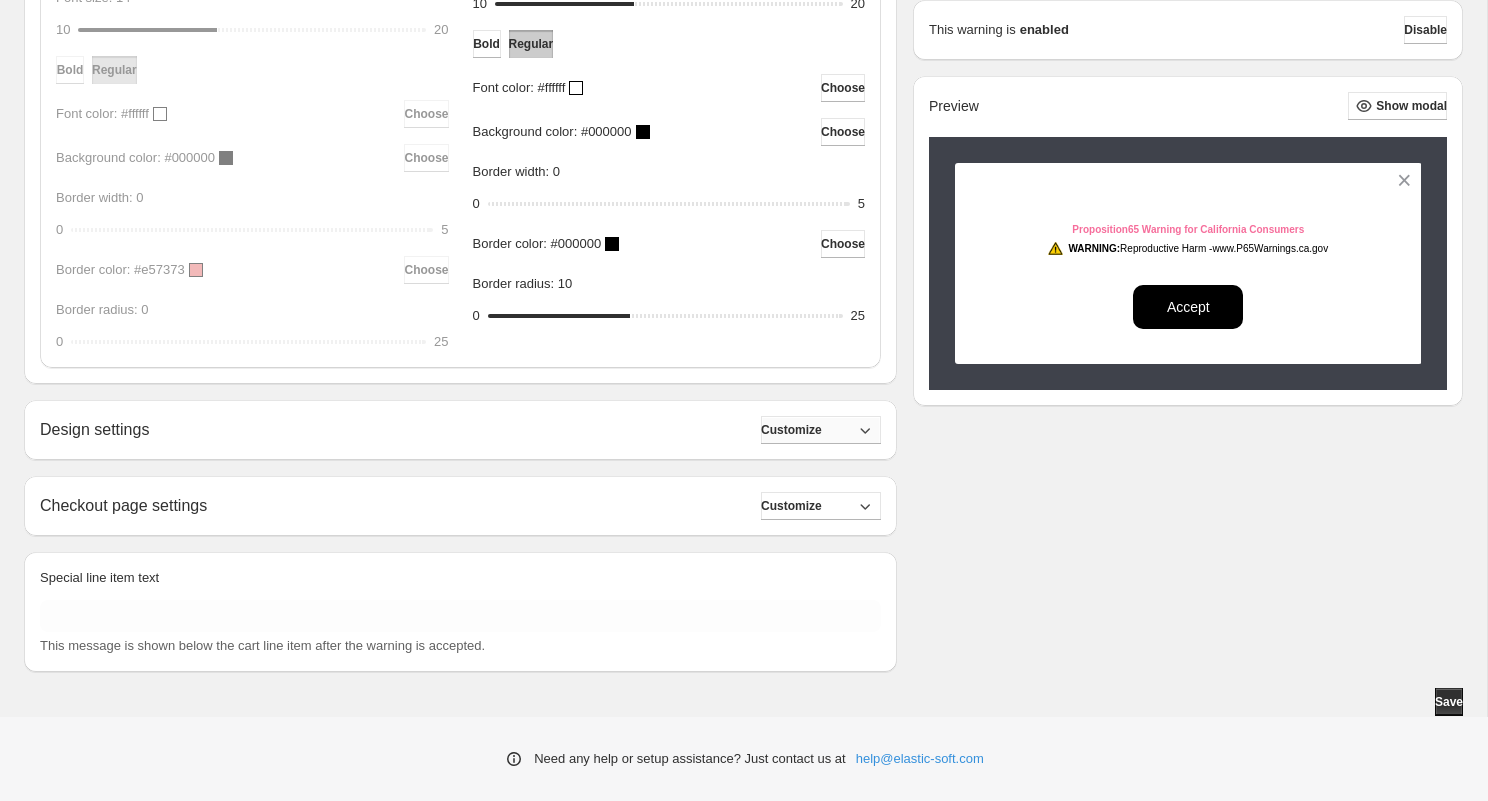 click on "Customize" at bounding box center (791, 430) 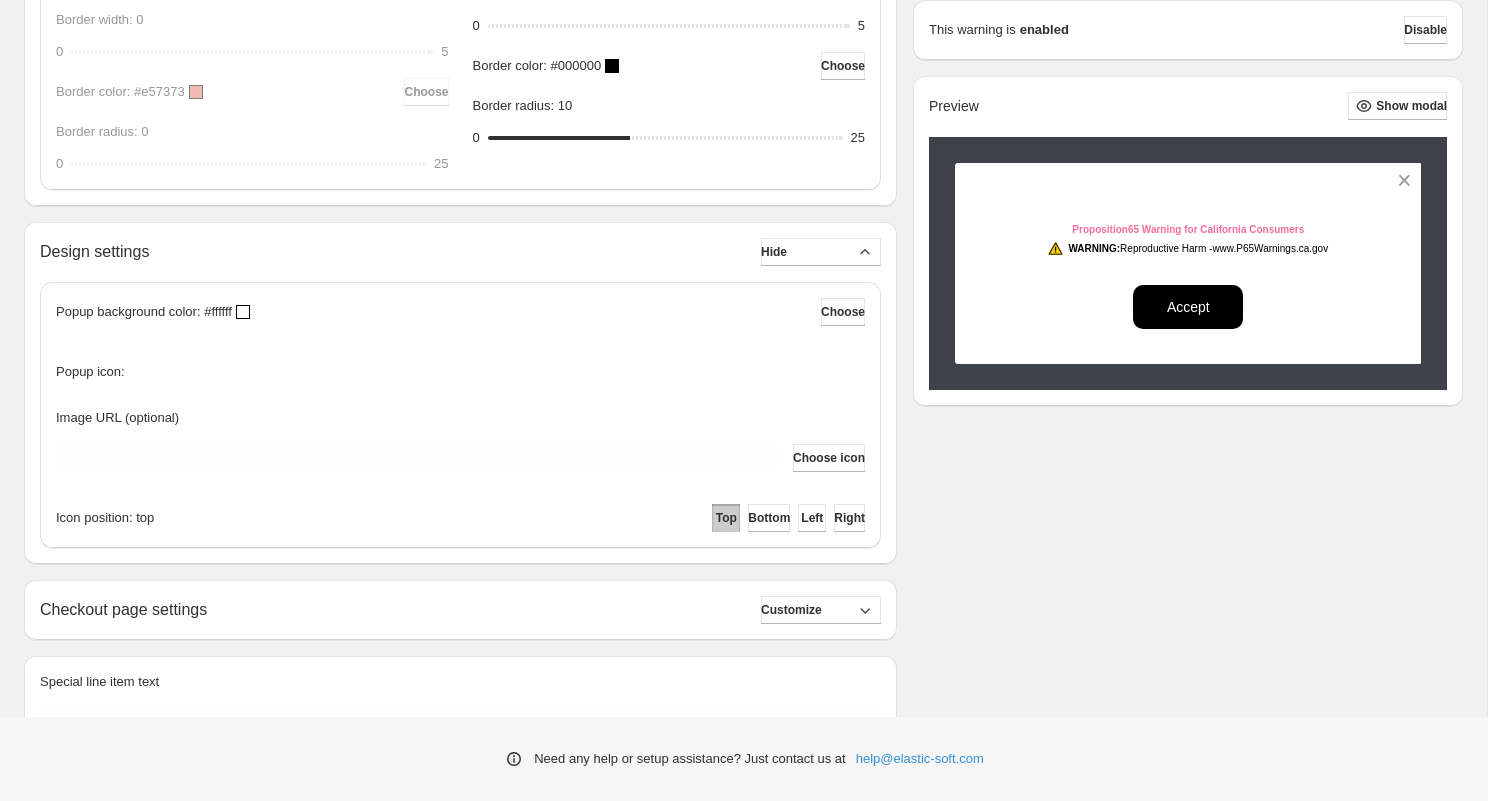 scroll, scrollTop: 1176, scrollLeft: 0, axis: vertical 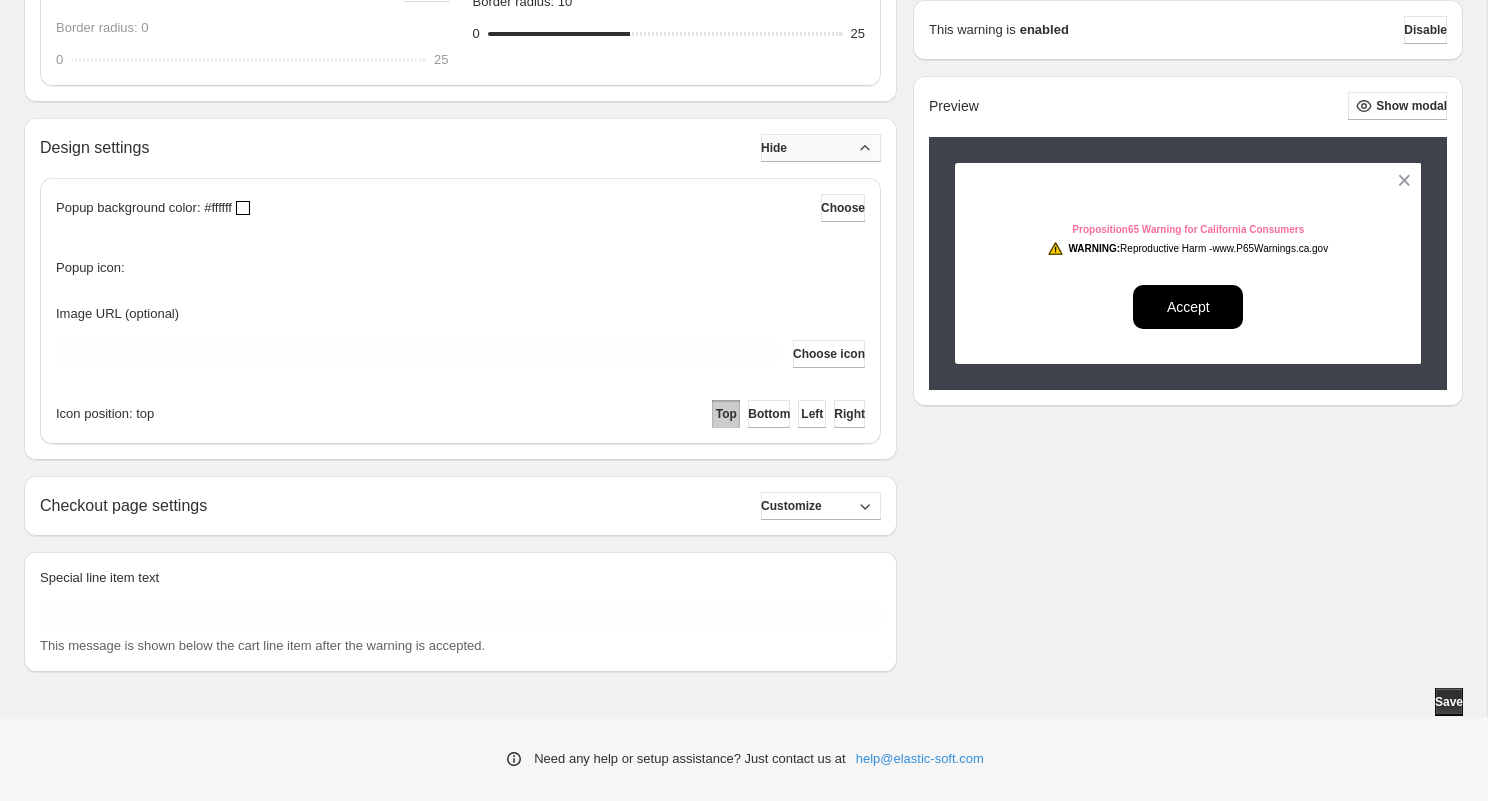 click on "Hide" at bounding box center (821, 148) 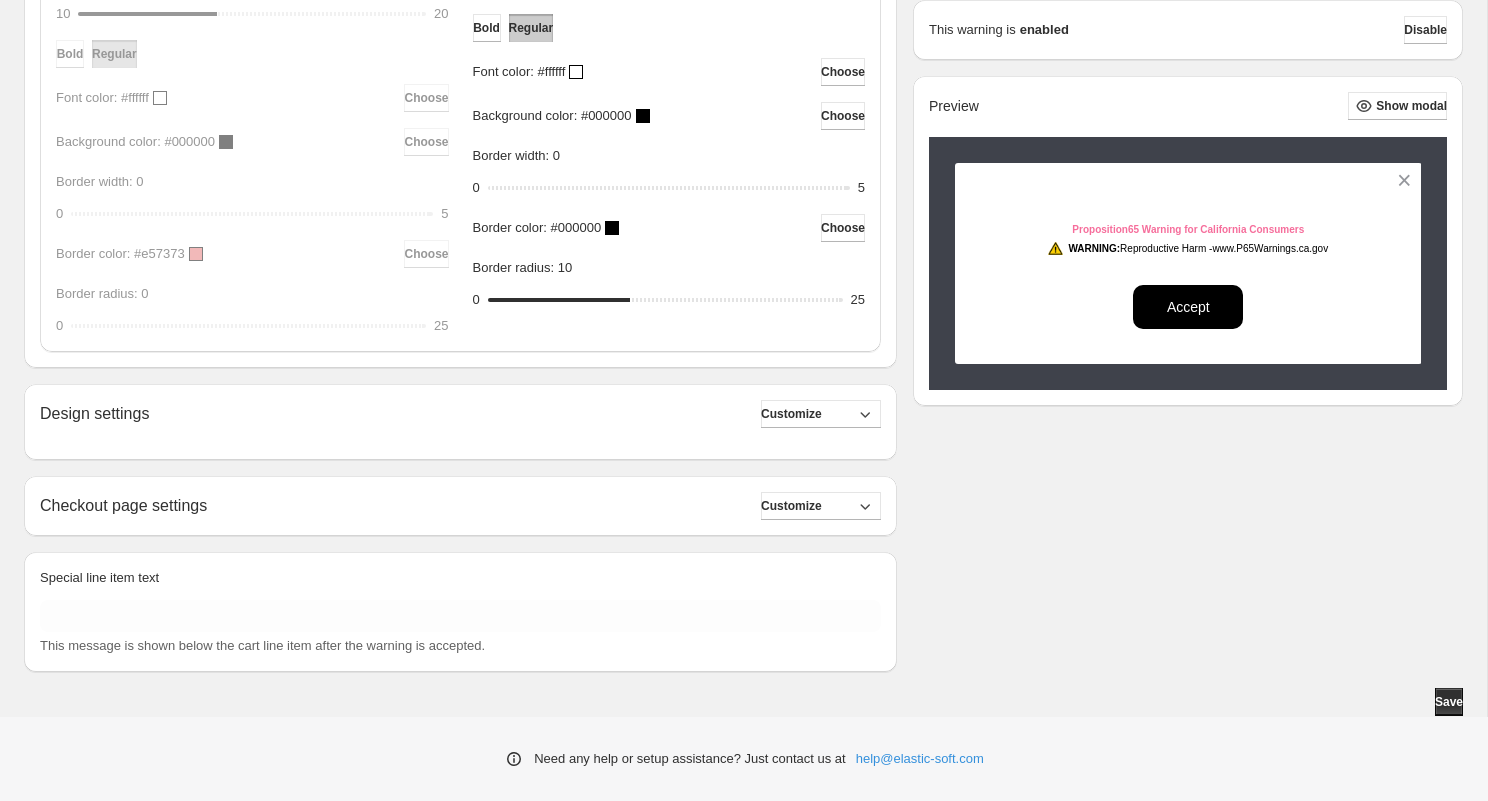 scroll, scrollTop: 906, scrollLeft: 0, axis: vertical 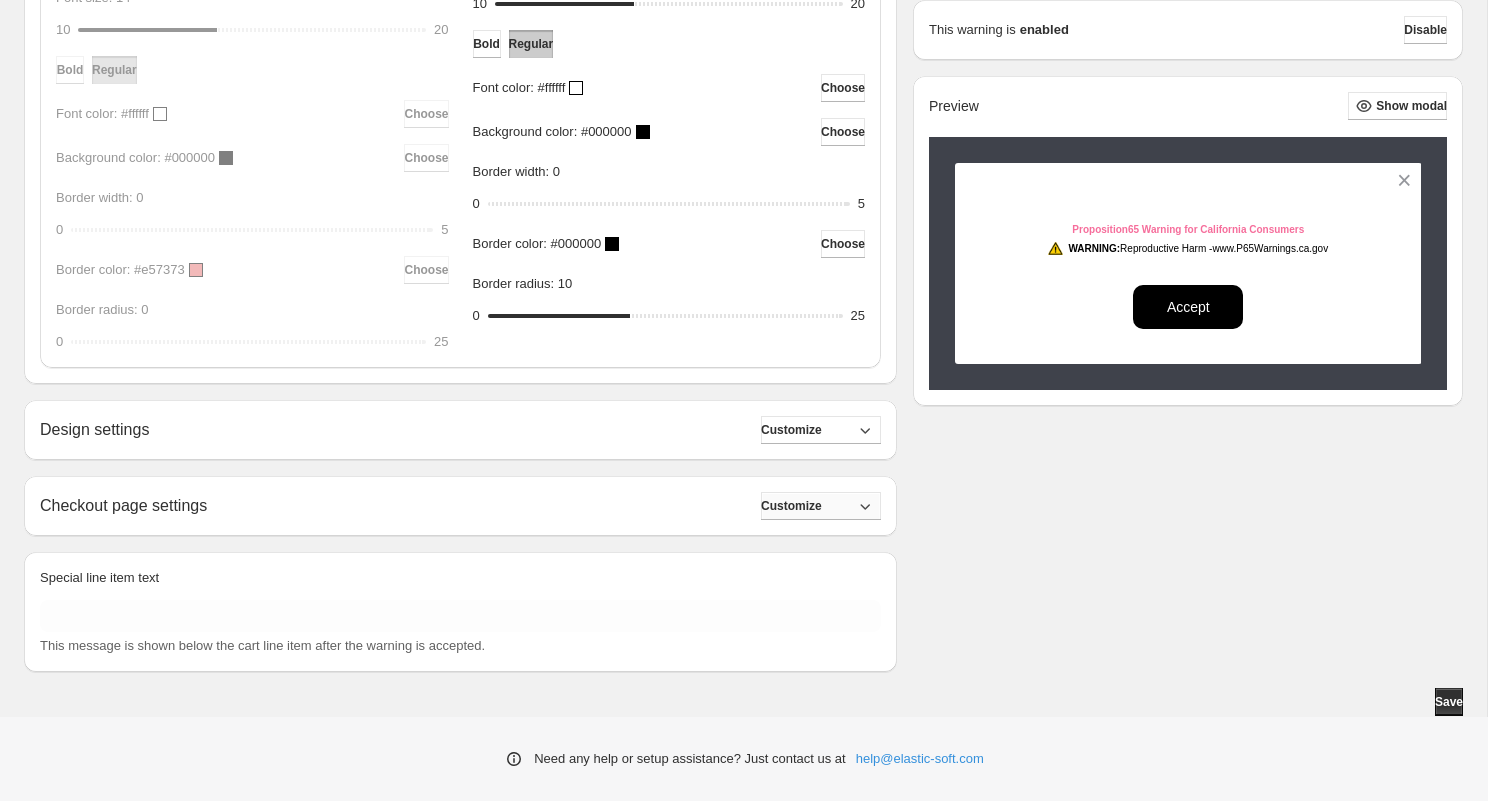 click on "Customize" at bounding box center (791, 506) 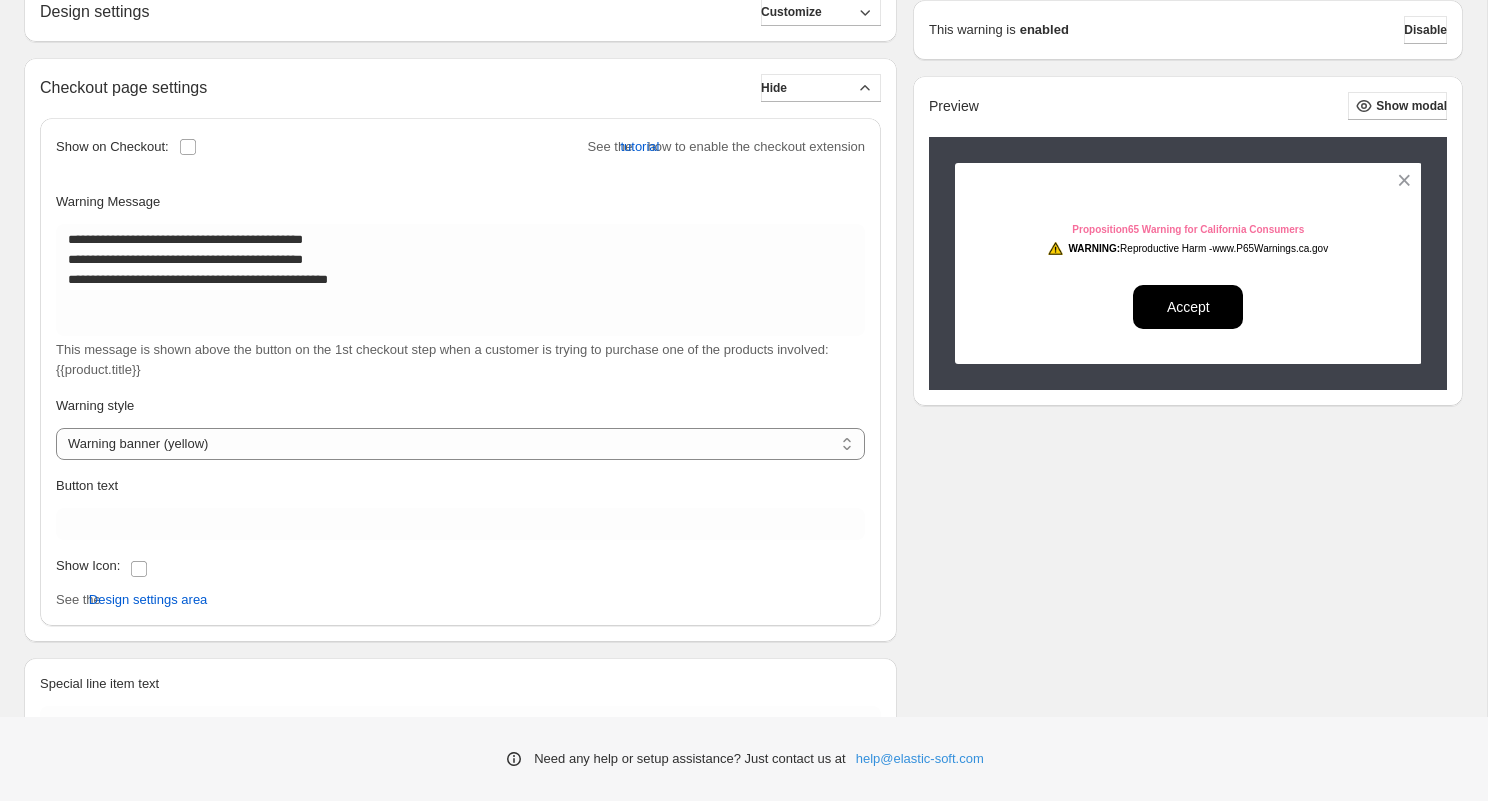 scroll, scrollTop: 1285, scrollLeft: 0, axis: vertical 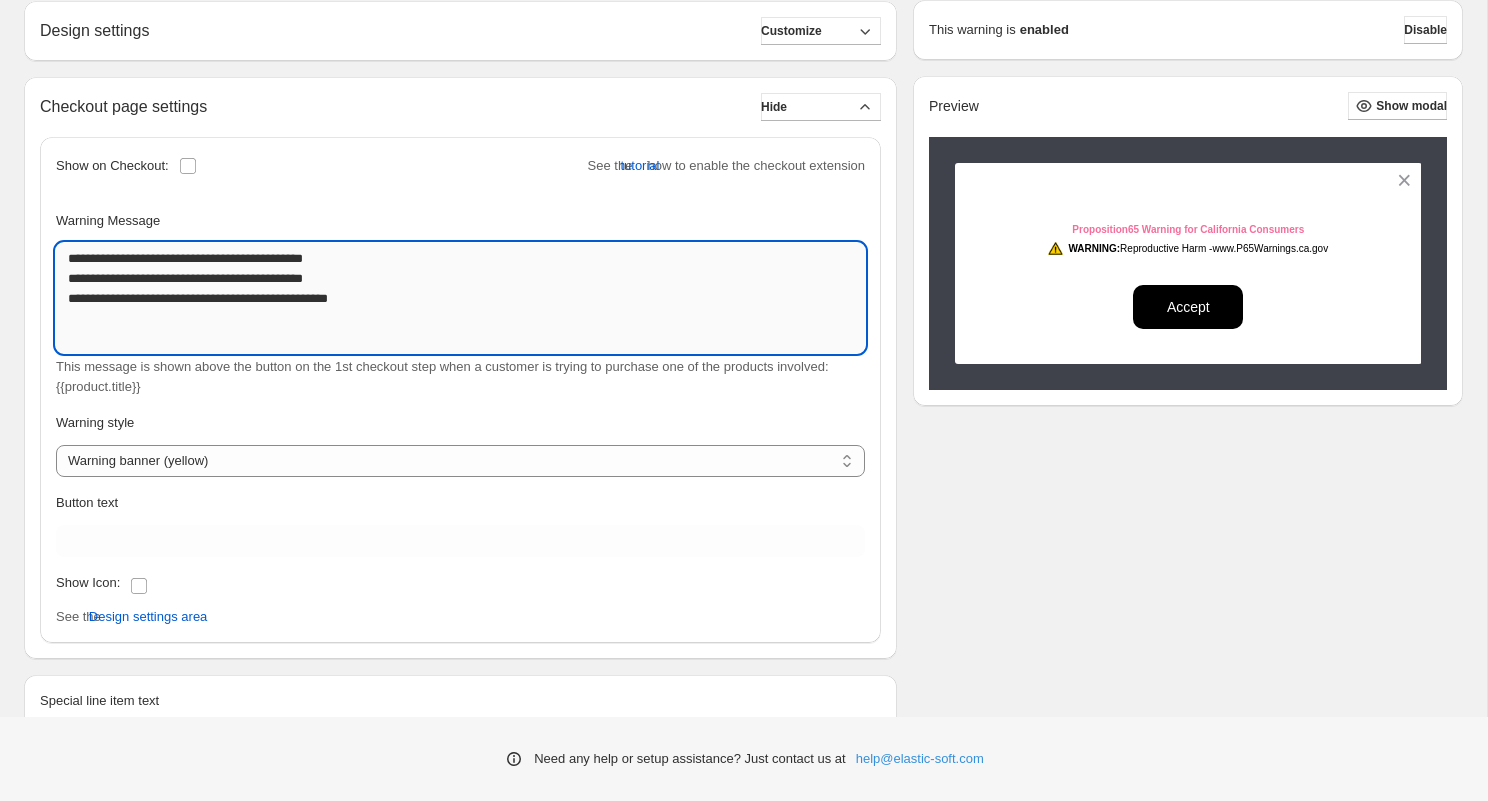 drag, startPoint x: 68, startPoint y: 298, endPoint x: 67, endPoint y: 276, distance: 22.022715 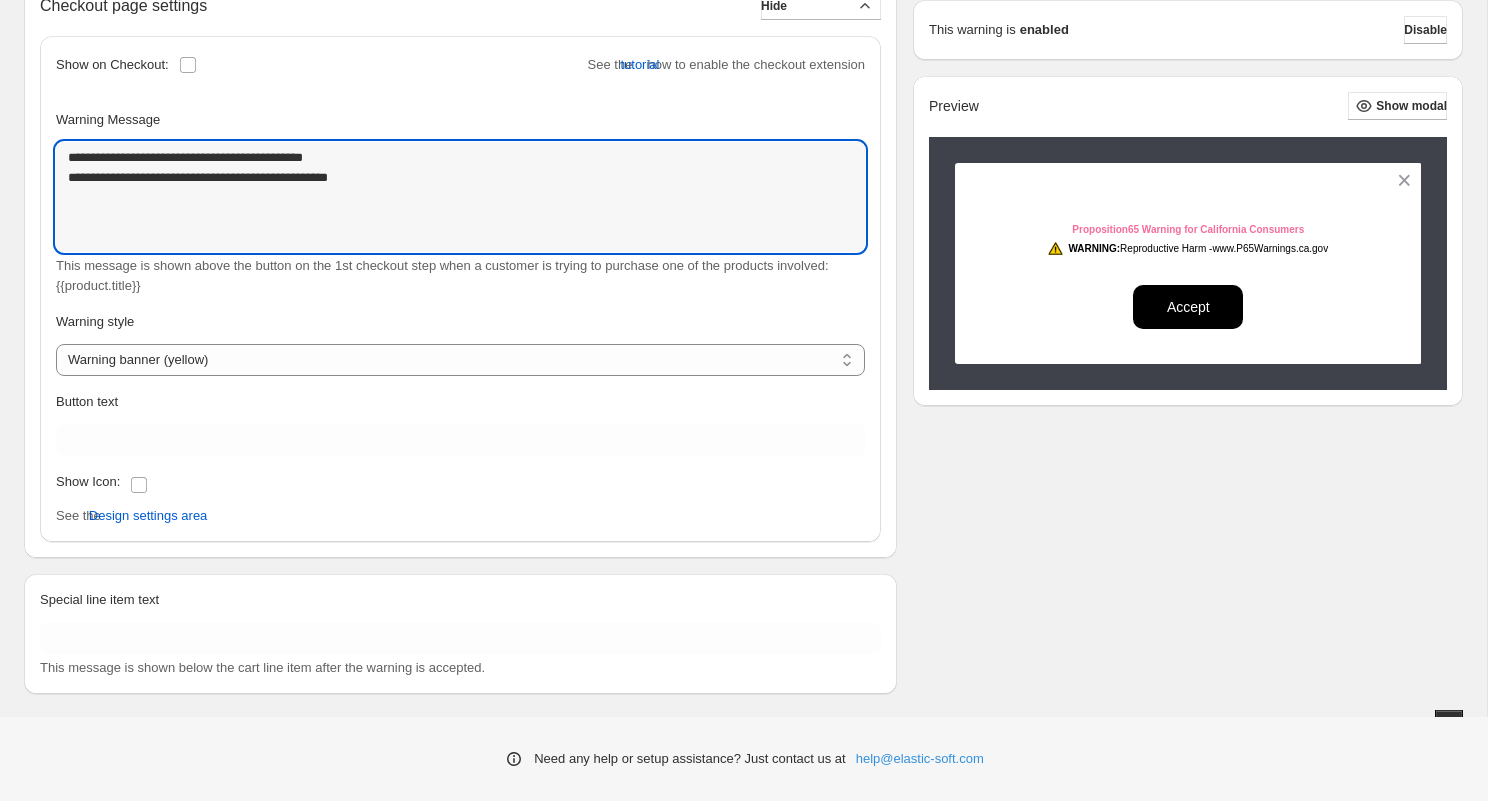 scroll, scrollTop: 1428, scrollLeft: 0, axis: vertical 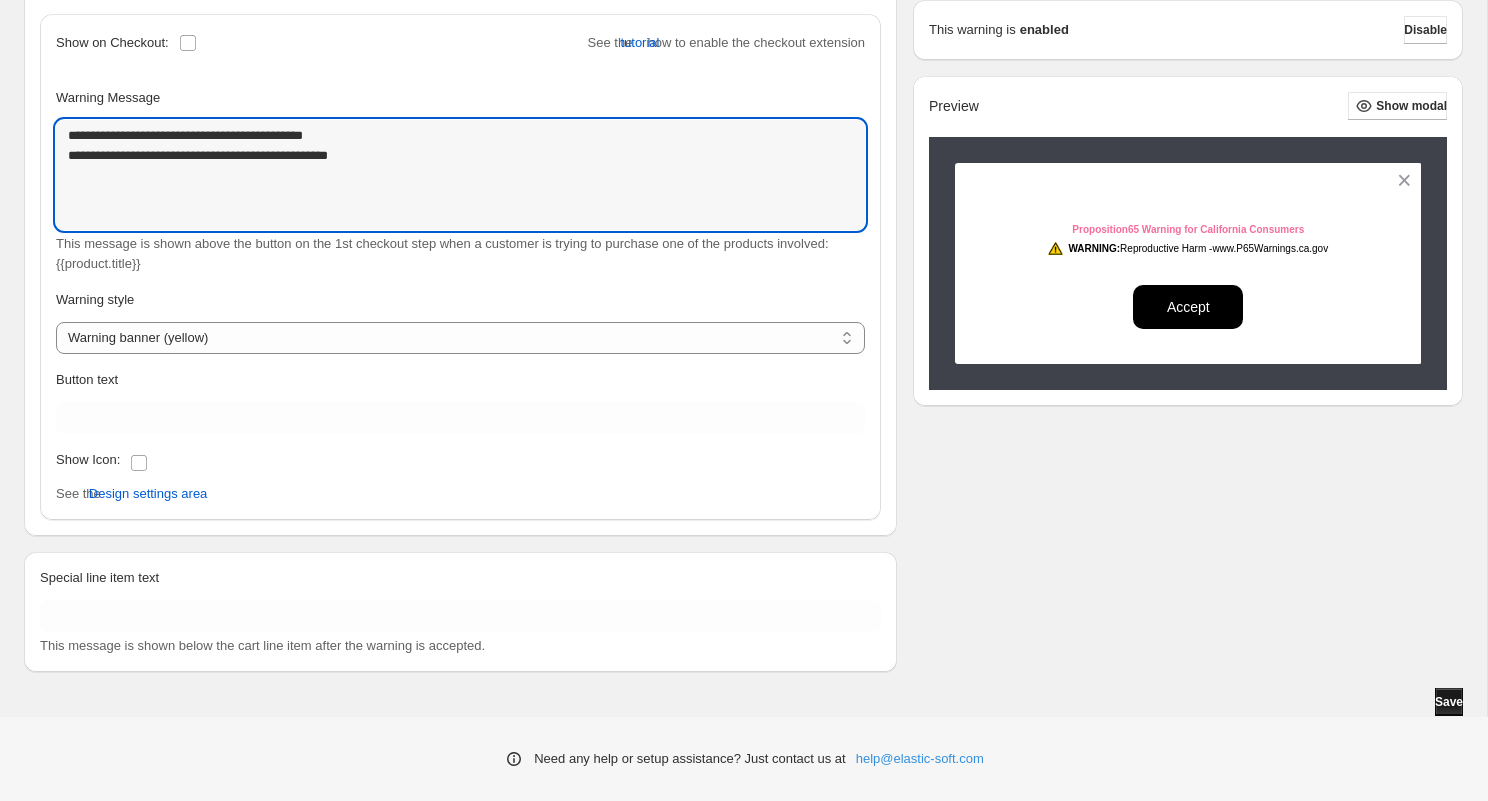 type on "**********" 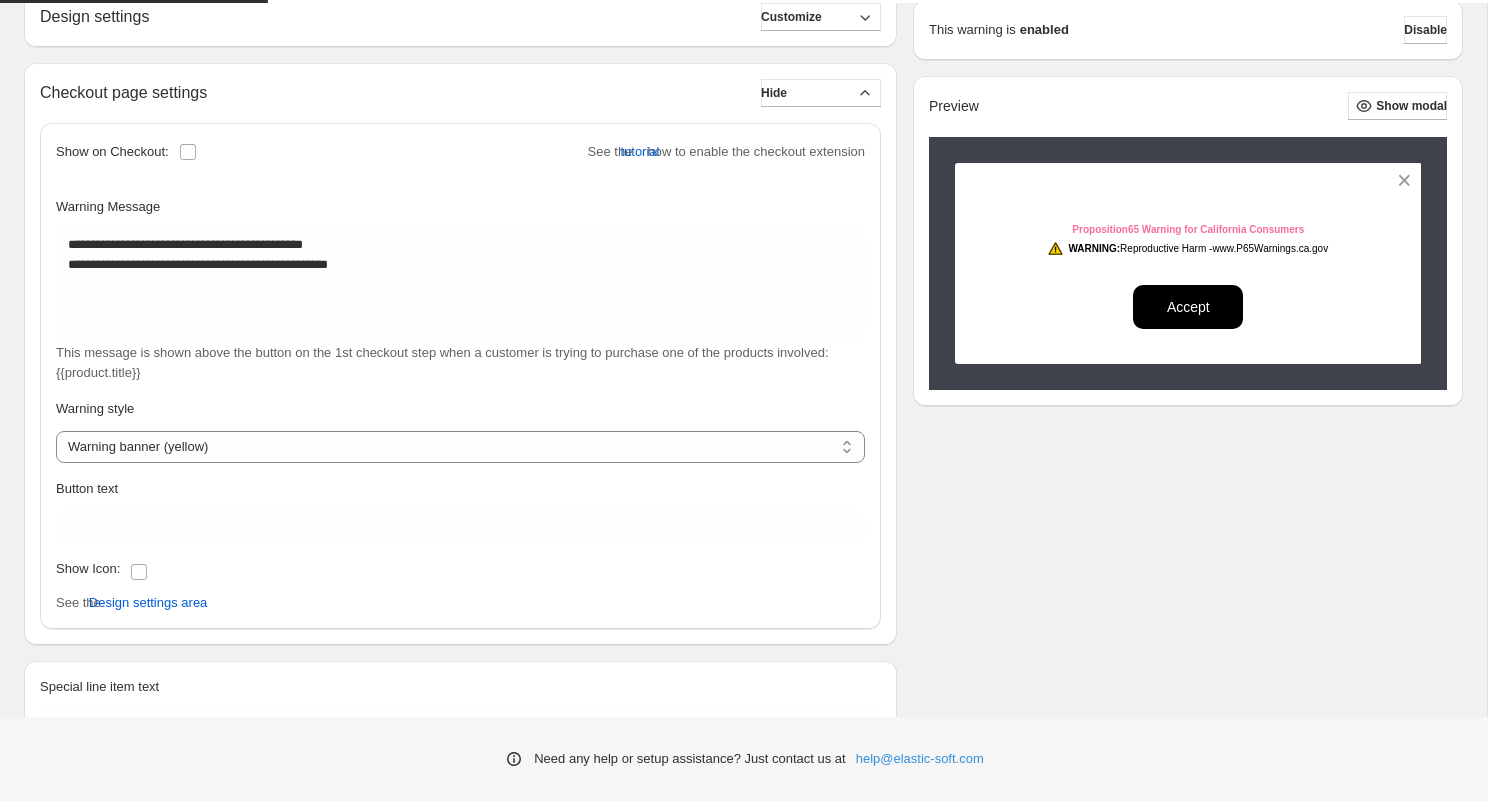 scroll, scrollTop: 1238, scrollLeft: 0, axis: vertical 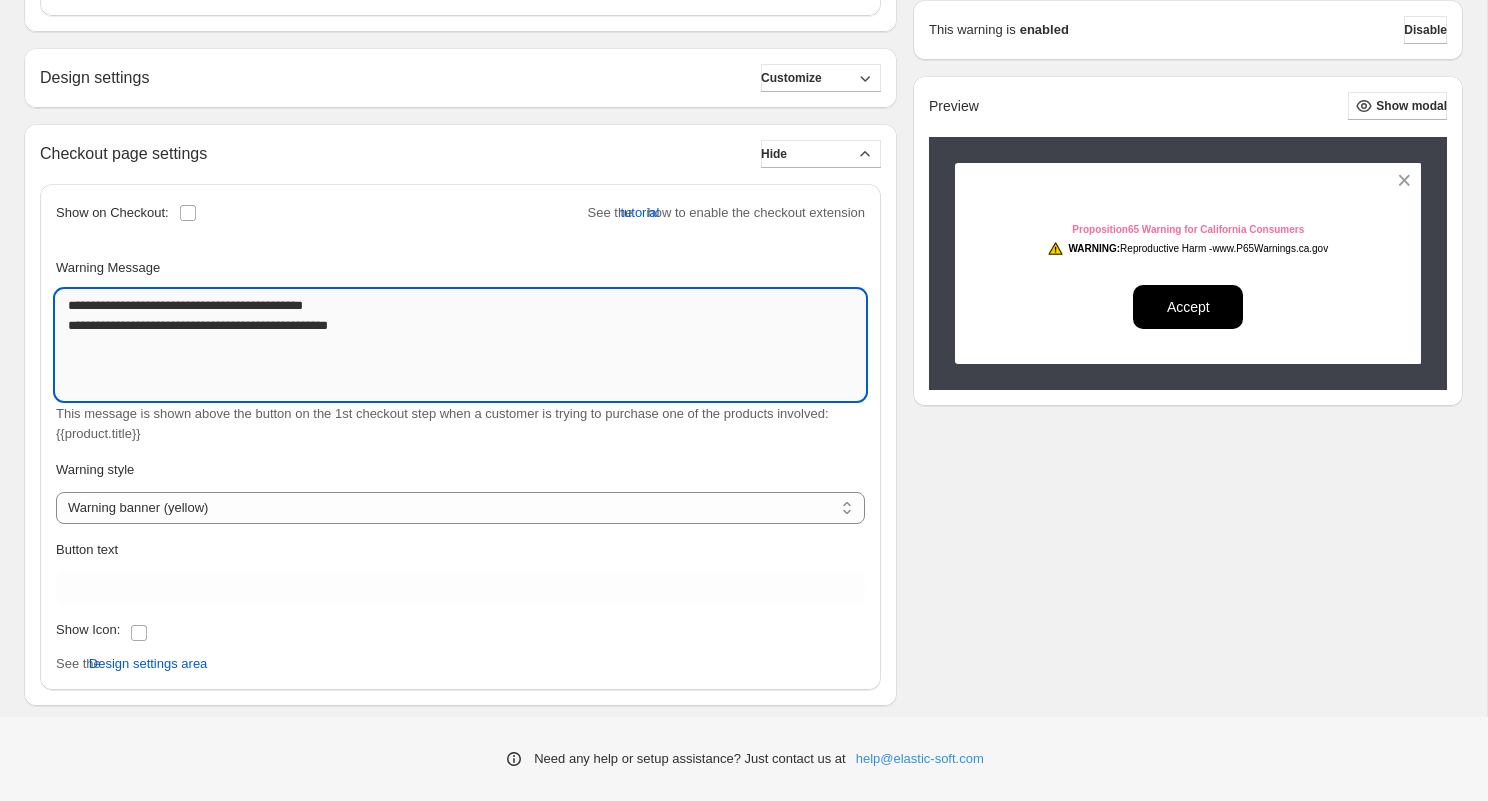 drag, startPoint x: 434, startPoint y: 351, endPoint x: 66, endPoint y: 325, distance: 368.91733 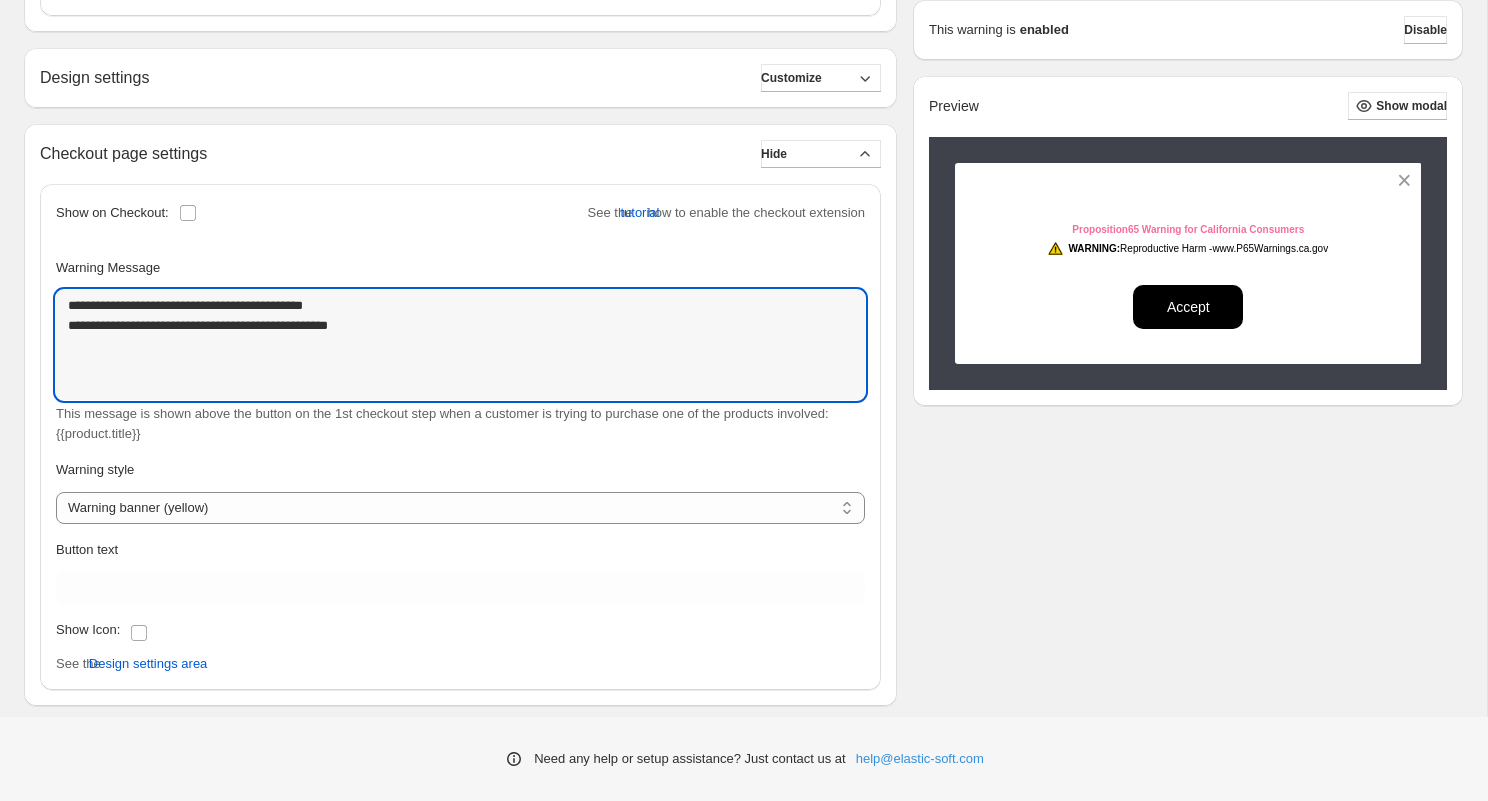 click on "This message is shown above the button on the 1st checkout step when a customer is trying to purchase one of the products involved:
{{product.title}}" at bounding box center (460, 424) 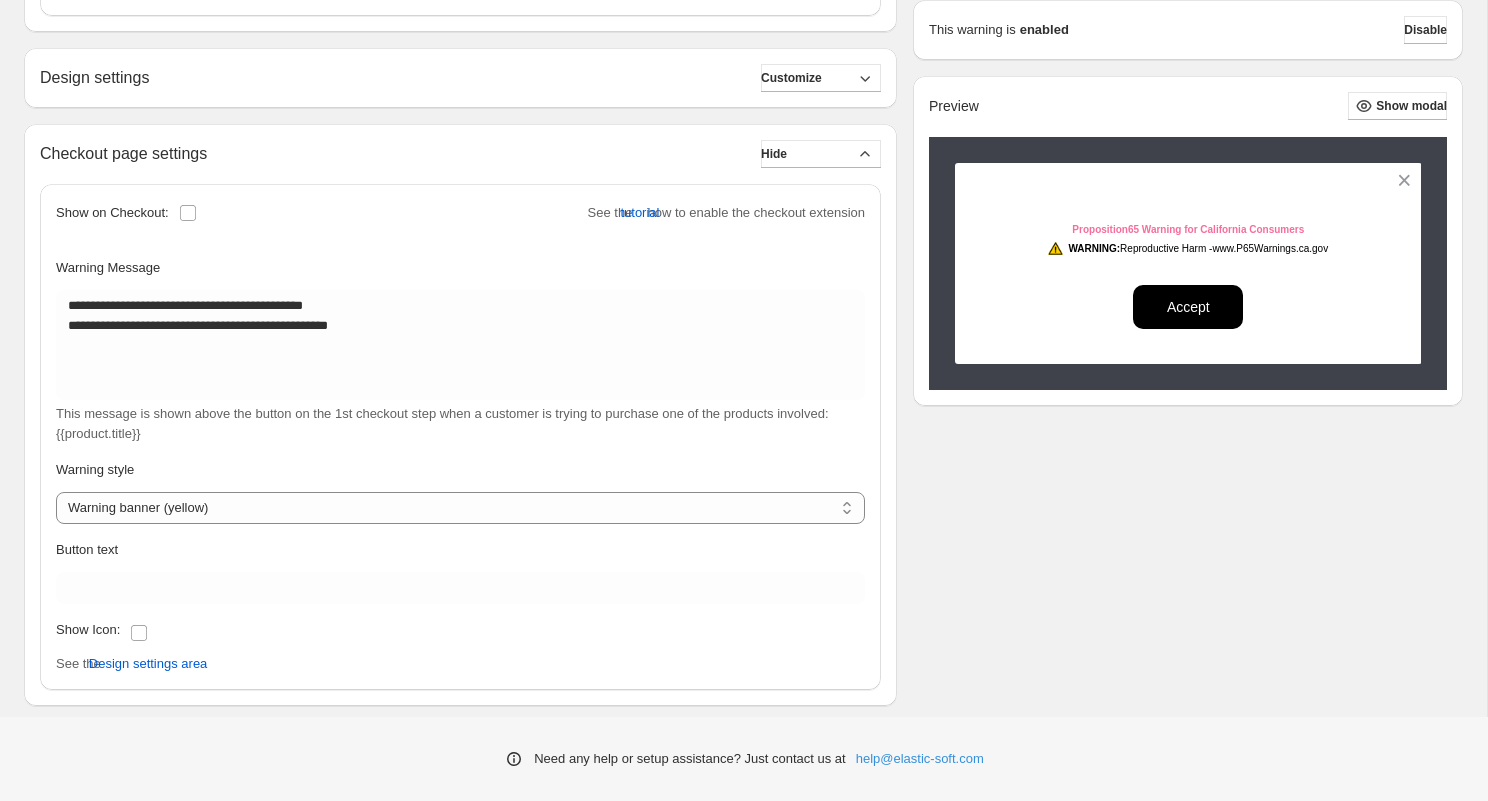scroll, scrollTop: 1251, scrollLeft: 0, axis: vertical 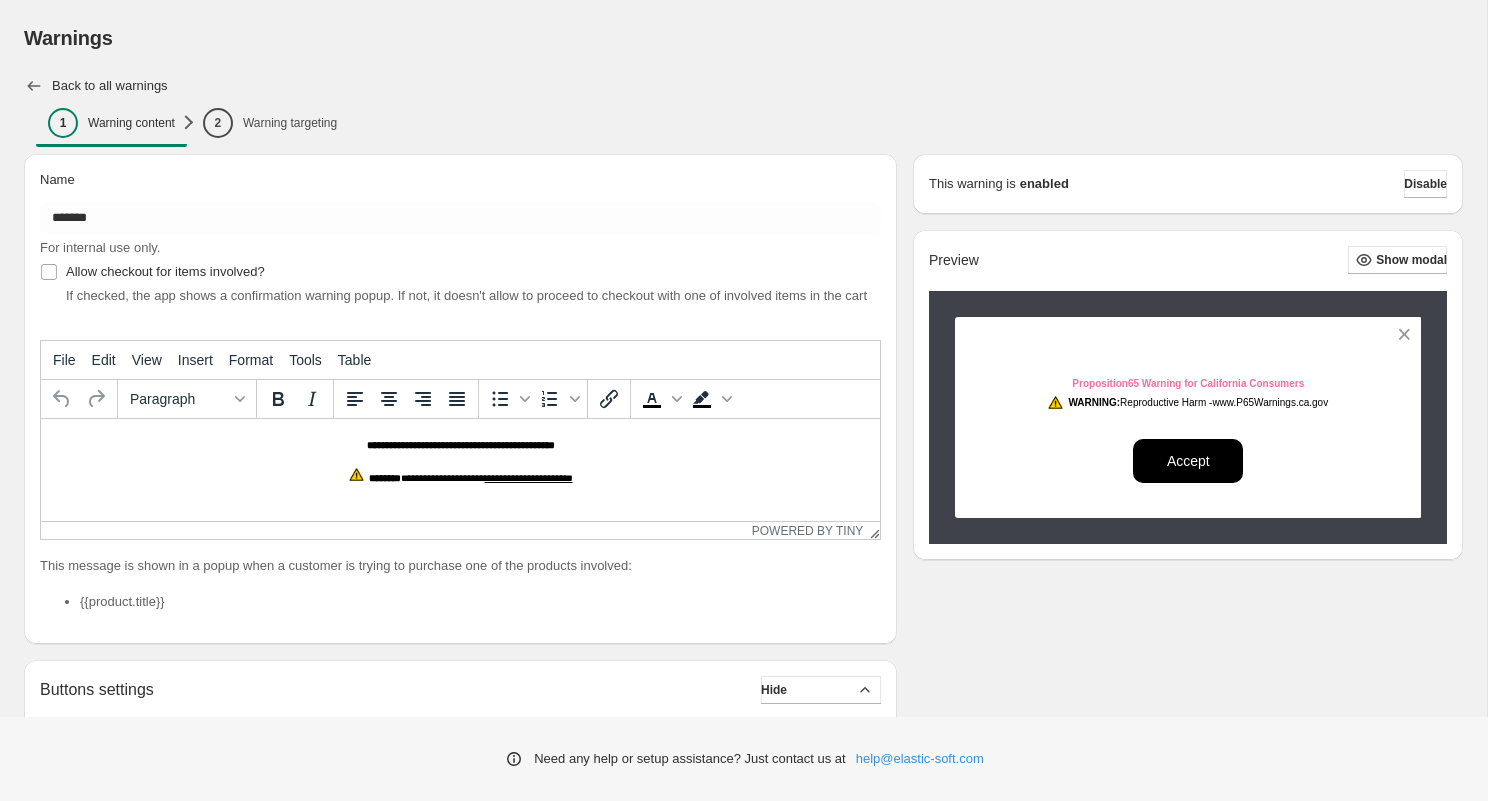 click 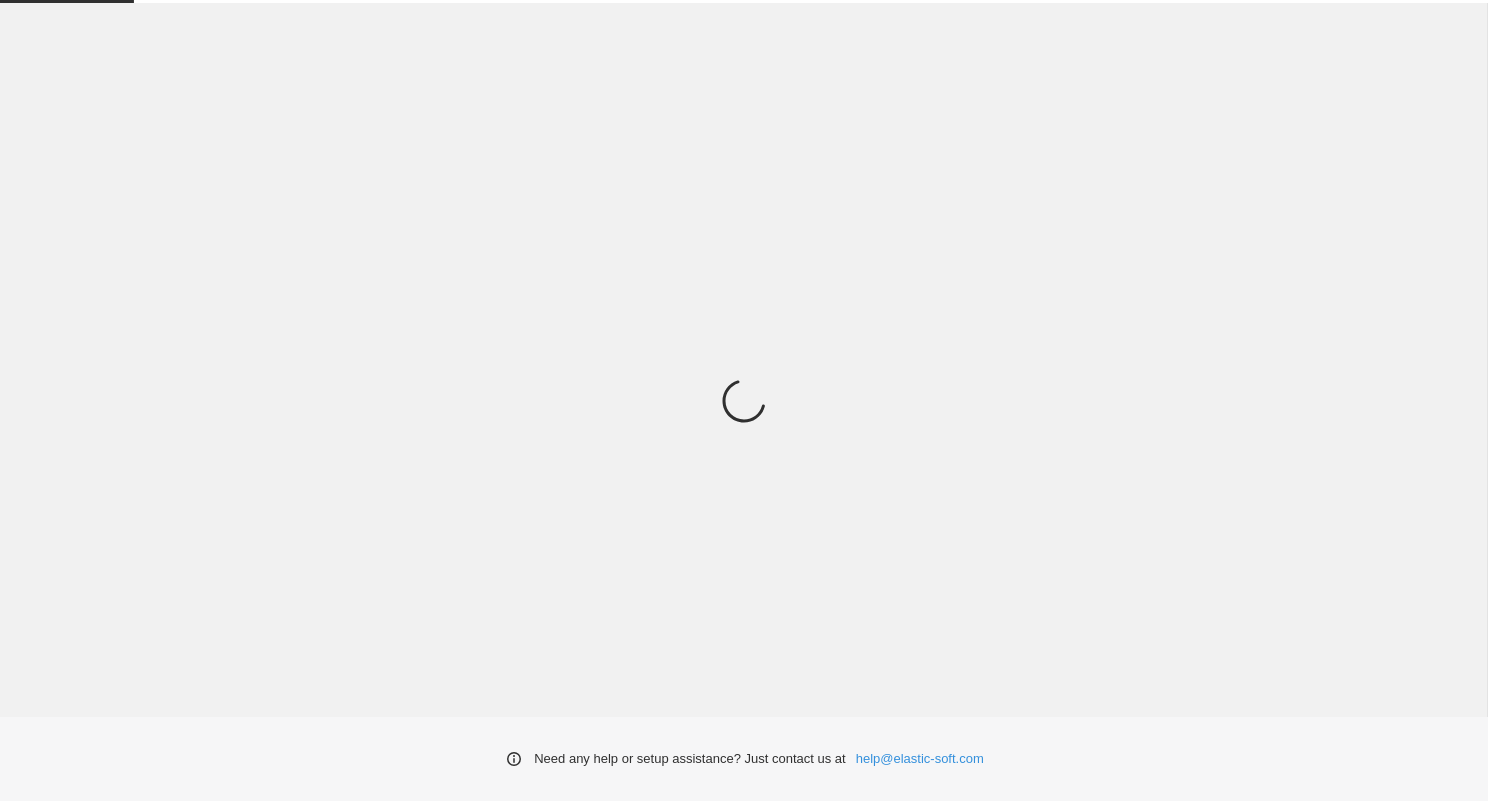 scroll, scrollTop: 0, scrollLeft: 0, axis: both 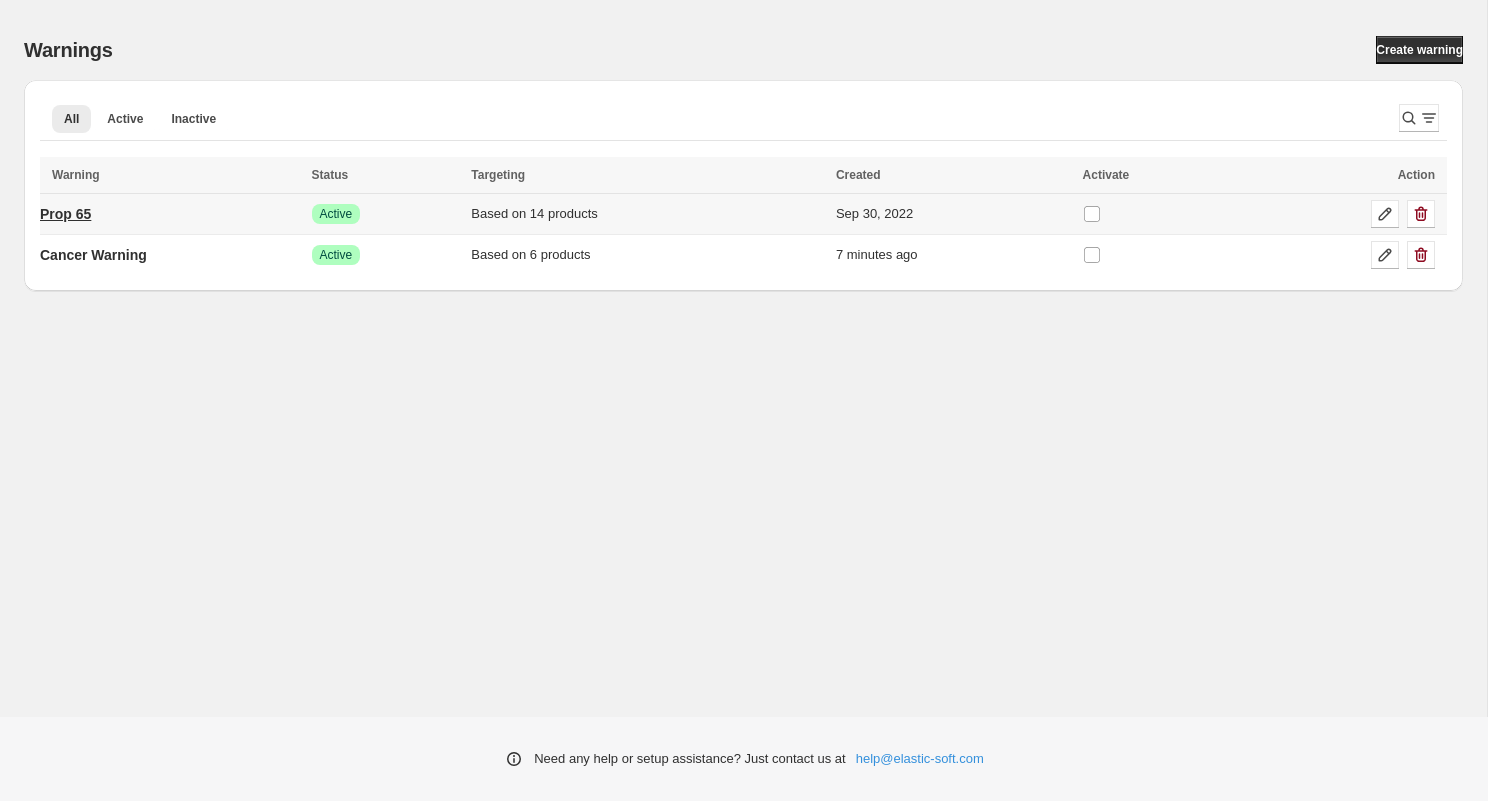 click on "Prop 65" at bounding box center (65, 214) 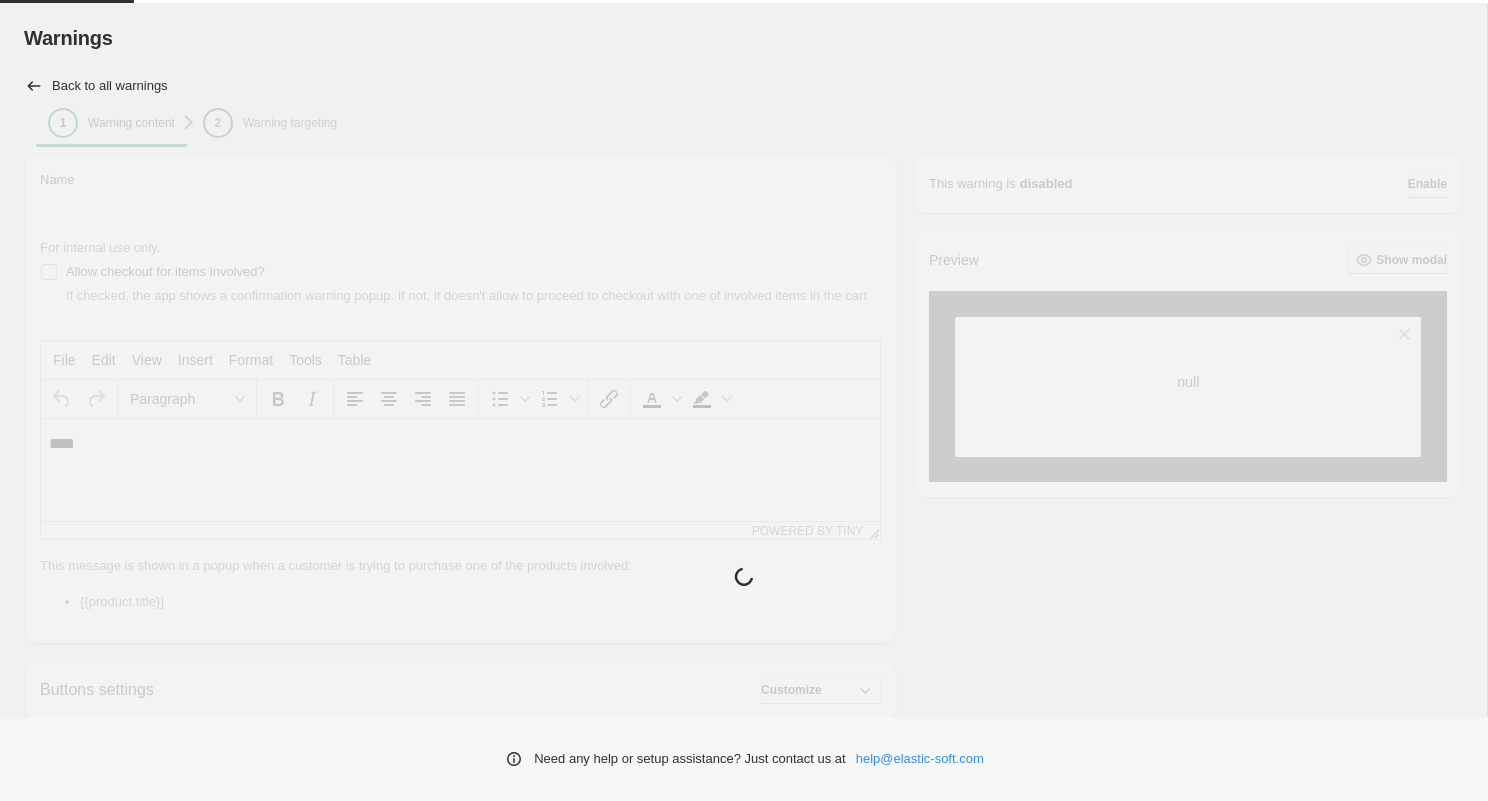 scroll, scrollTop: 0, scrollLeft: 0, axis: both 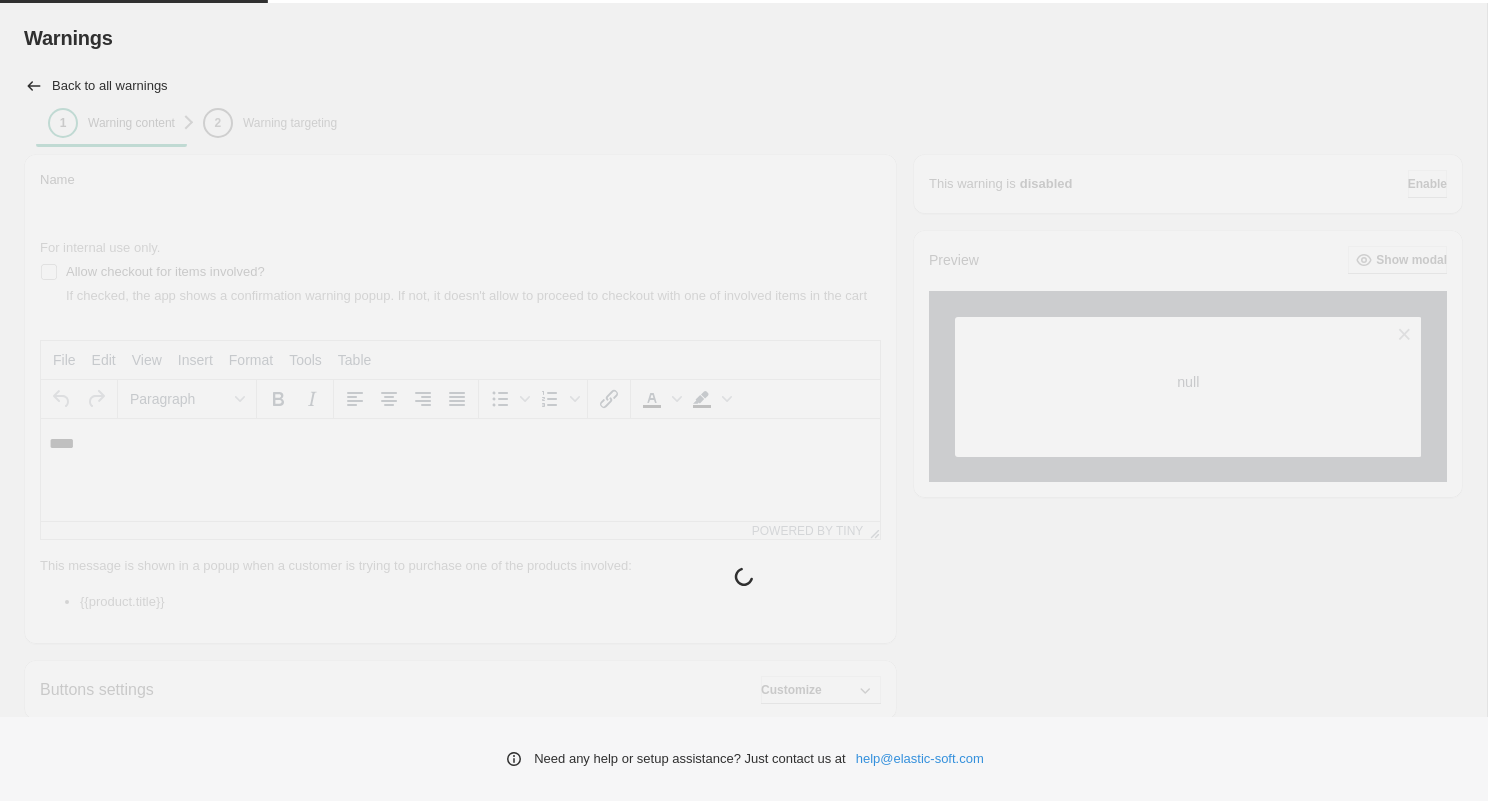 type on "*******" 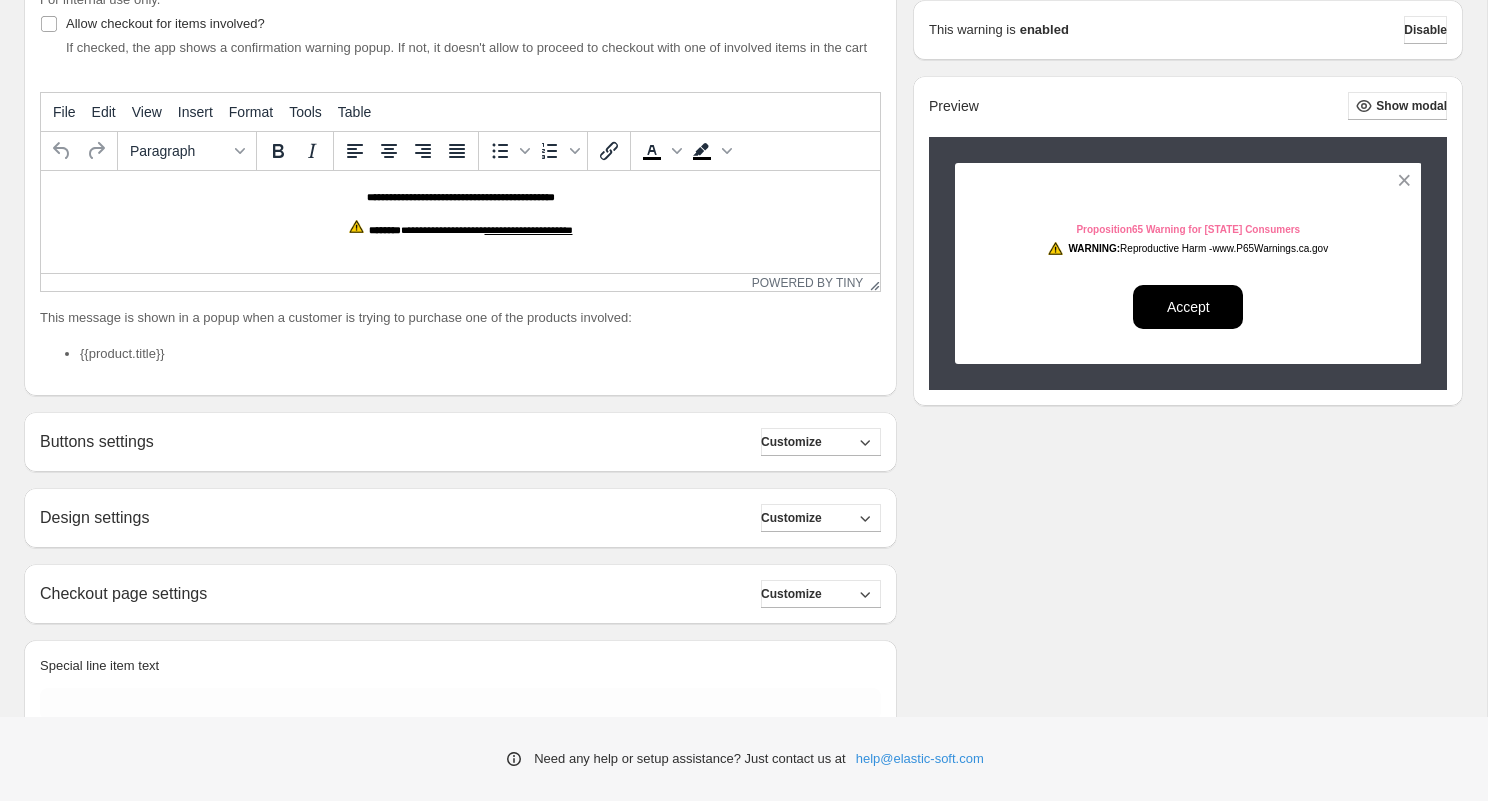 scroll, scrollTop: 350, scrollLeft: 0, axis: vertical 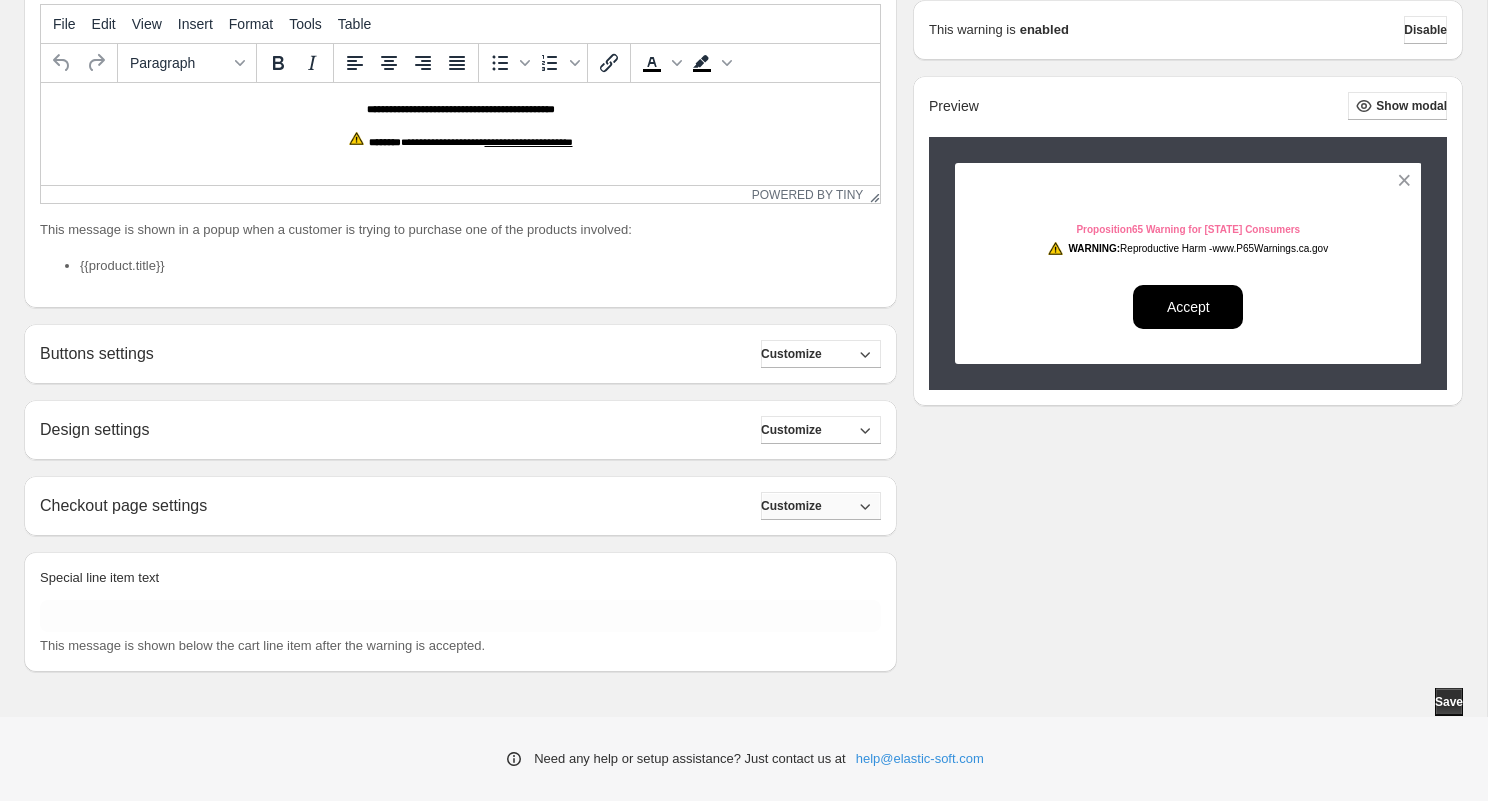 click on "Customize" at bounding box center [791, 506] 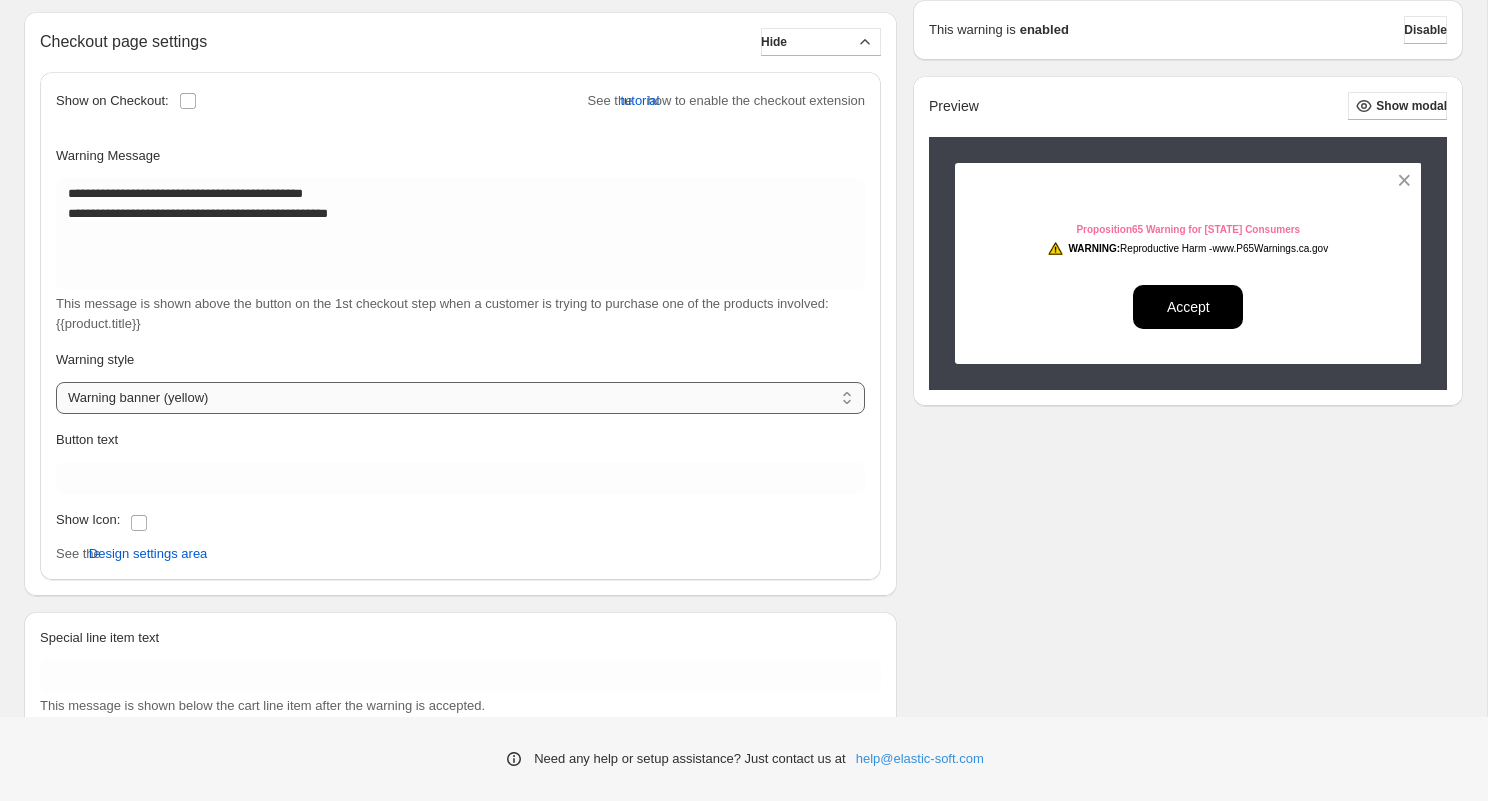 scroll, scrollTop: 806, scrollLeft: 0, axis: vertical 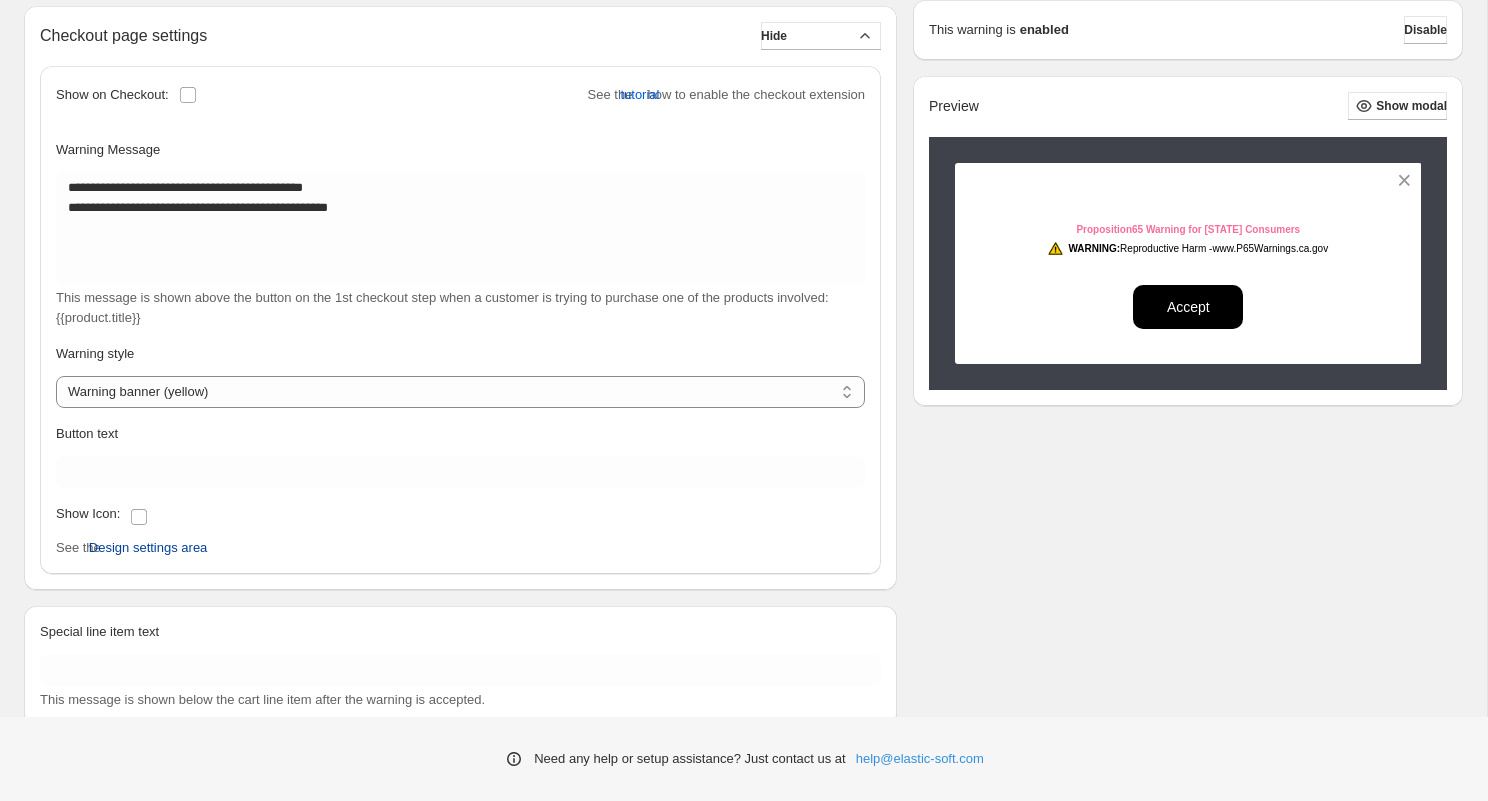 click on "Design settings area" at bounding box center (148, 548) 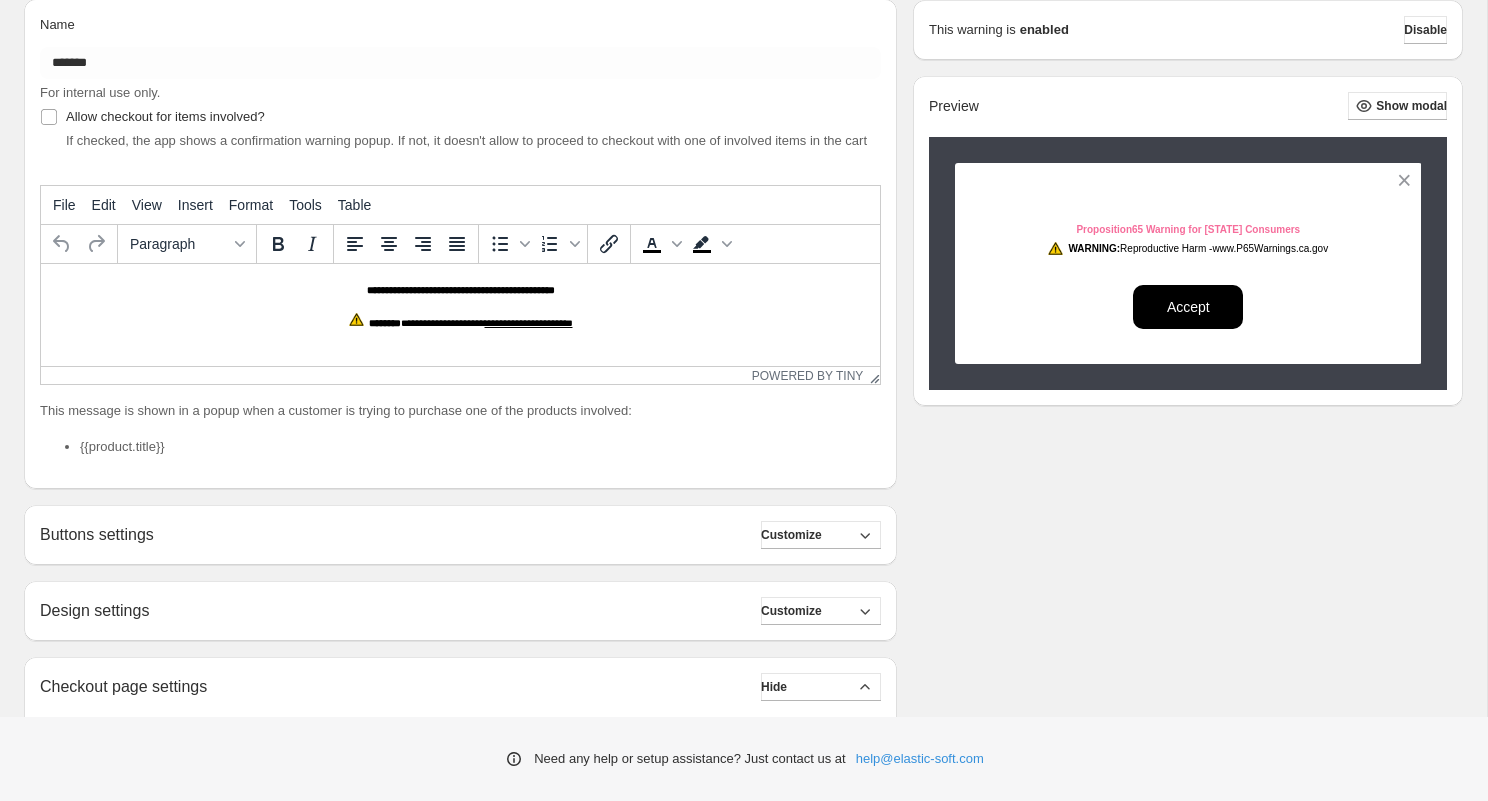 scroll, scrollTop: 0, scrollLeft: 0, axis: both 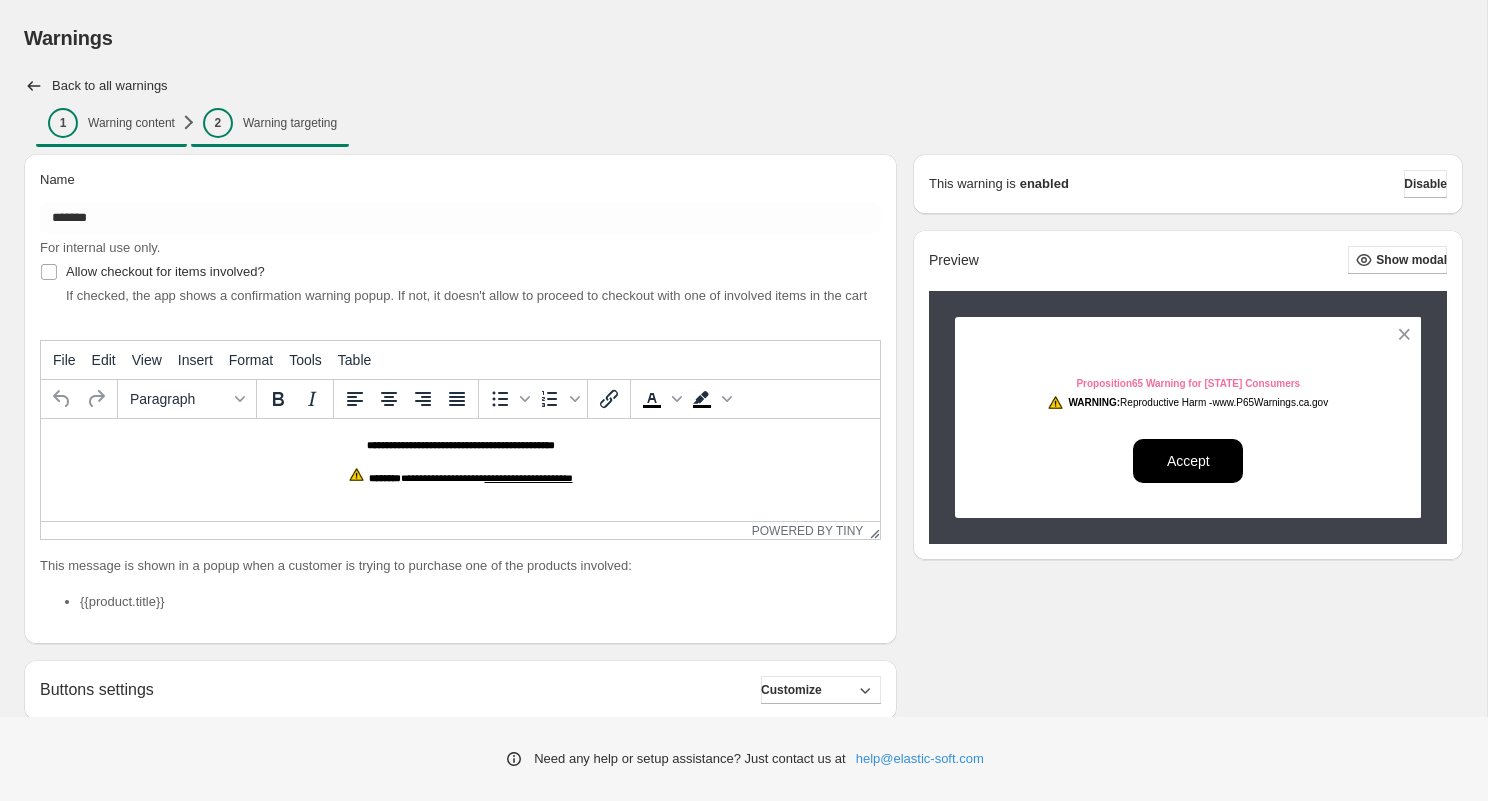 click on "2 Warning targeting" at bounding box center (270, 123) 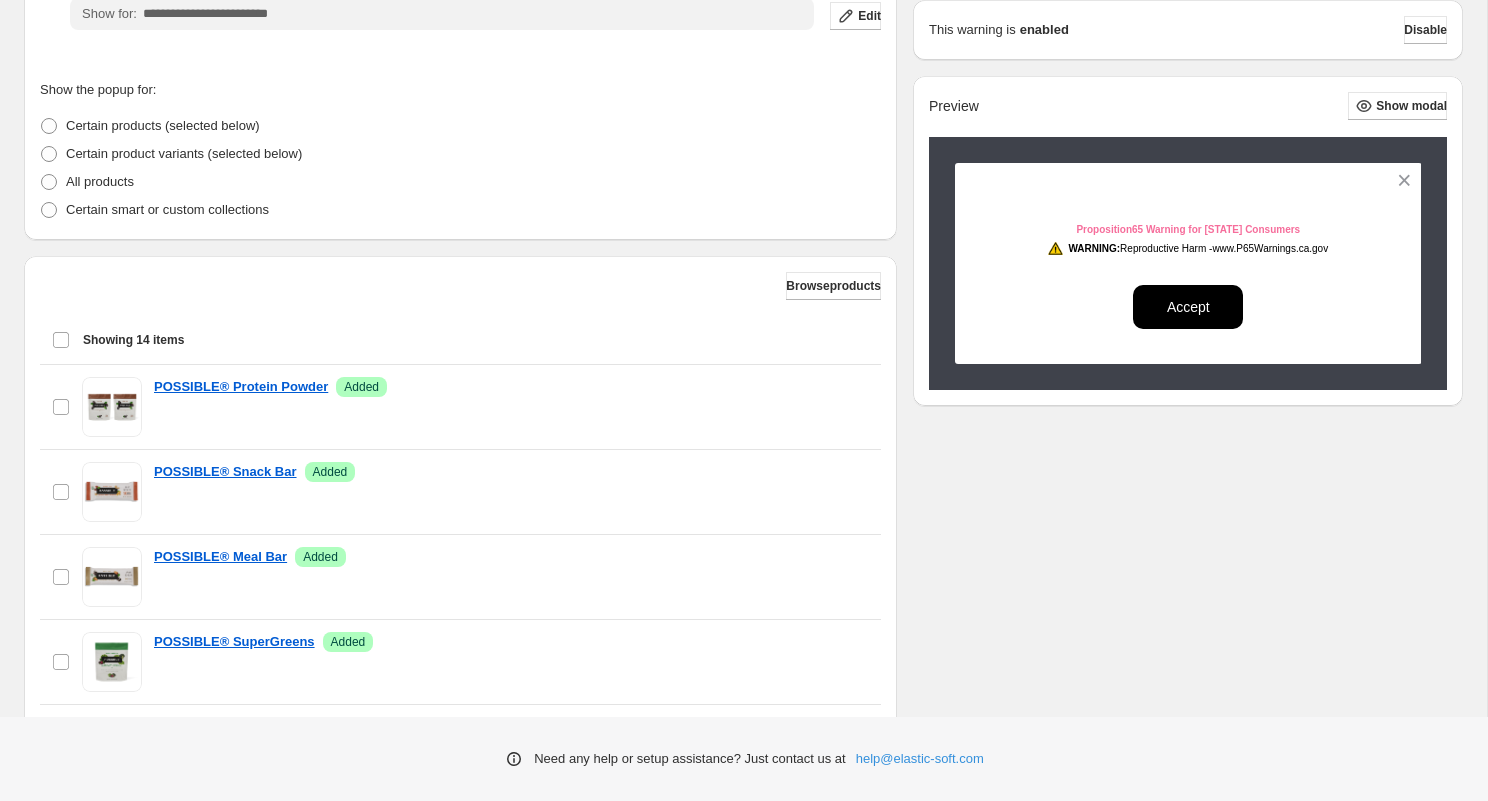 scroll, scrollTop: 351, scrollLeft: 0, axis: vertical 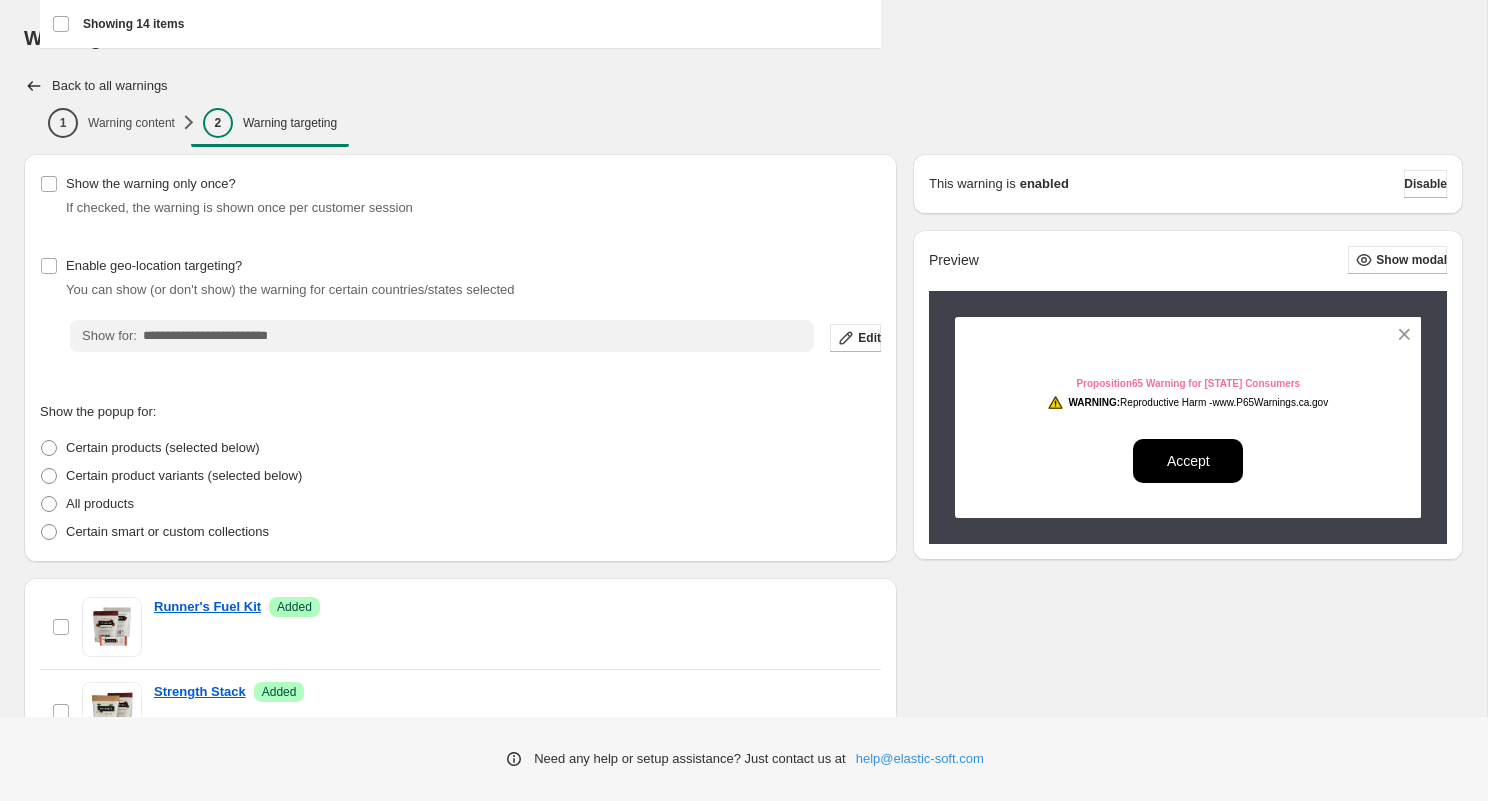 click on "Back to all warnings" at bounding box center (110, 86) 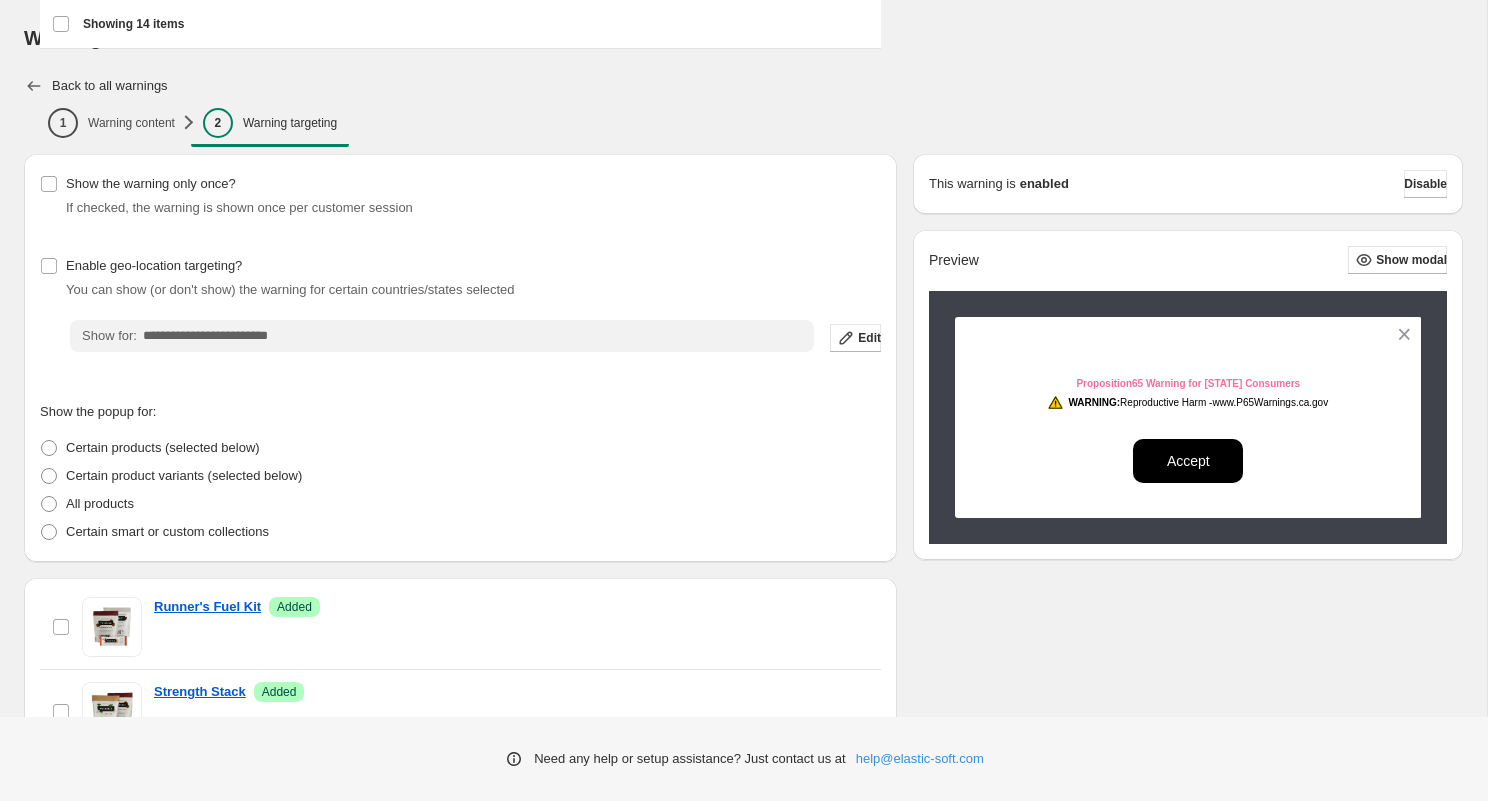 click 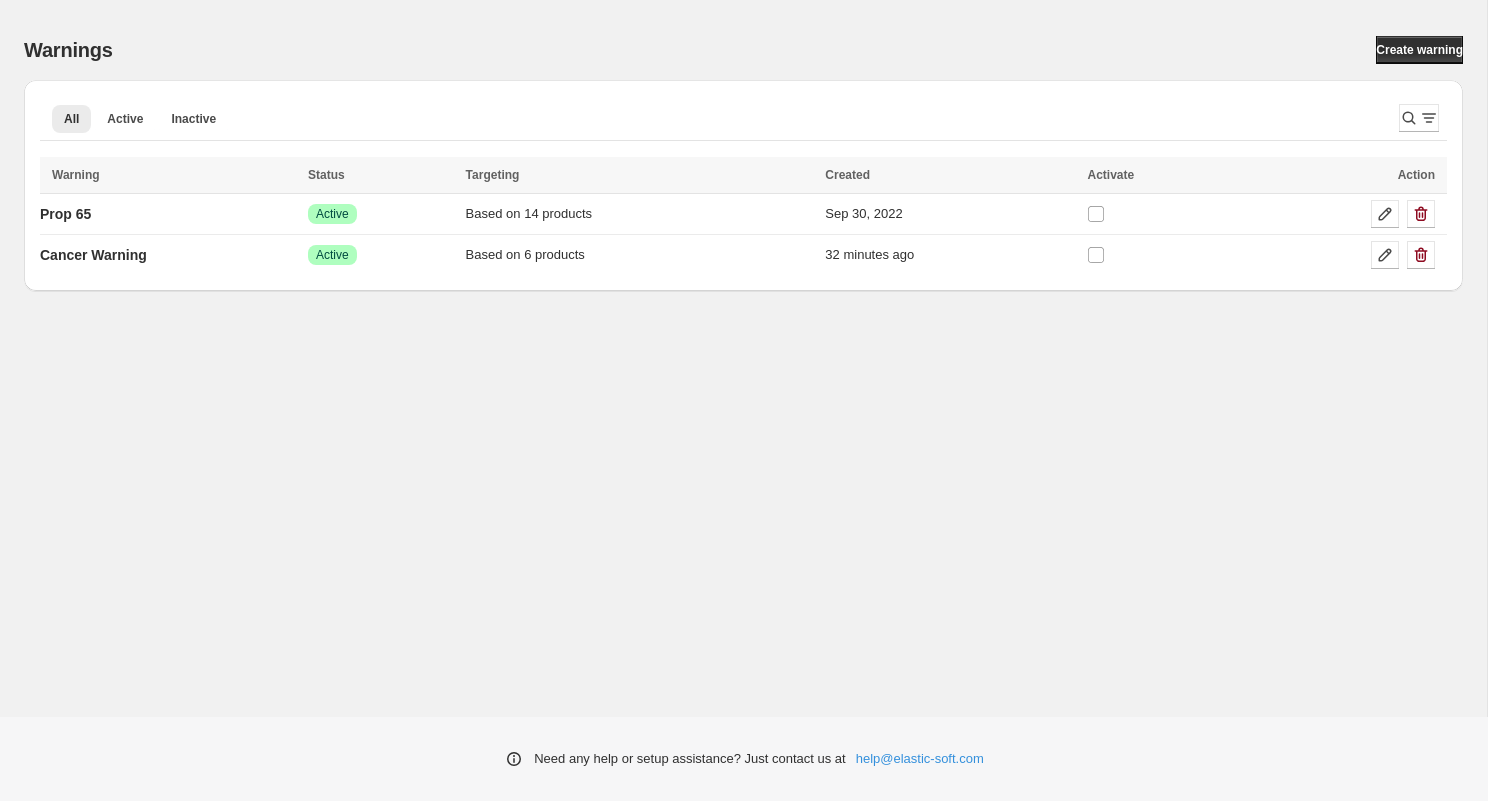 click on "Warnings Create warning All Active Inactive More views All Active Inactive More views Loading warnings… Loading warnings… Warning Status Targeting Created Activate Action Select all 2 warnings 0 selected Warning Status Targeting Created Activate Action Prop 65 Success Active Based on 14 products Sep 30, 2022 Cancer Warning Success Active Based on 6 products 32 minutes ago" at bounding box center (743, 163) 